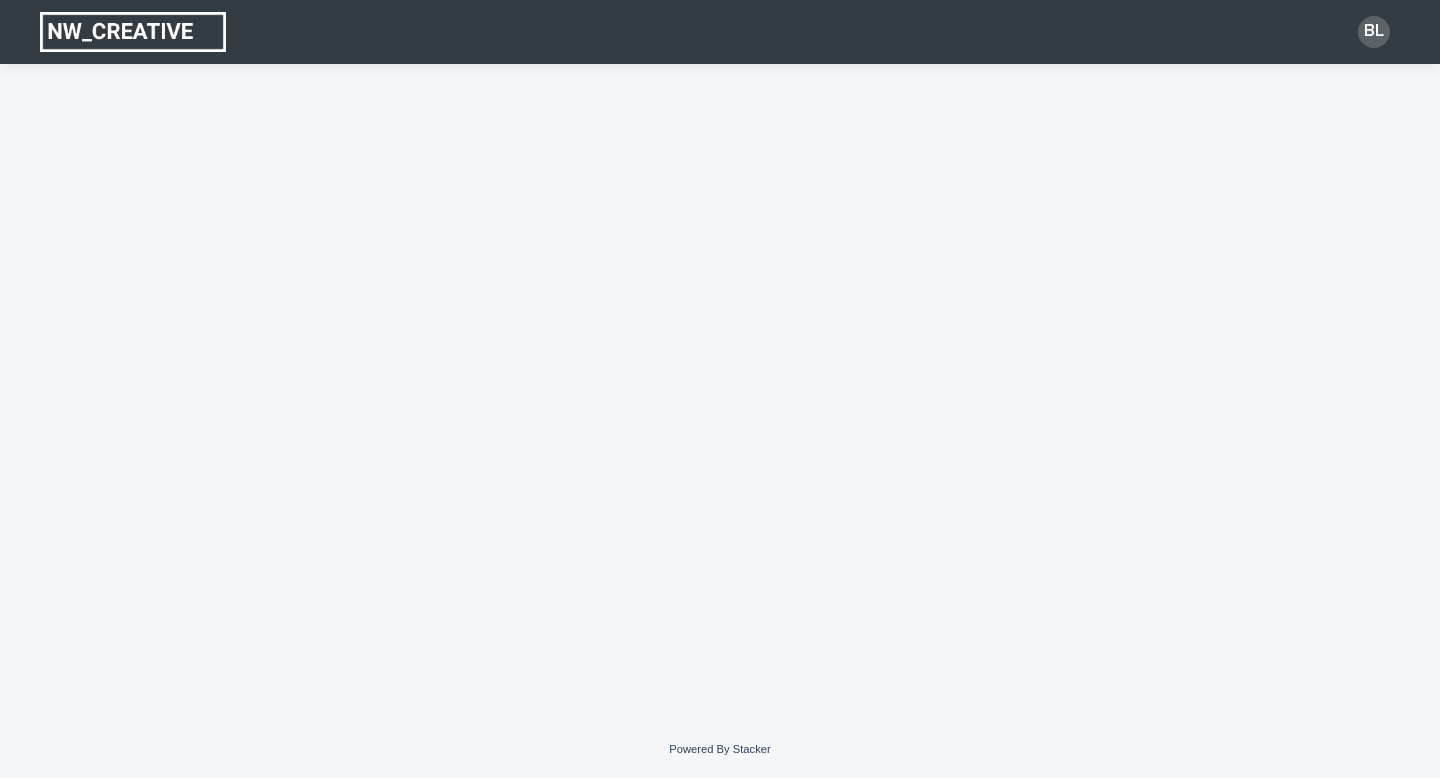 scroll, scrollTop: 0, scrollLeft: 0, axis: both 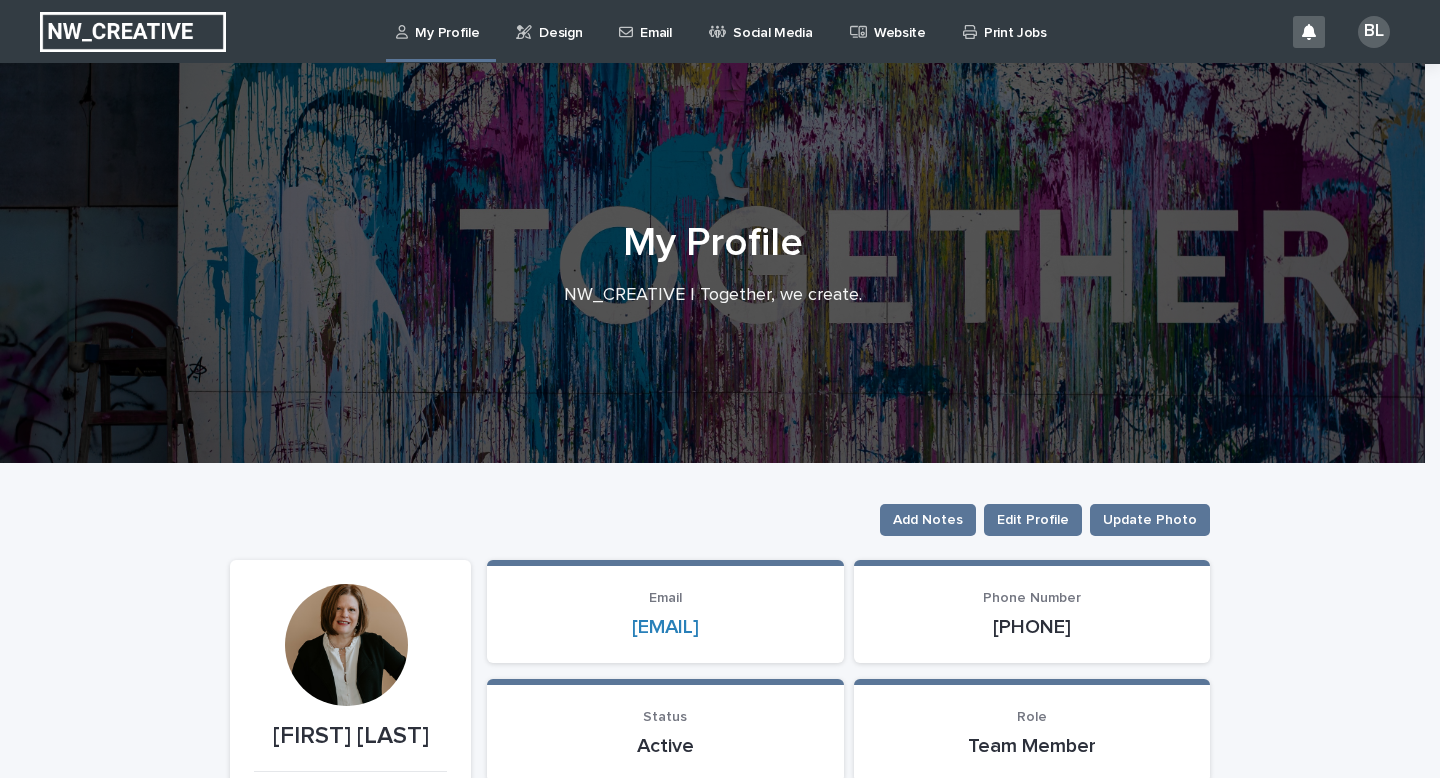 click on "Design" at bounding box center [560, 21] 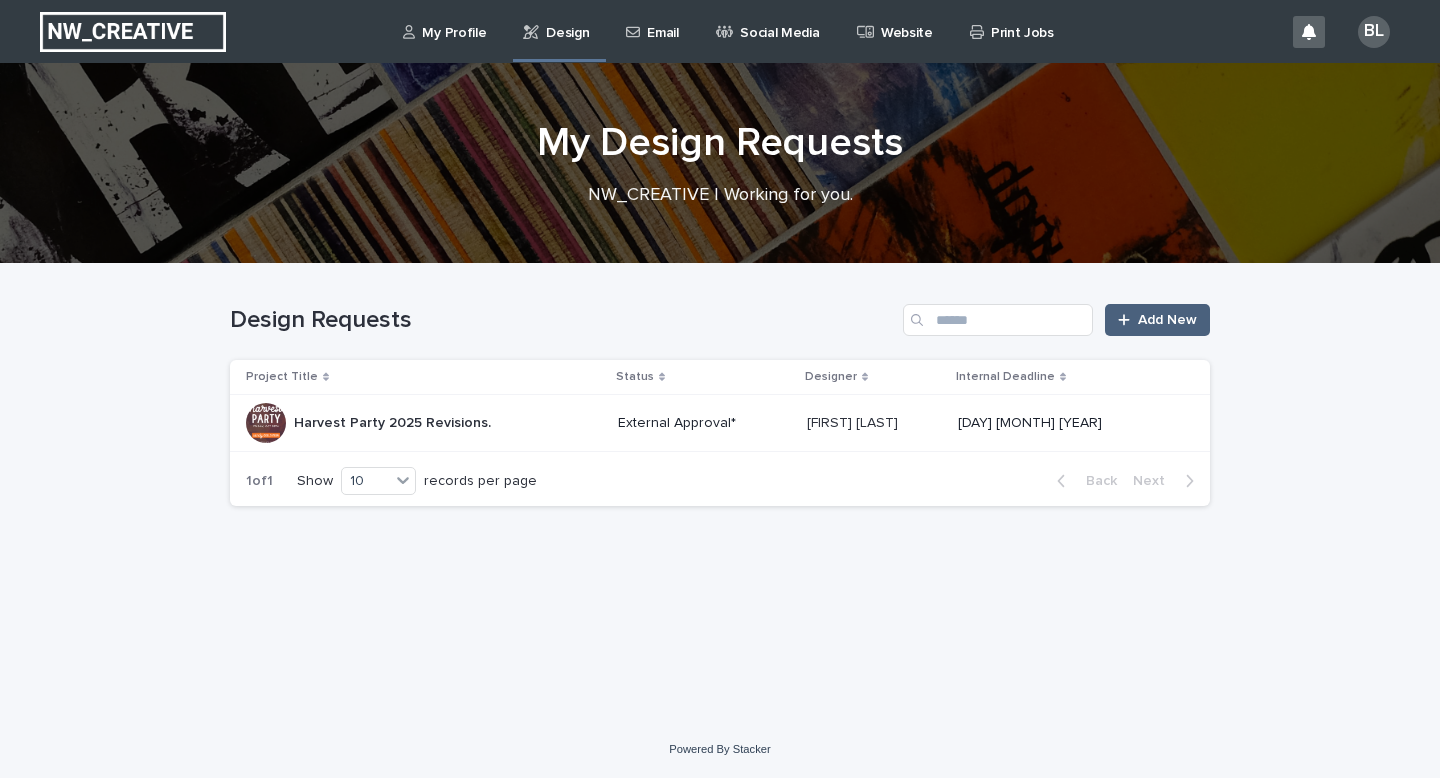 click on "Add New" at bounding box center [1167, 320] 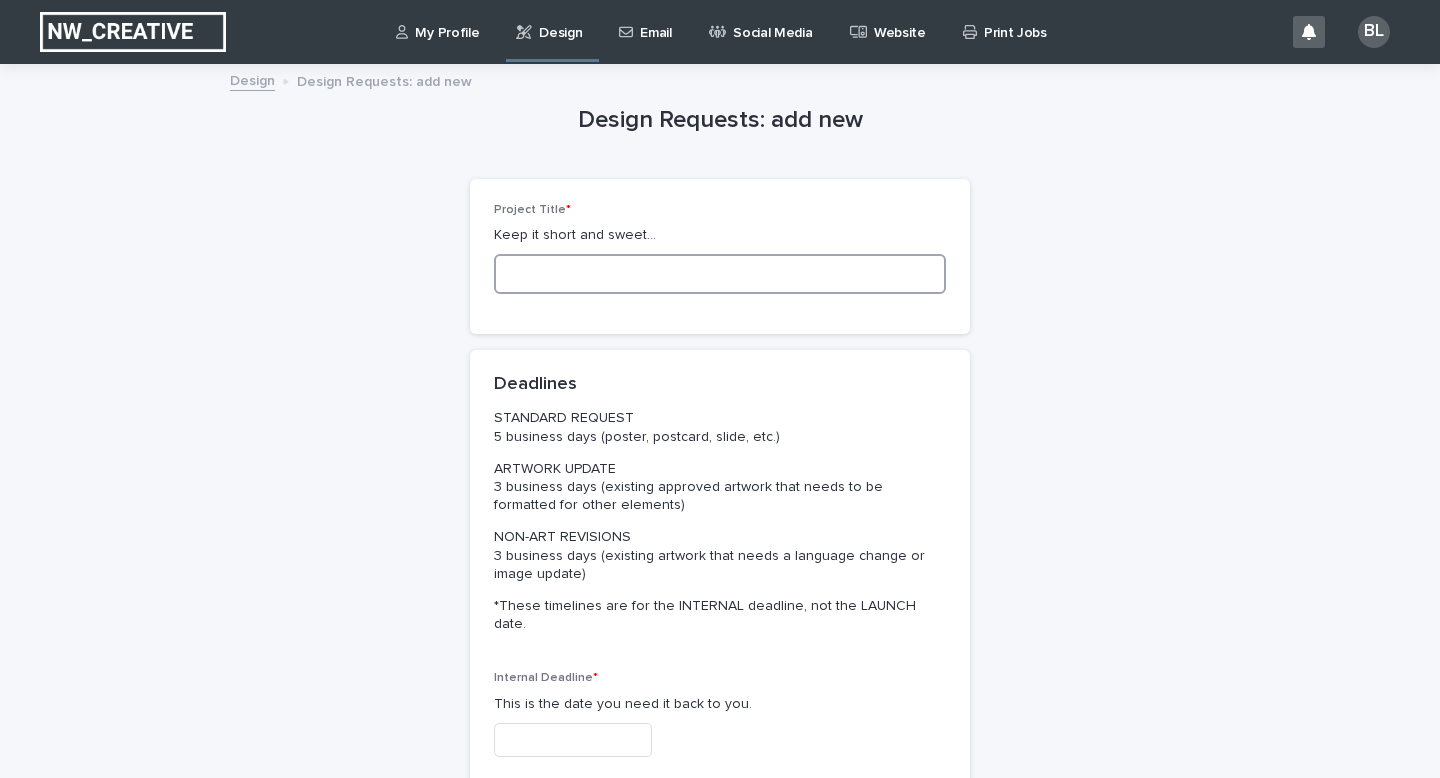 click at bounding box center (720, 274) 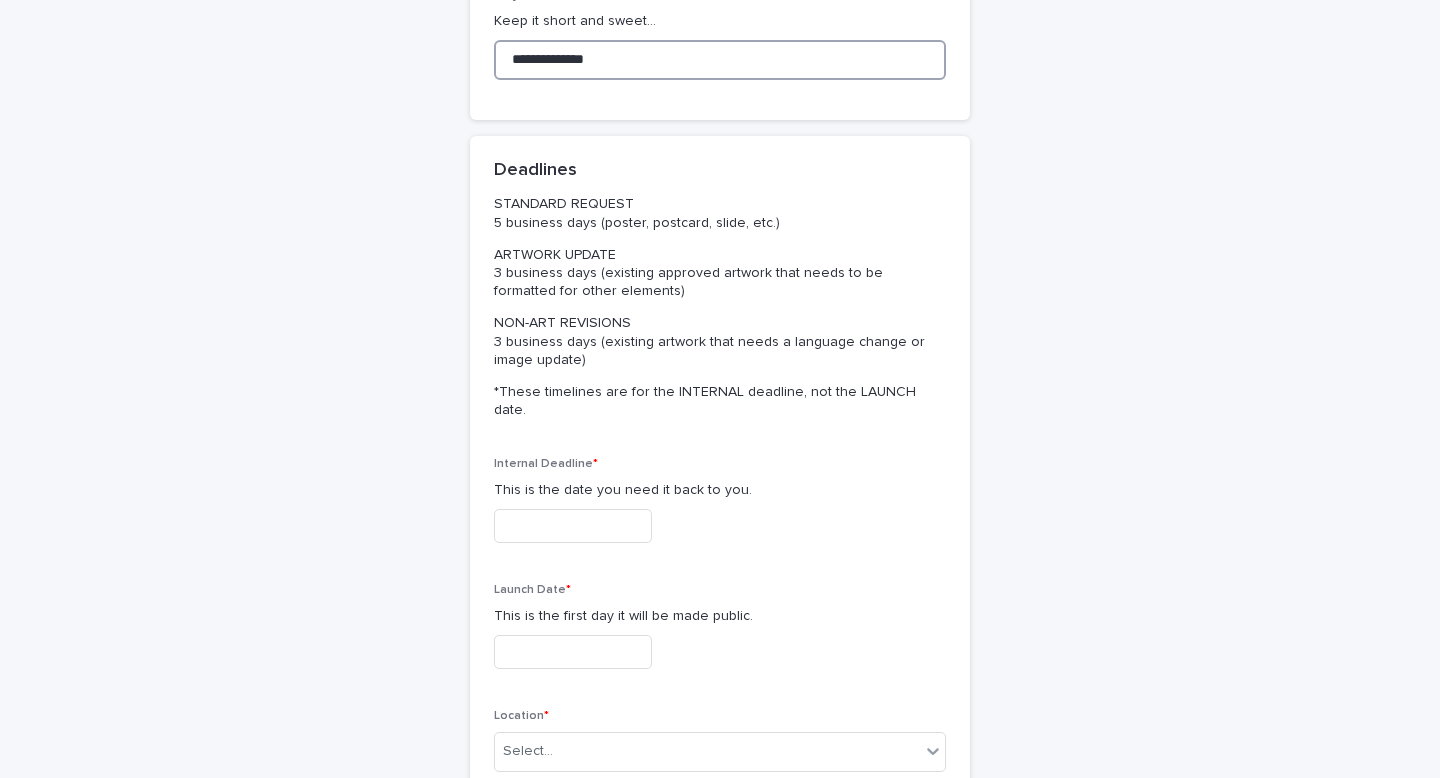 scroll, scrollTop: 241, scrollLeft: 0, axis: vertical 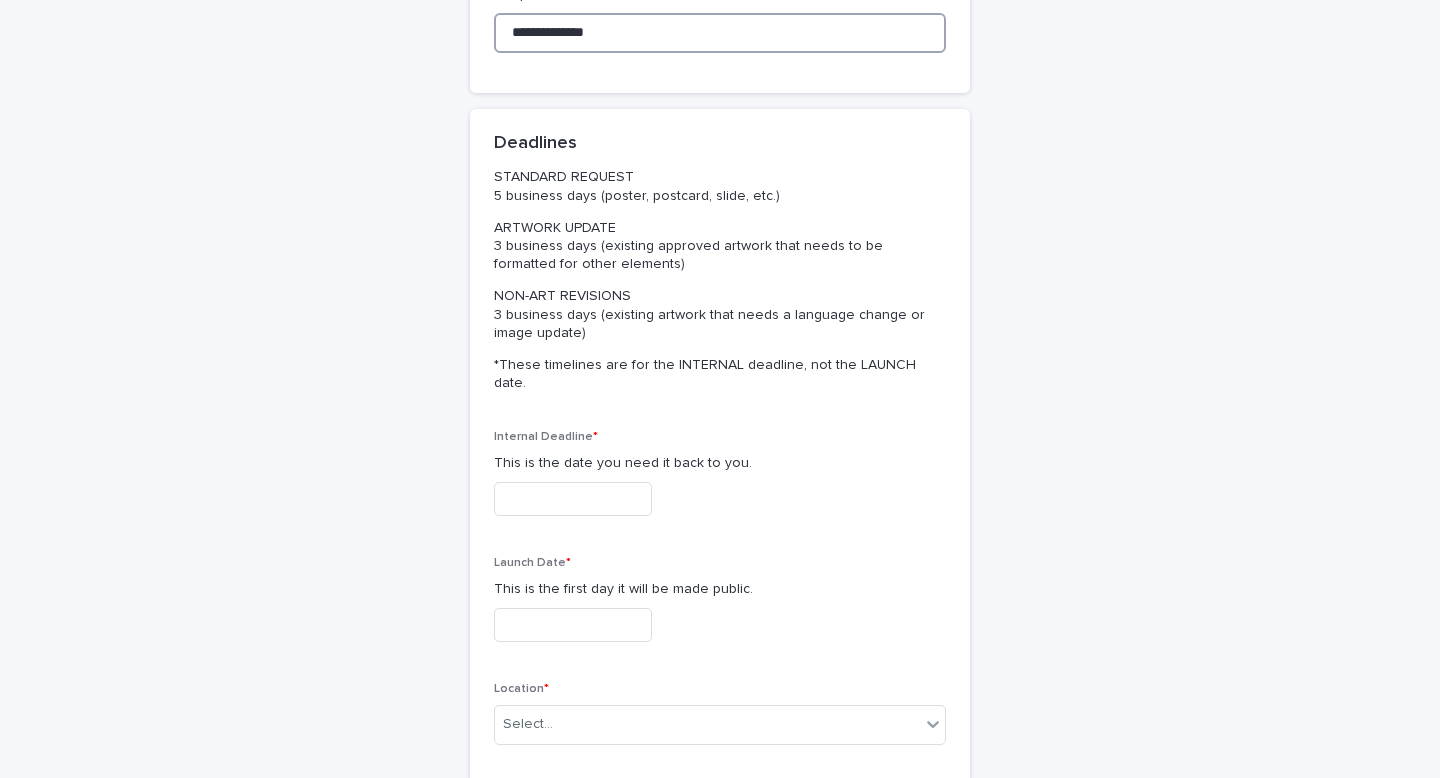 type on "**********" 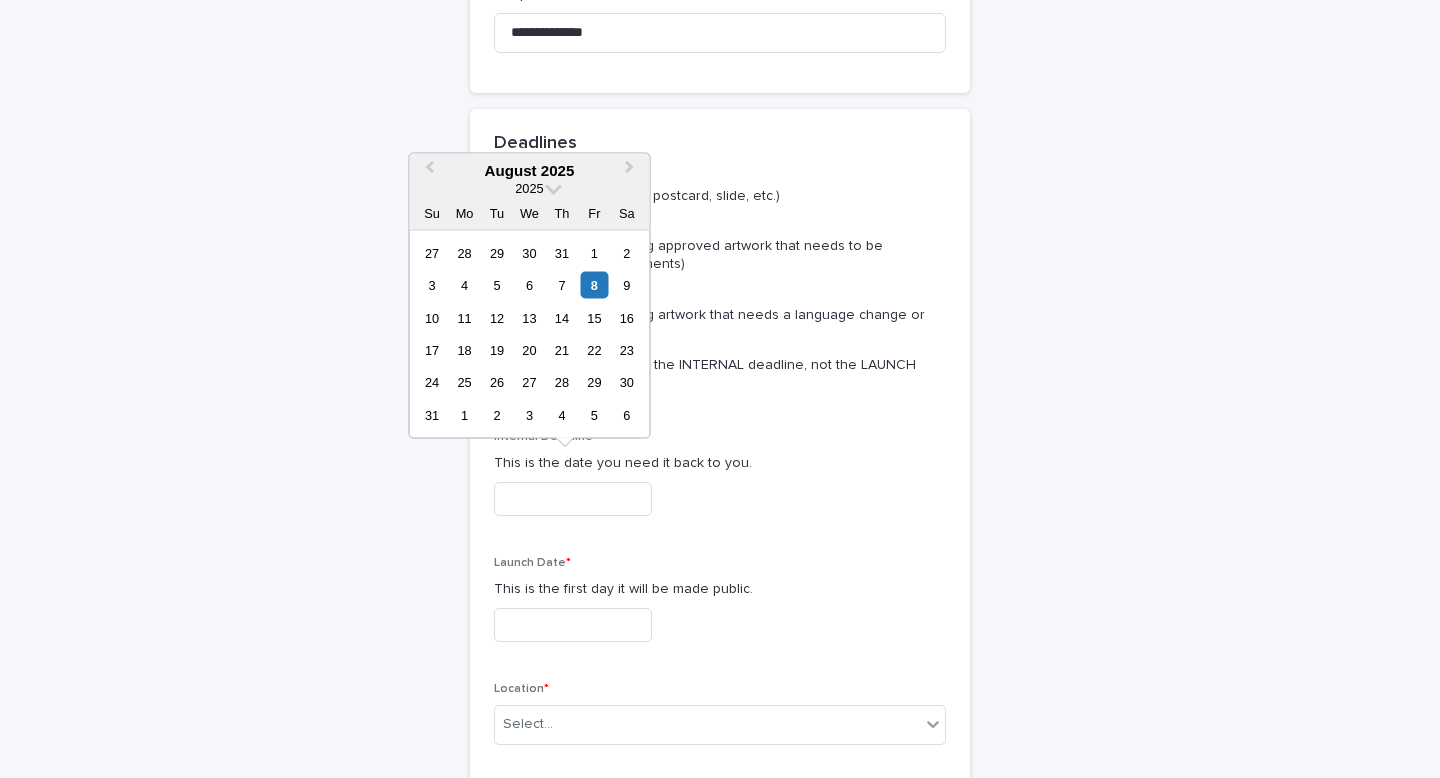 click at bounding box center (573, 499) 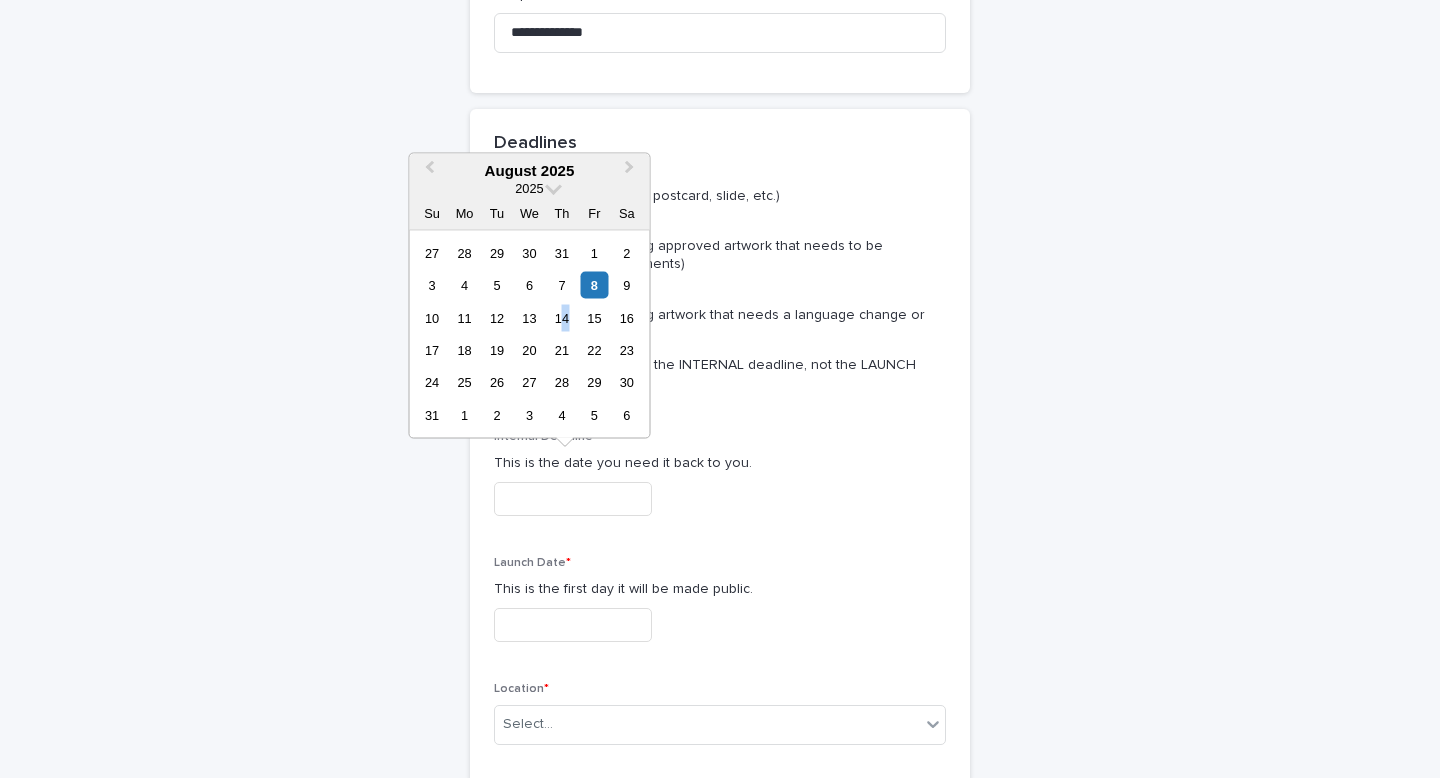 click on "14" at bounding box center [561, 317] 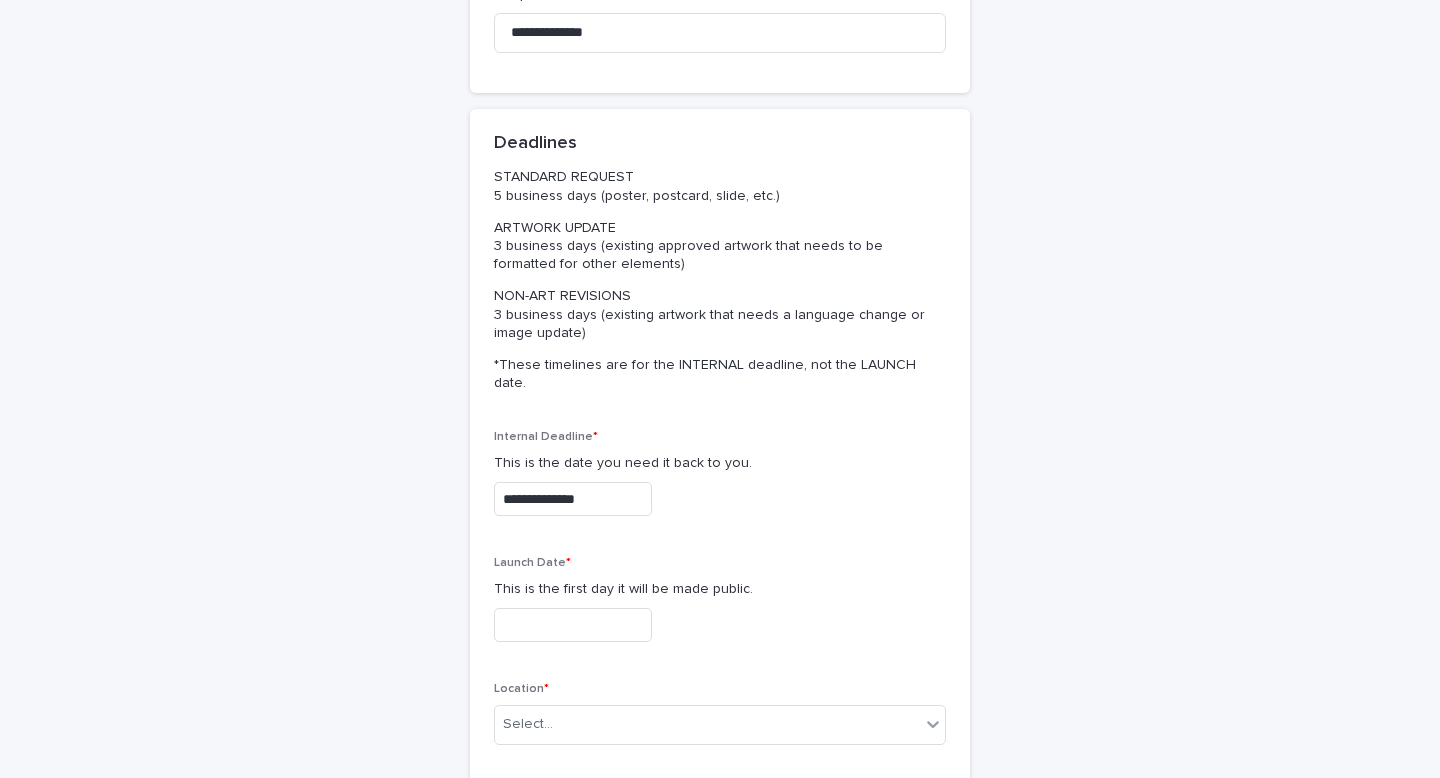 click at bounding box center (573, 625) 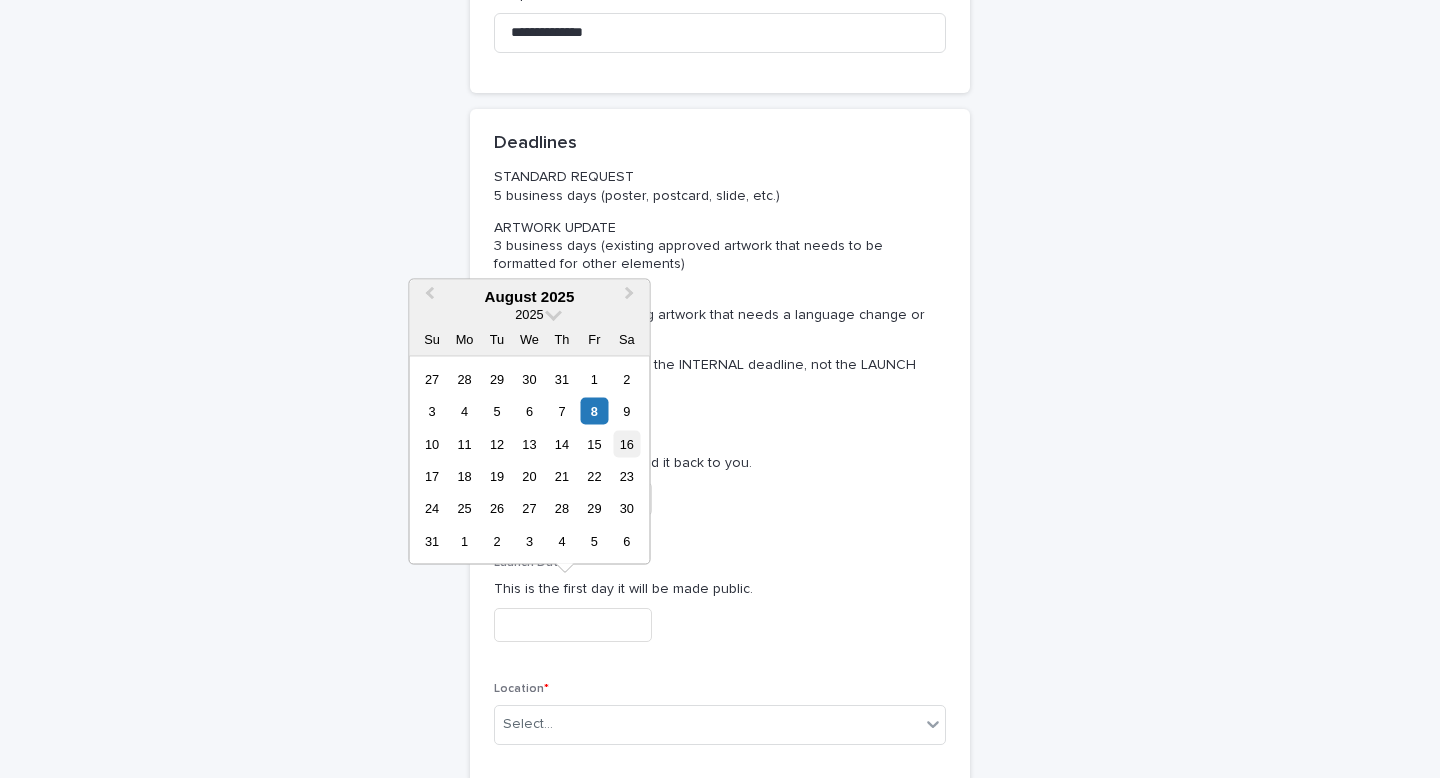 click on "16" at bounding box center [626, 443] 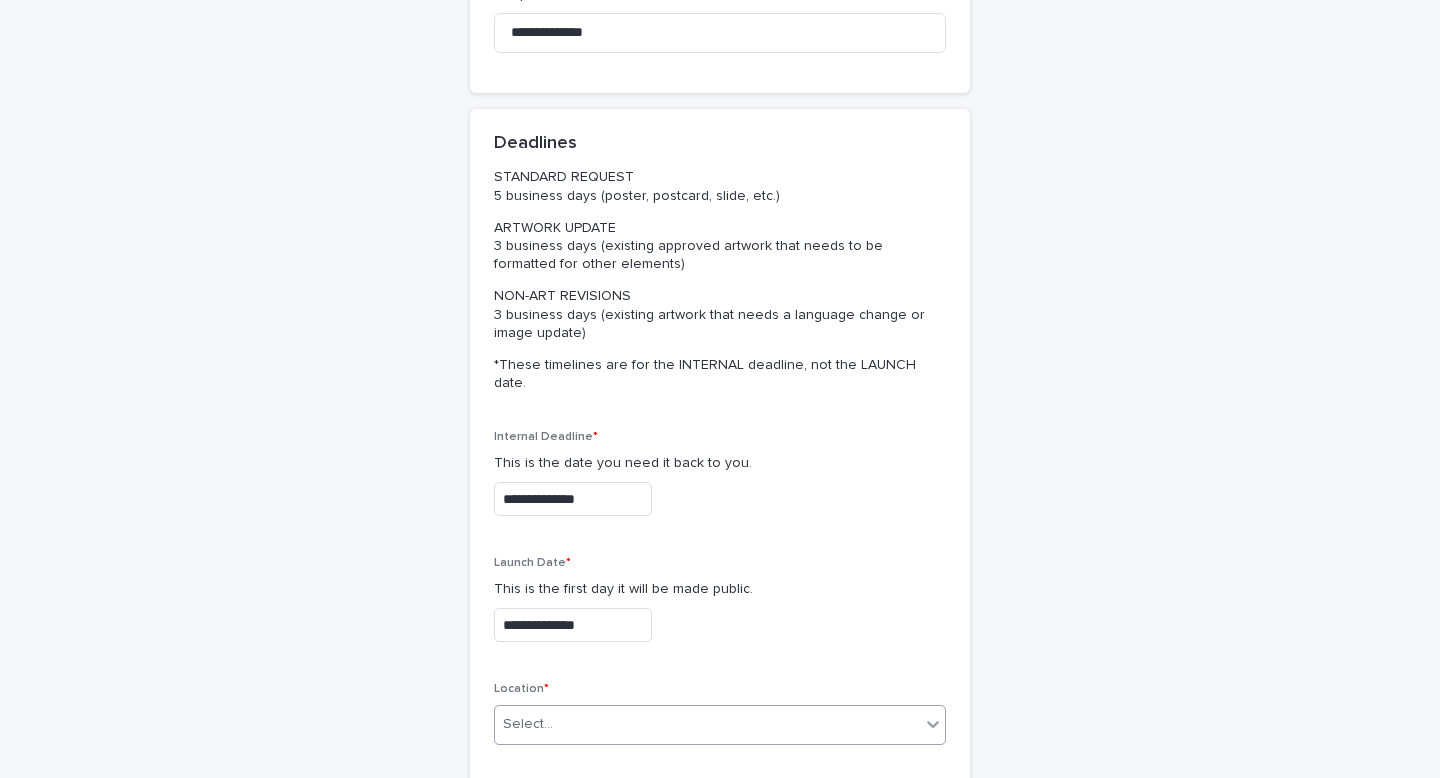 click on "Select..." at bounding box center (528, 724) 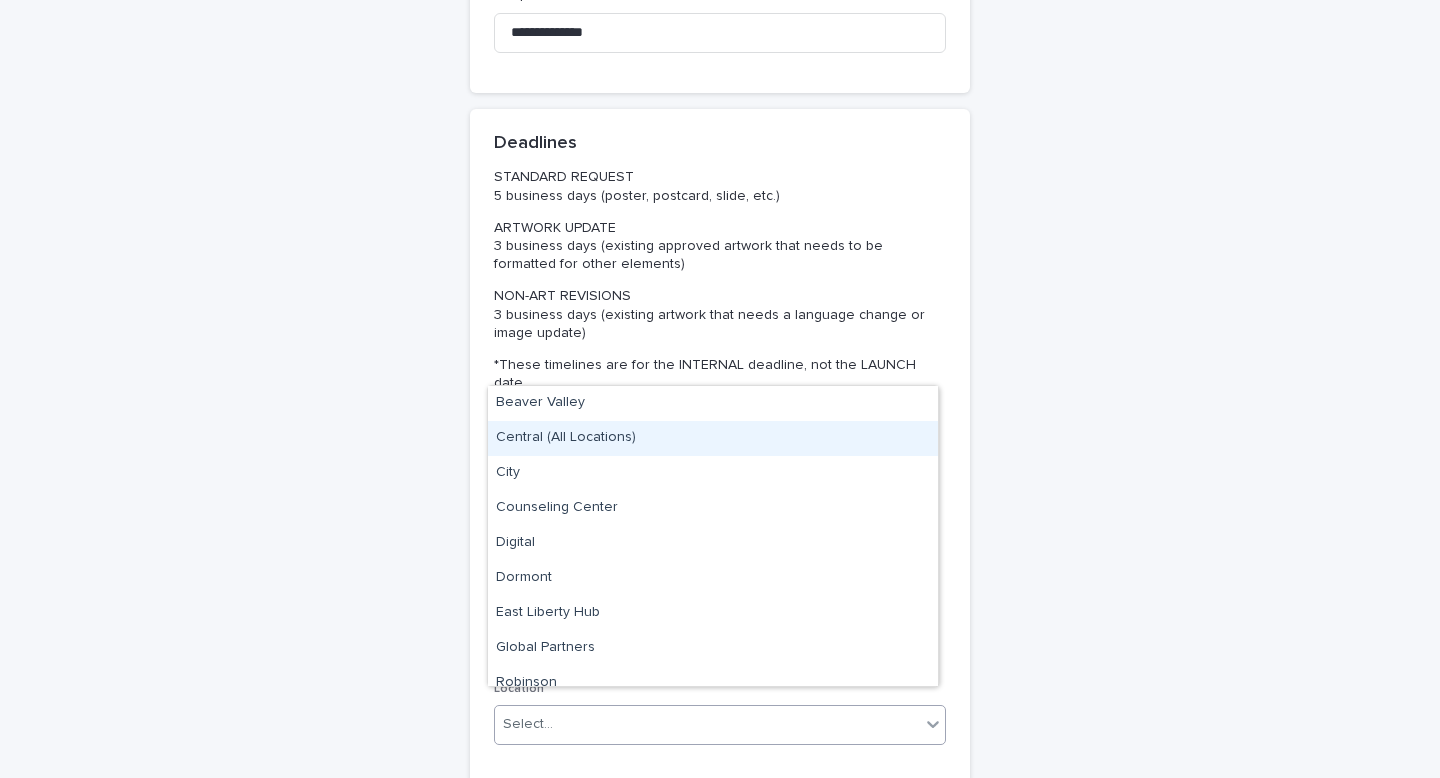 click on "Central (All Locations)" at bounding box center (713, 438) 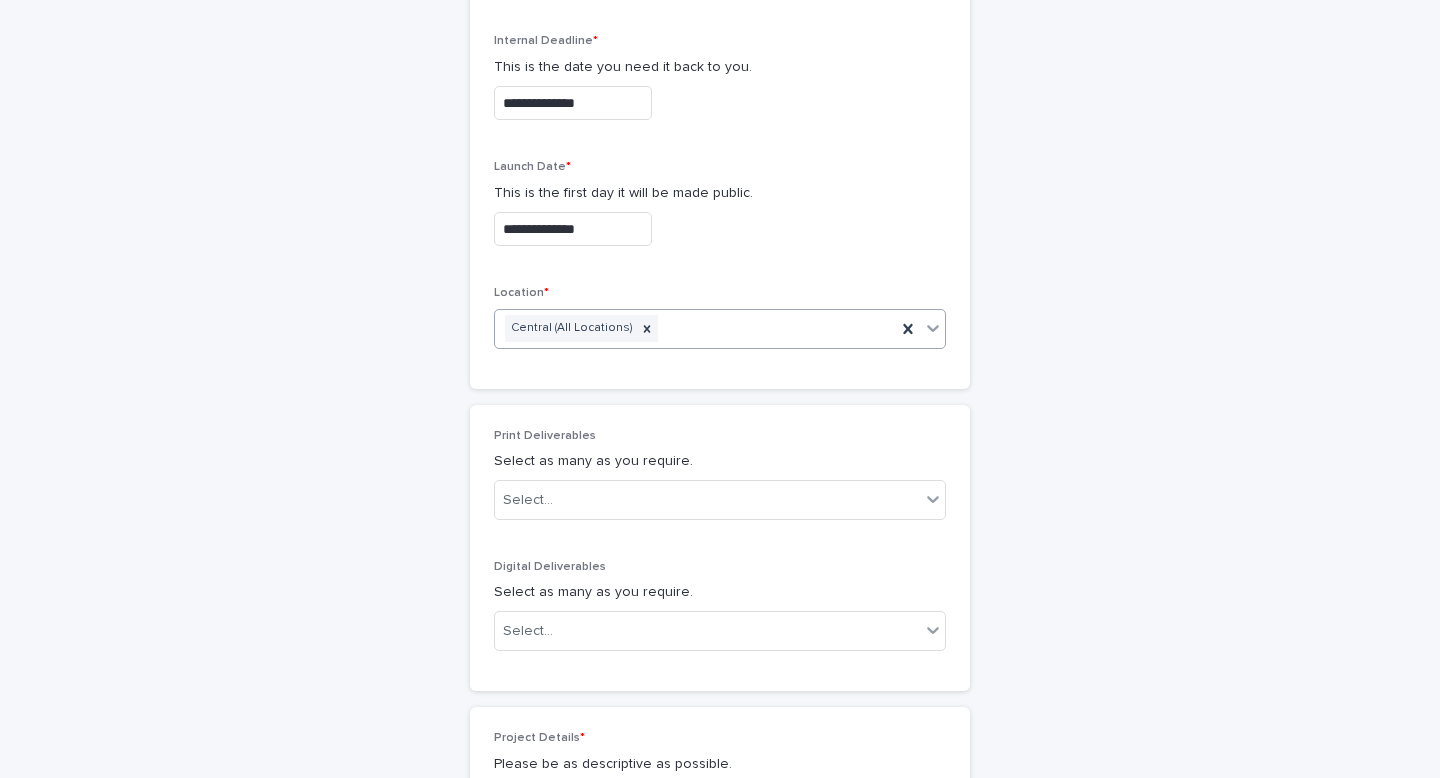 scroll, scrollTop: 640, scrollLeft: 0, axis: vertical 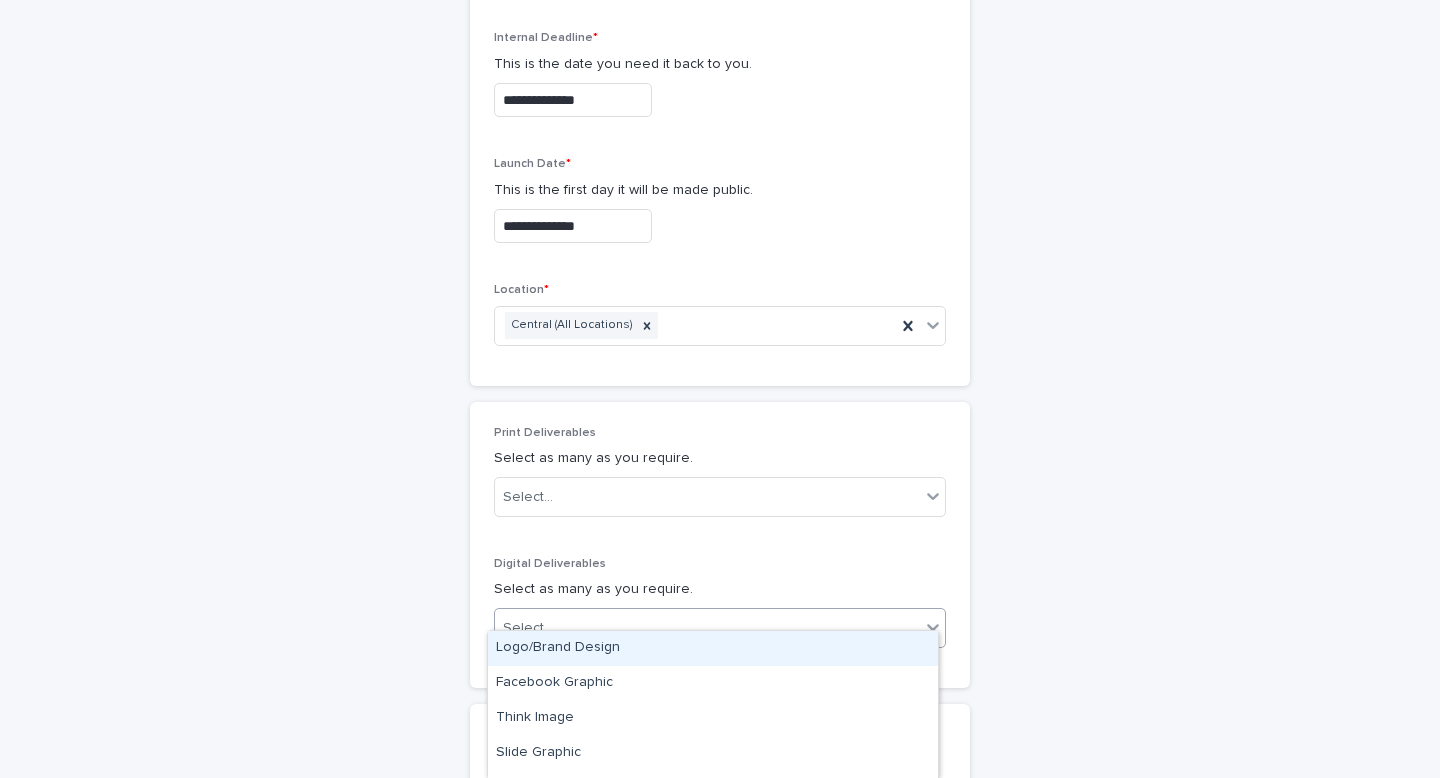 click on "Select..." at bounding box center (707, 628) 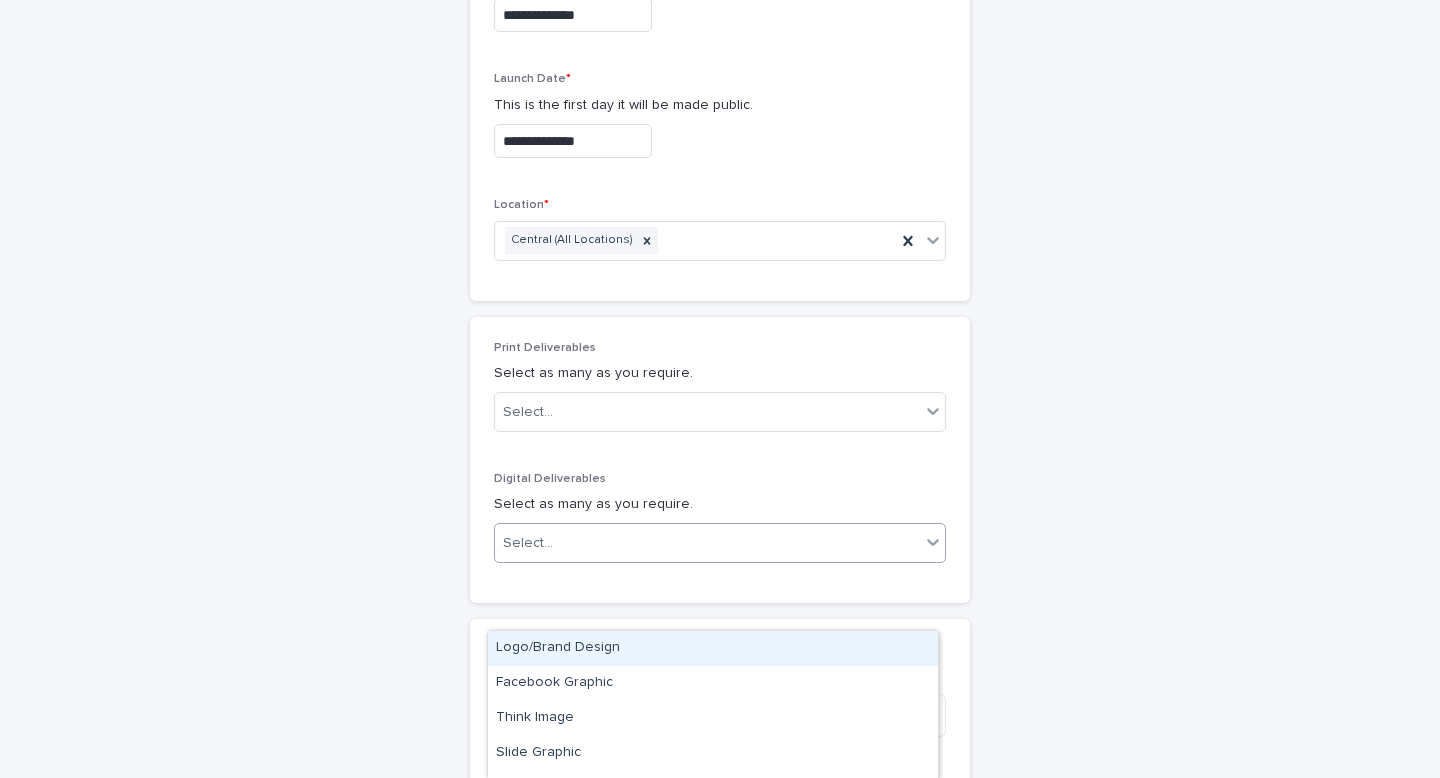 scroll, scrollTop: 731, scrollLeft: 0, axis: vertical 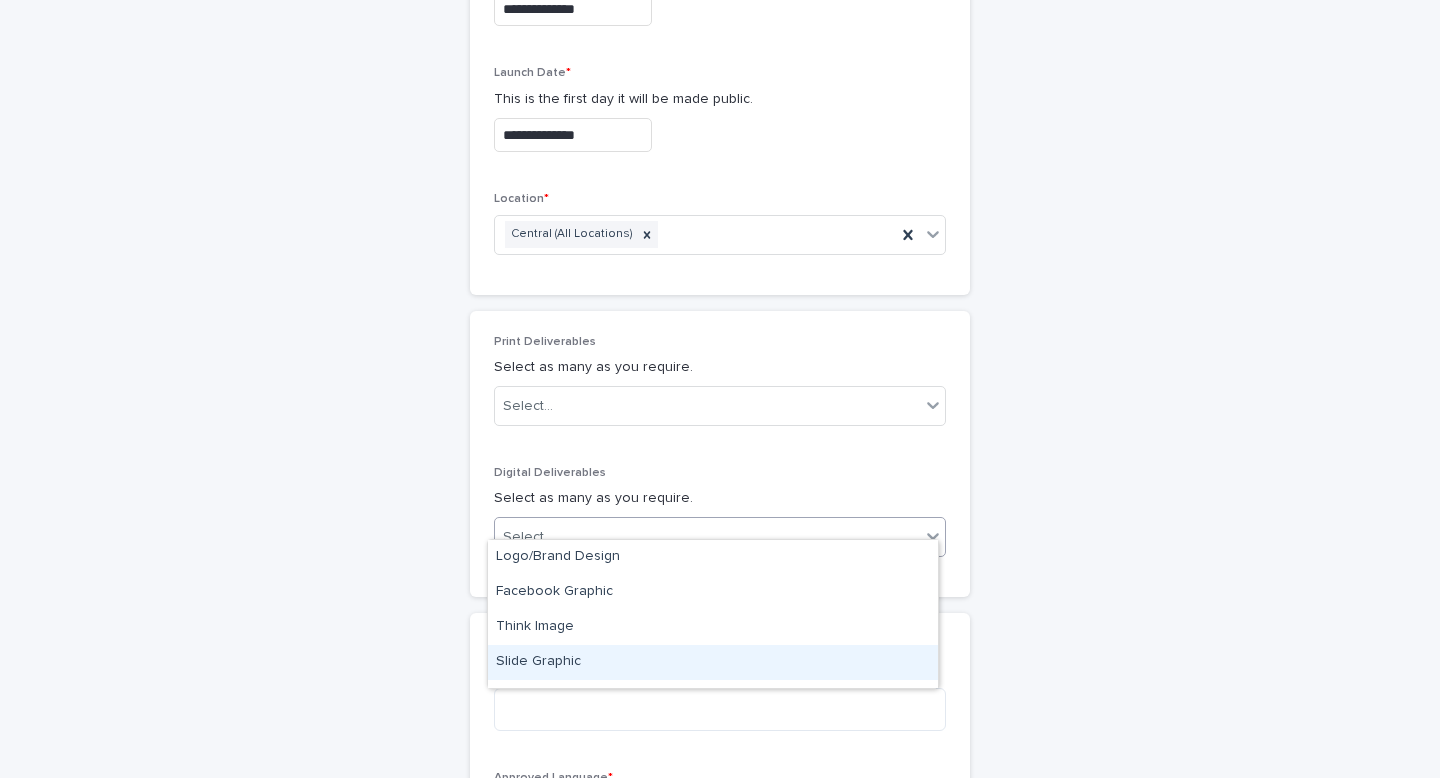click on "Slide Graphic" at bounding box center (713, 662) 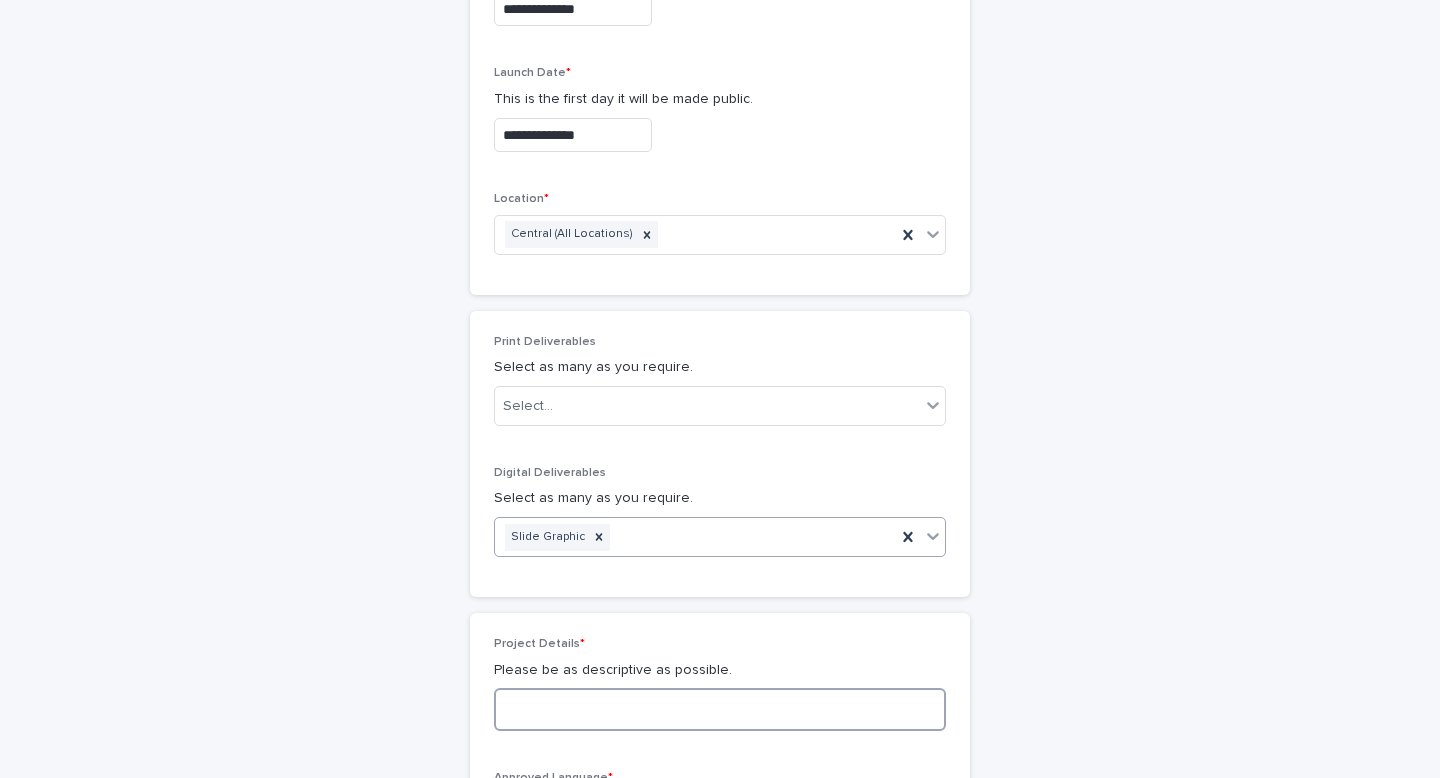 click at bounding box center (720, 709) 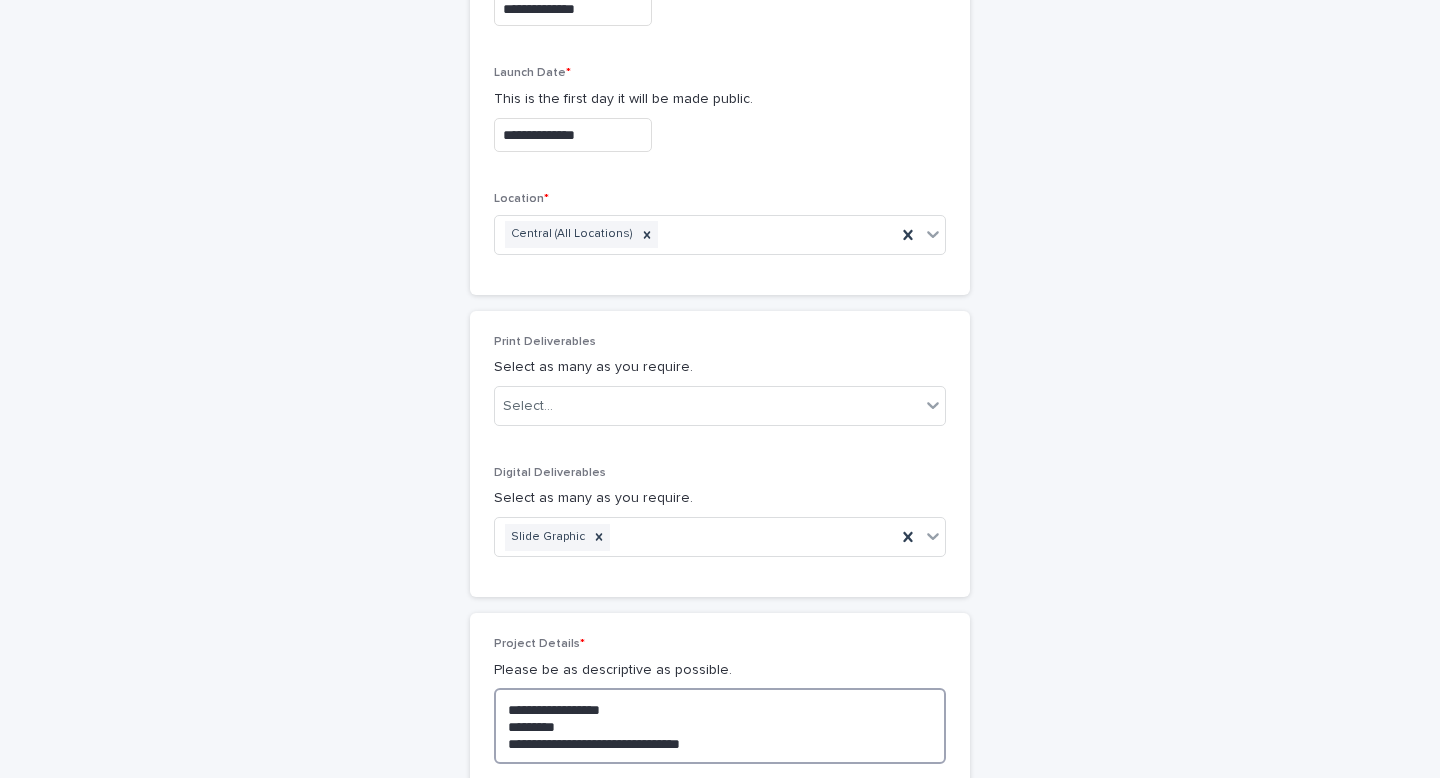 click on "**********" at bounding box center (720, 726) 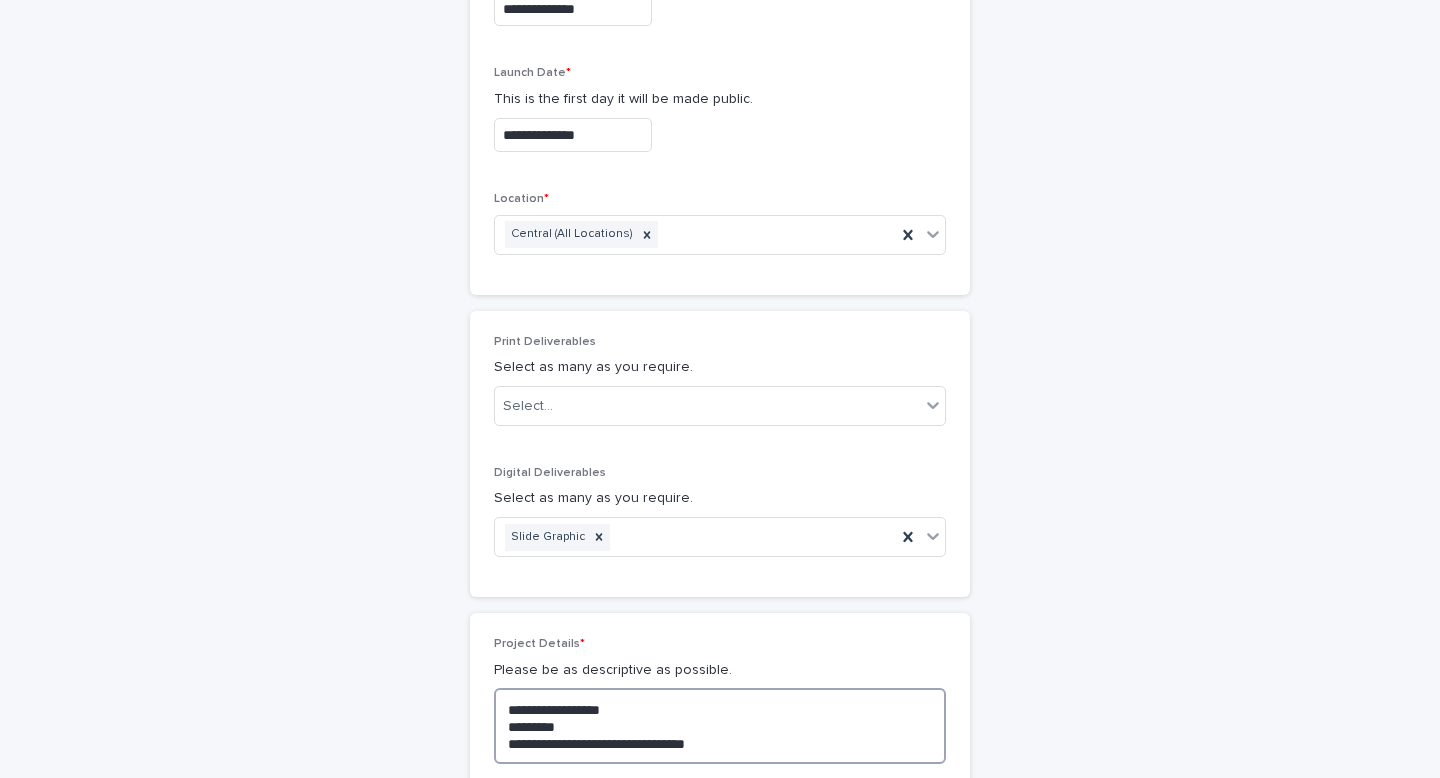 click on "**********" at bounding box center (720, 726) 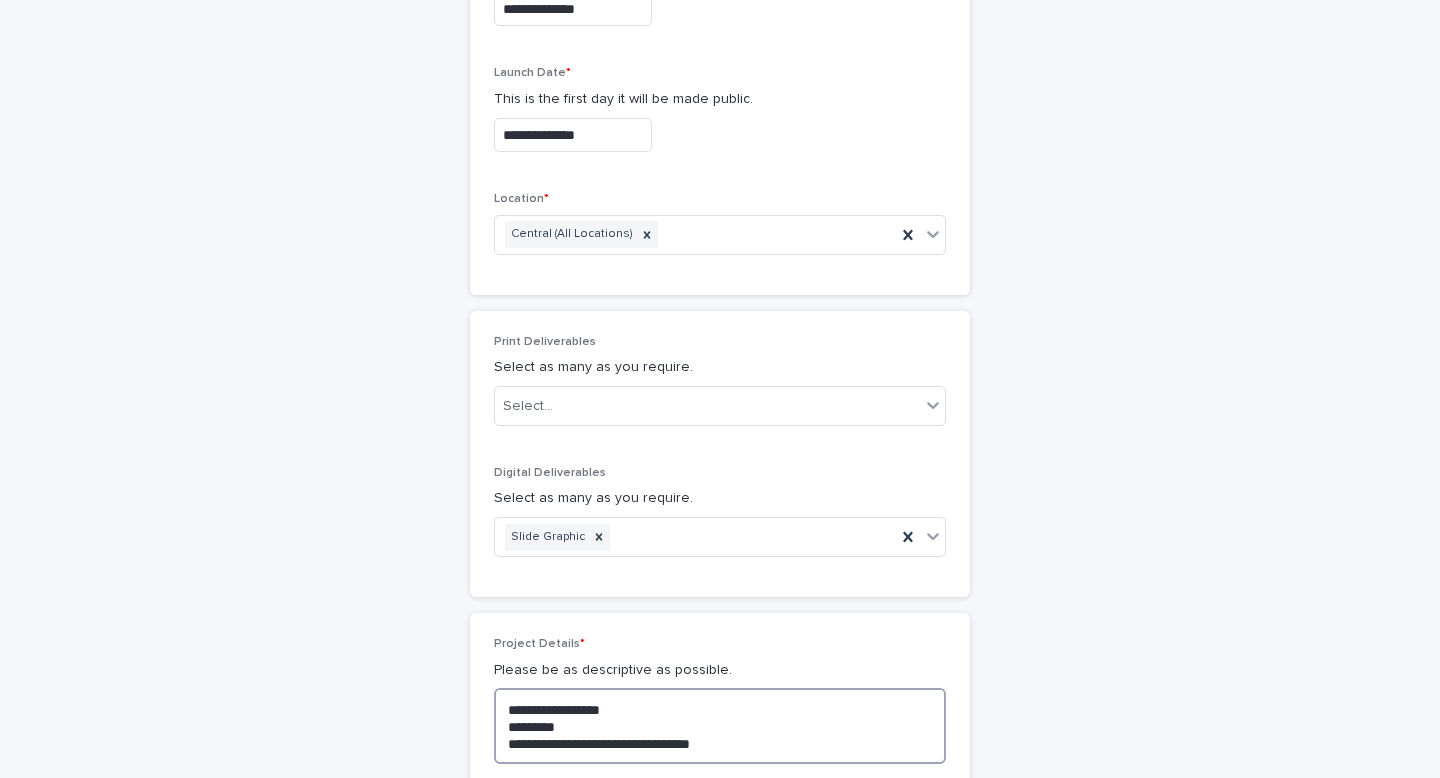 click on "**********" at bounding box center [720, 726] 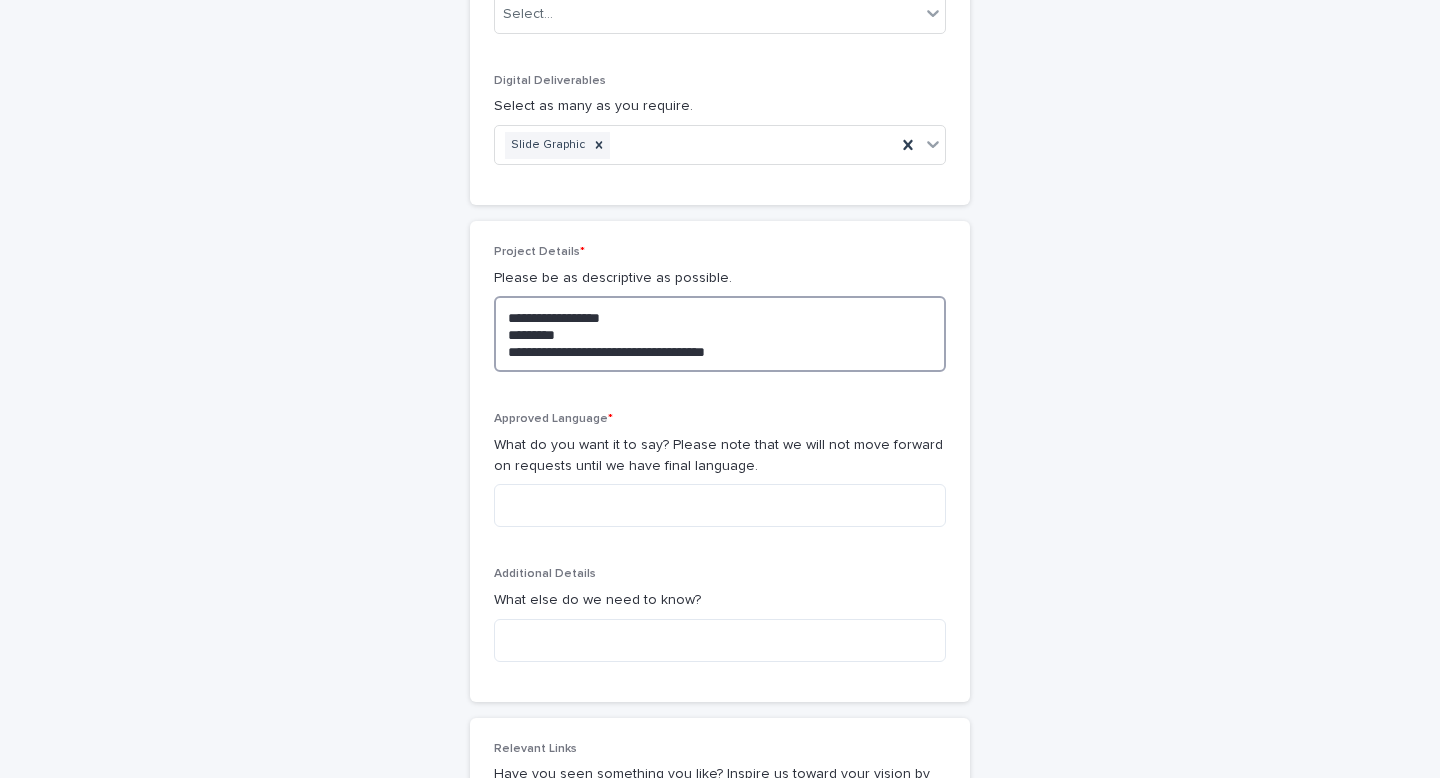 scroll, scrollTop: 1124, scrollLeft: 0, axis: vertical 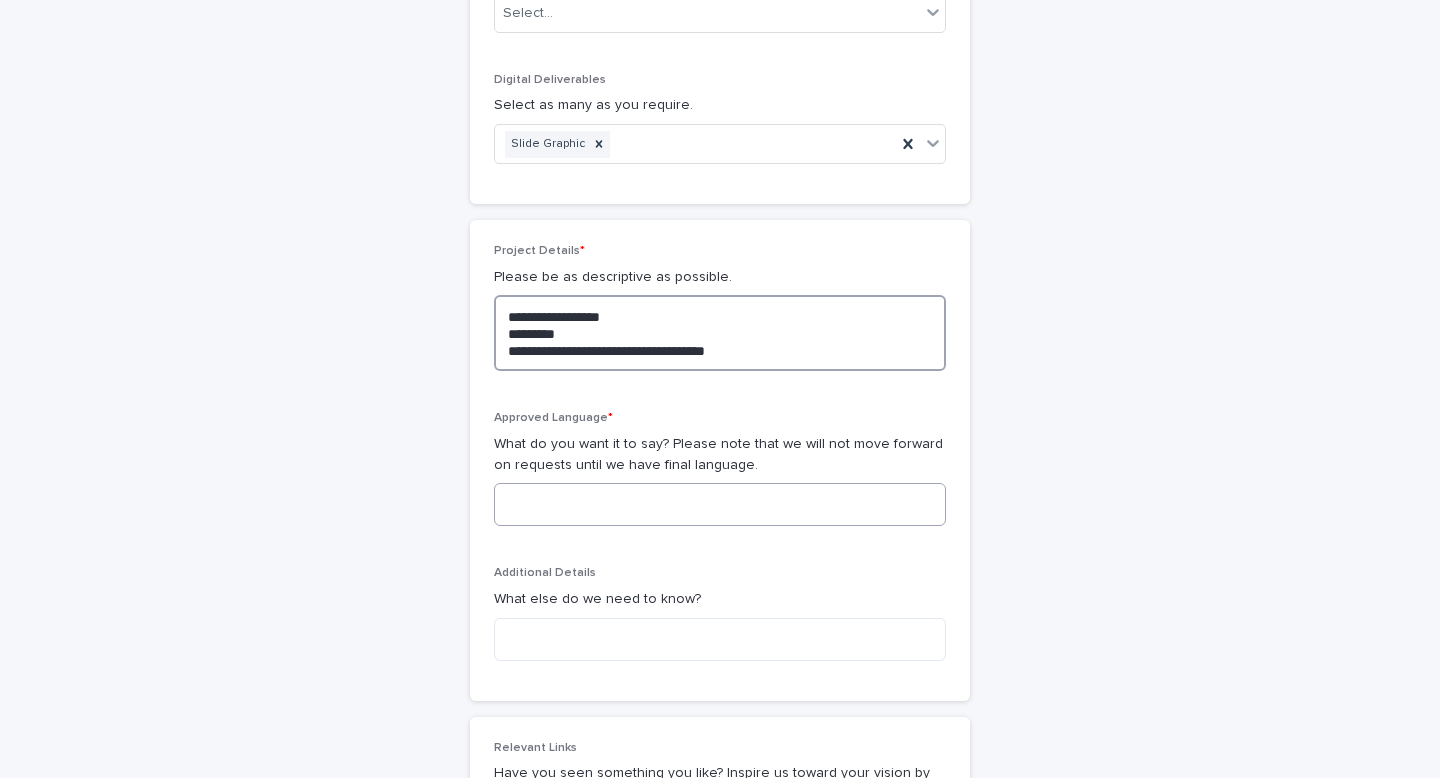 type on "**********" 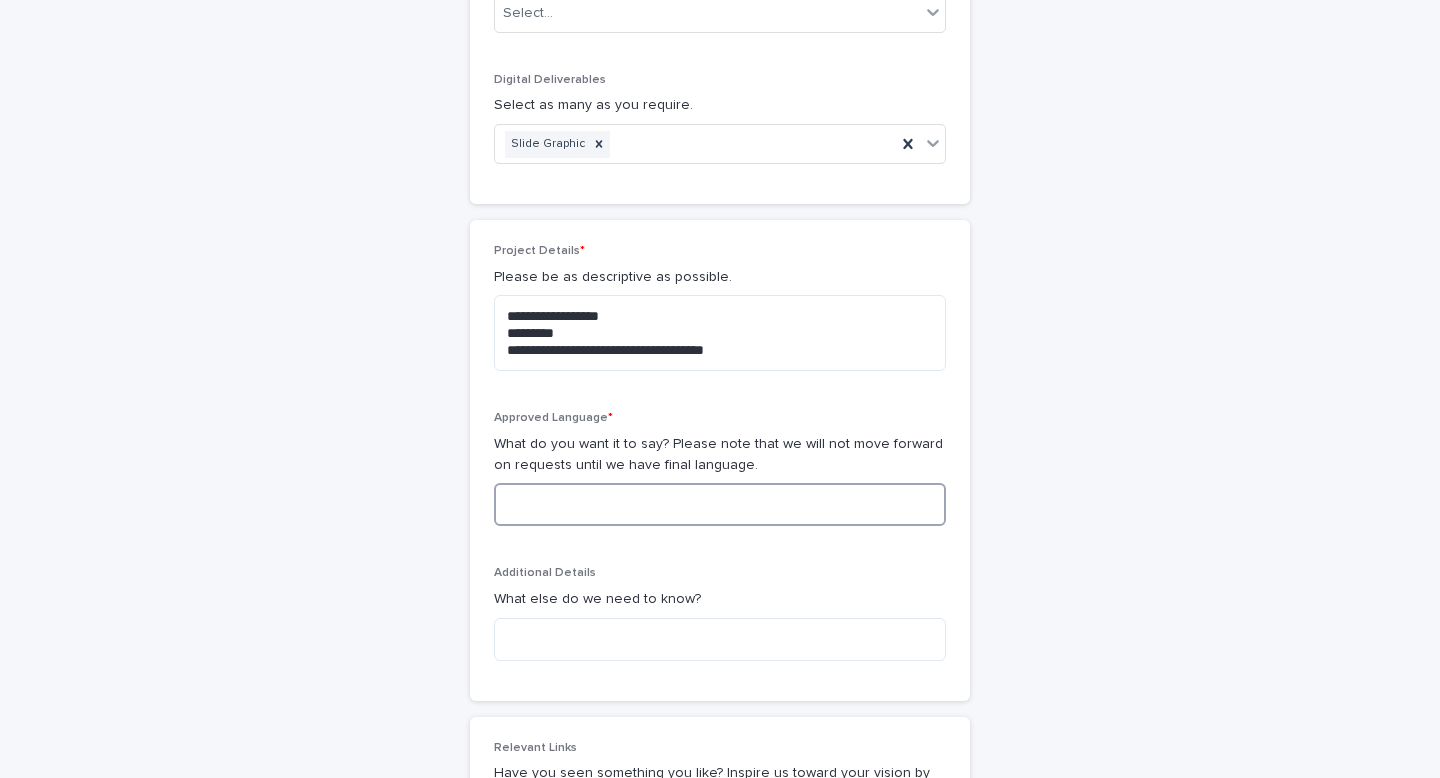 click at bounding box center (720, 504) 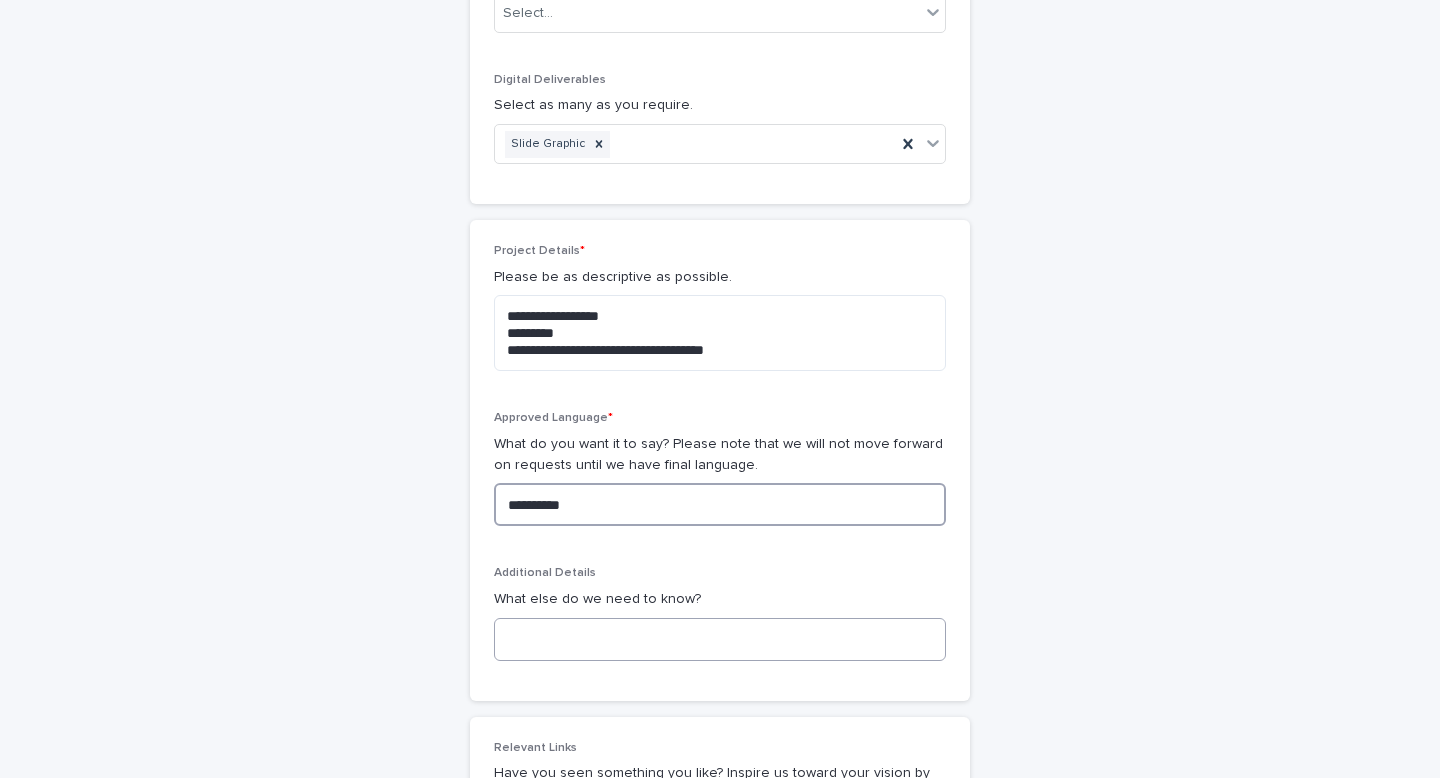 type on "**********" 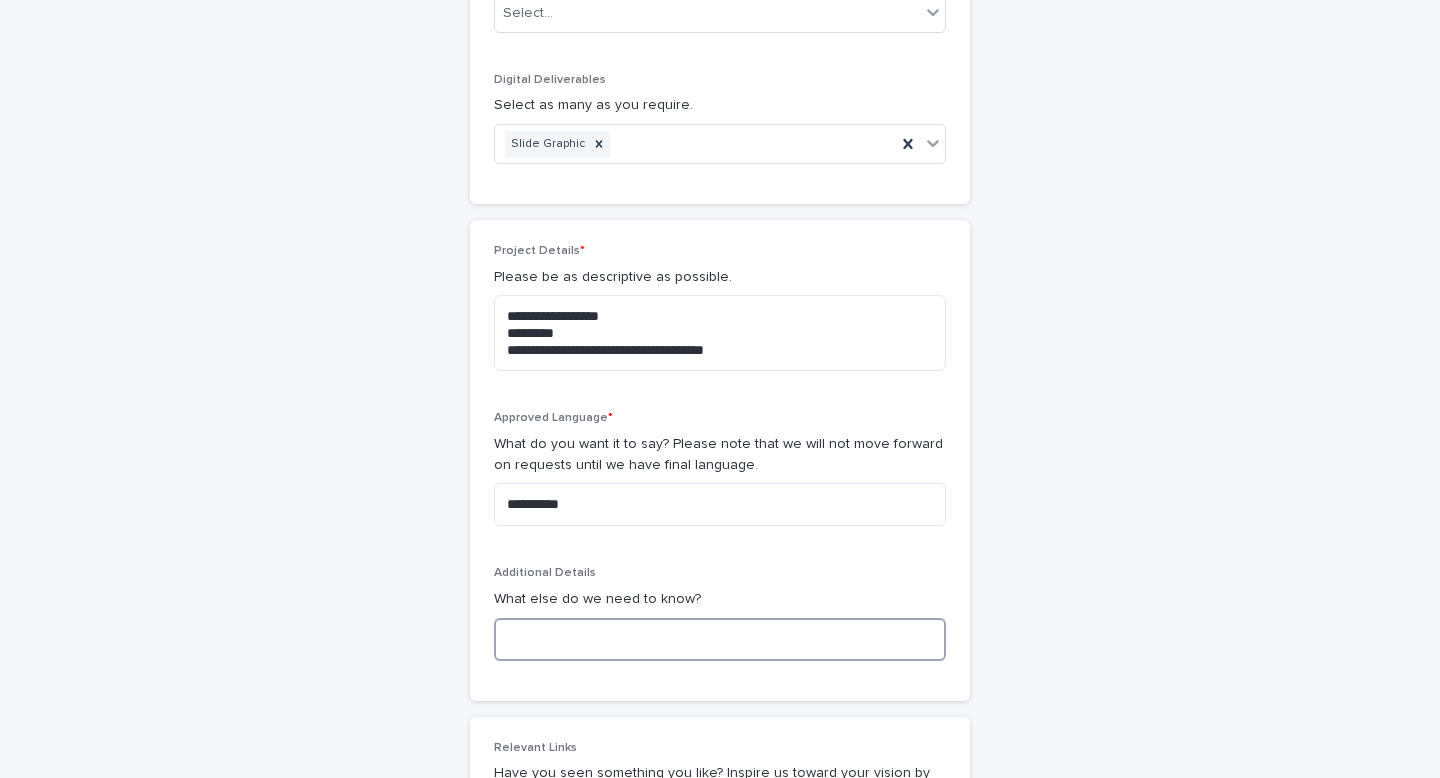 click at bounding box center (720, 639) 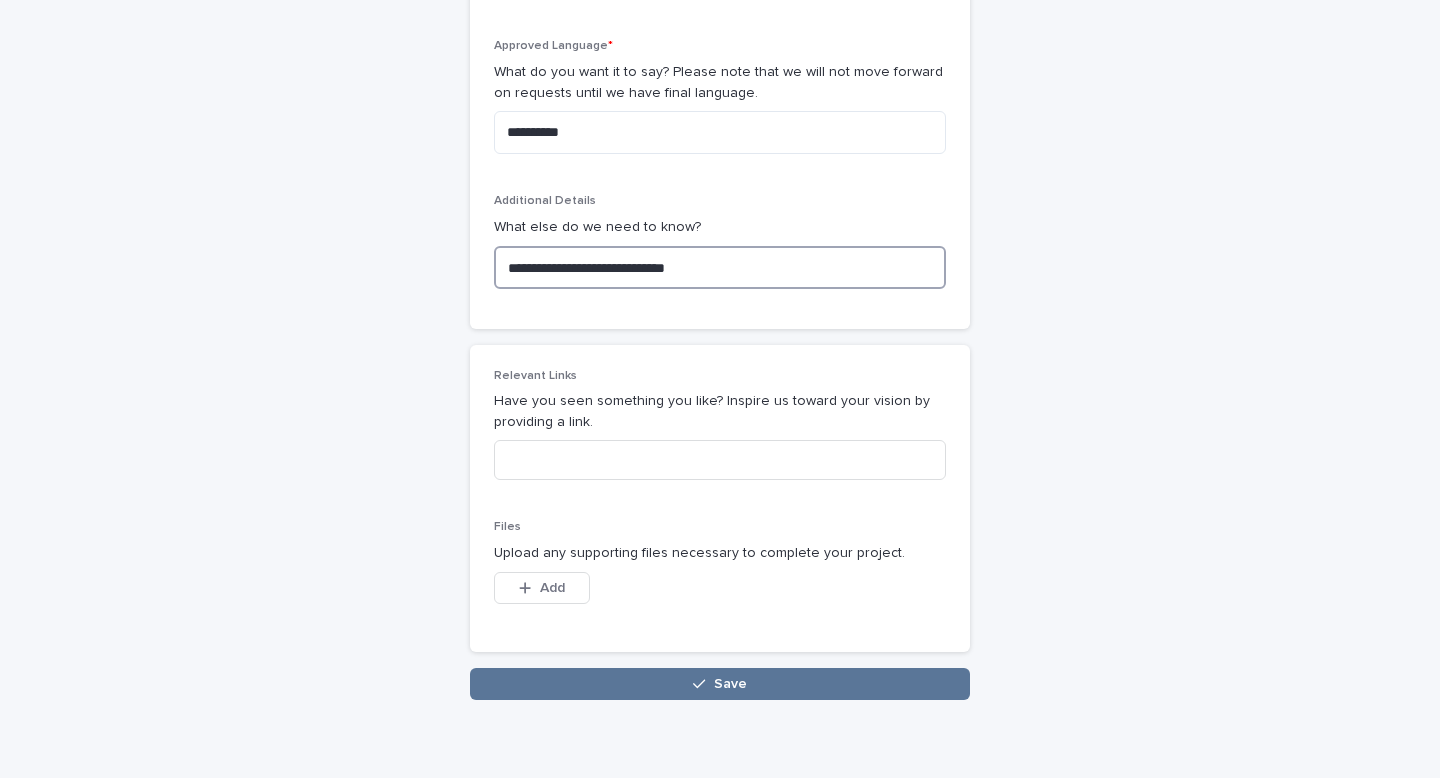 scroll, scrollTop: 1497, scrollLeft: 0, axis: vertical 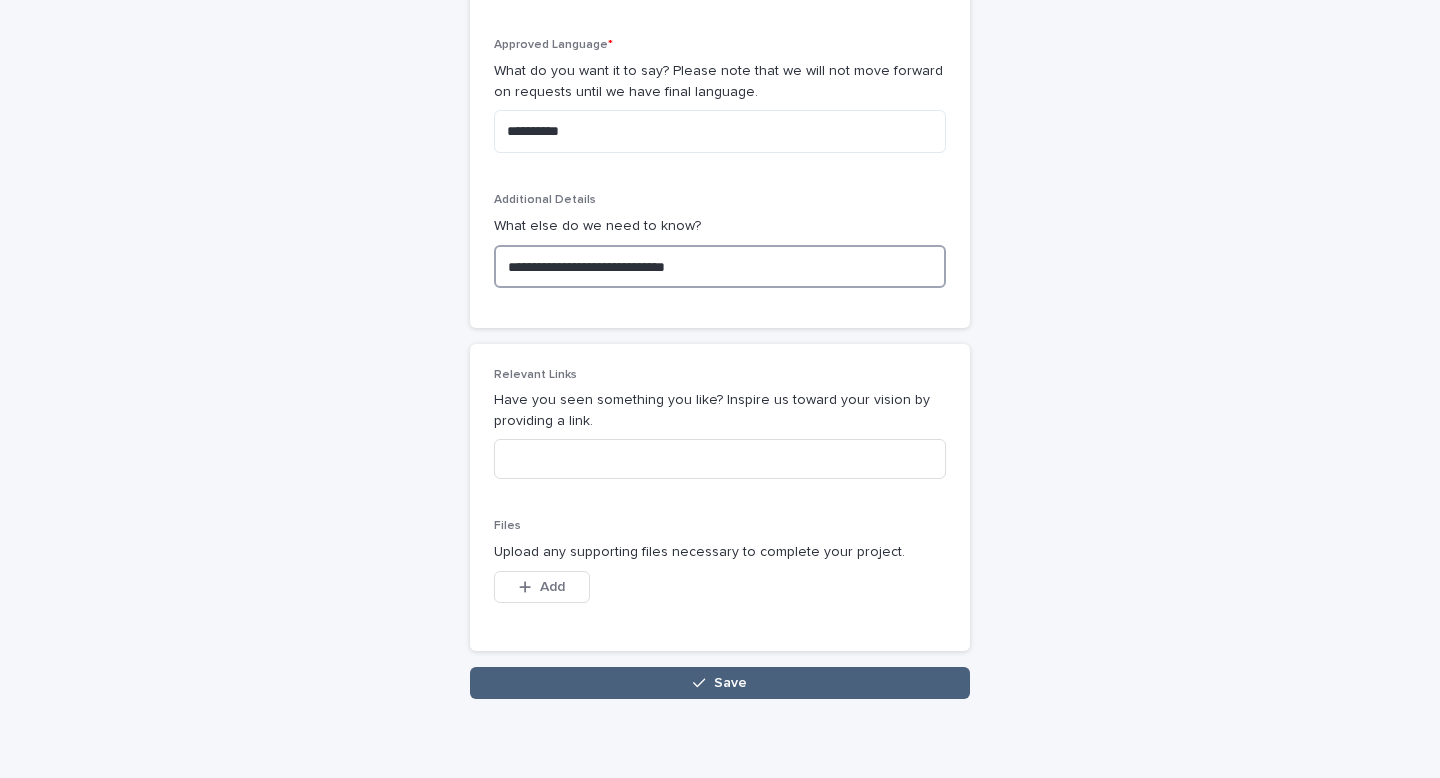 type on "**********" 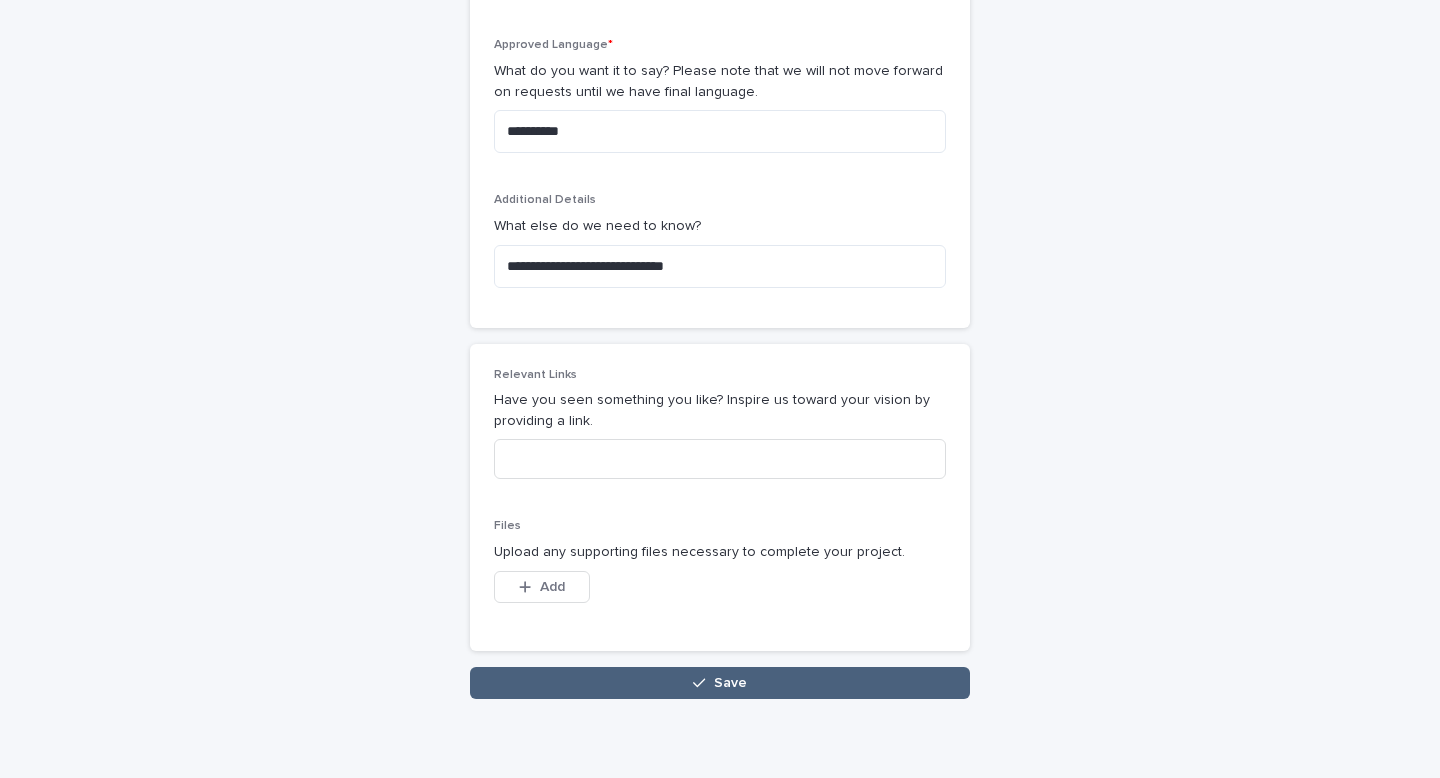 click on "Save" at bounding box center [720, 683] 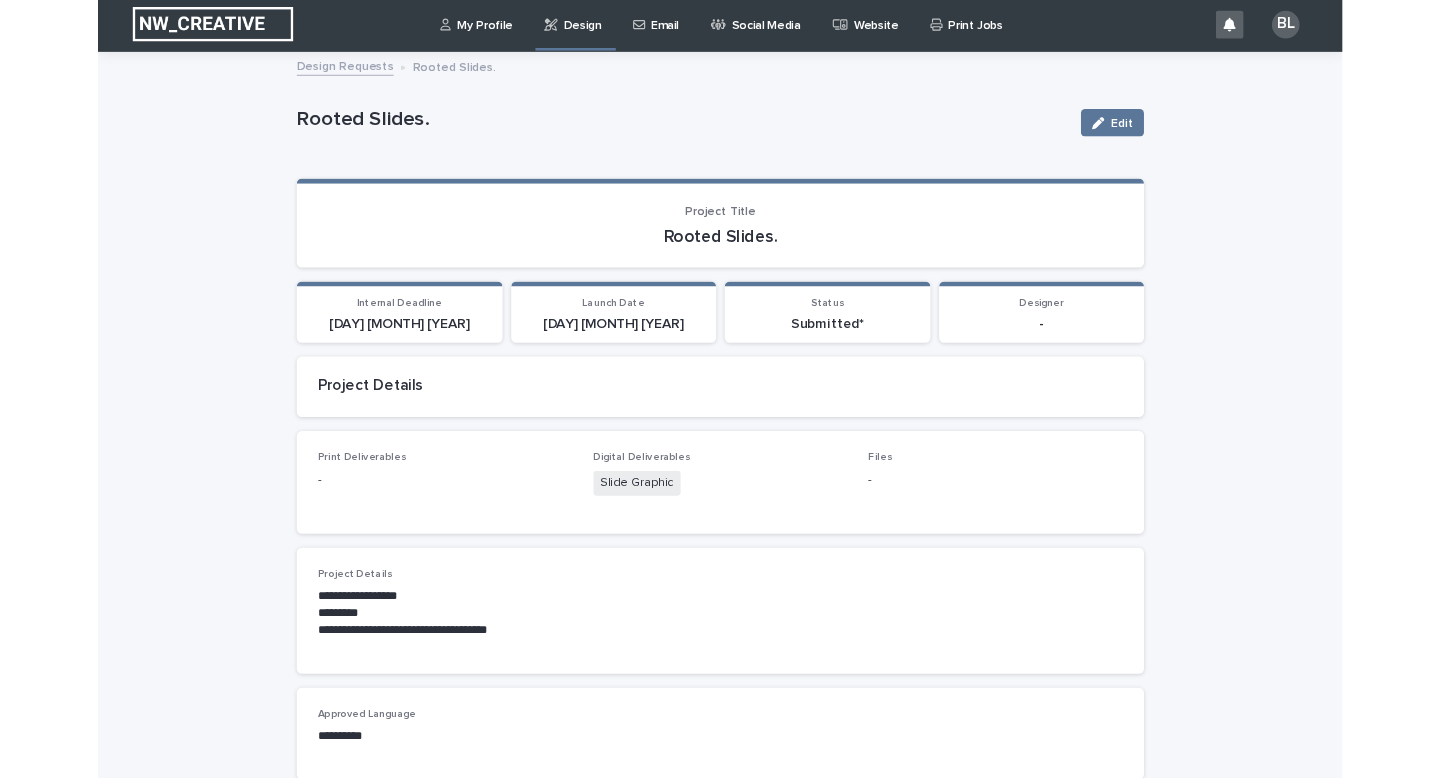 scroll, scrollTop: 0, scrollLeft: 0, axis: both 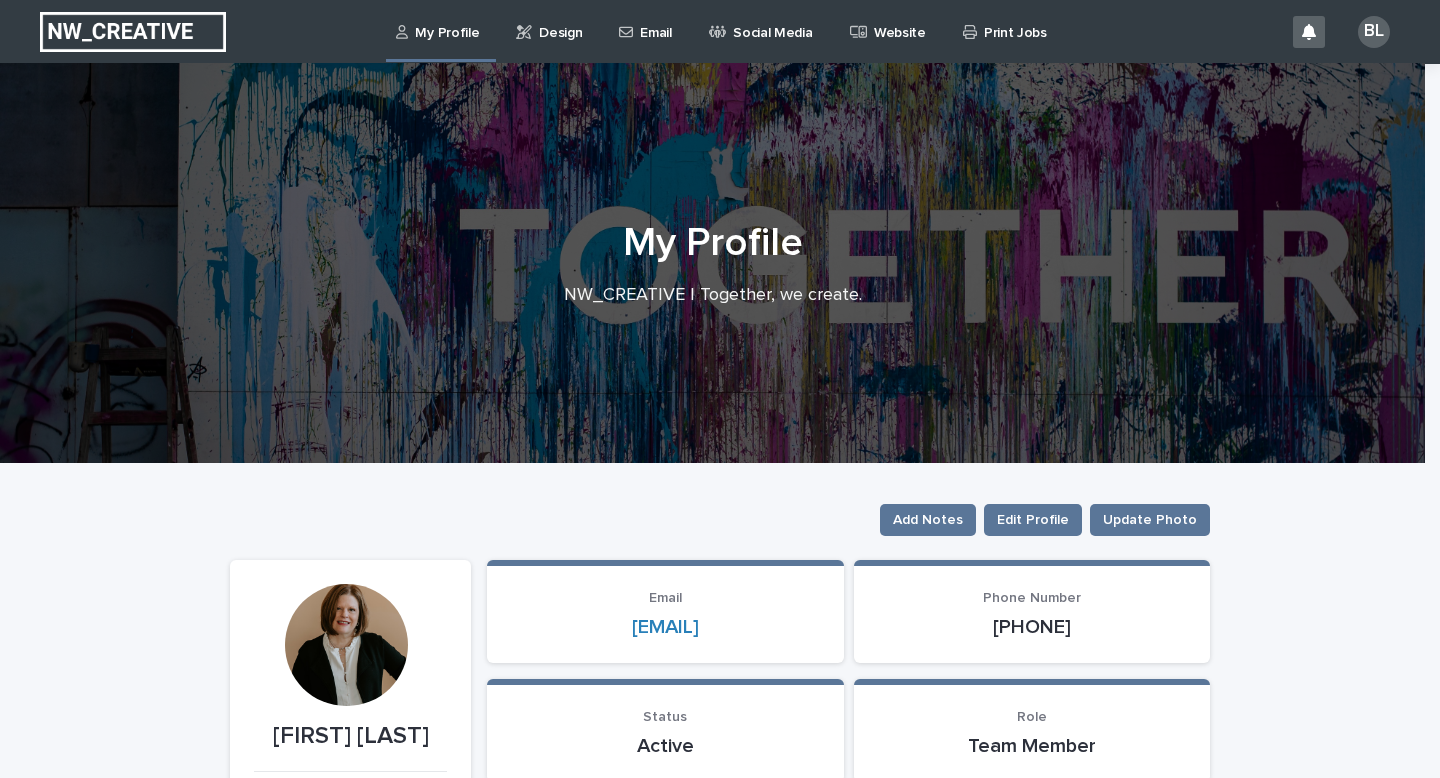 click on "Design" at bounding box center [560, 21] 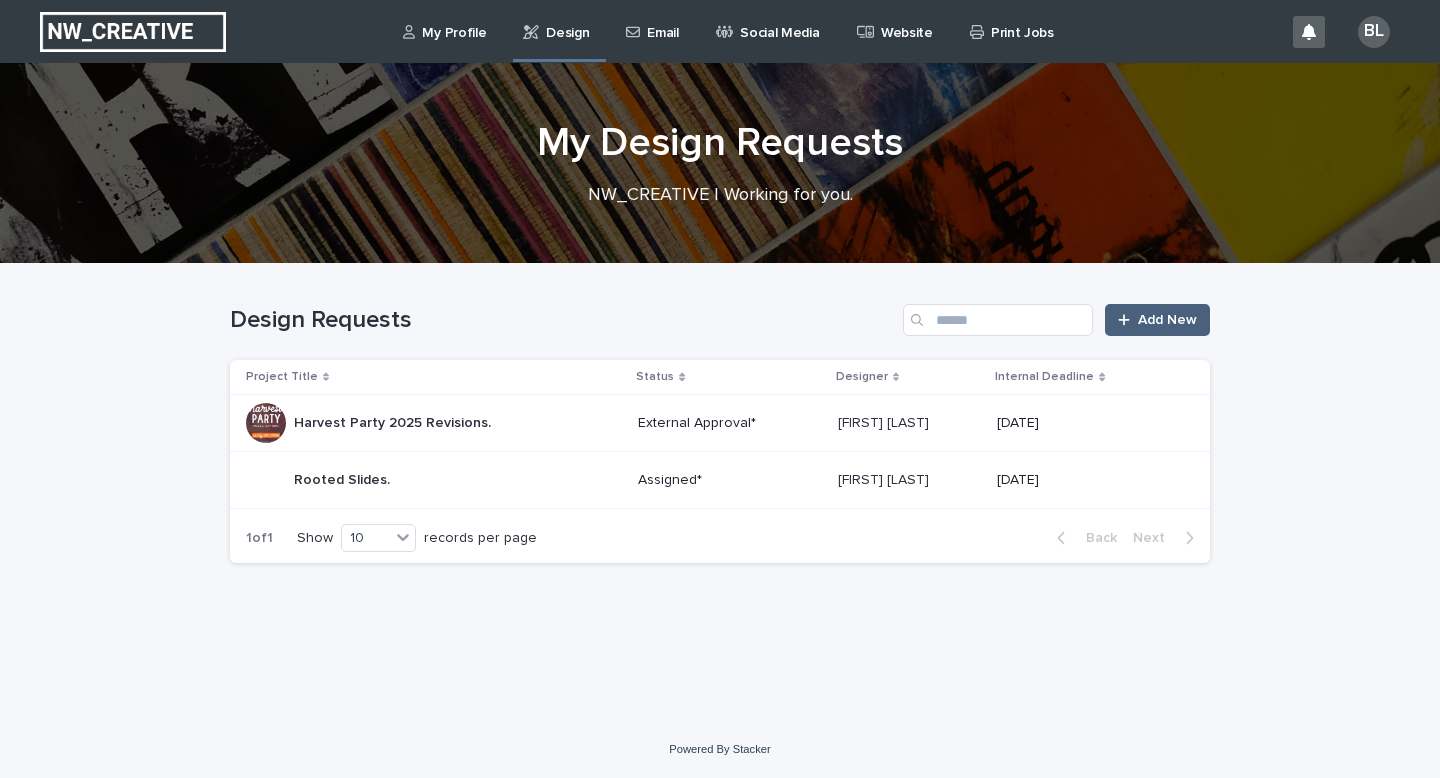 click on "Add New" at bounding box center [1167, 320] 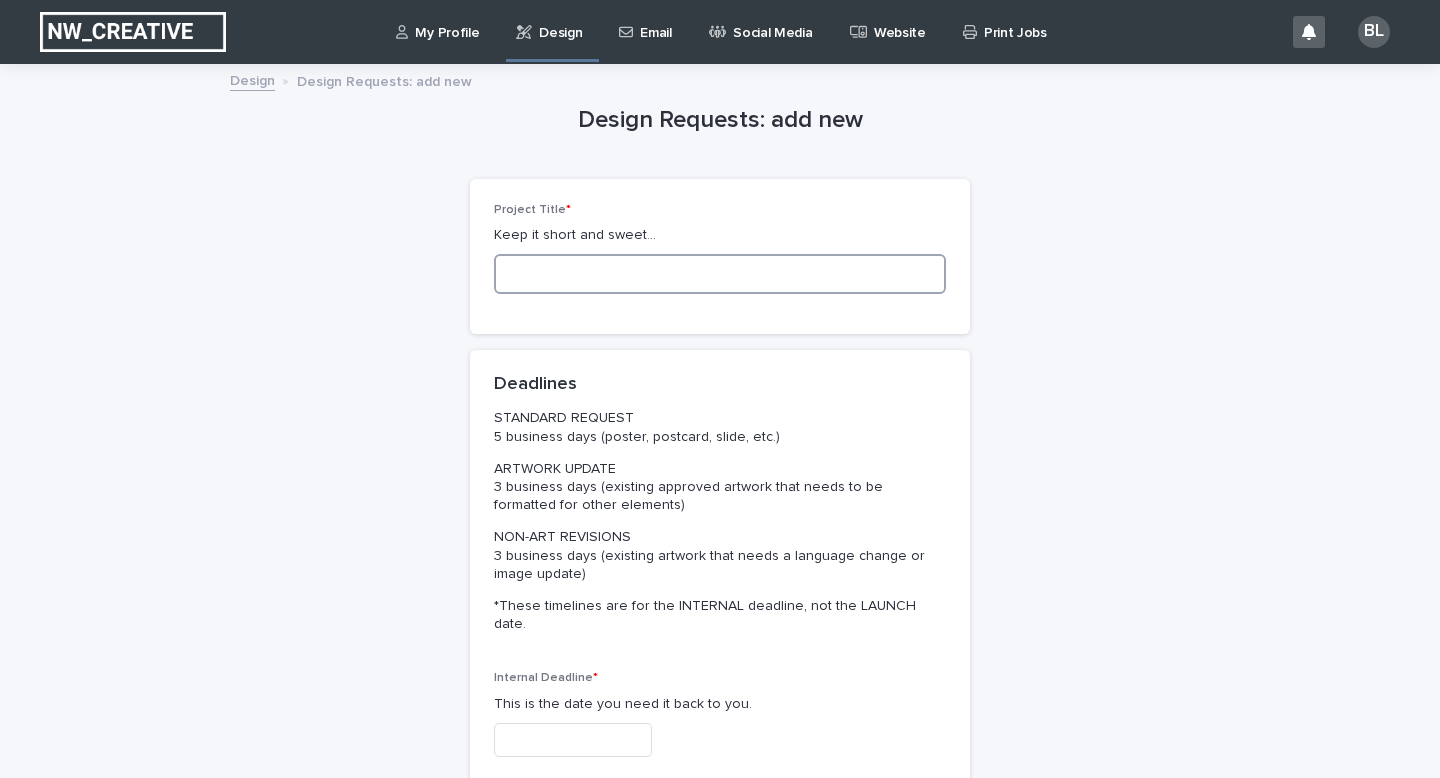 click at bounding box center (720, 274) 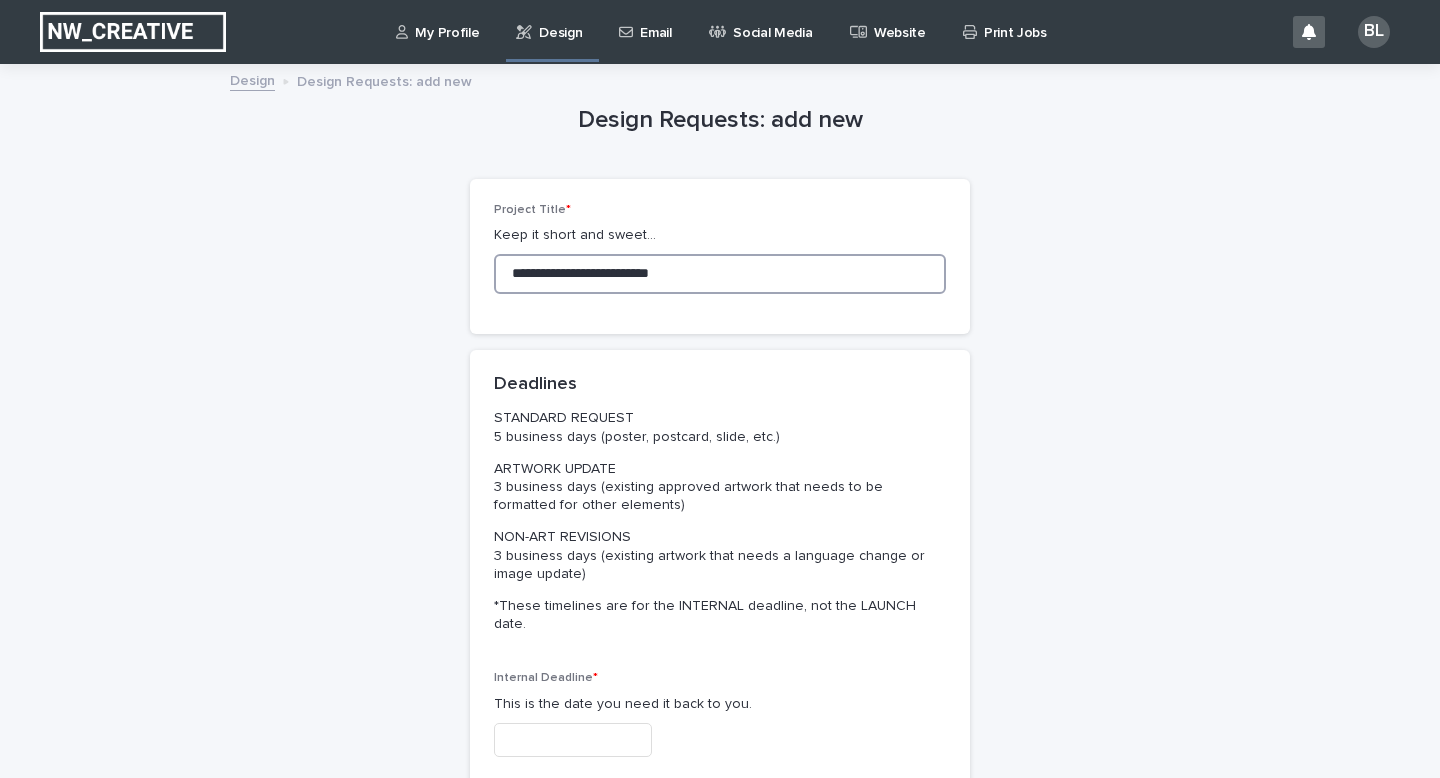 type on "**********" 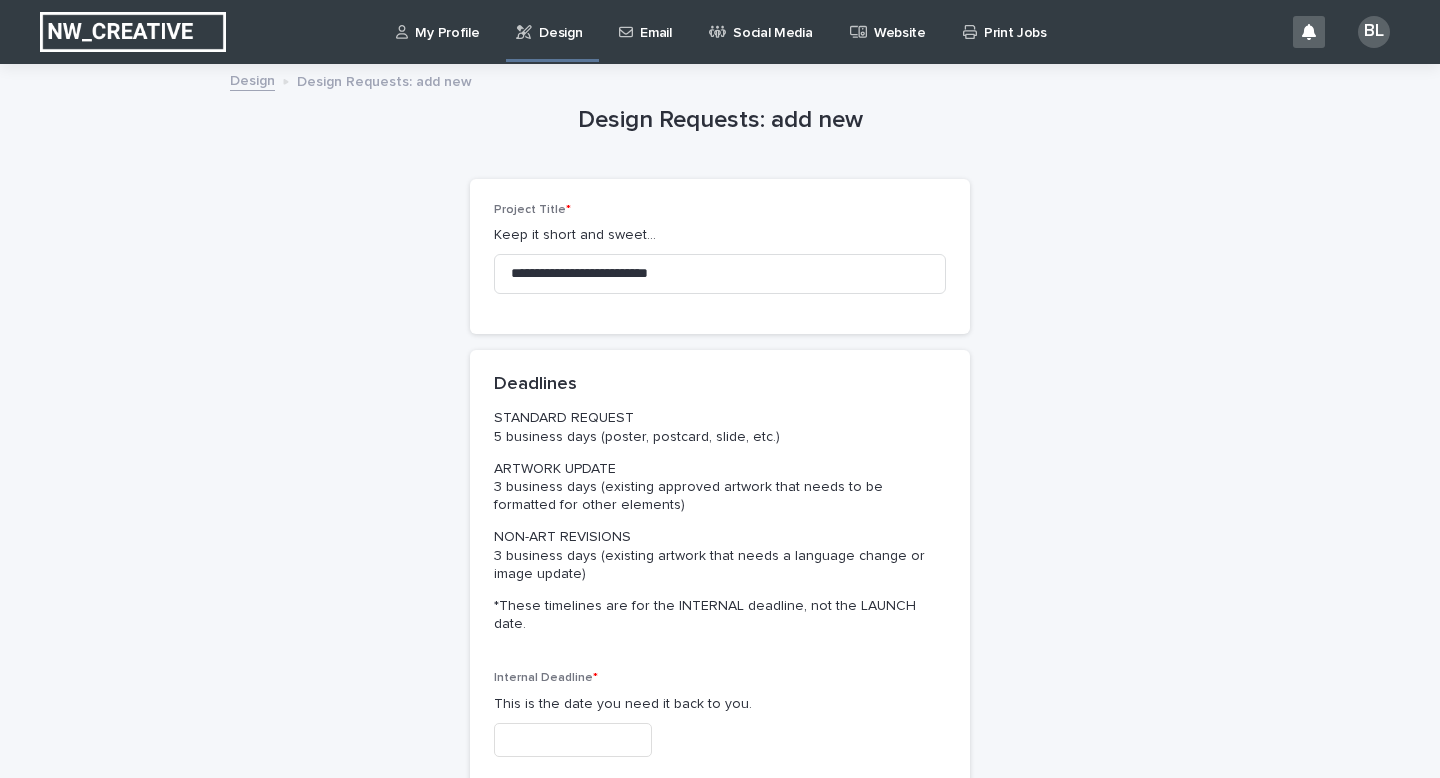 click at bounding box center (573, 740) 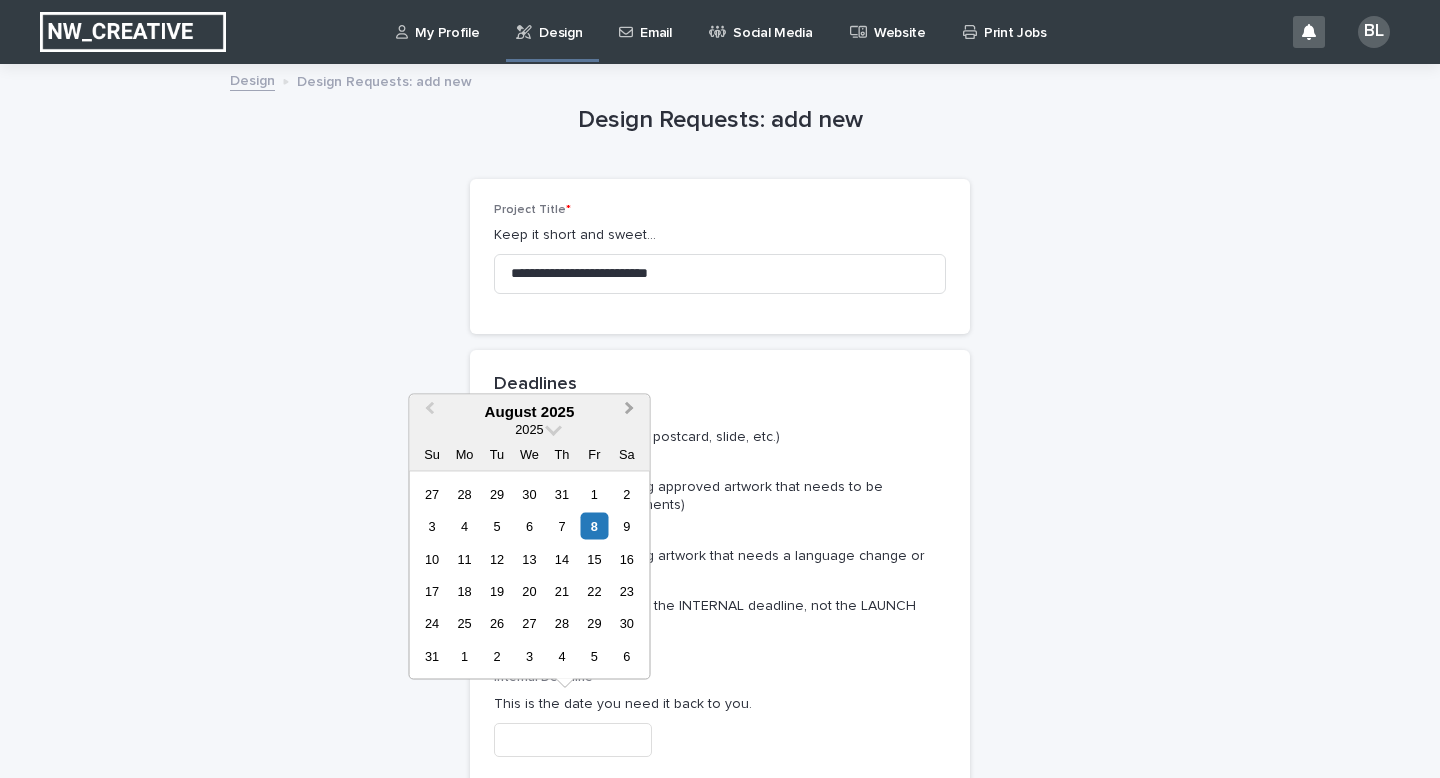 click on "Next Month" at bounding box center (630, 410) 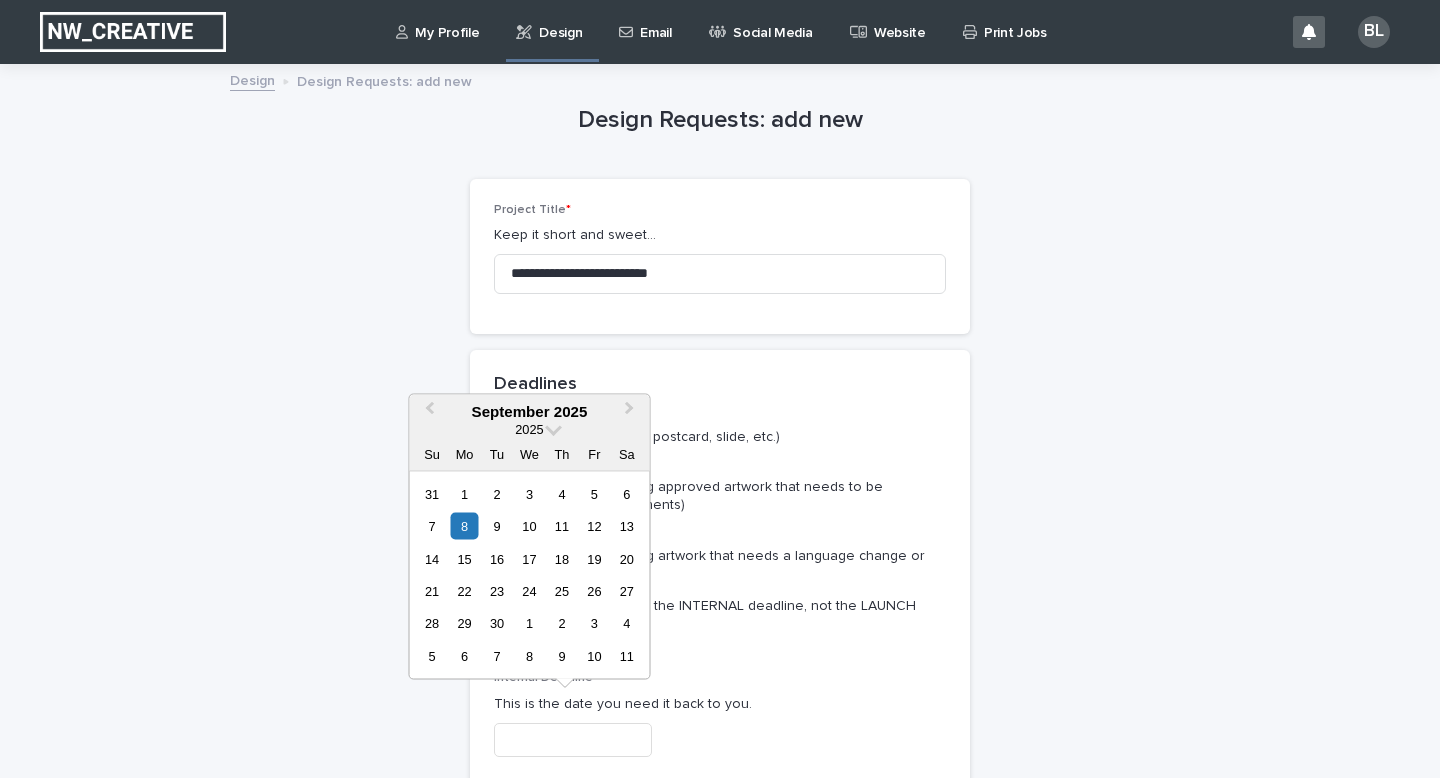 click on "3" at bounding box center [529, 493] 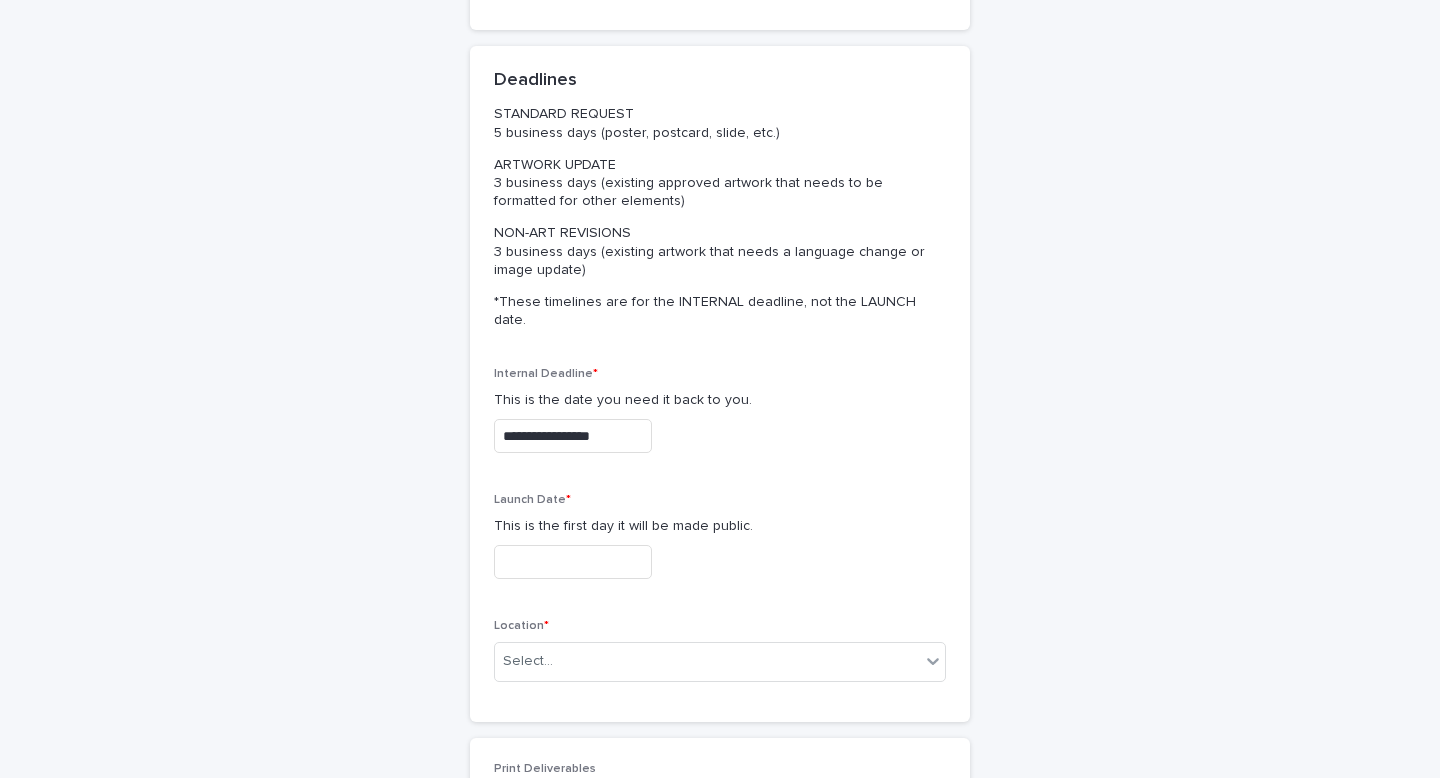 scroll, scrollTop: 307, scrollLeft: 0, axis: vertical 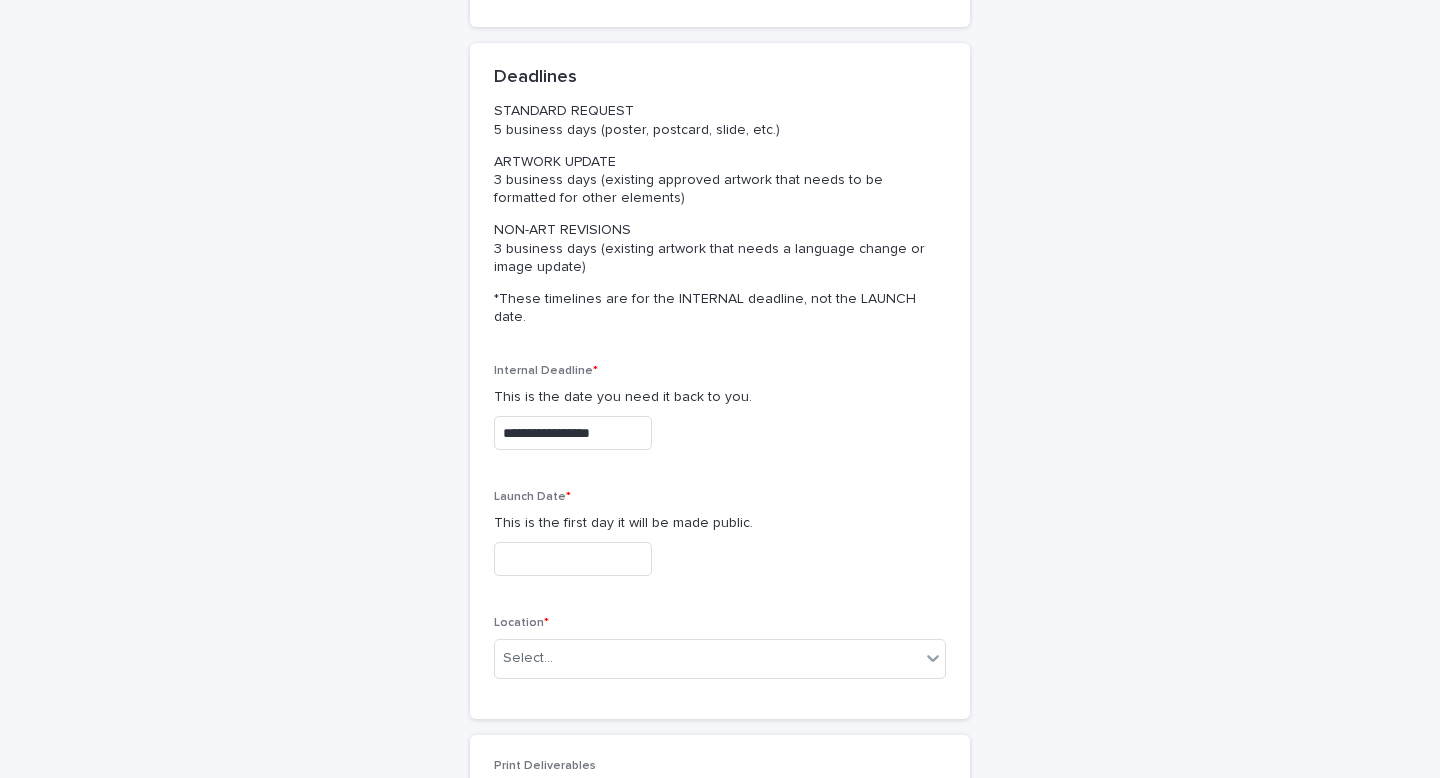 click at bounding box center (573, 559) 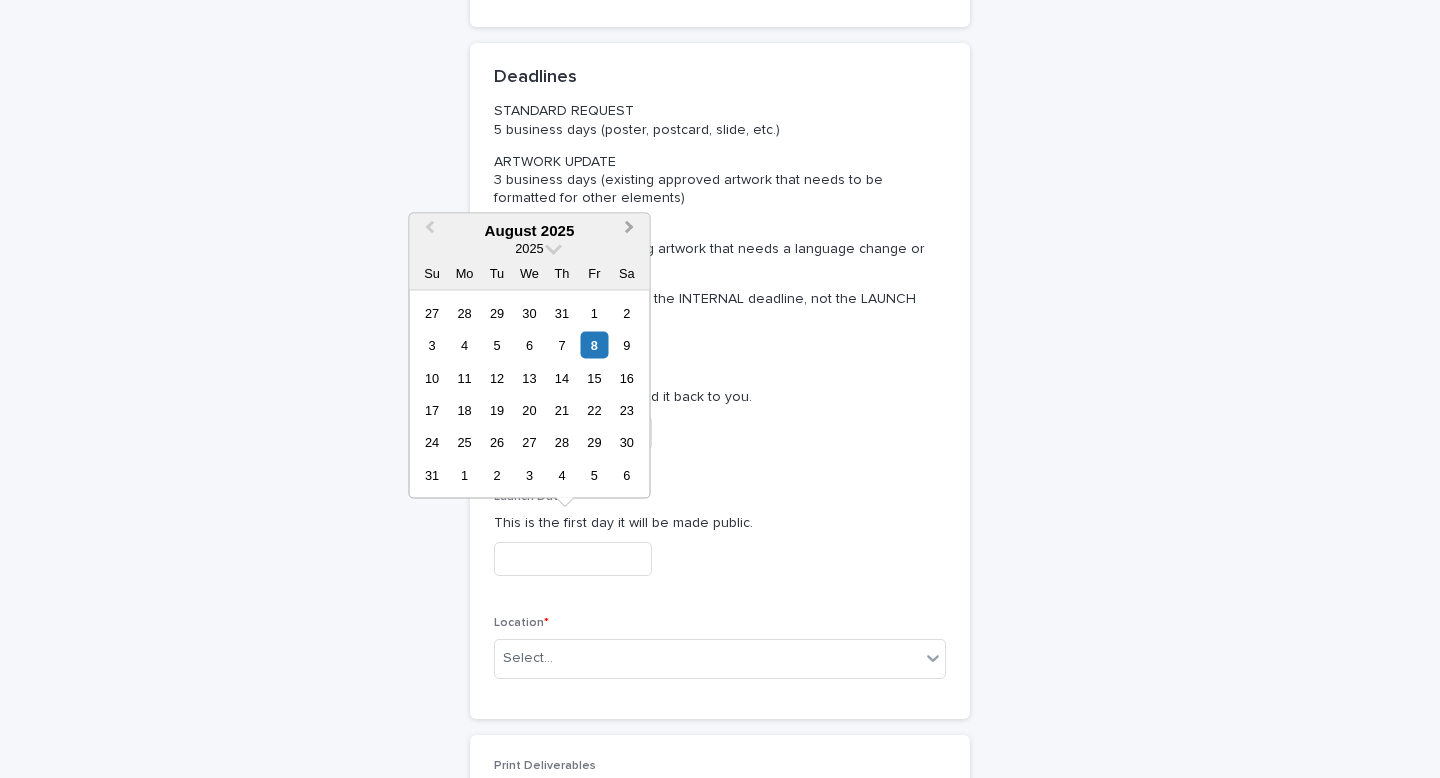 click on "Next Month" at bounding box center (632, 231) 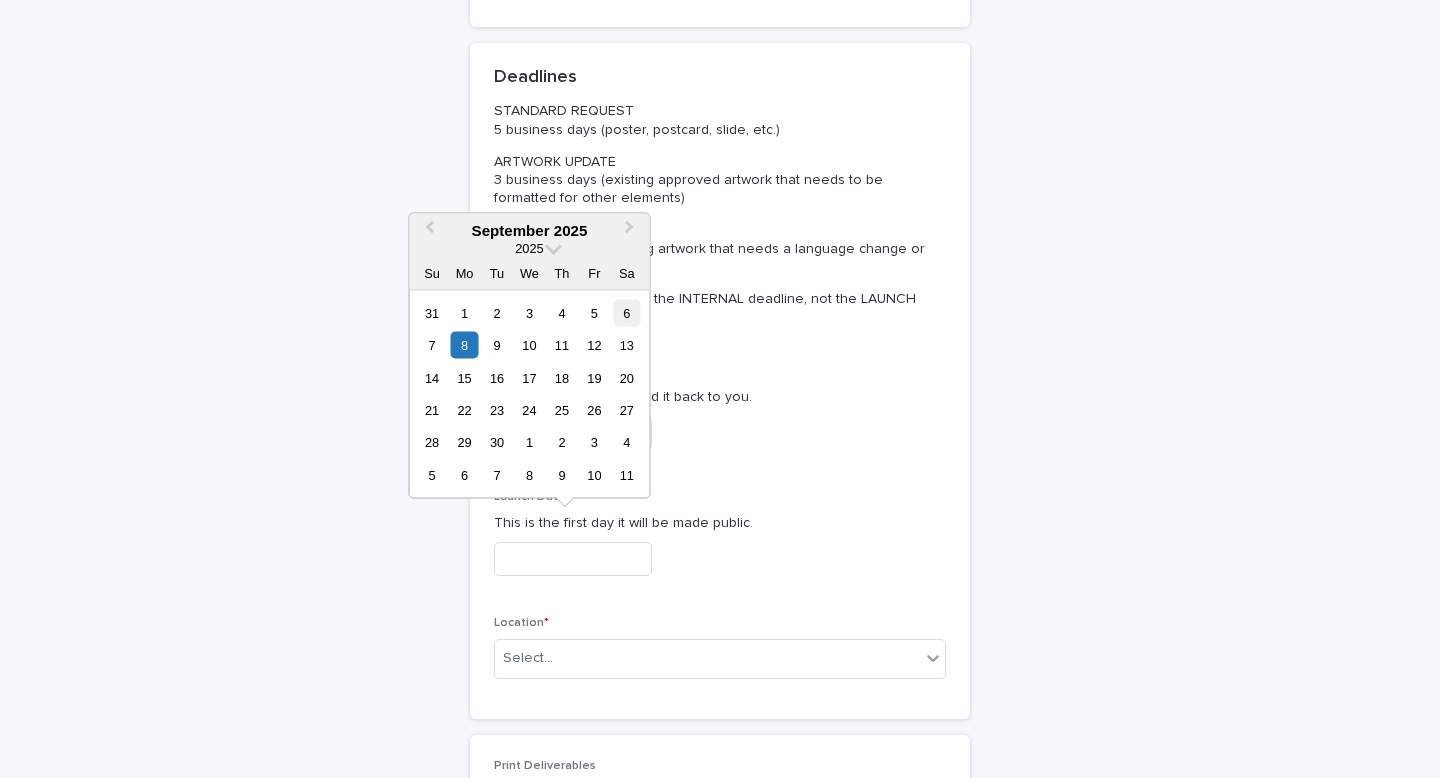click on "6" at bounding box center [626, 312] 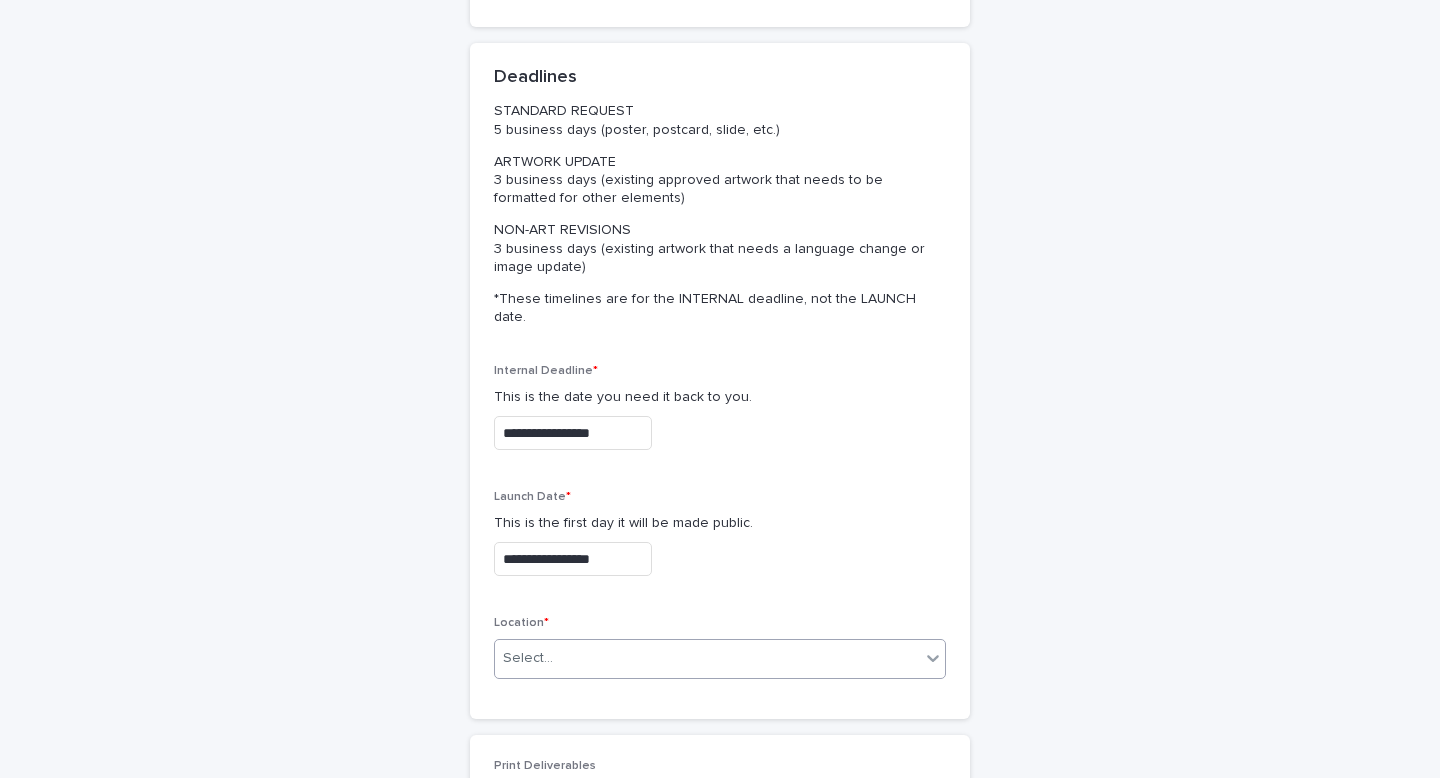 click on "Select..." at bounding box center [528, 658] 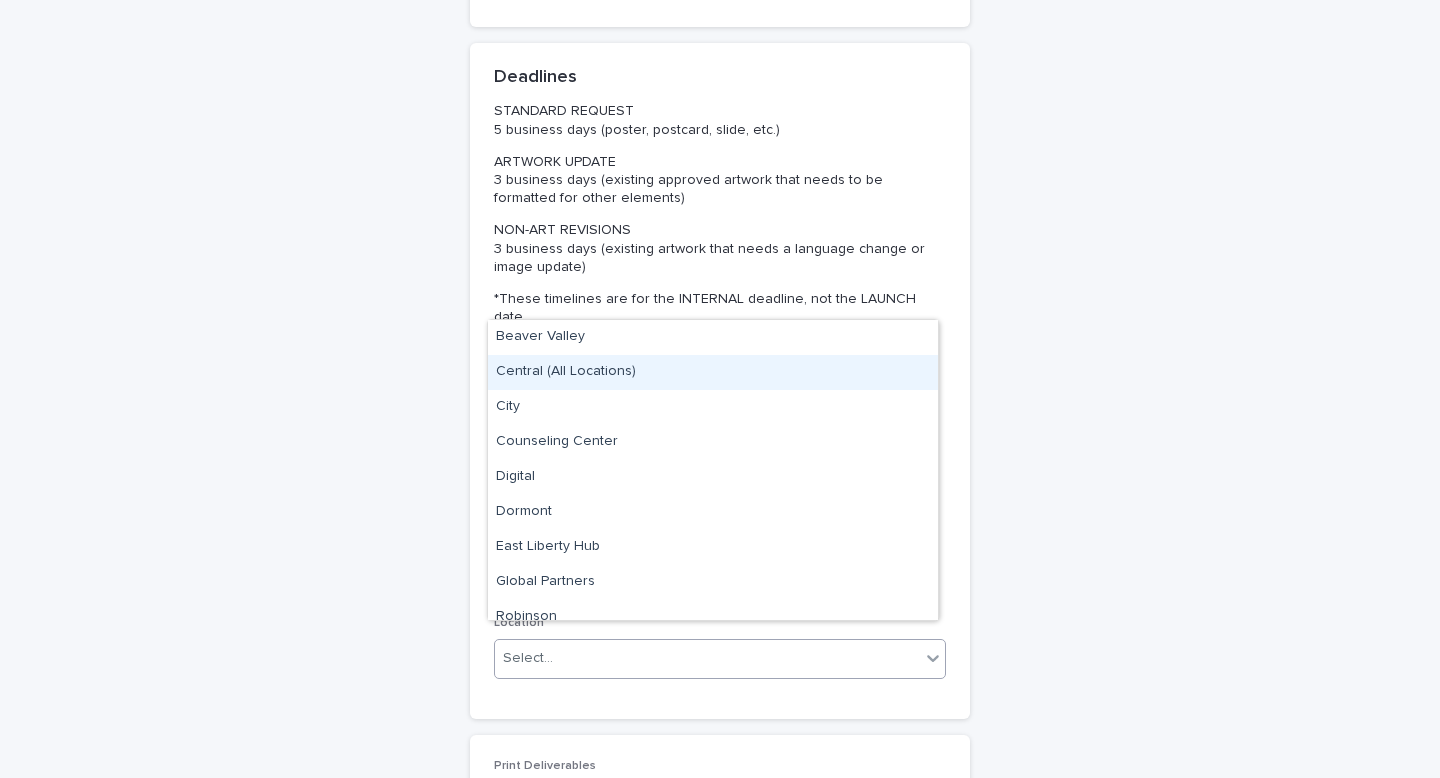 click on "Central (All Locations)" at bounding box center [713, 372] 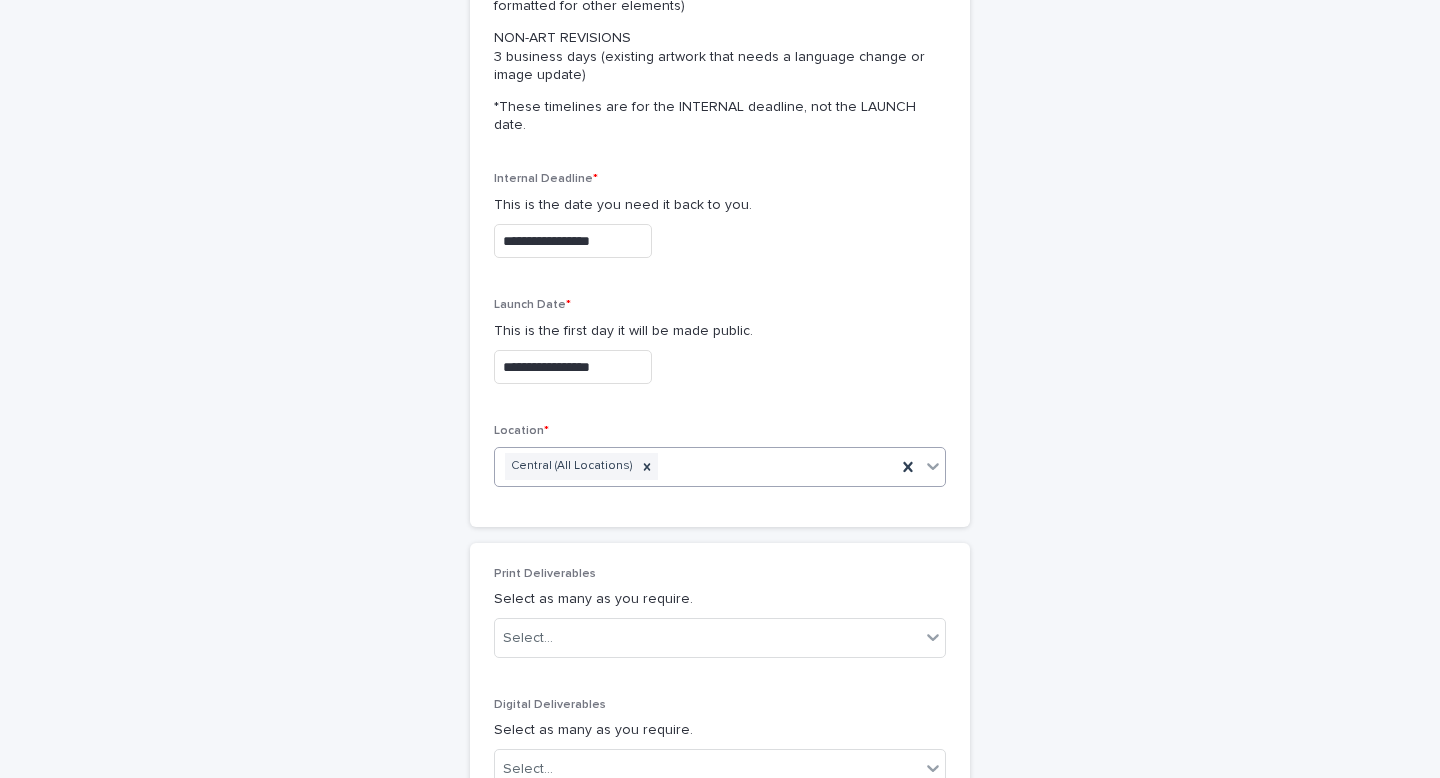 scroll, scrollTop: 531, scrollLeft: 0, axis: vertical 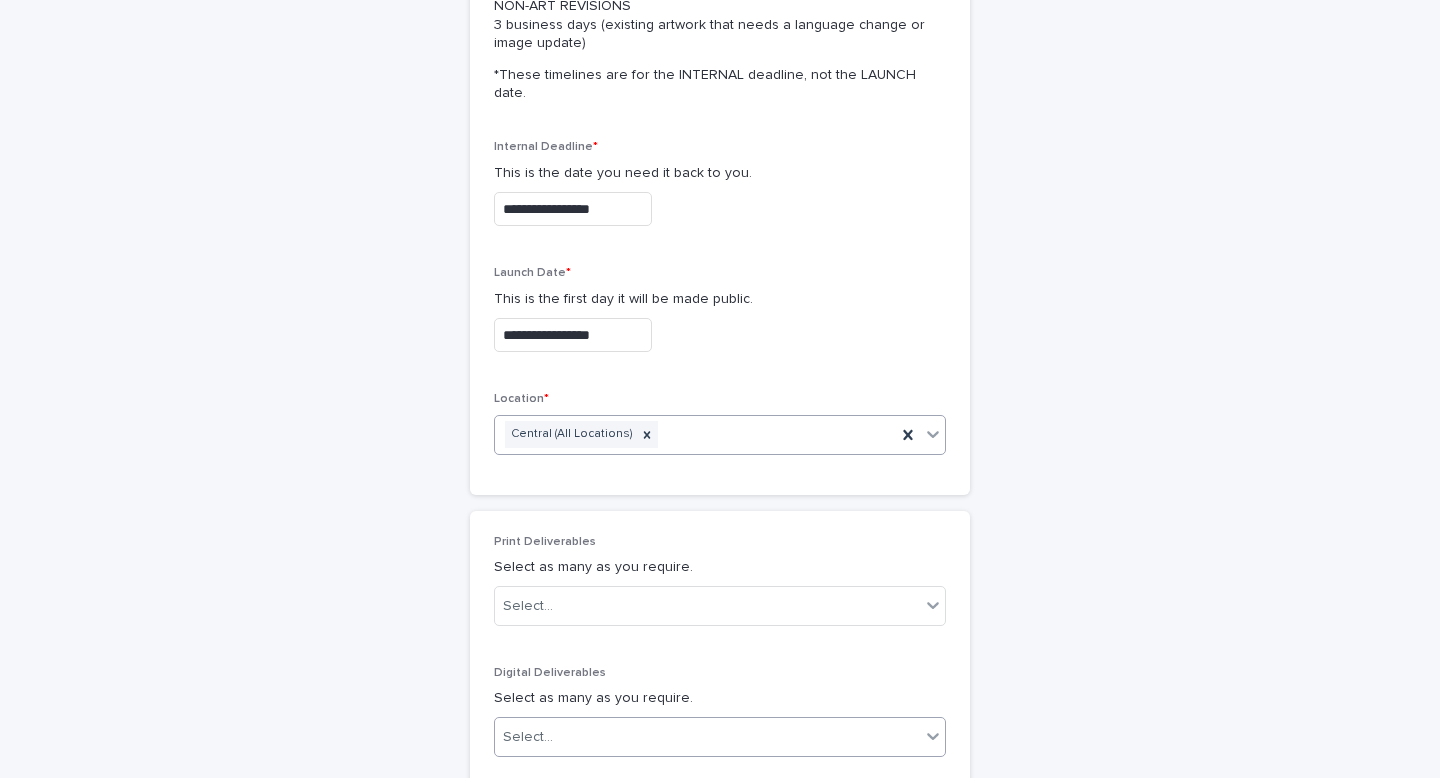 click on "Select..." at bounding box center (707, 737) 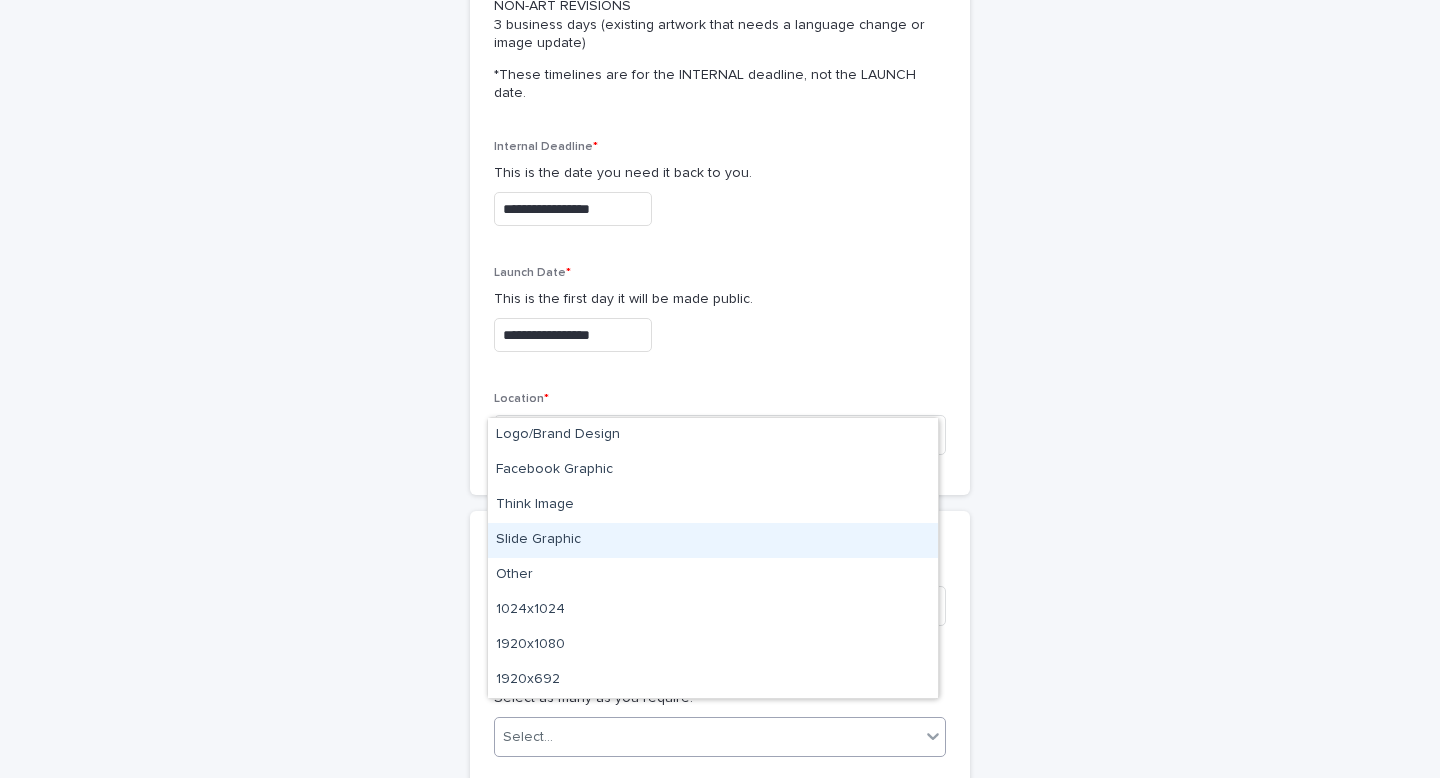 click on "Slide Graphic" at bounding box center (713, 540) 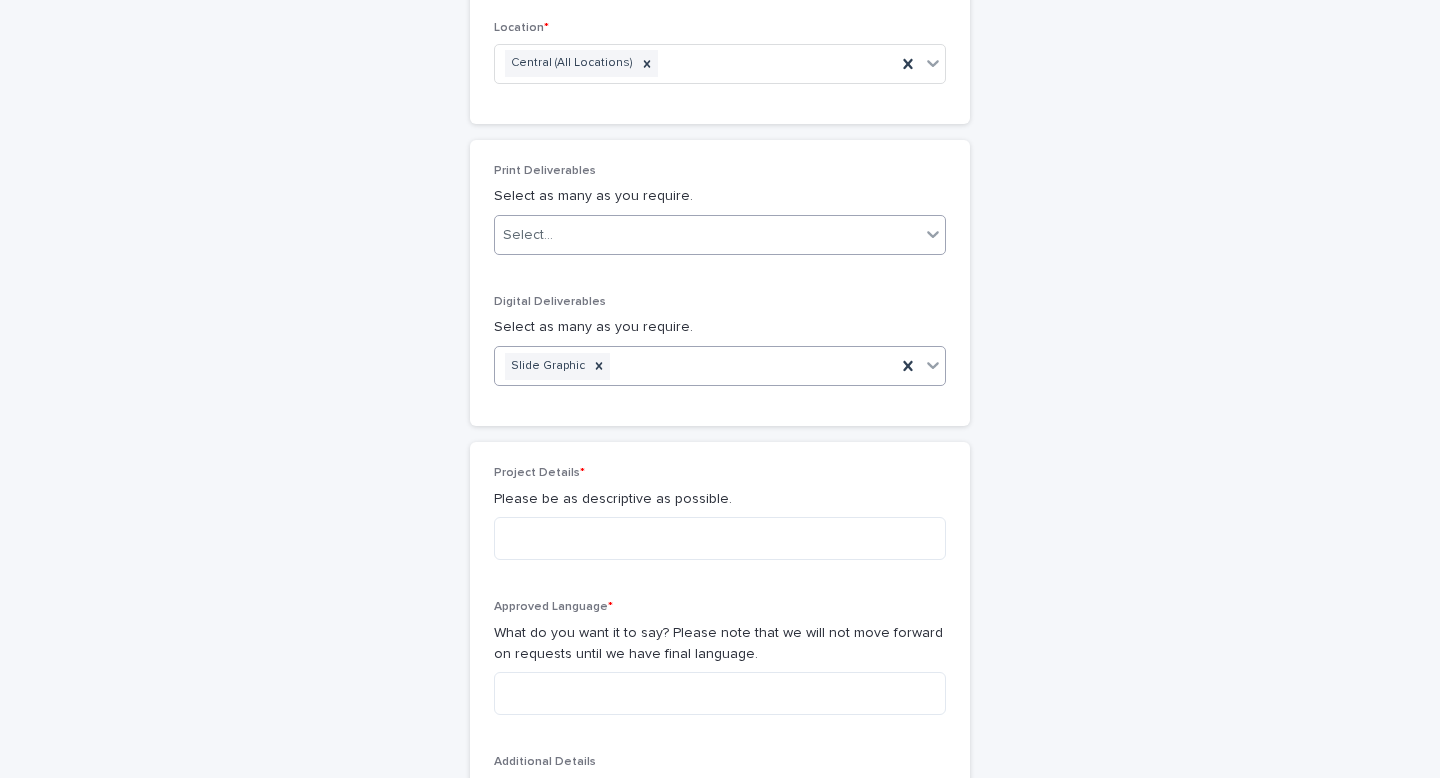 scroll, scrollTop: 918, scrollLeft: 0, axis: vertical 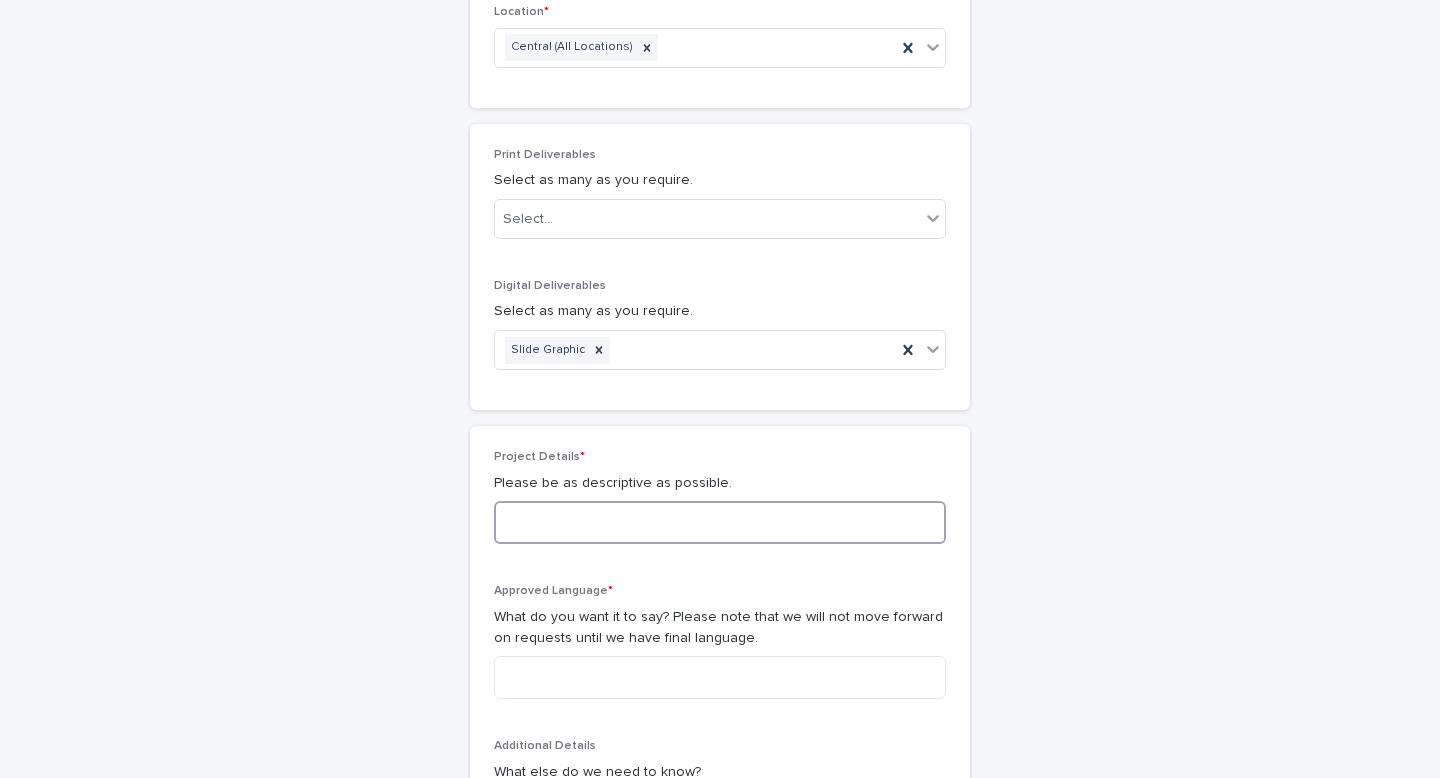 click at bounding box center (720, 522) 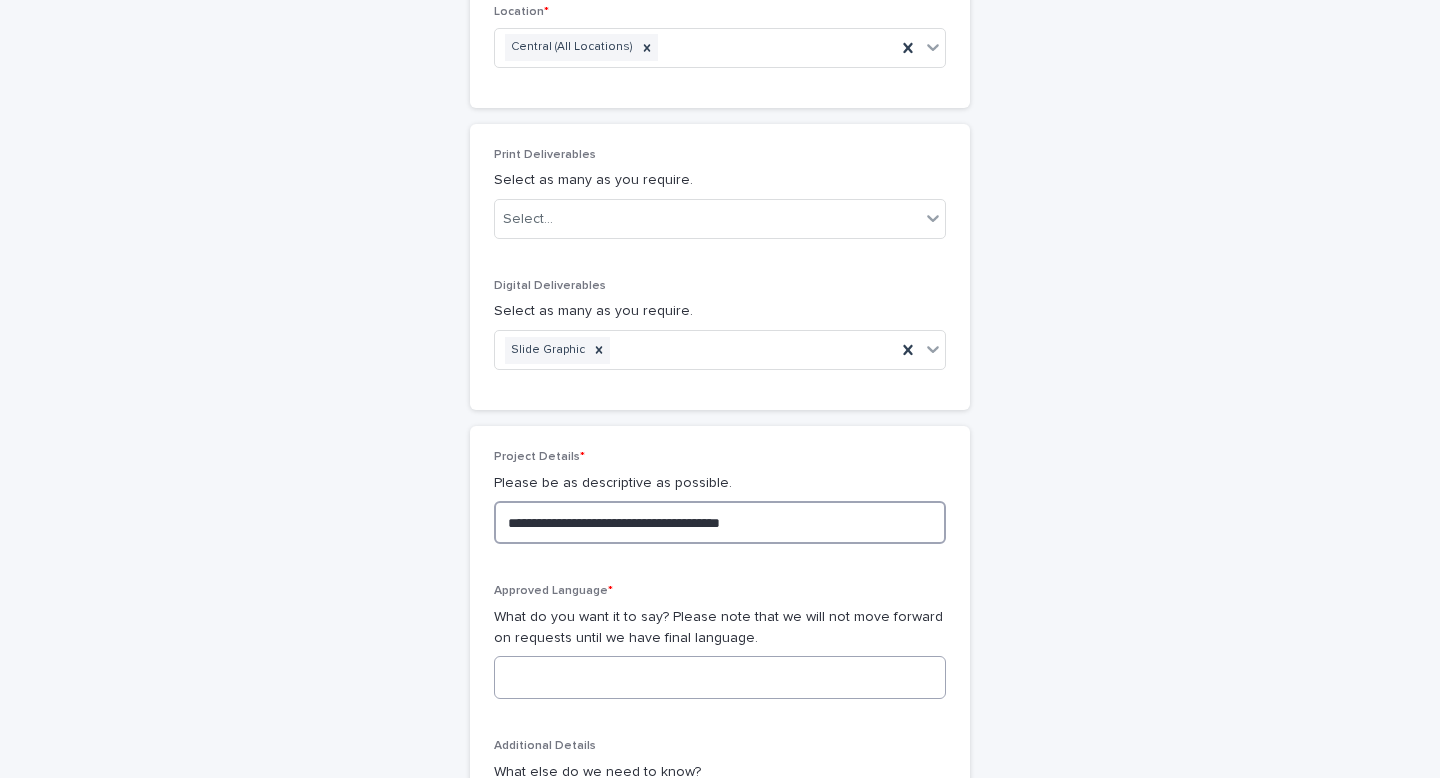 type on "**********" 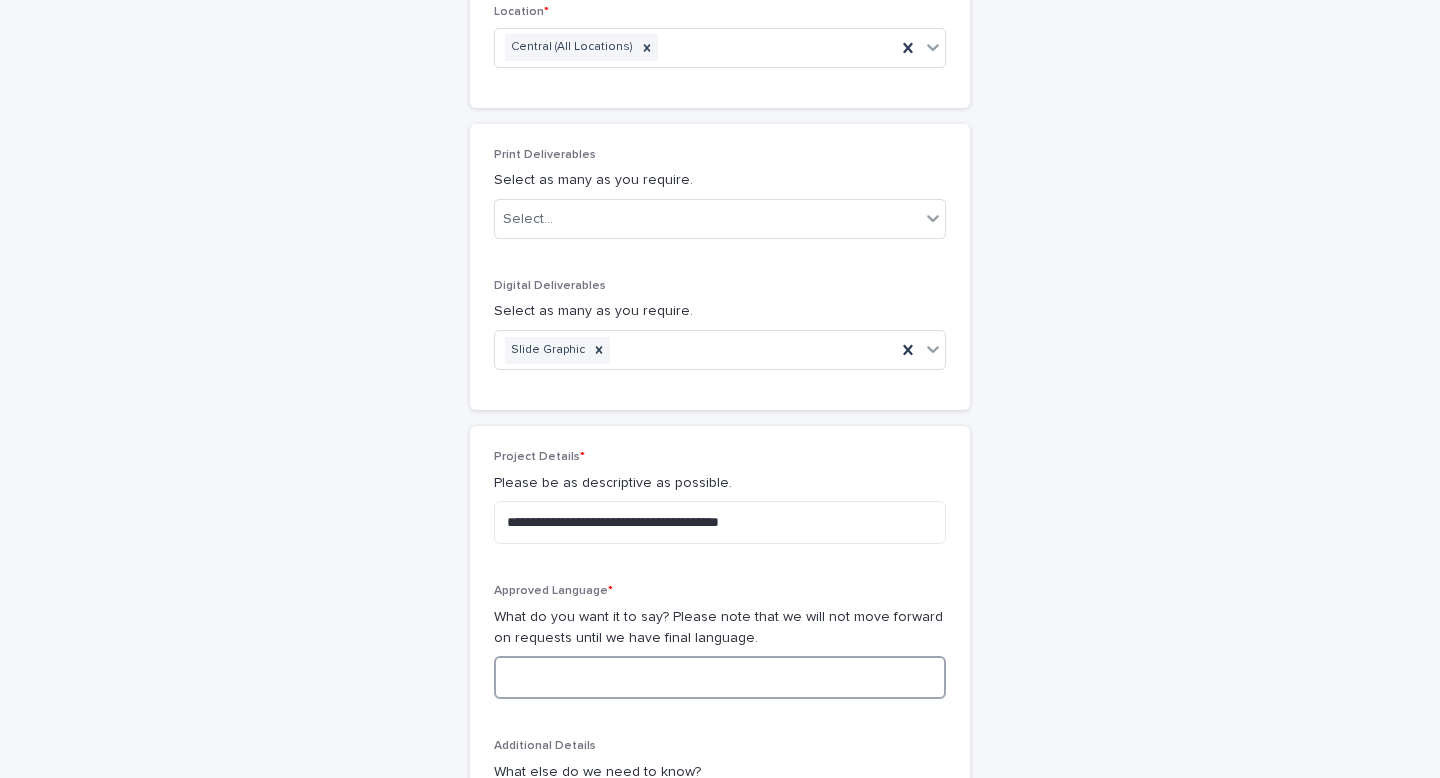 click at bounding box center [720, 677] 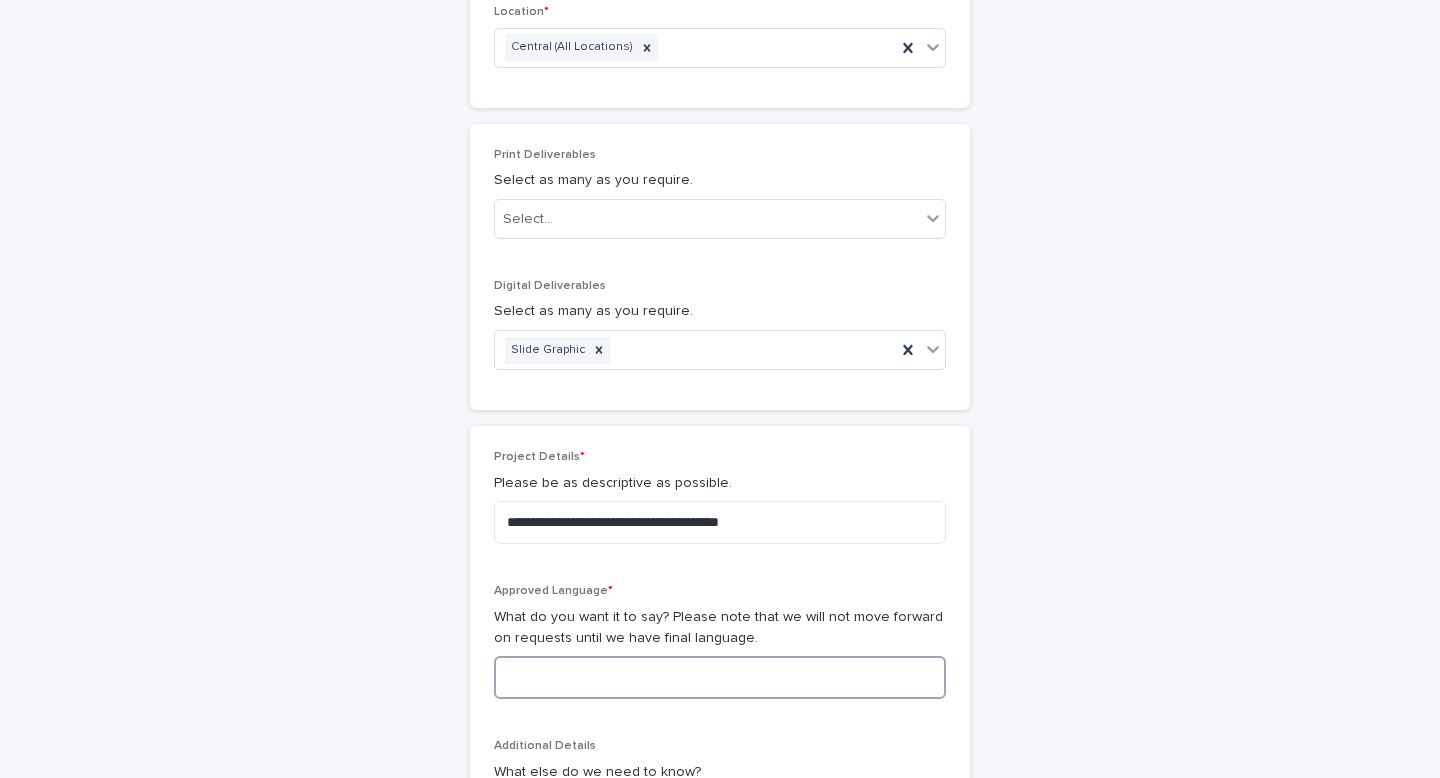 type on "*" 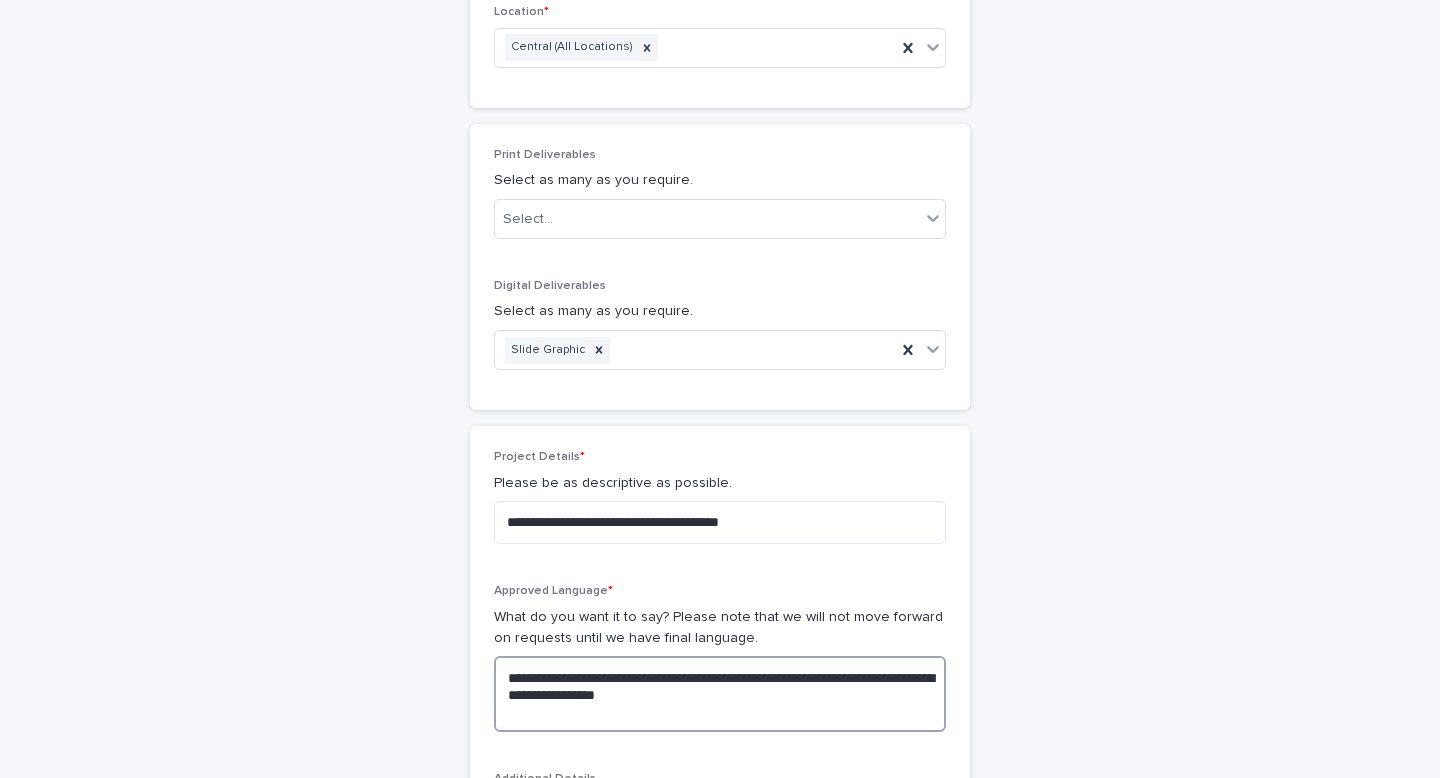 click on "**********" at bounding box center (720, 694) 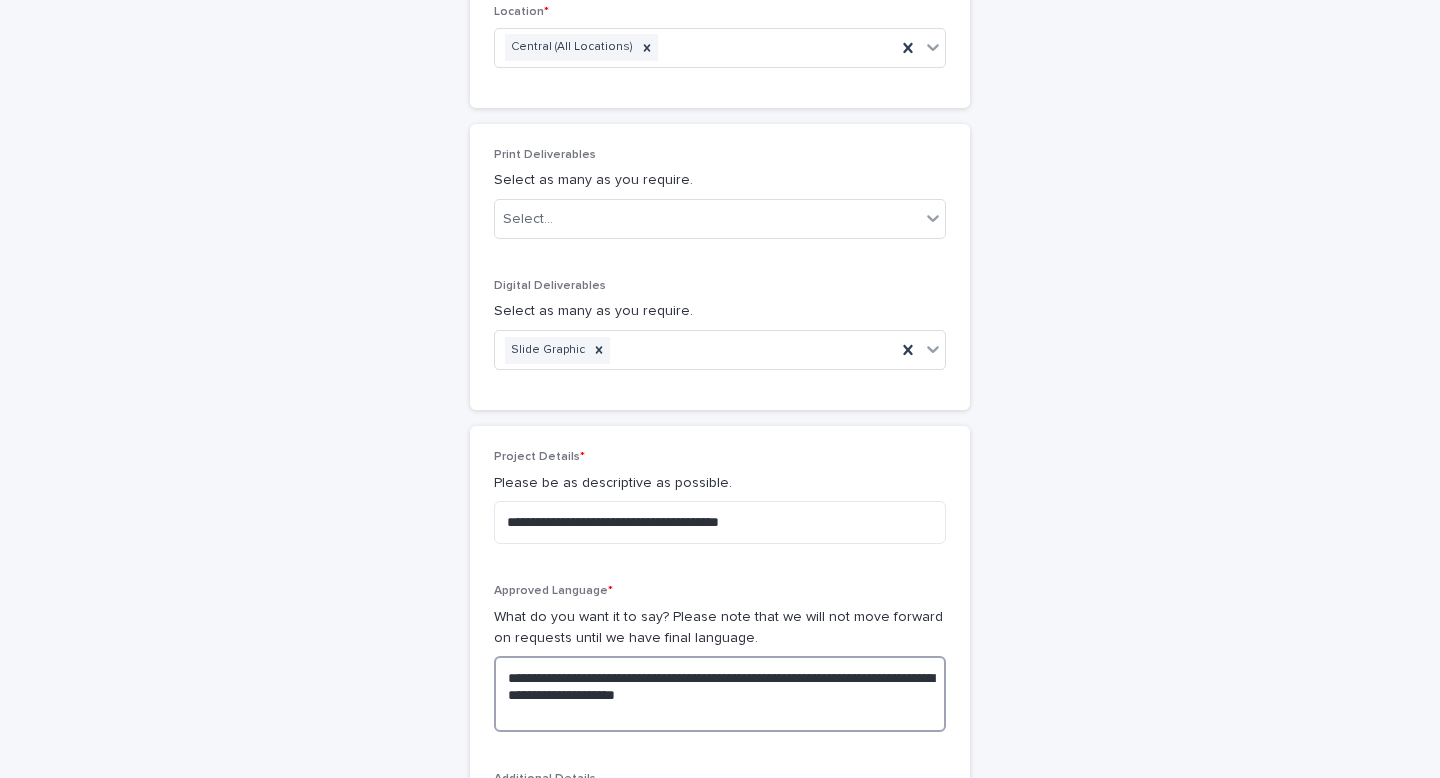 click on "**********" at bounding box center (720, 694) 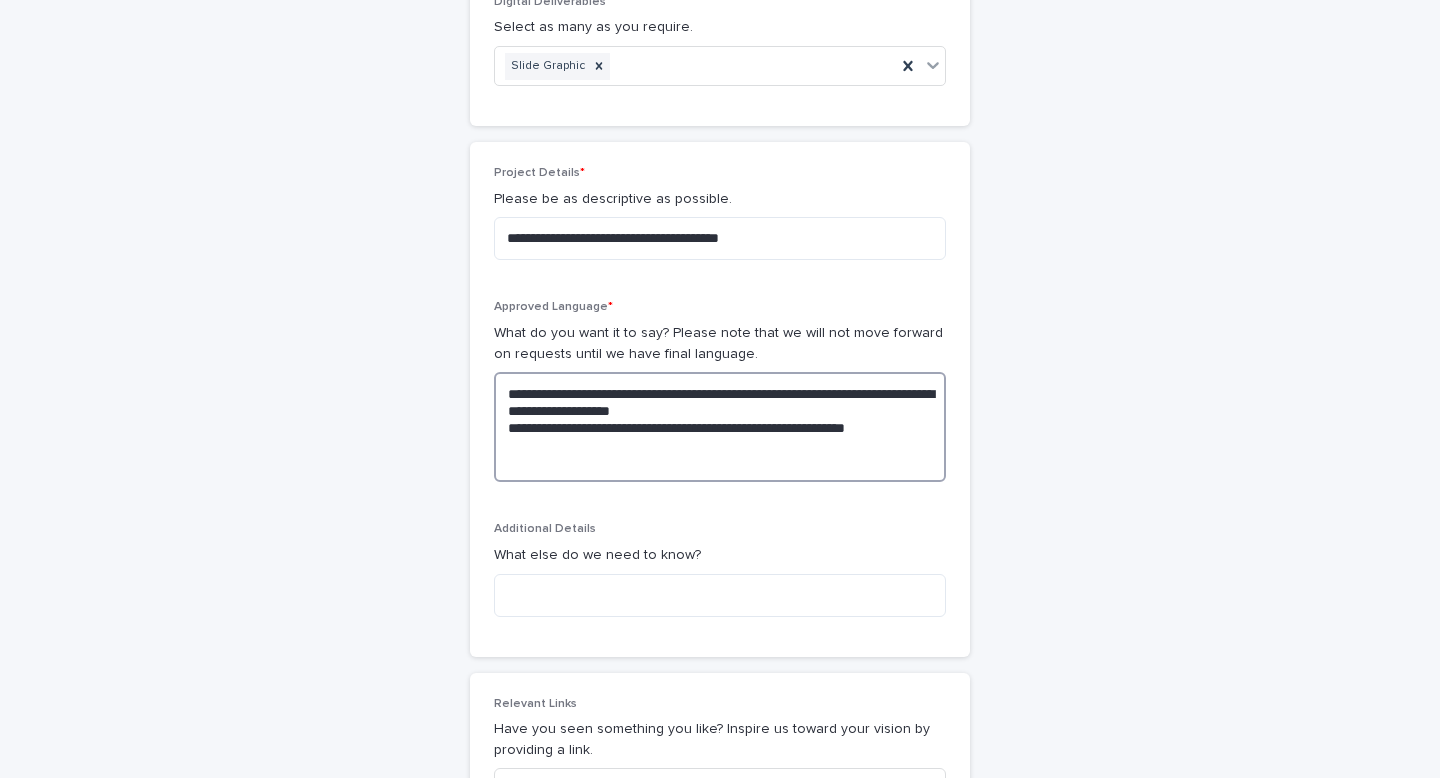 scroll, scrollTop: 1210, scrollLeft: 0, axis: vertical 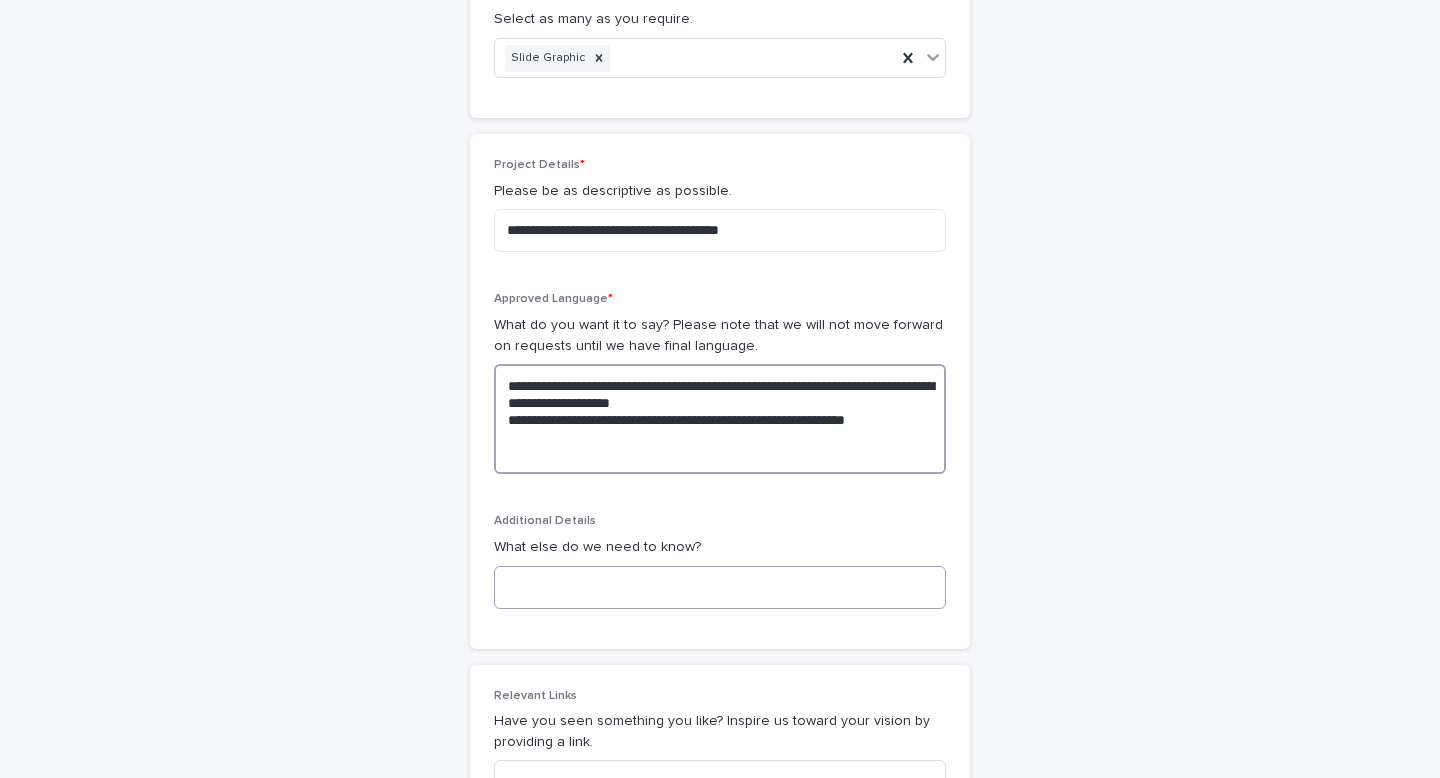 type on "**********" 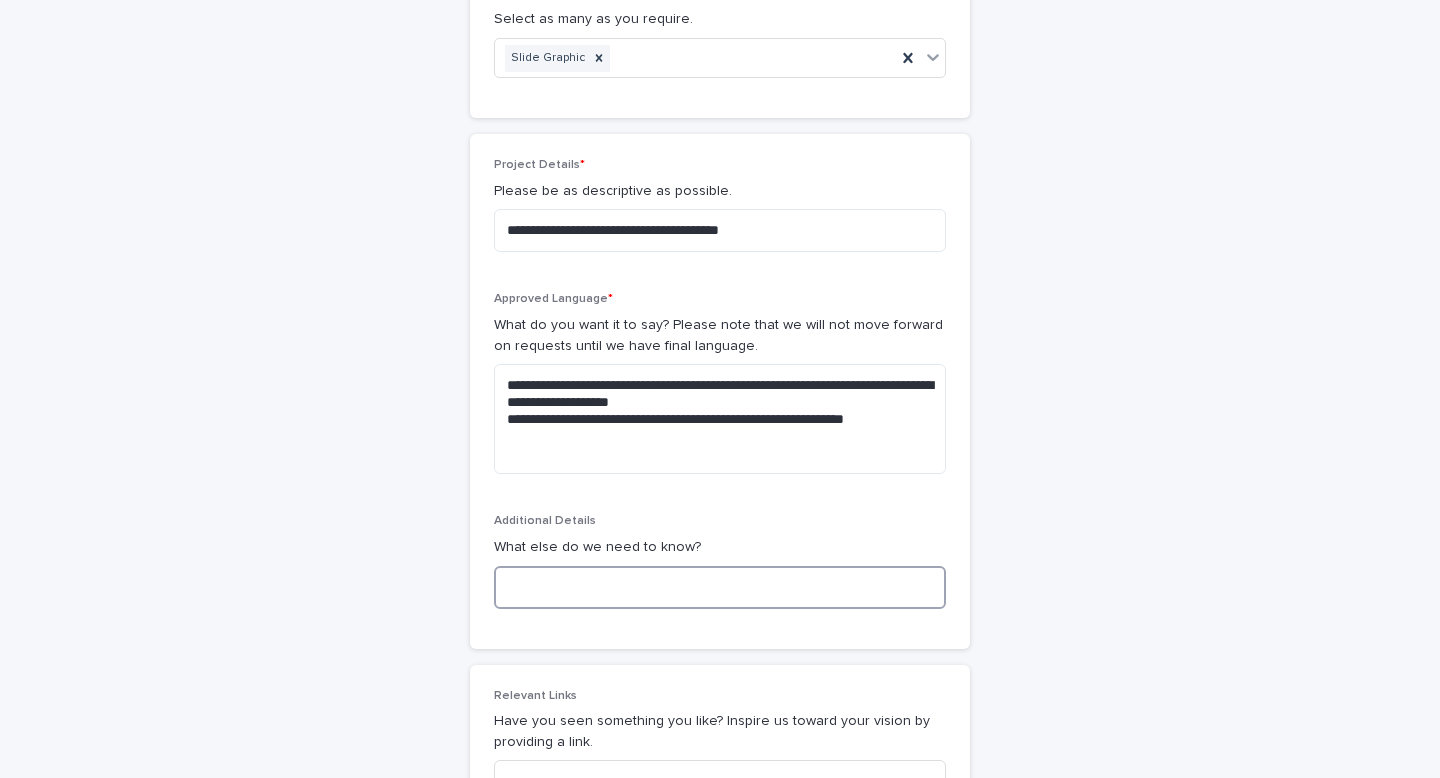 click at bounding box center (720, 587) 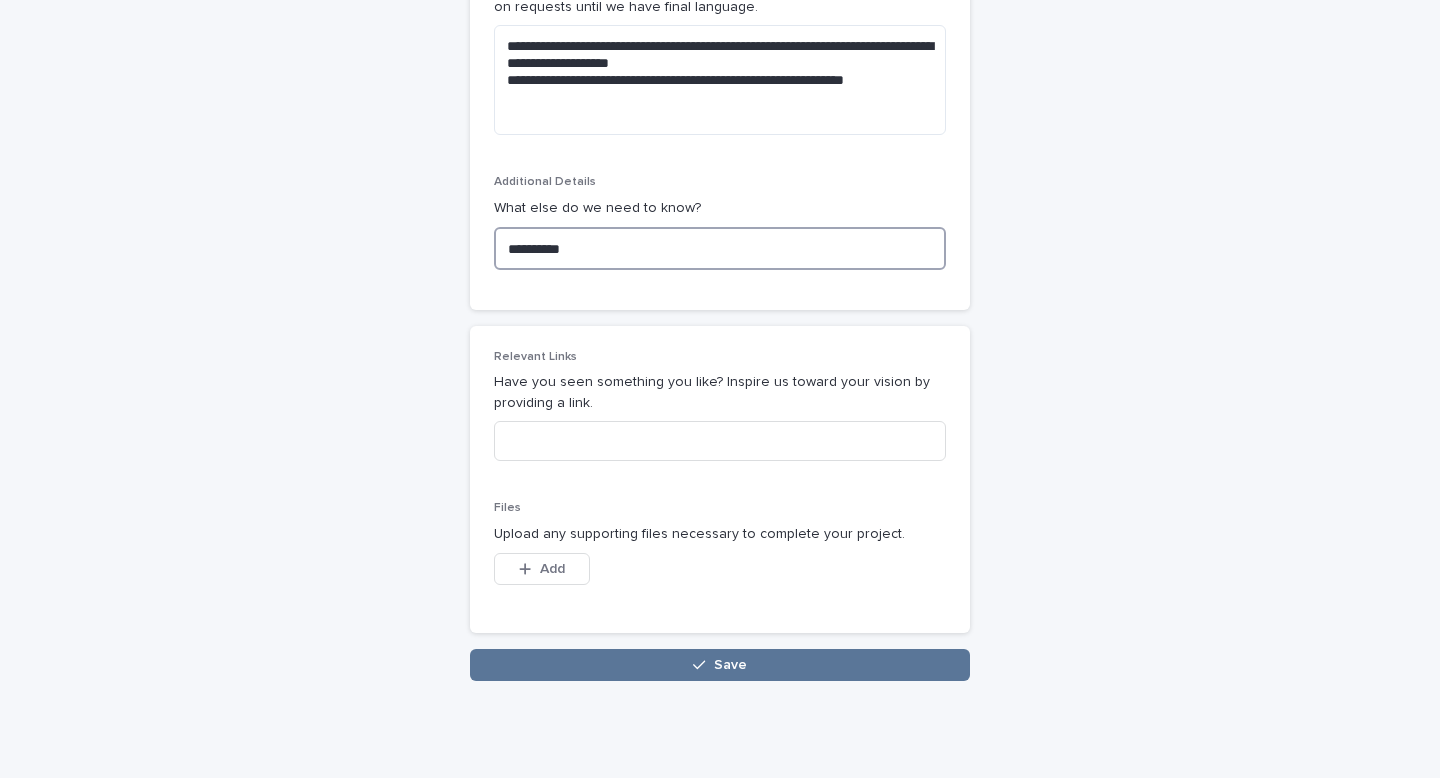 scroll, scrollTop: 1554, scrollLeft: 0, axis: vertical 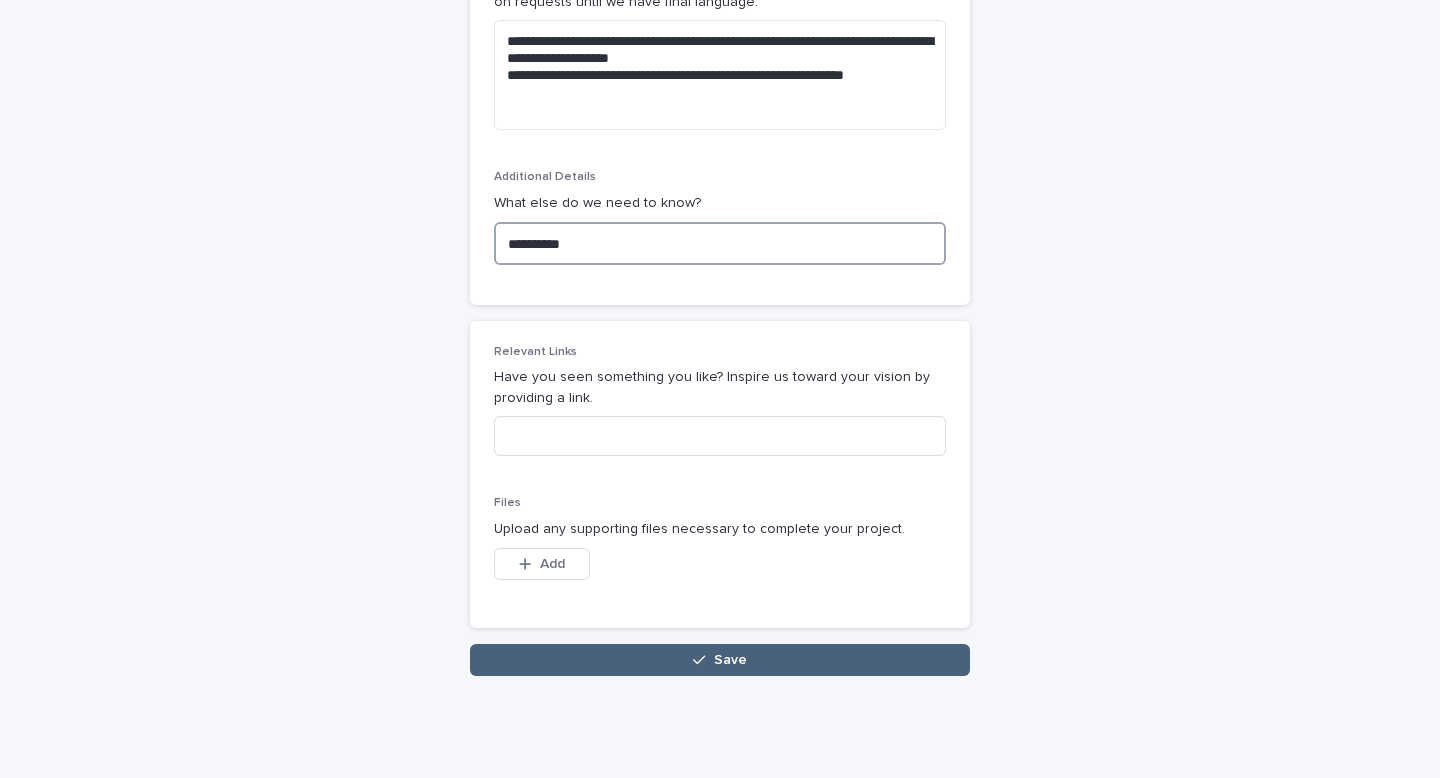 type on "**********" 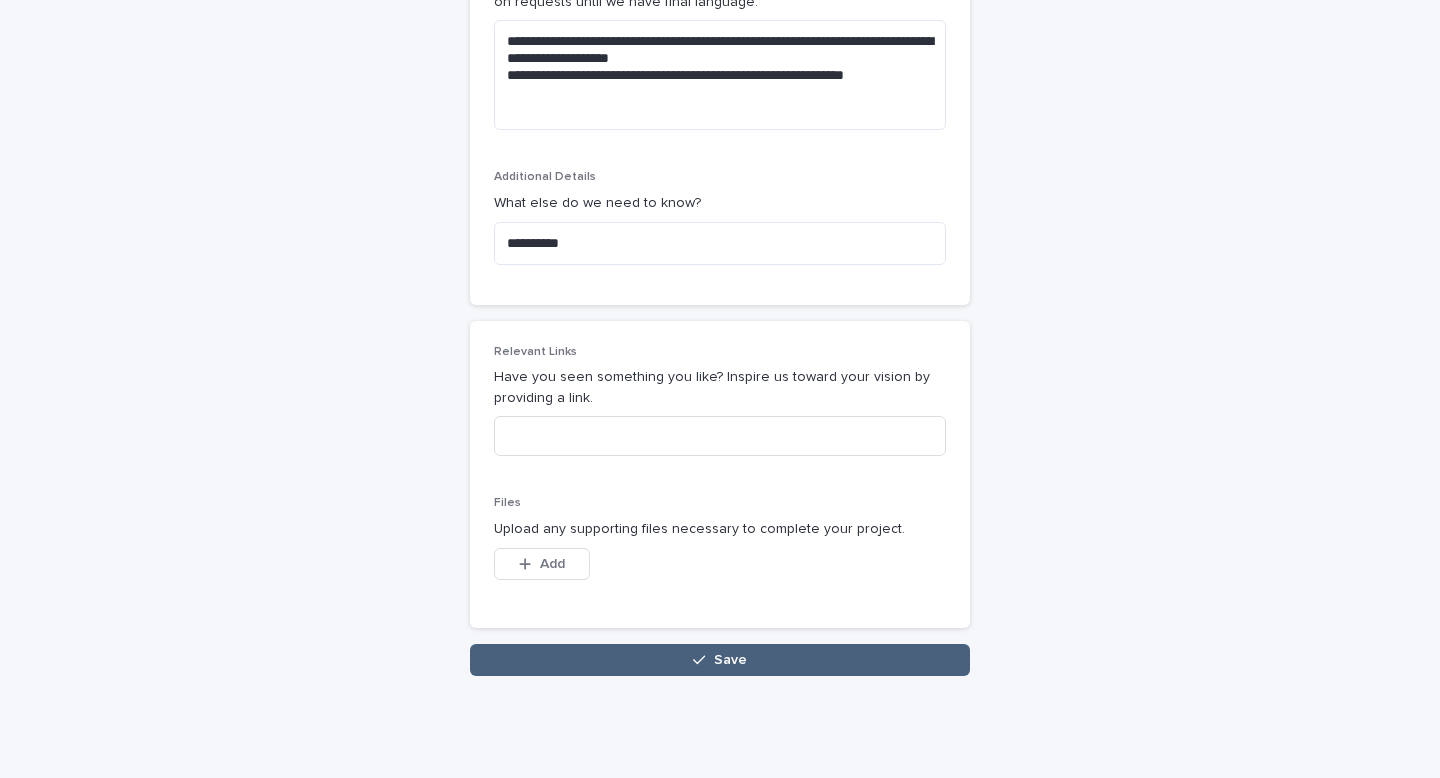 click 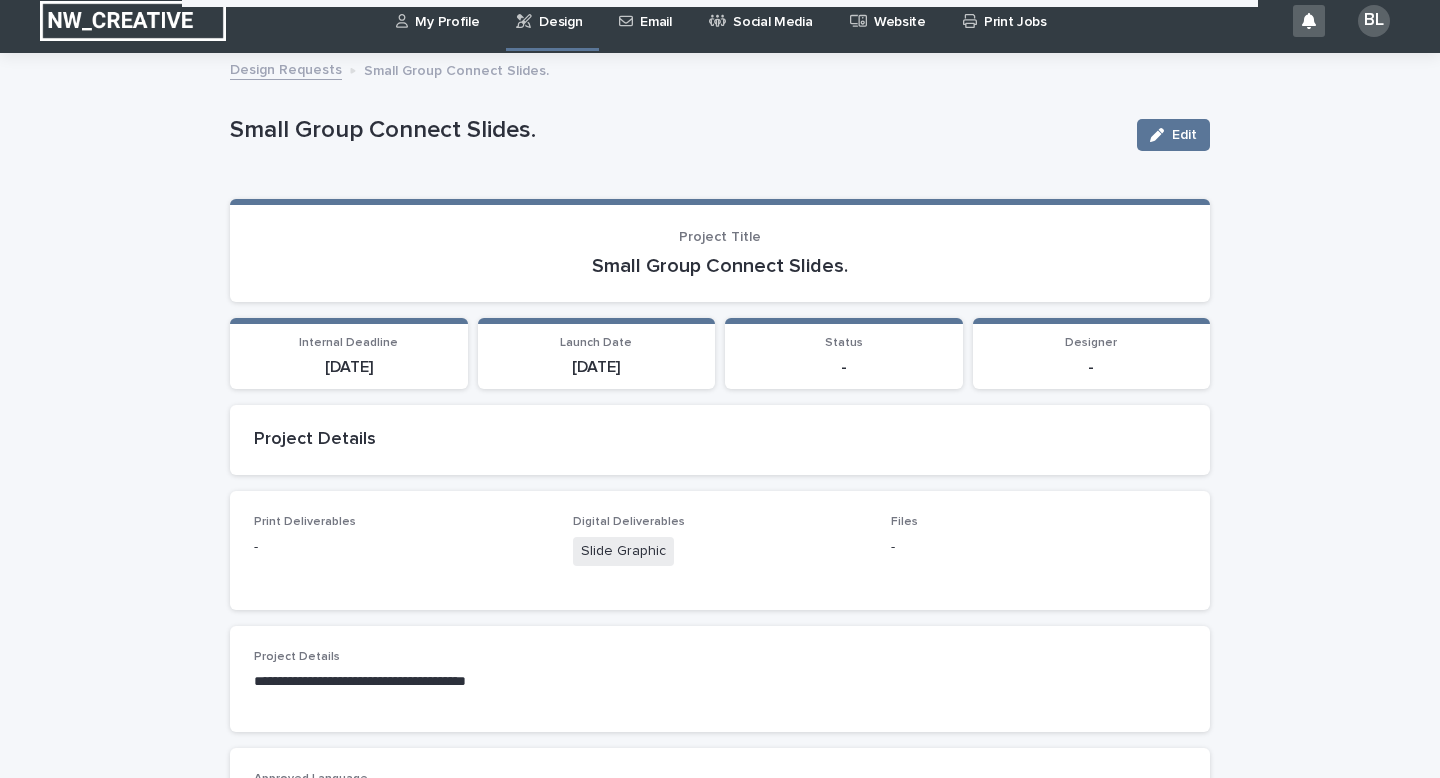 scroll, scrollTop: 0, scrollLeft: 0, axis: both 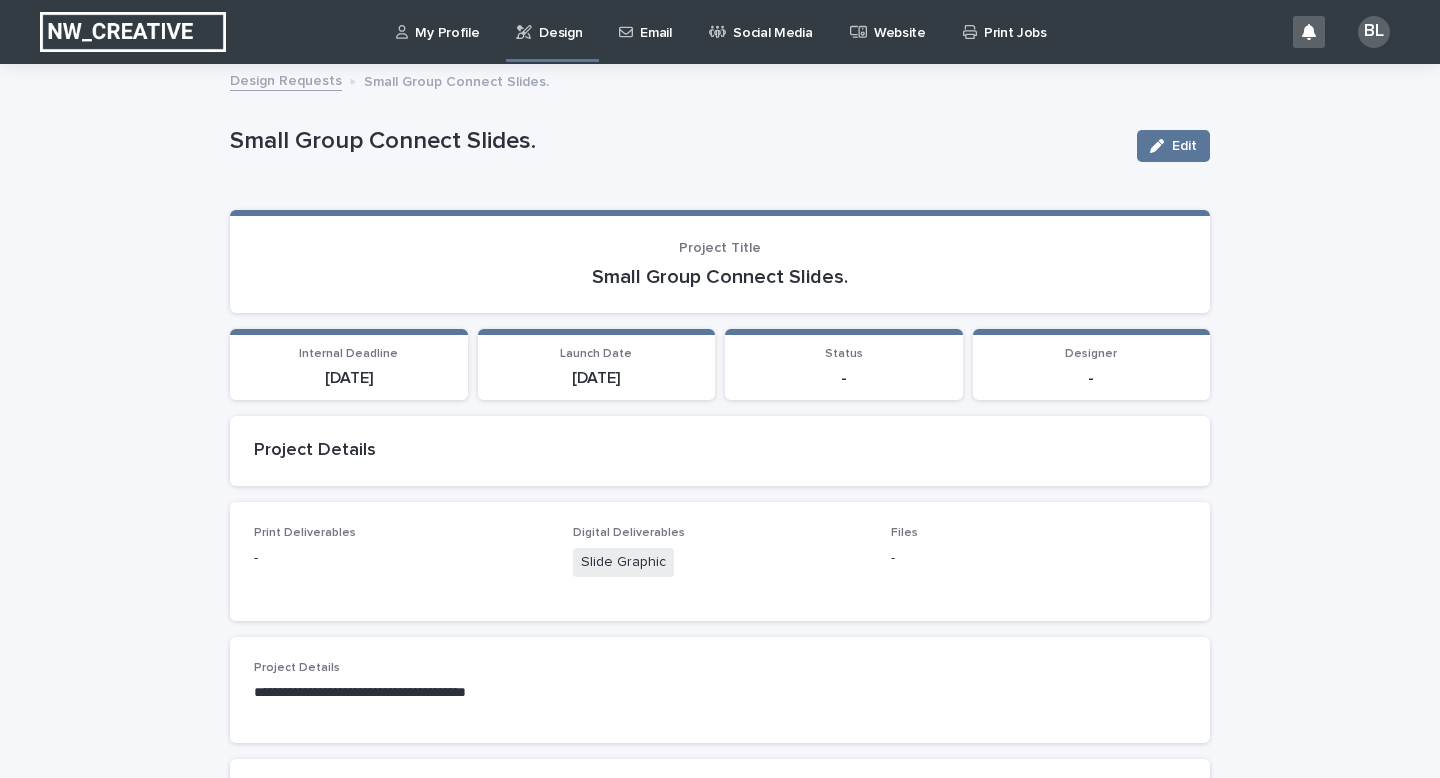 click on "Design" at bounding box center (560, 21) 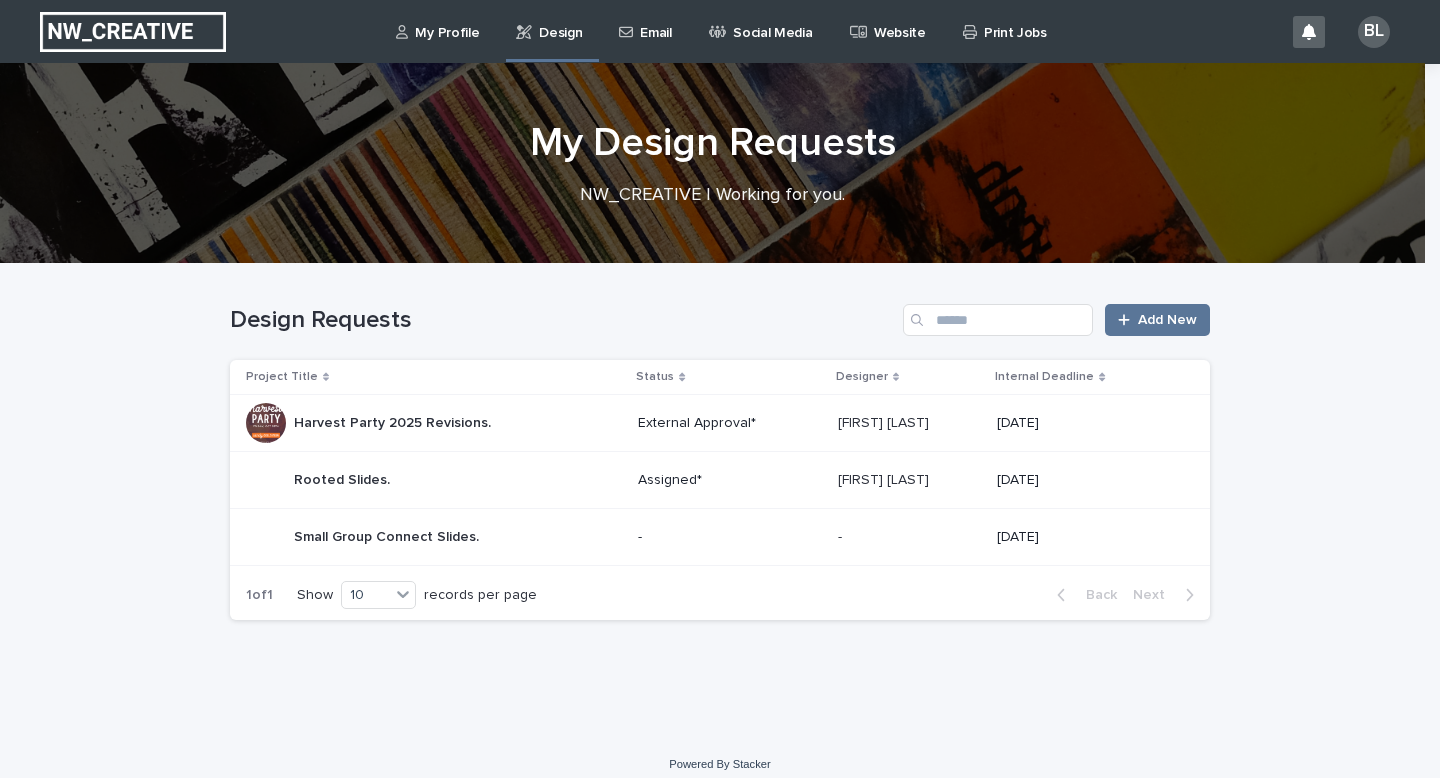 click at bounding box center (909, 537) 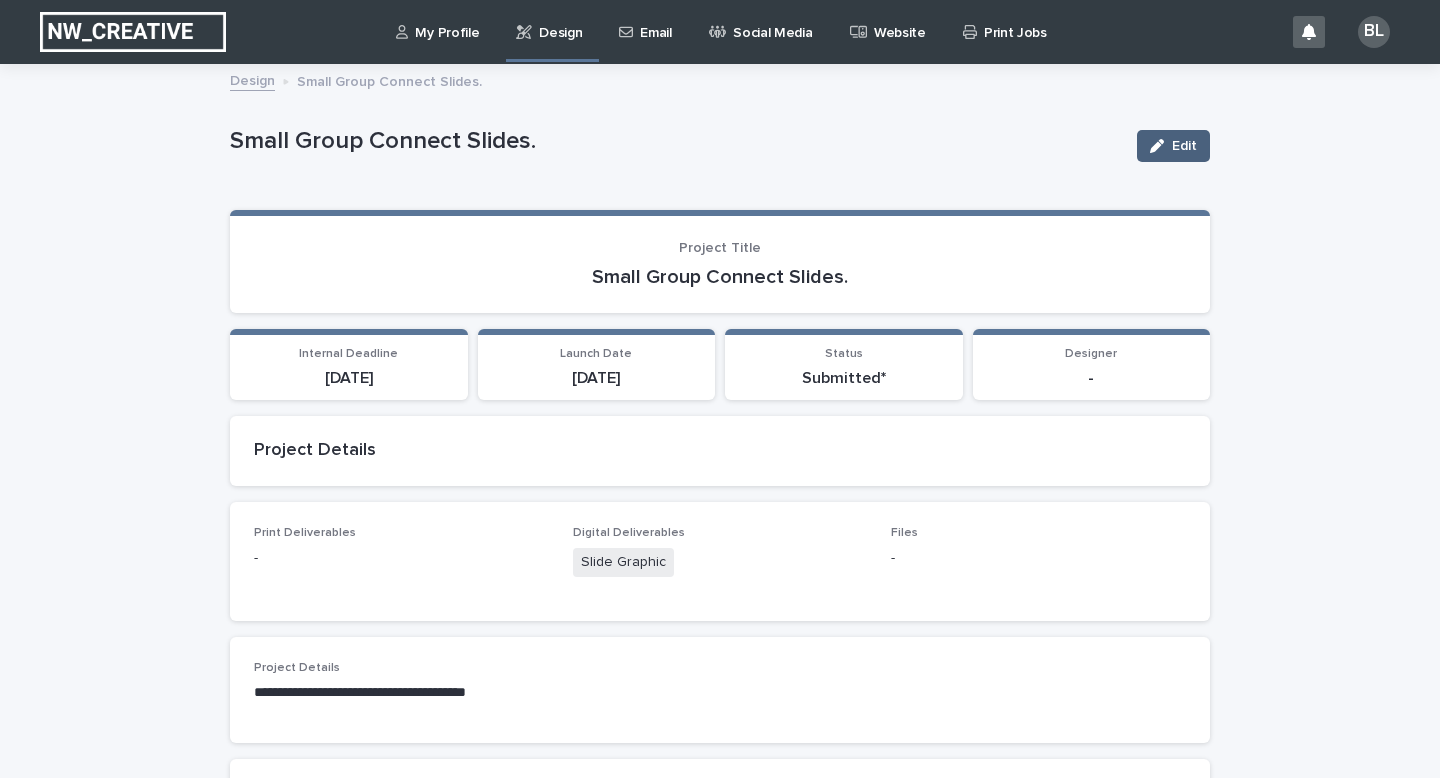 click on "Edit" at bounding box center (1184, 146) 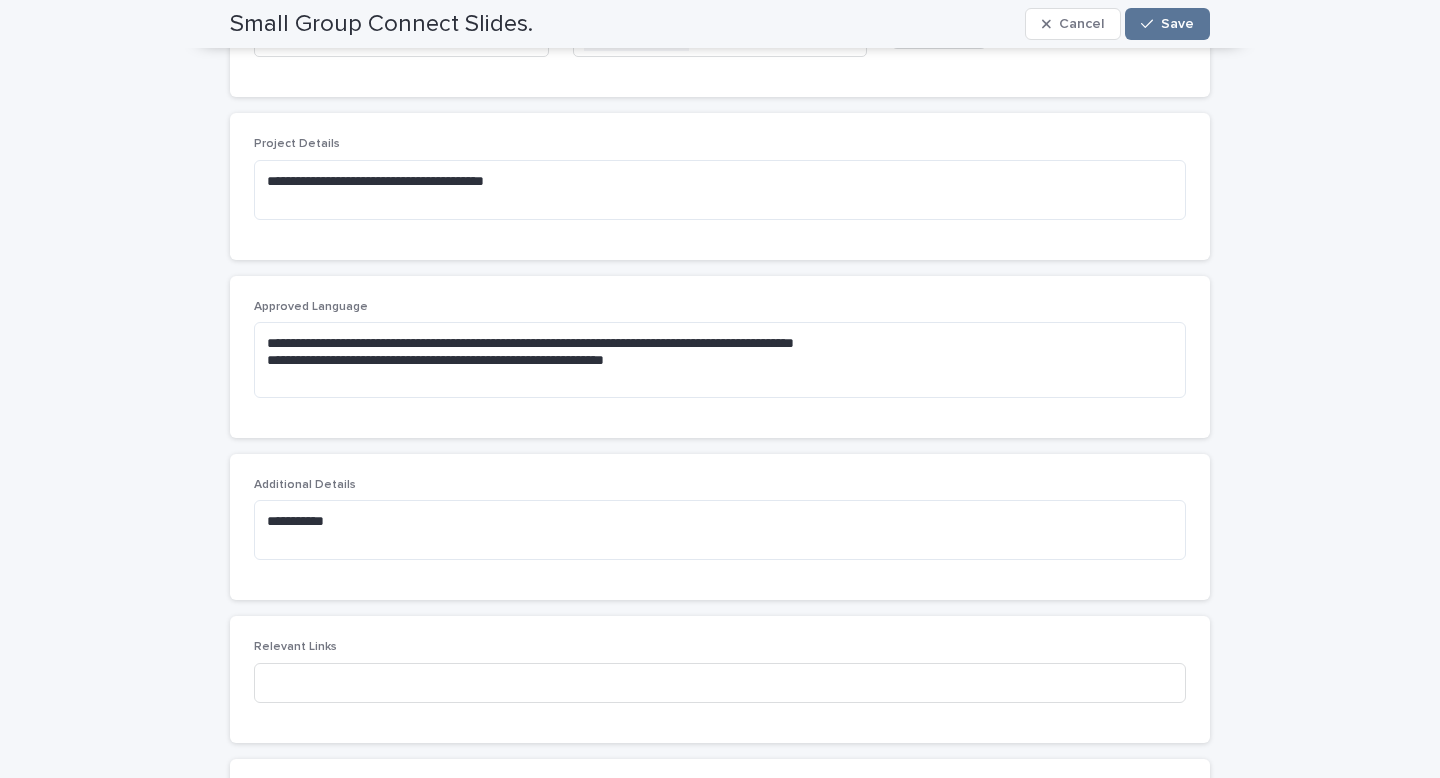 scroll, scrollTop: 536, scrollLeft: 0, axis: vertical 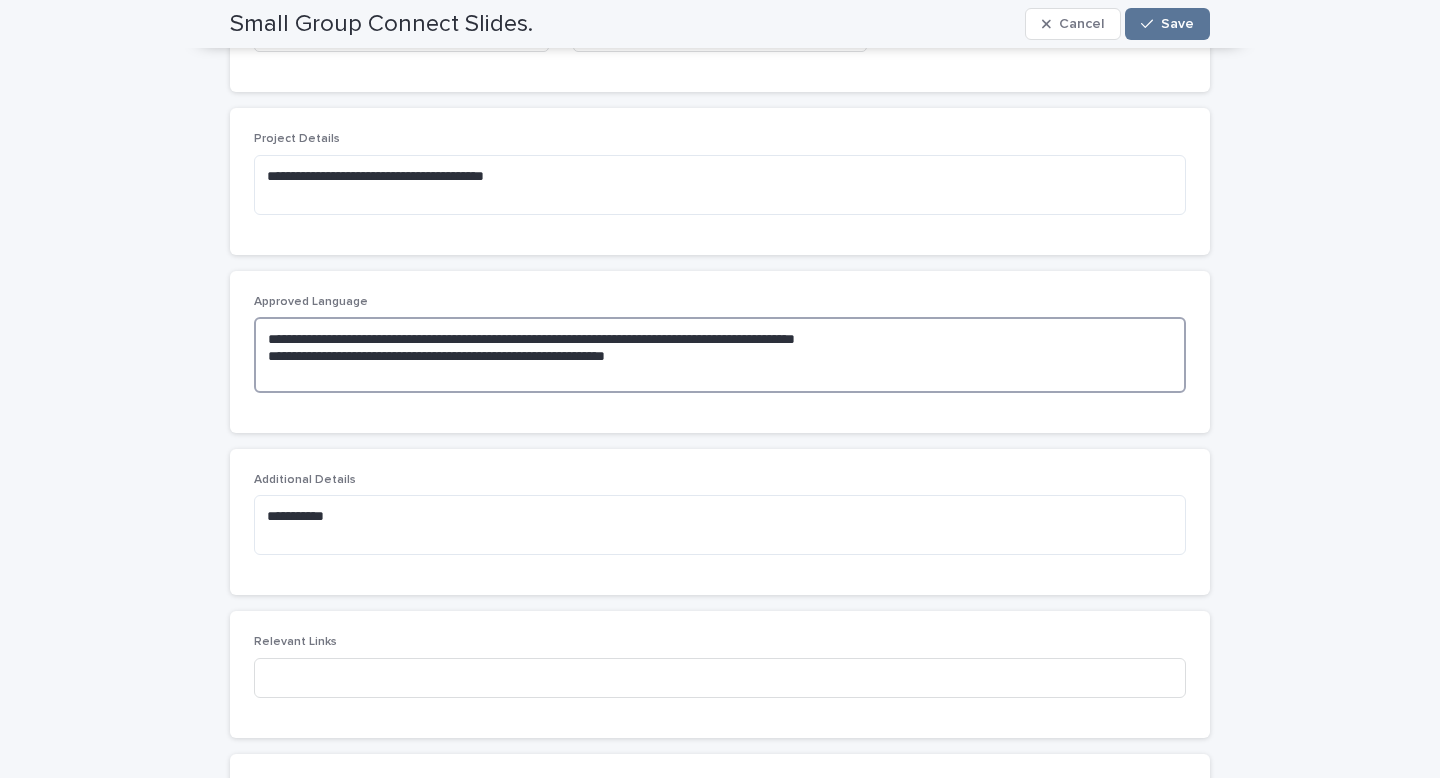 click on "**********" at bounding box center (720, 355) 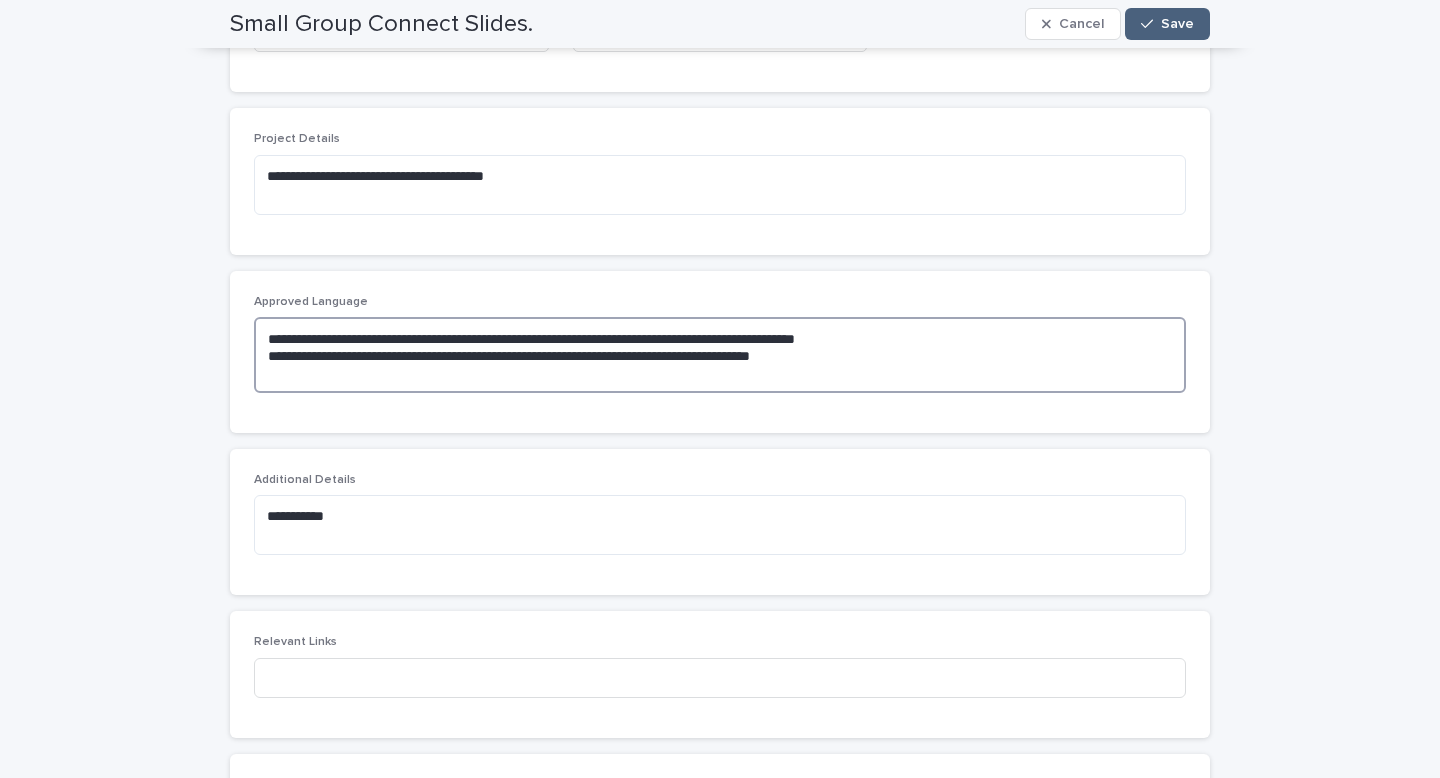 type on "**********" 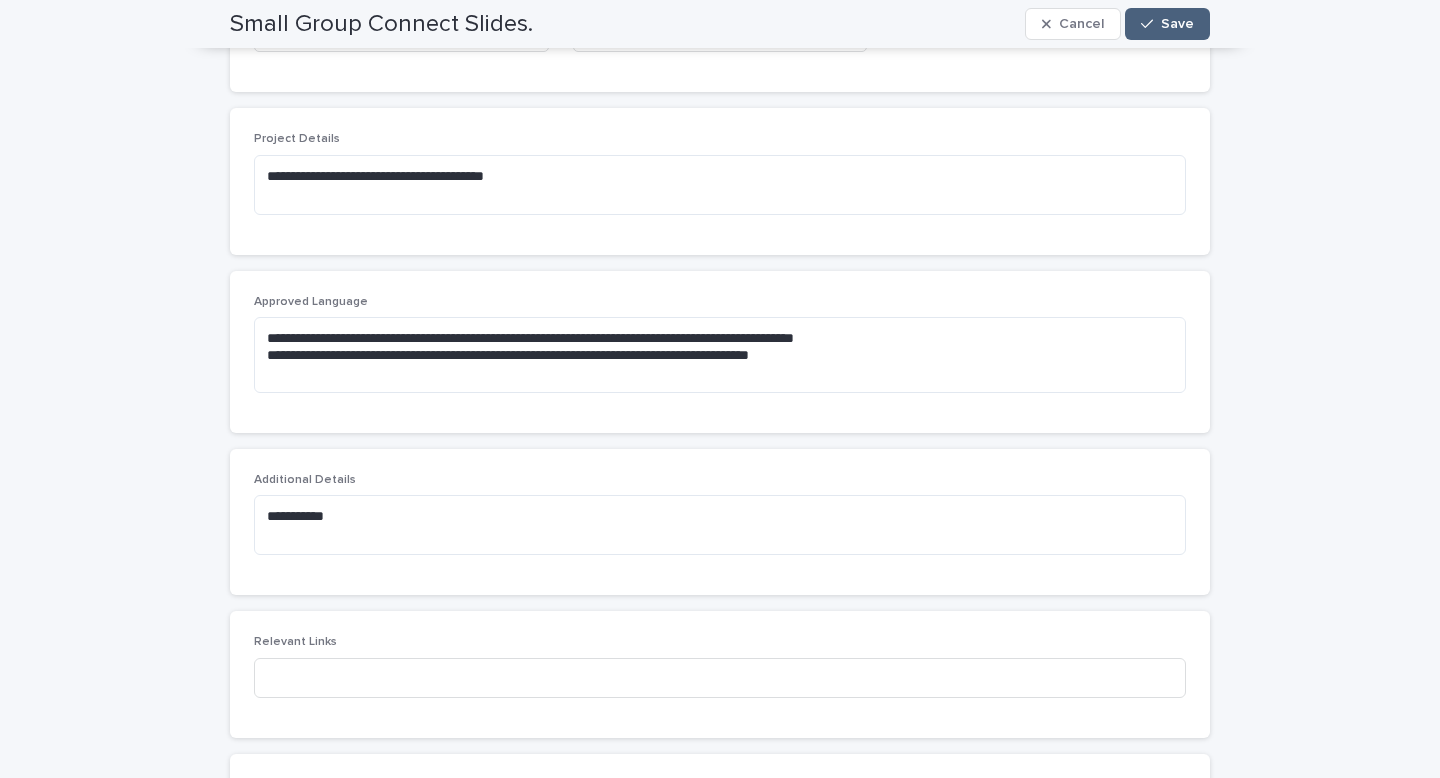 click 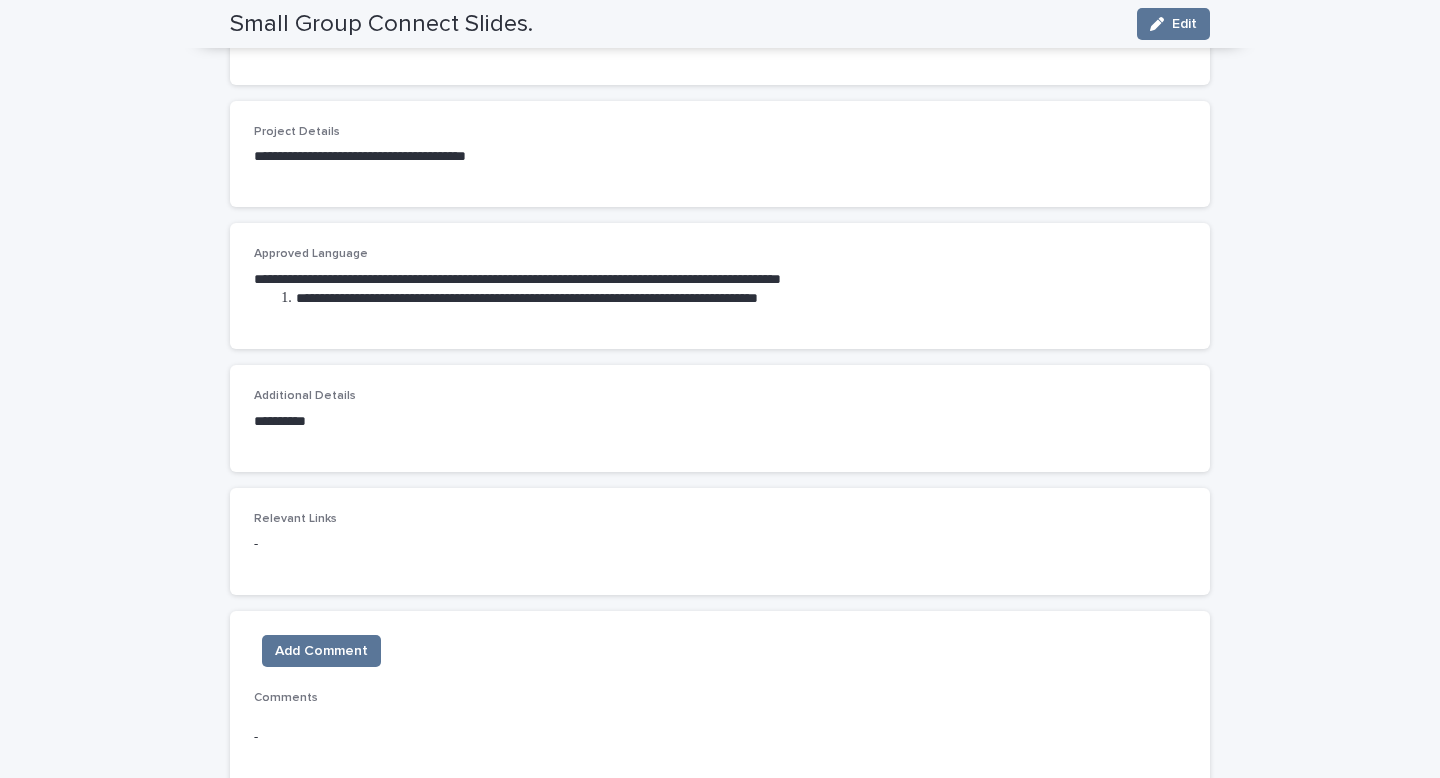 scroll, scrollTop: 467, scrollLeft: 0, axis: vertical 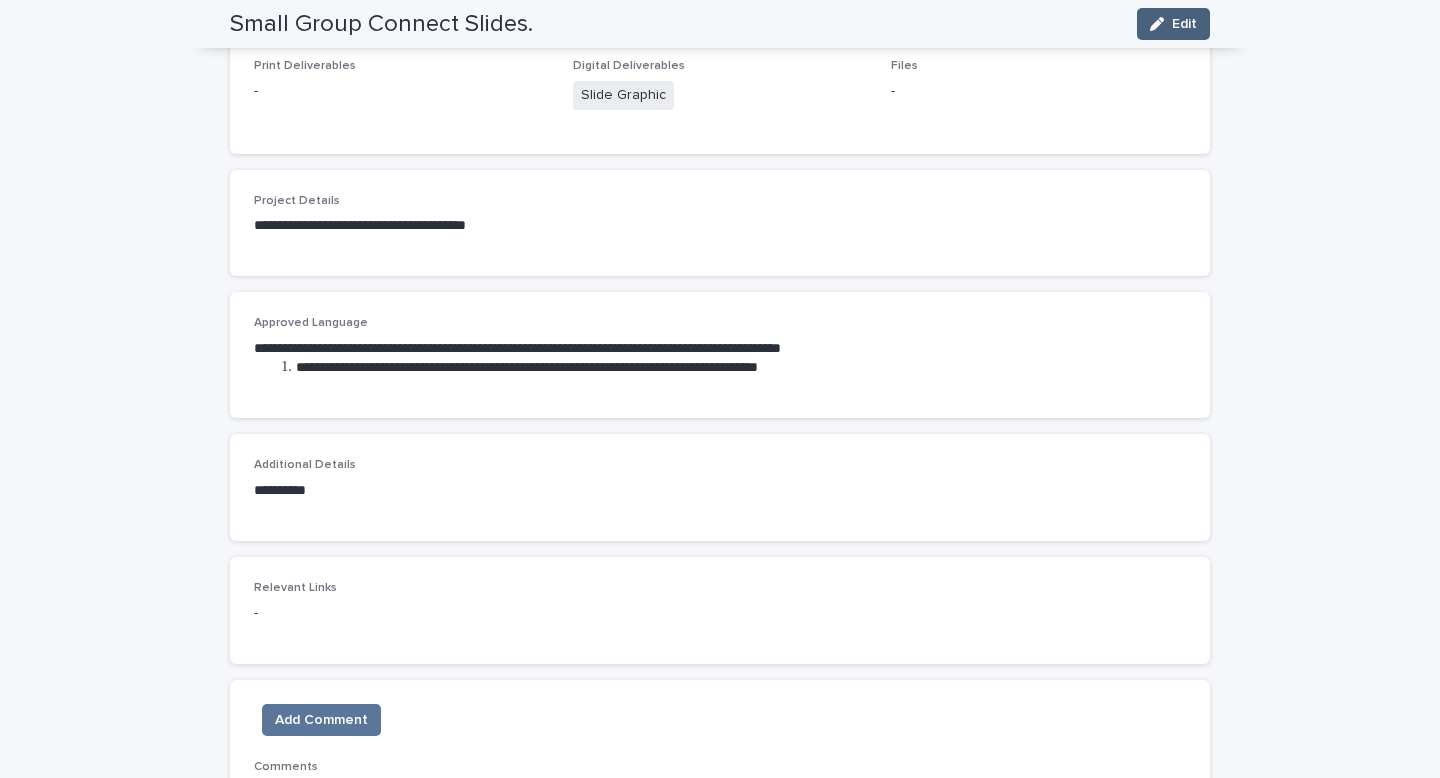 click on "Edit" at bounding box center (1184, 24) 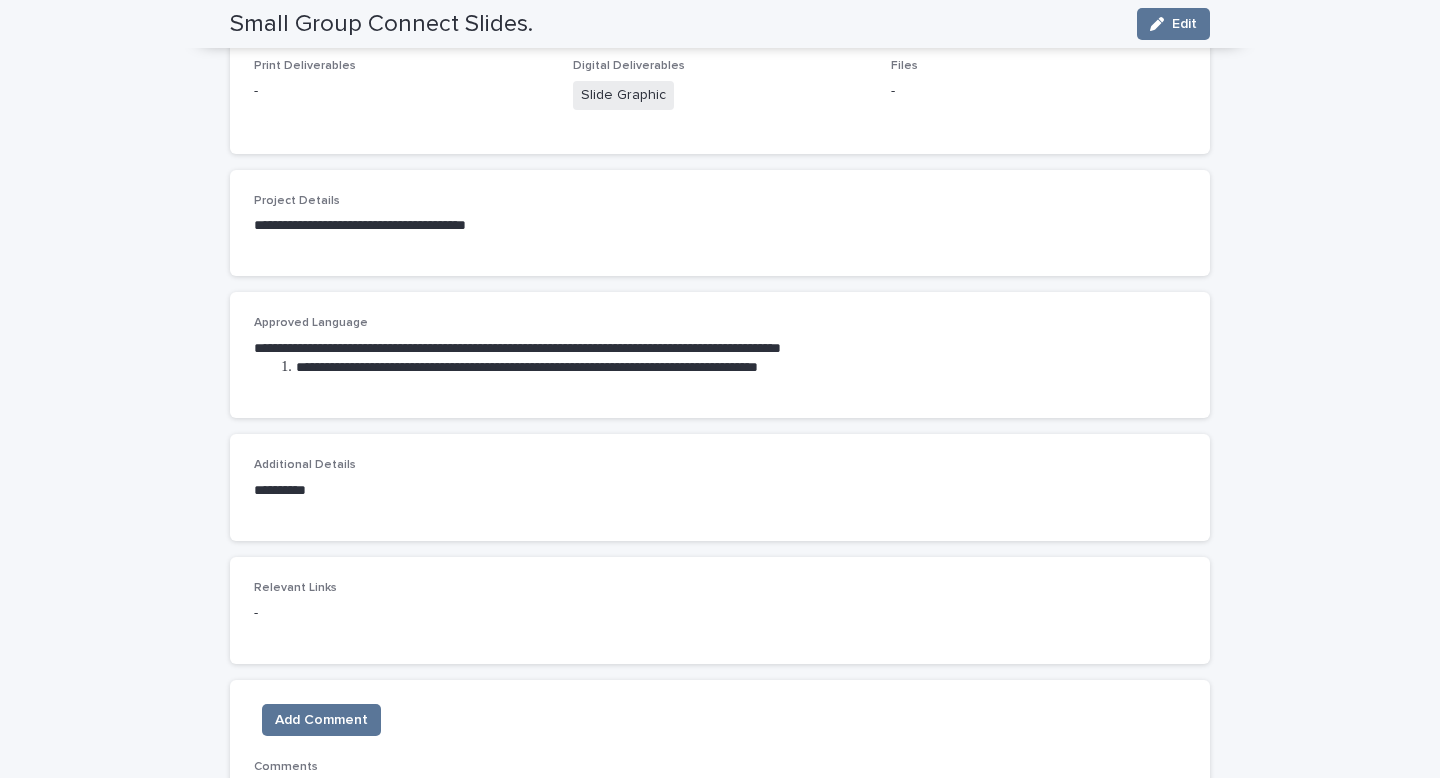 scroll, scrollTop: 502, scrollLeft: 0, axis: vertical 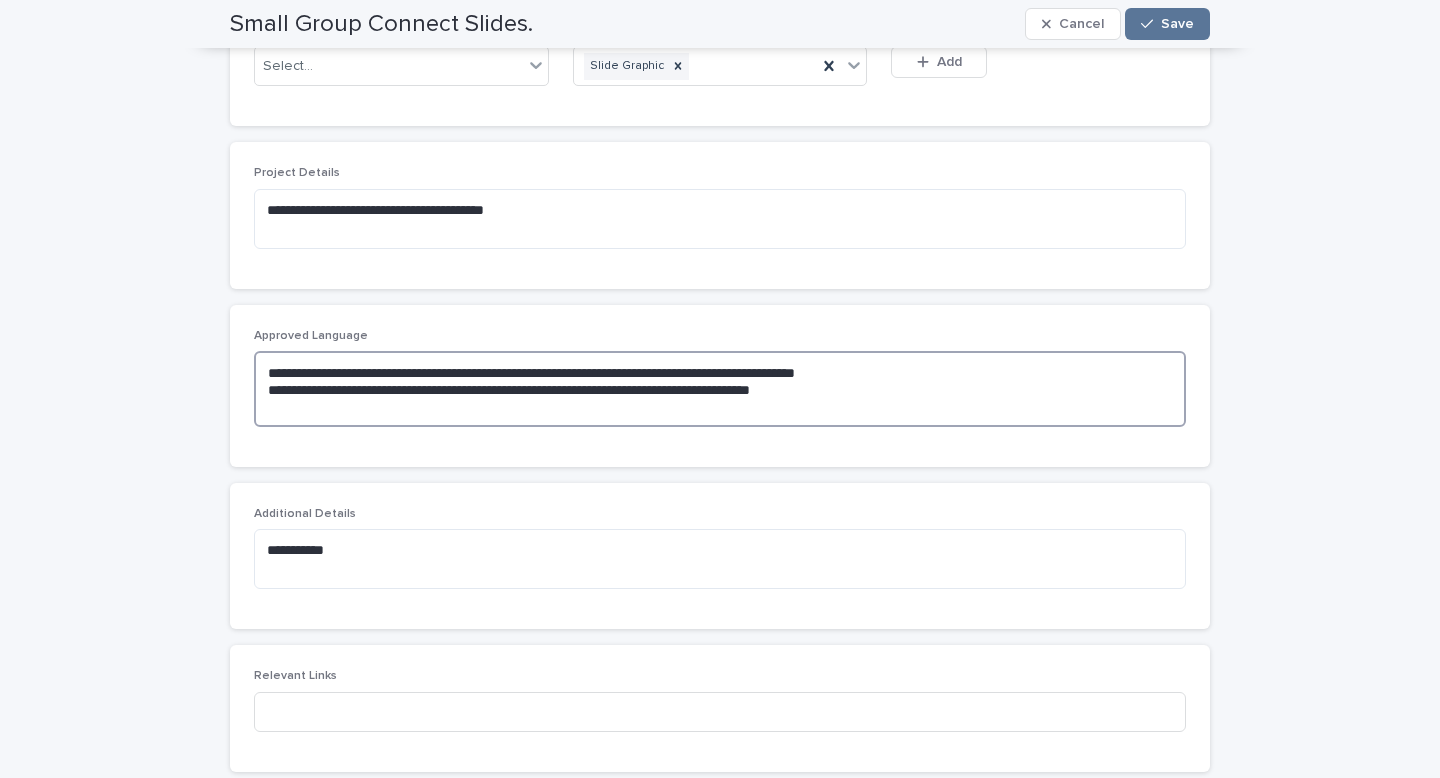 click on "**********" at bounding box center (720, 389) 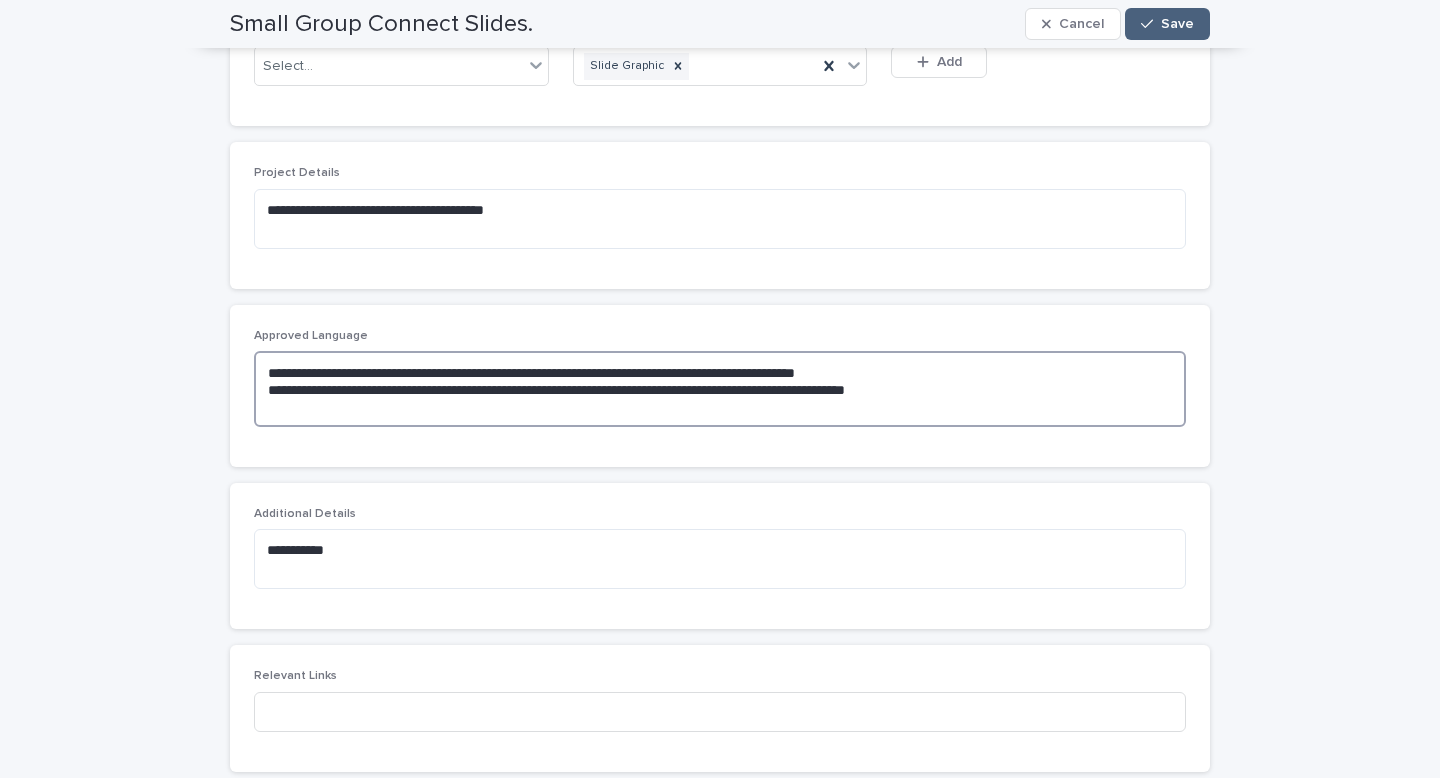 type on "**********" 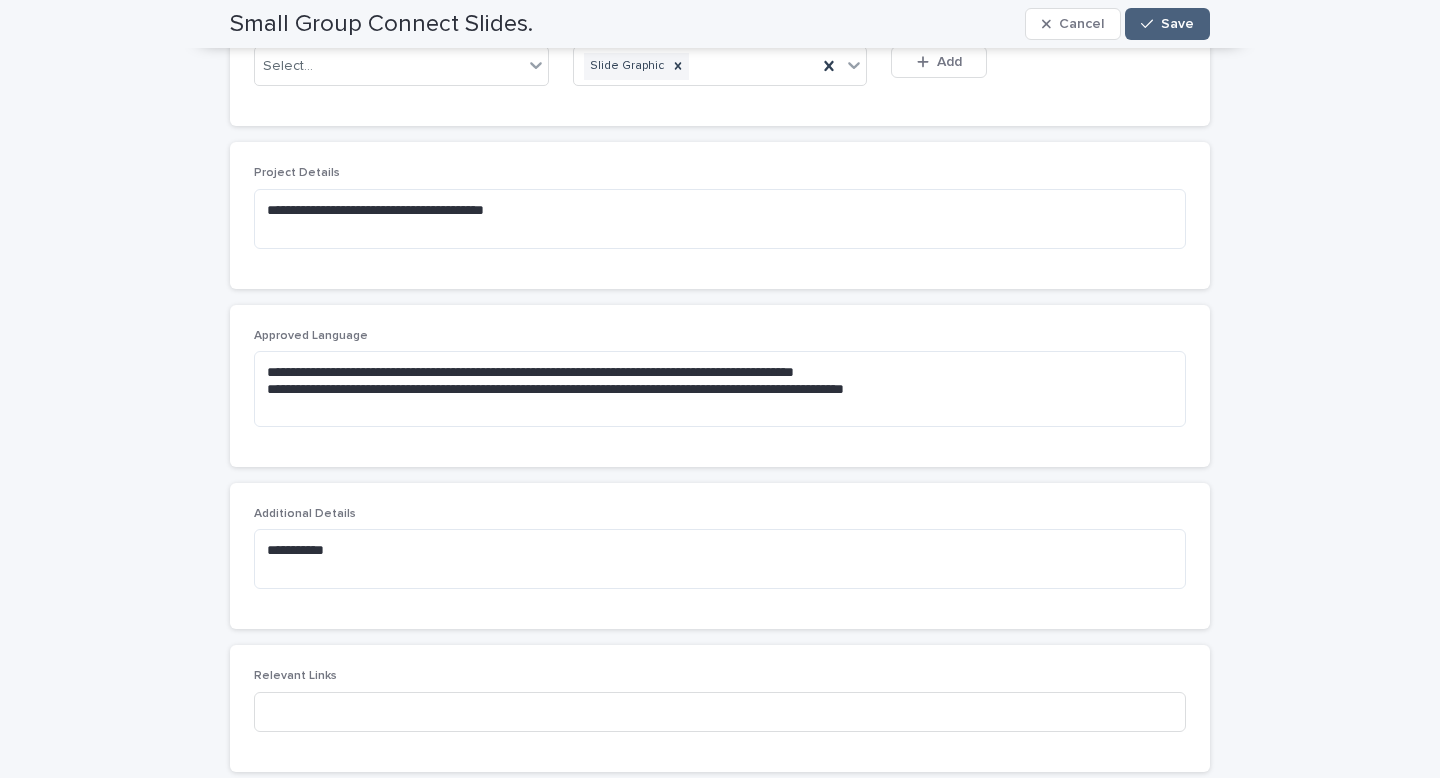 click at bounding box center (1151, 24) 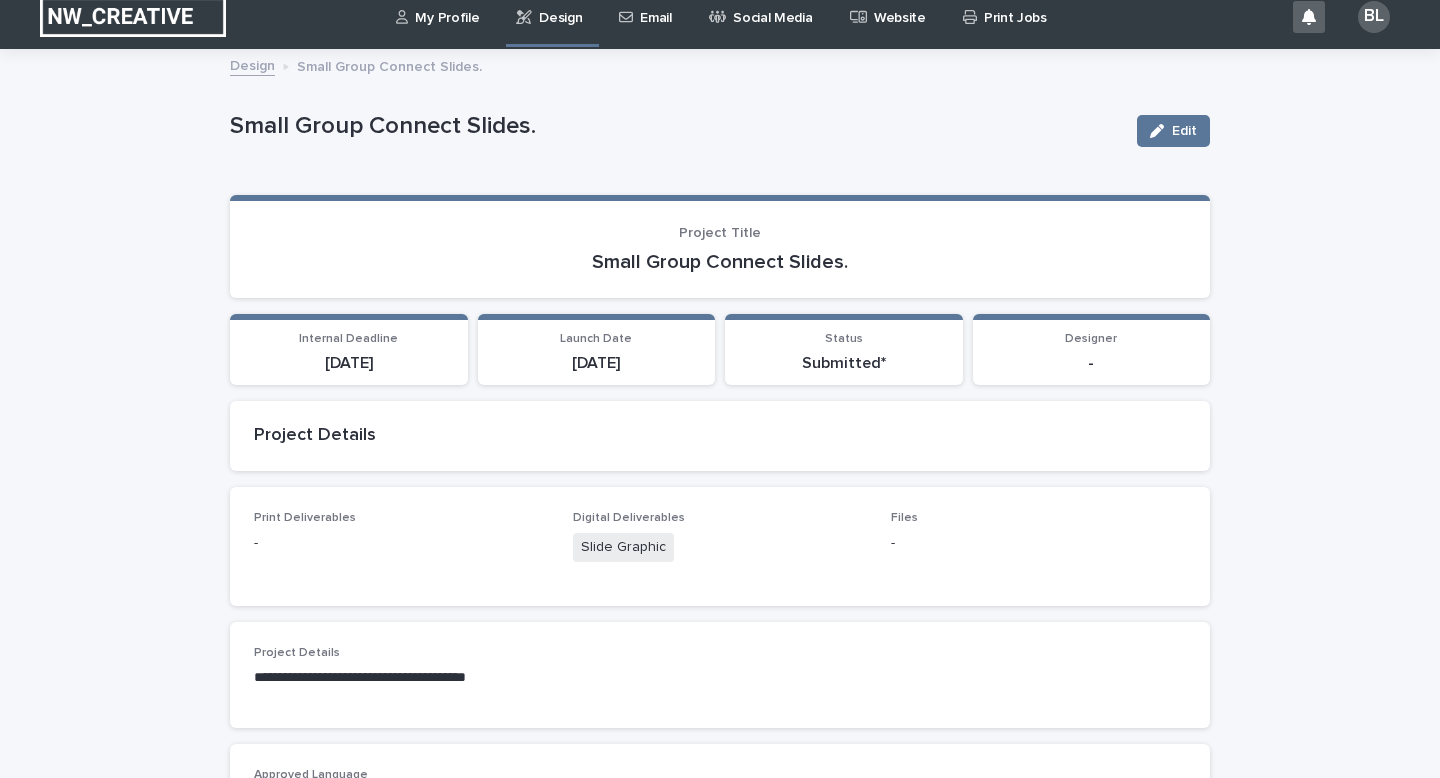 scroll, scrollTop: 0, scrollLeft: 0, axis: both 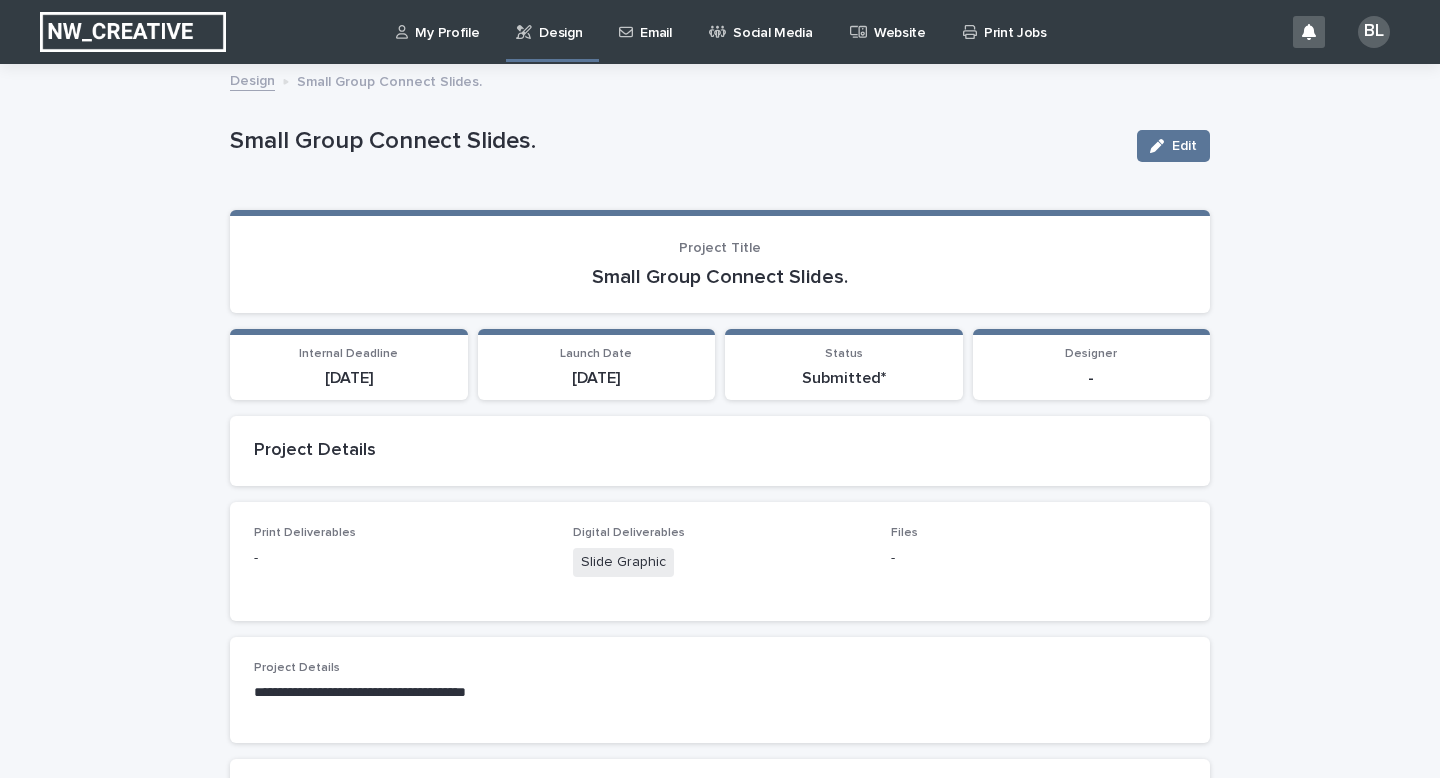 click on "Design" at bounding box center [560, 21] 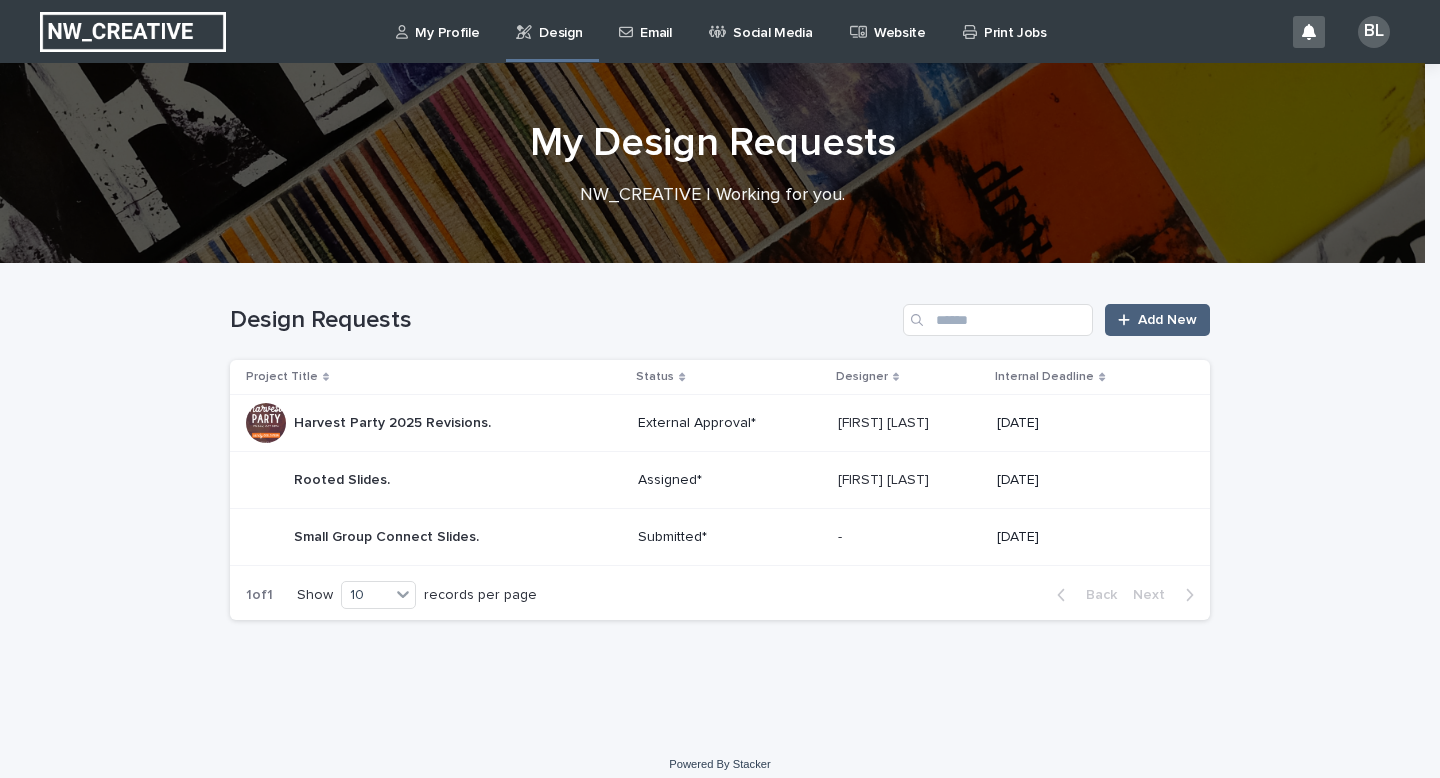 click on "Add New" at bounding box center (1167, 320) 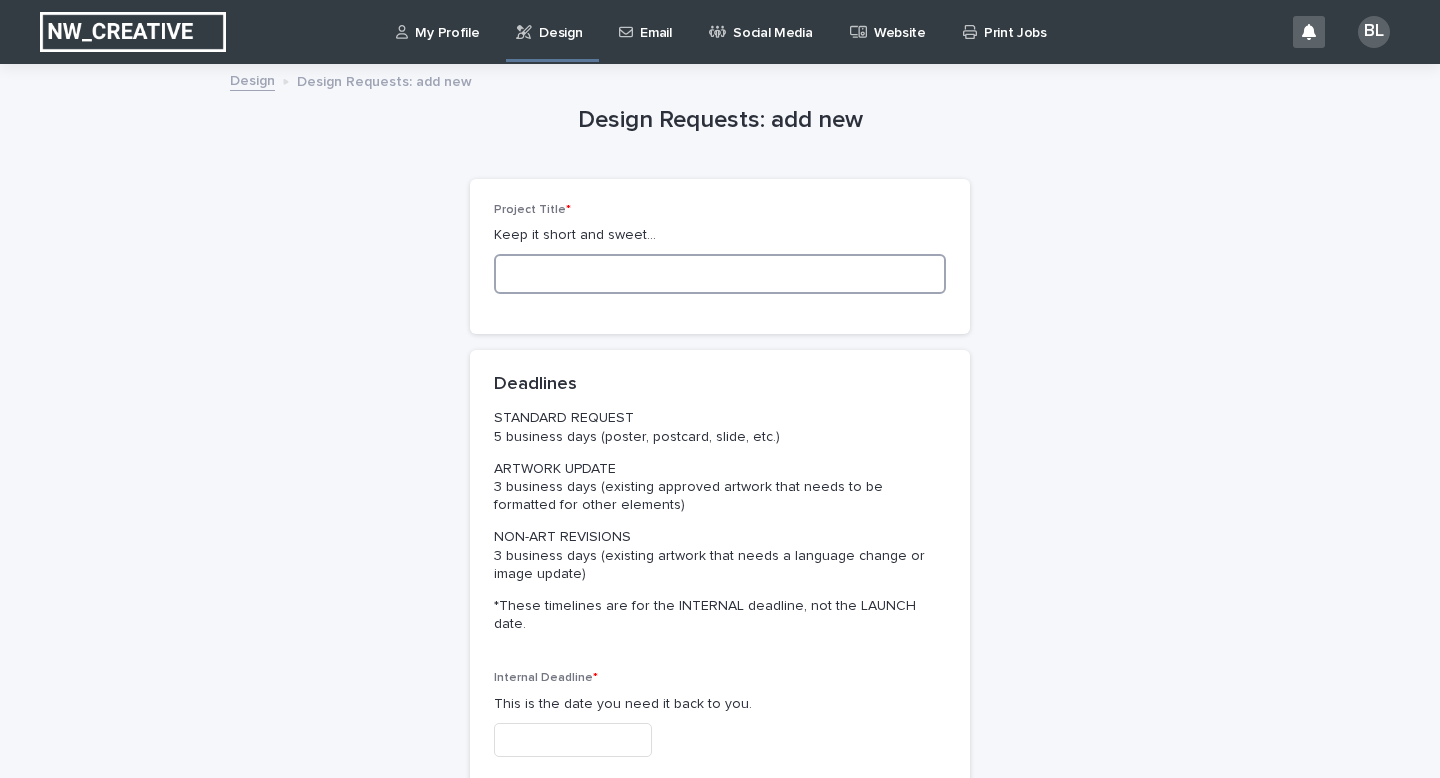 click at bounding box center (720, 274) 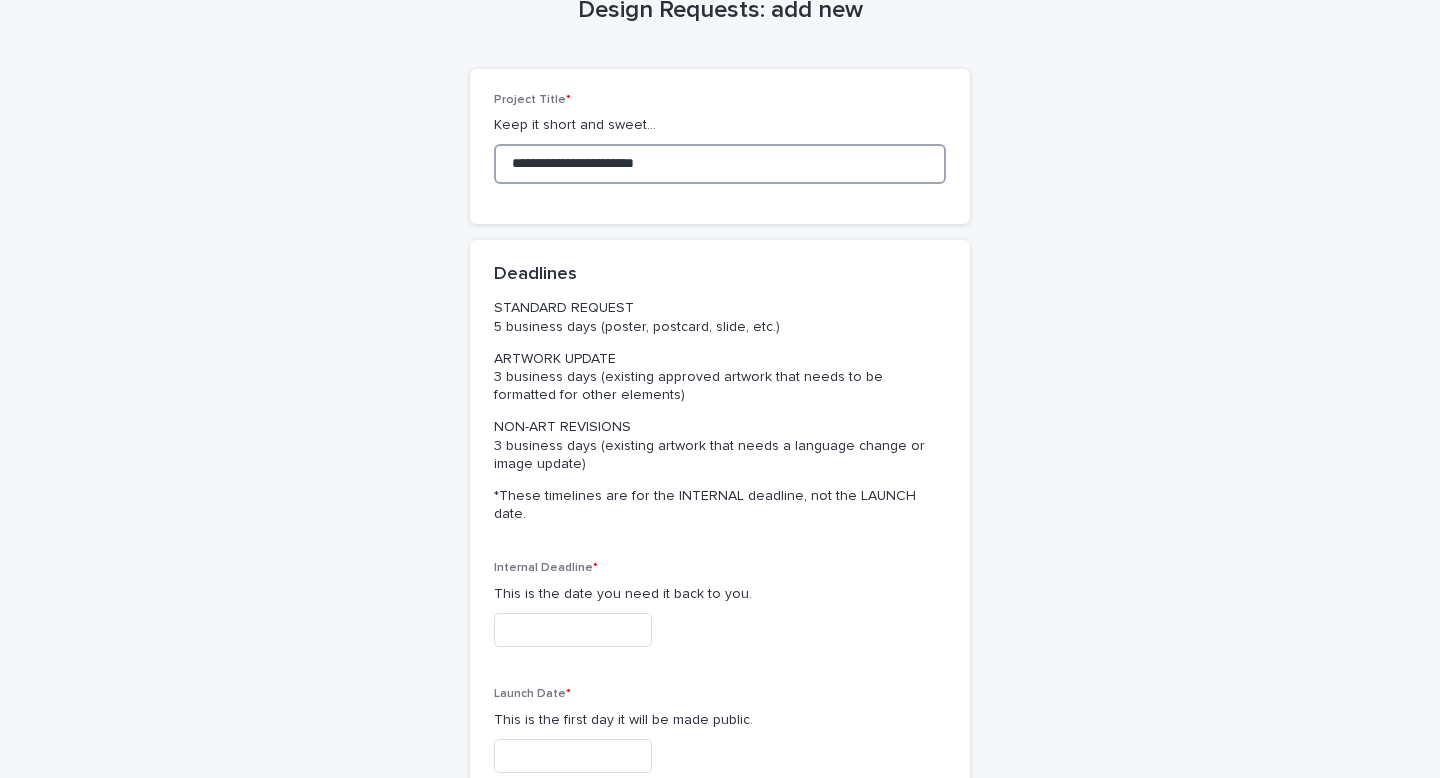 scroll, scrollTop: 111, scrollLeft: 0, axis: vertical 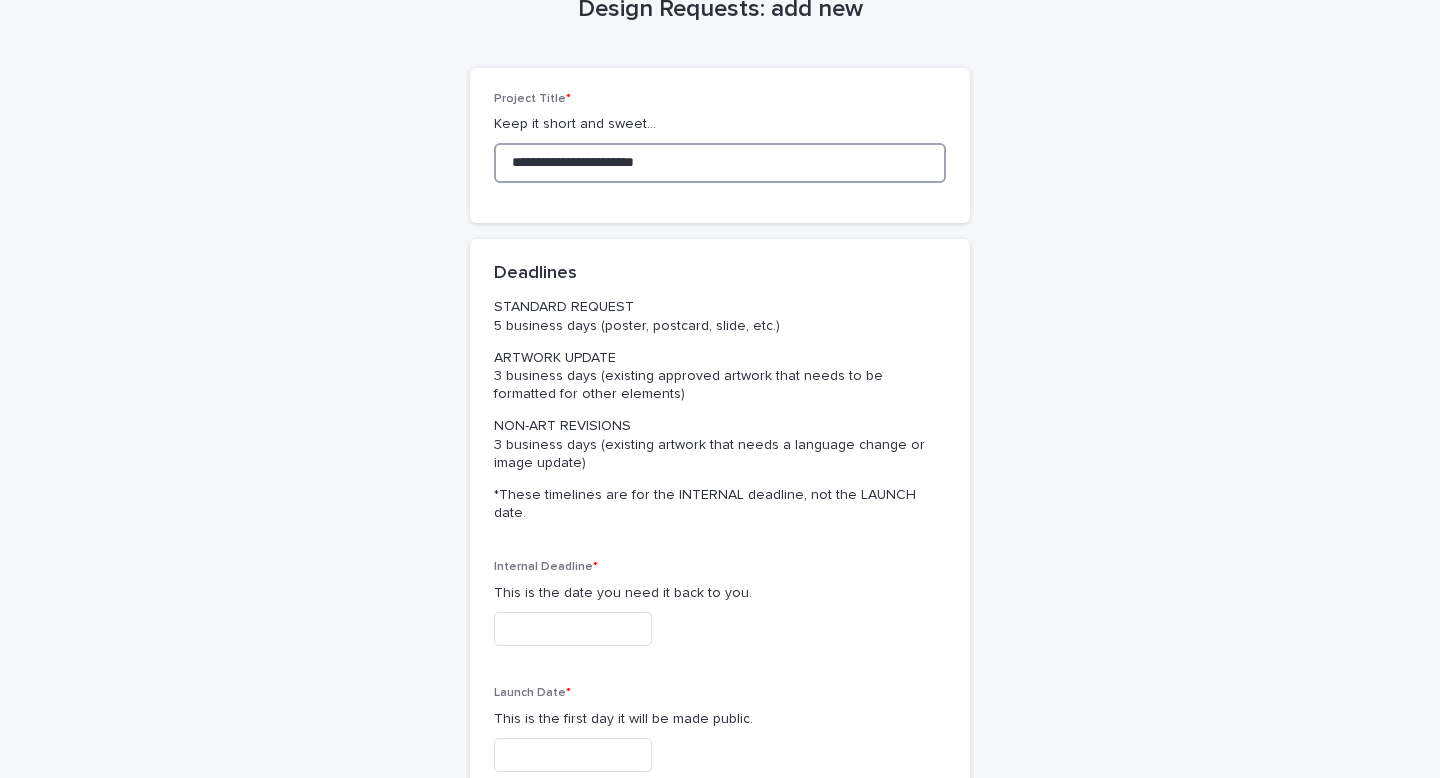 type on "**********" 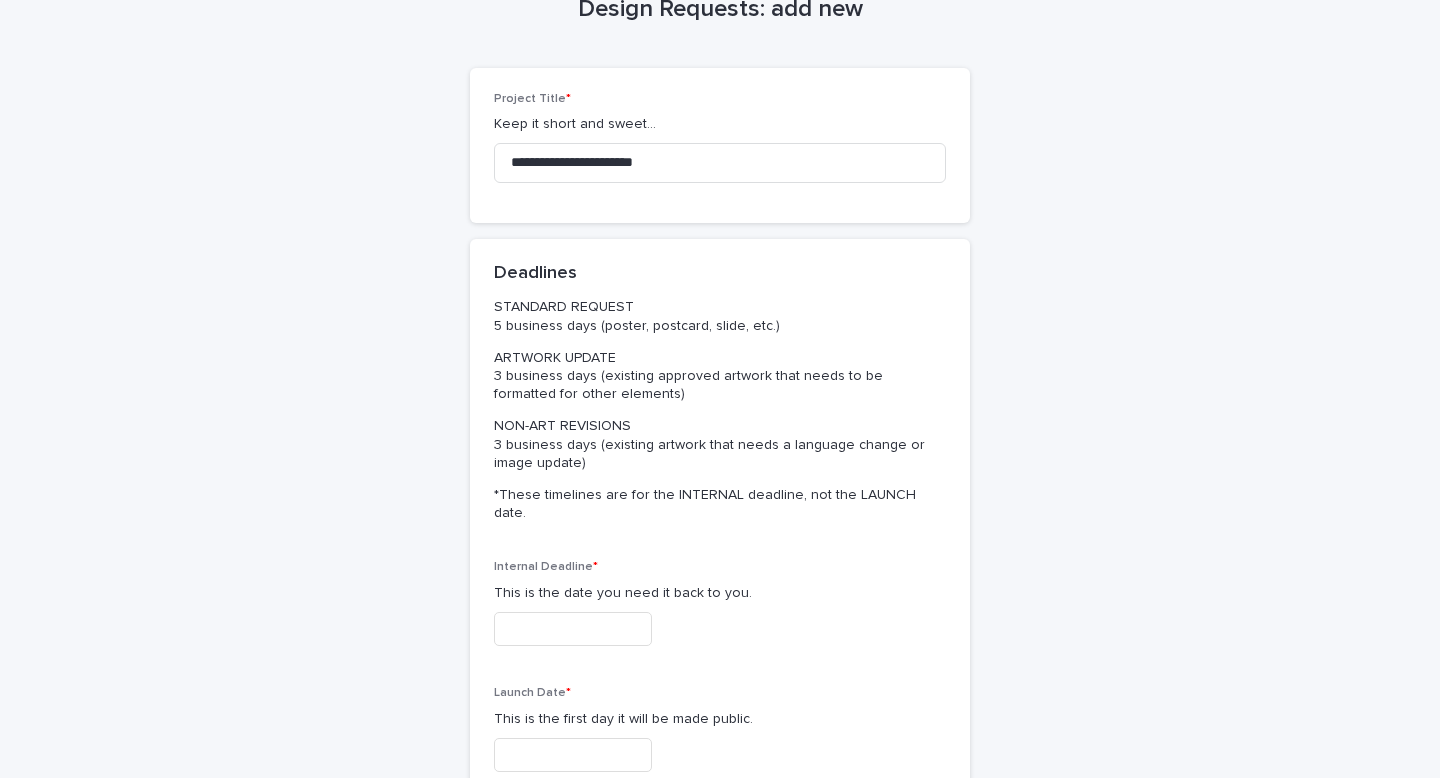 click at bounding box center (573, 629) 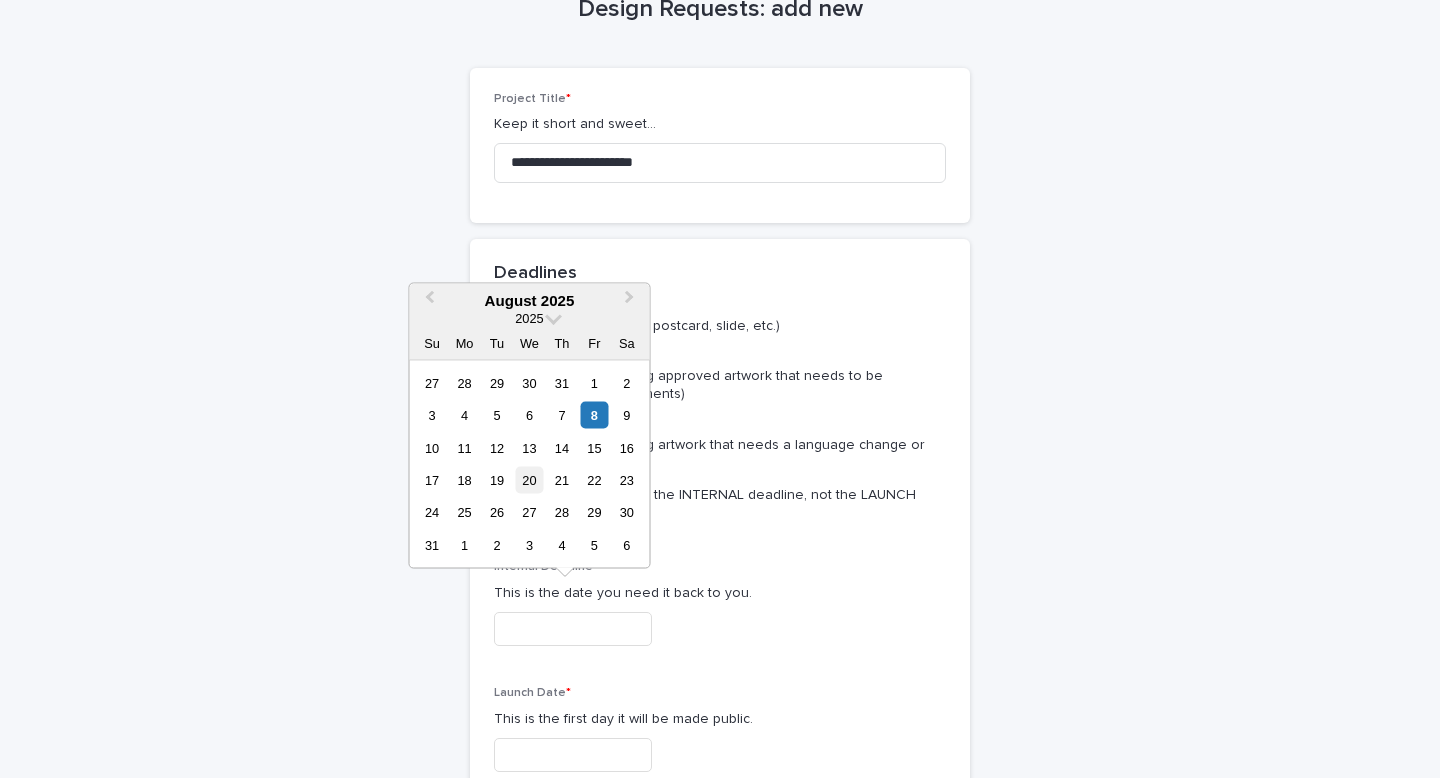 click on "20" at bounding box center [529, 480] 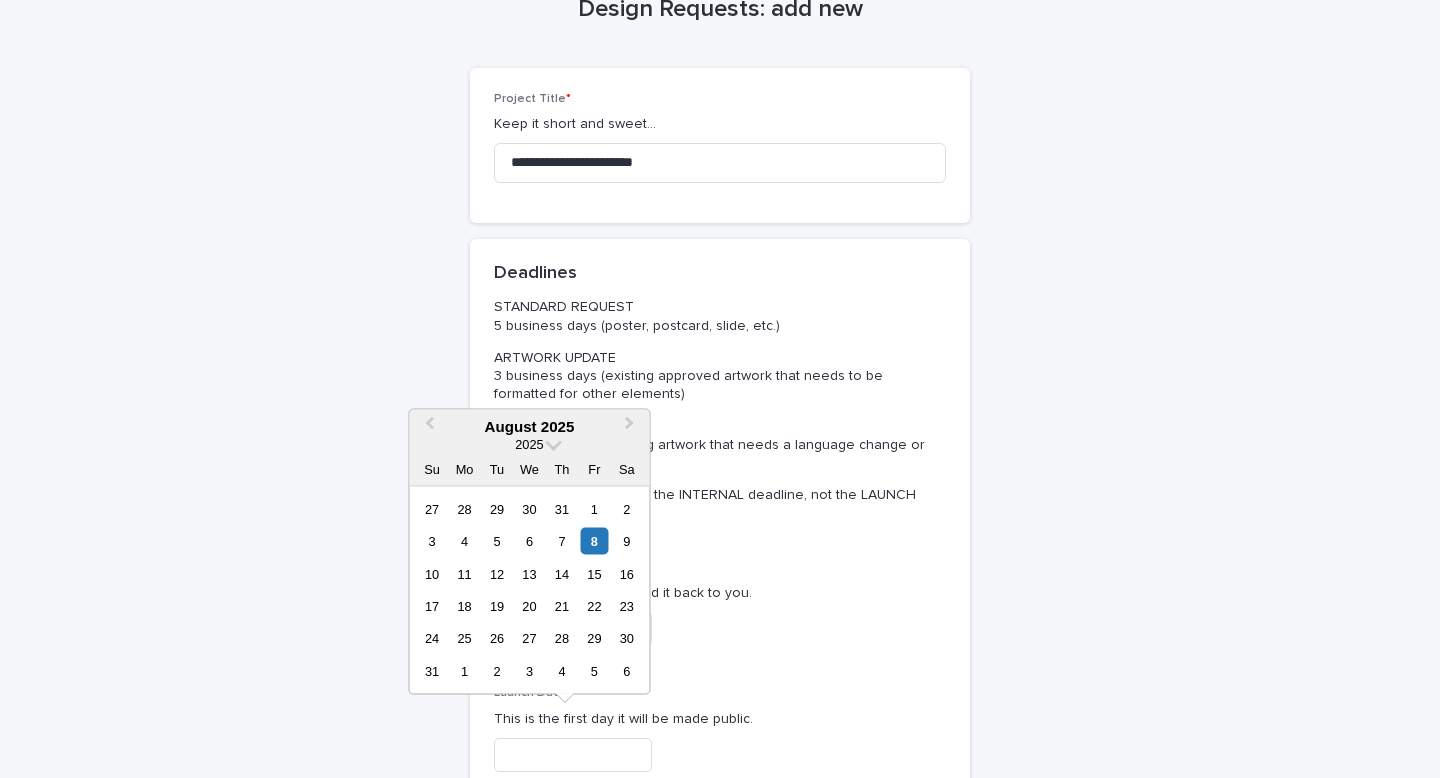 click at bounding box center (573, 755) 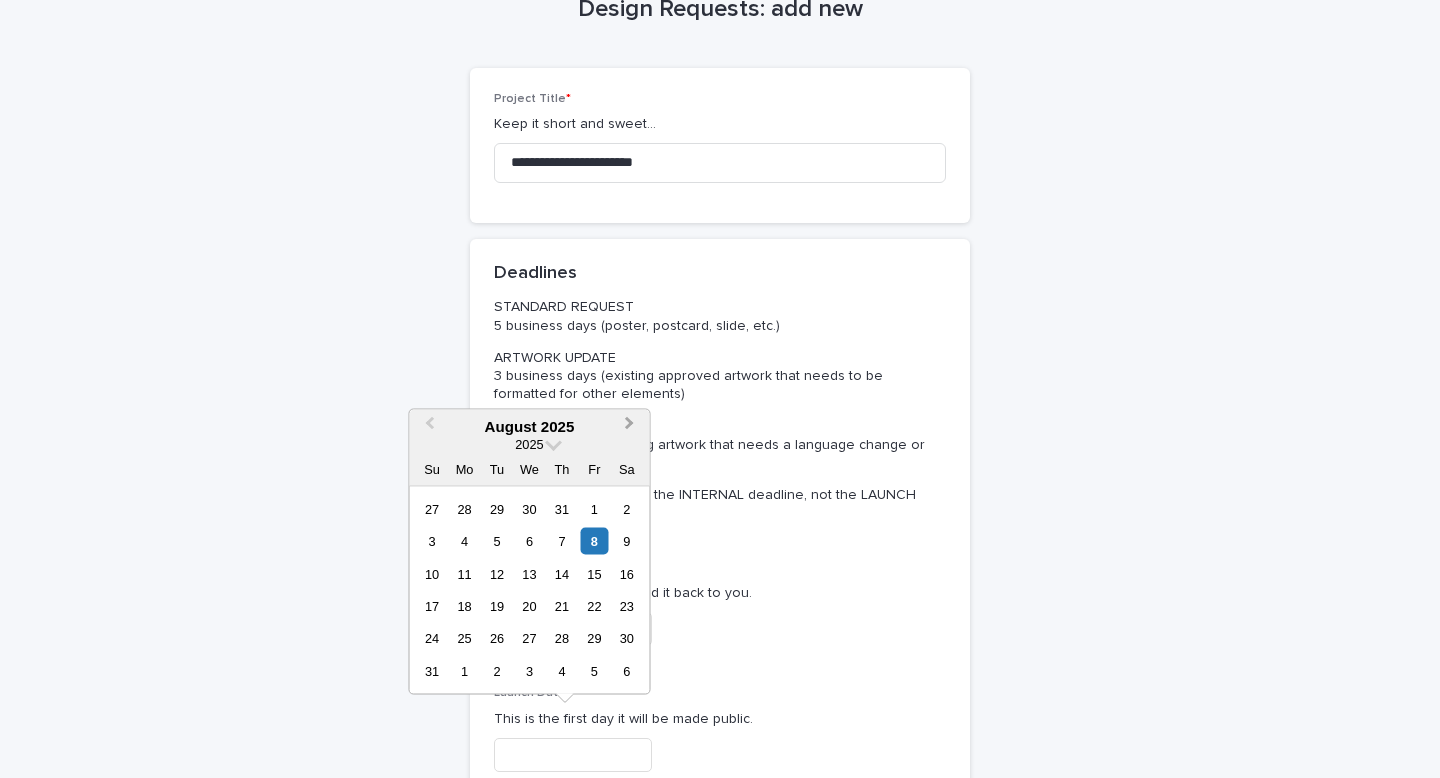 click on "Next Month" at bounding box center (630, 425) 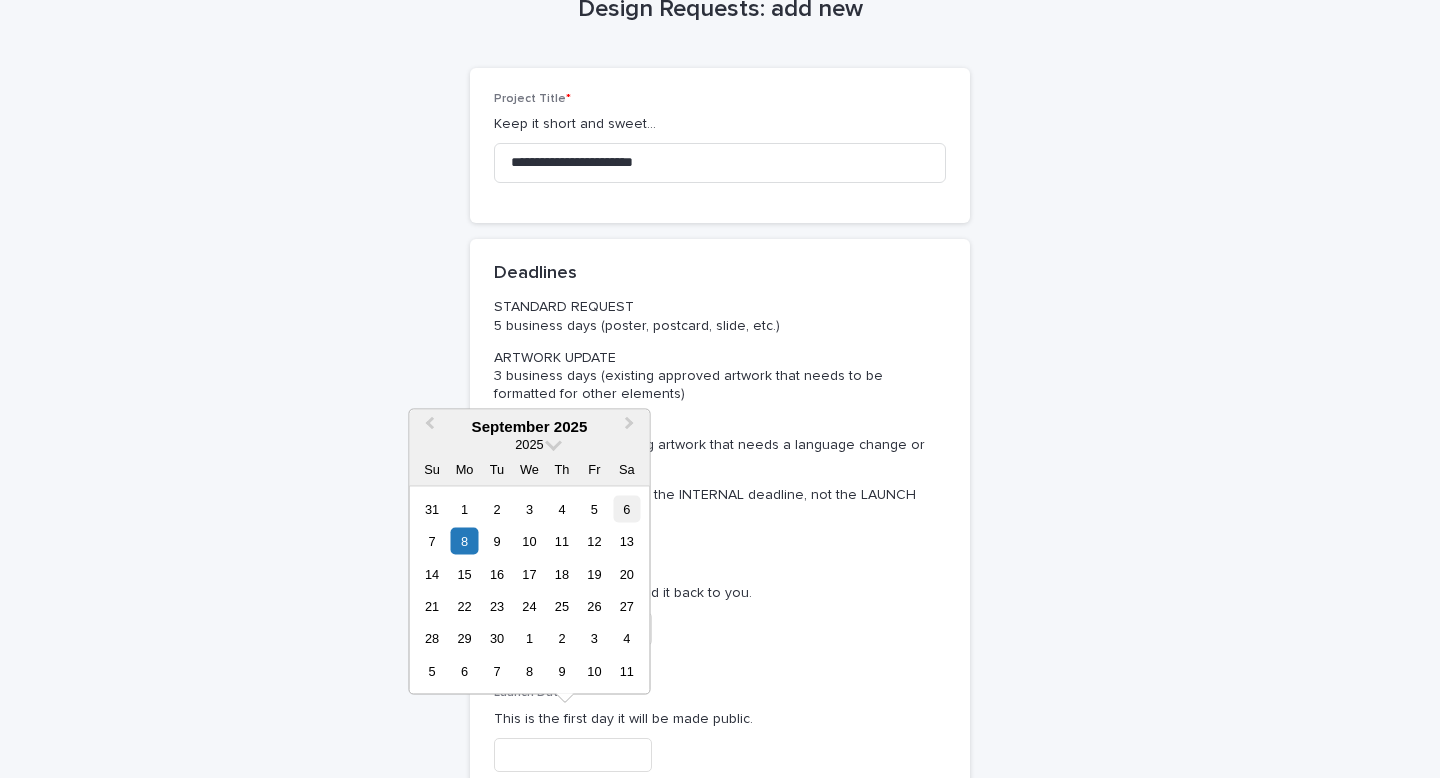 click on "6" at bounding box center (626, 508) 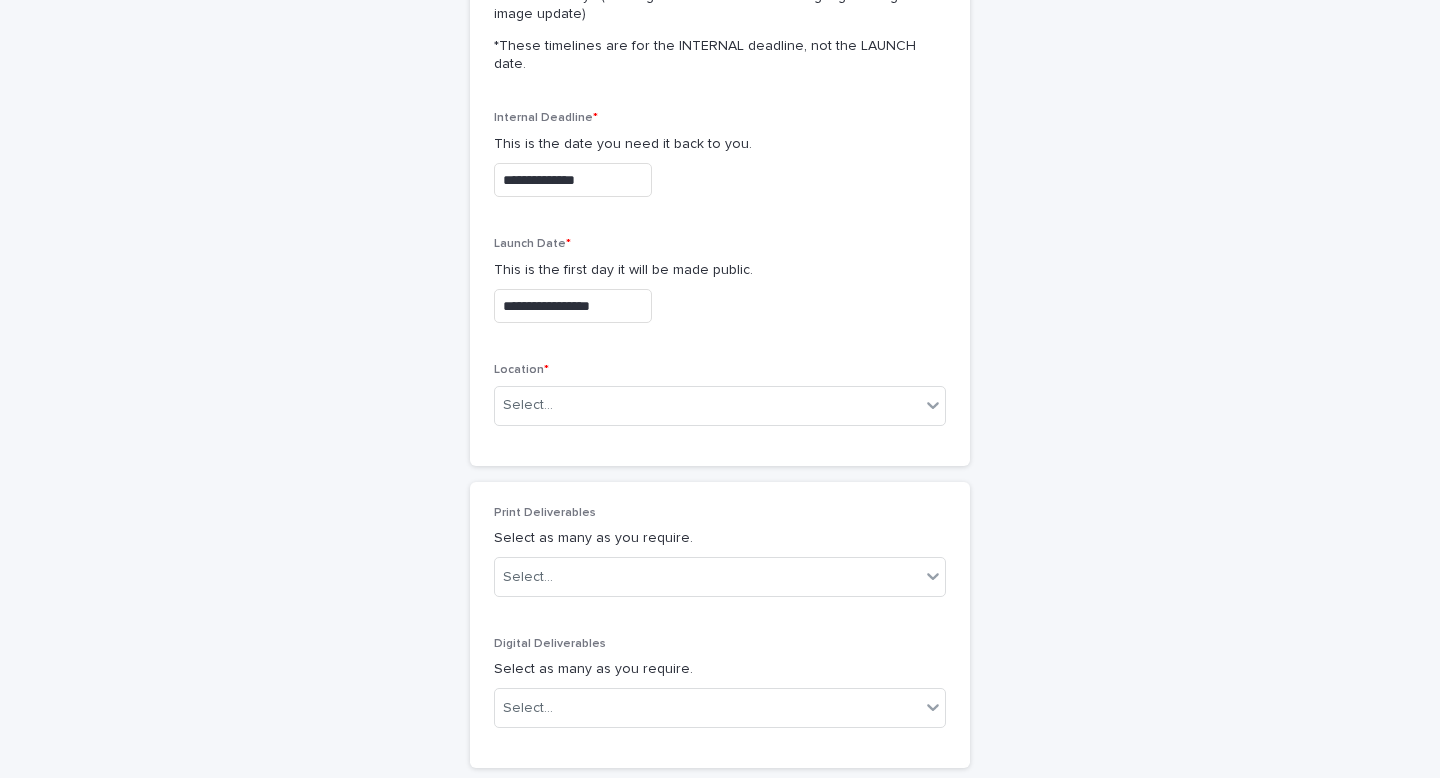 scroll, scrollTop: 576, scrollLeft: 0, axis: vertical 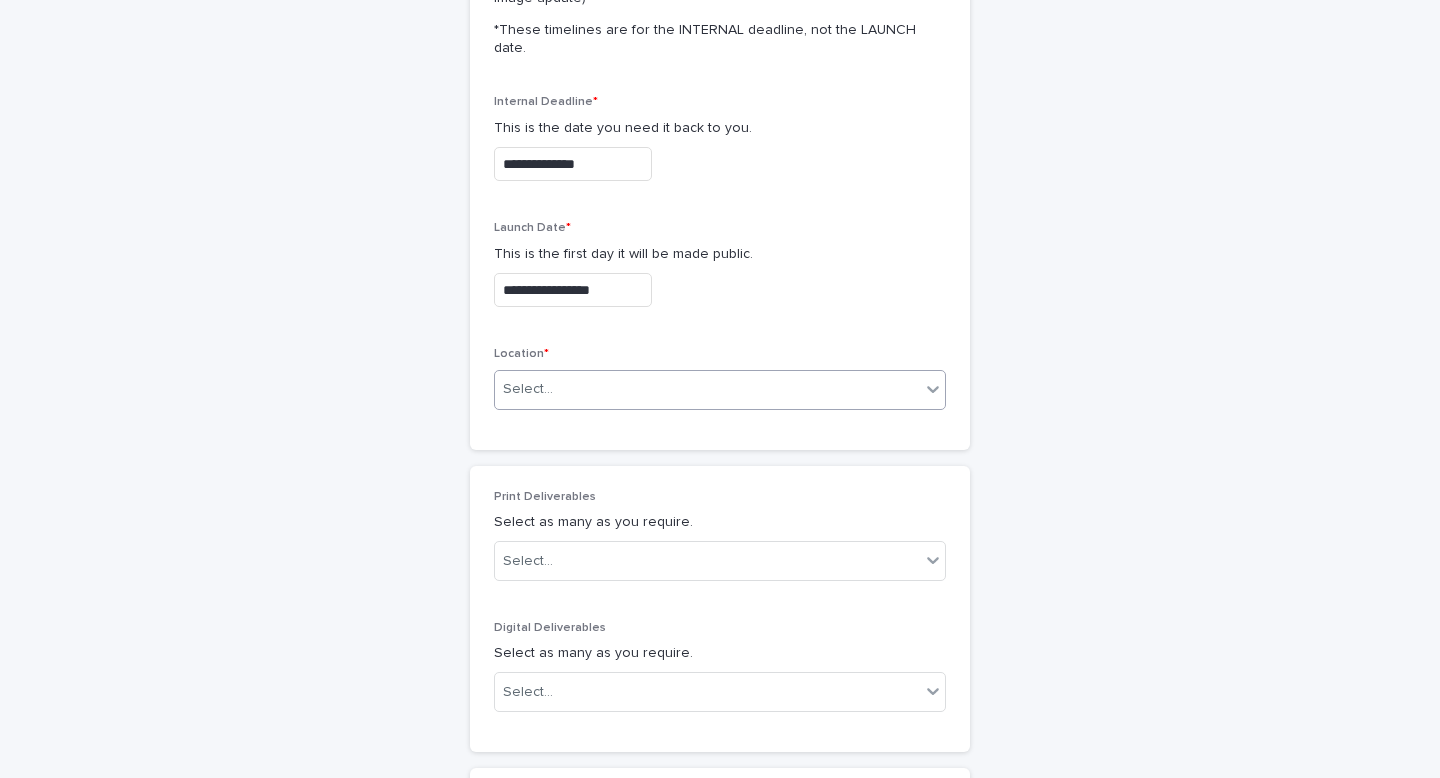 click on "Select..." at bounding box center [707, 389] 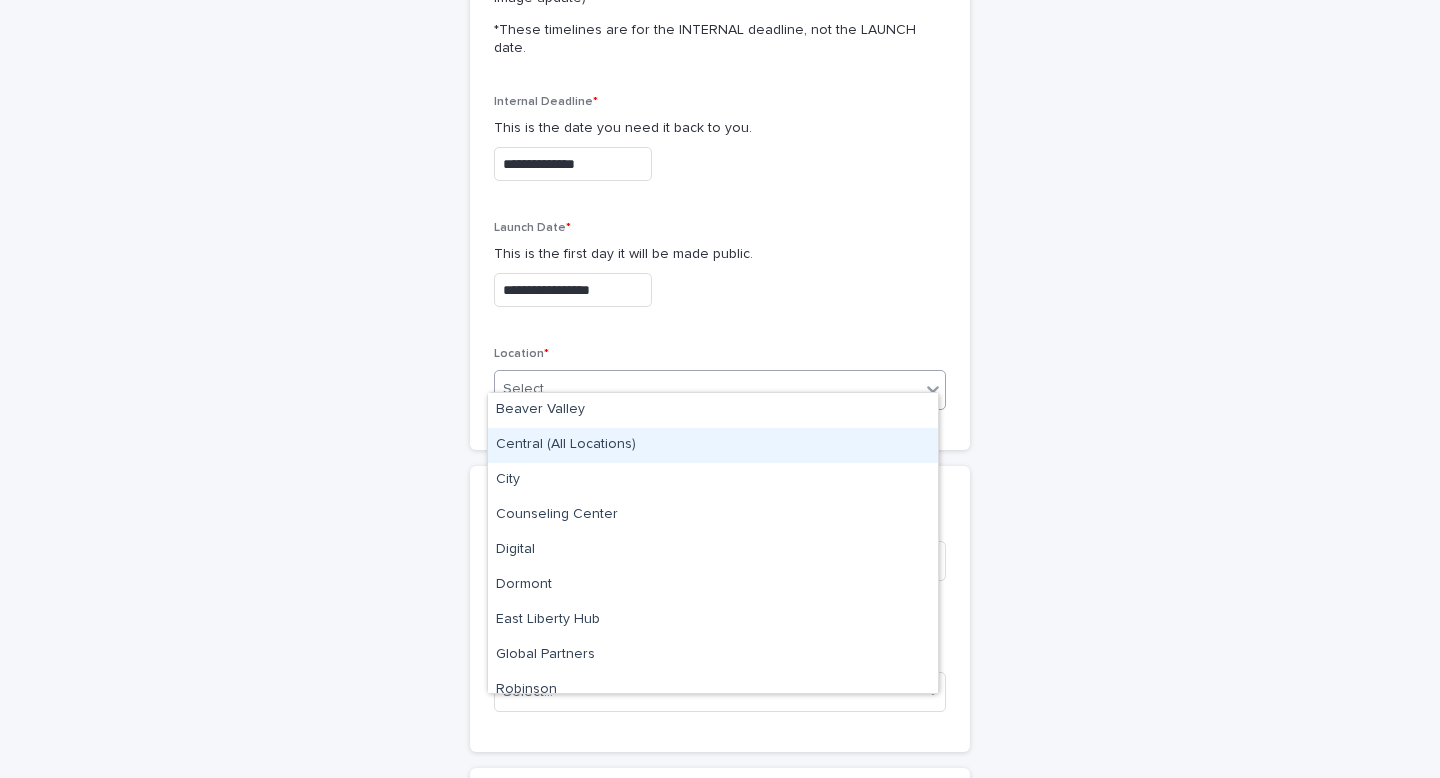 click on "Central (All Locations)" at bounding box center [713, 445] 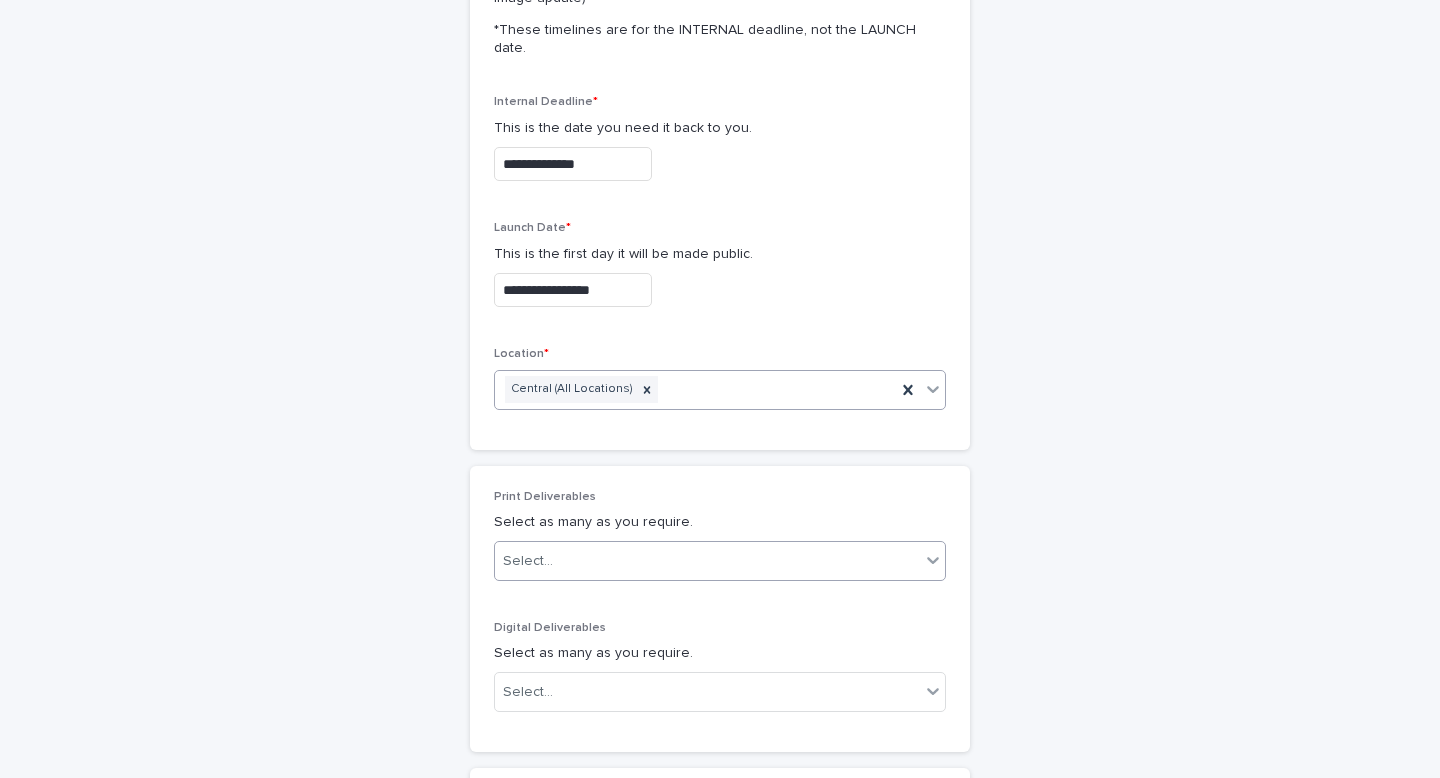 click on "Select..." at bounding box center (528, 561) 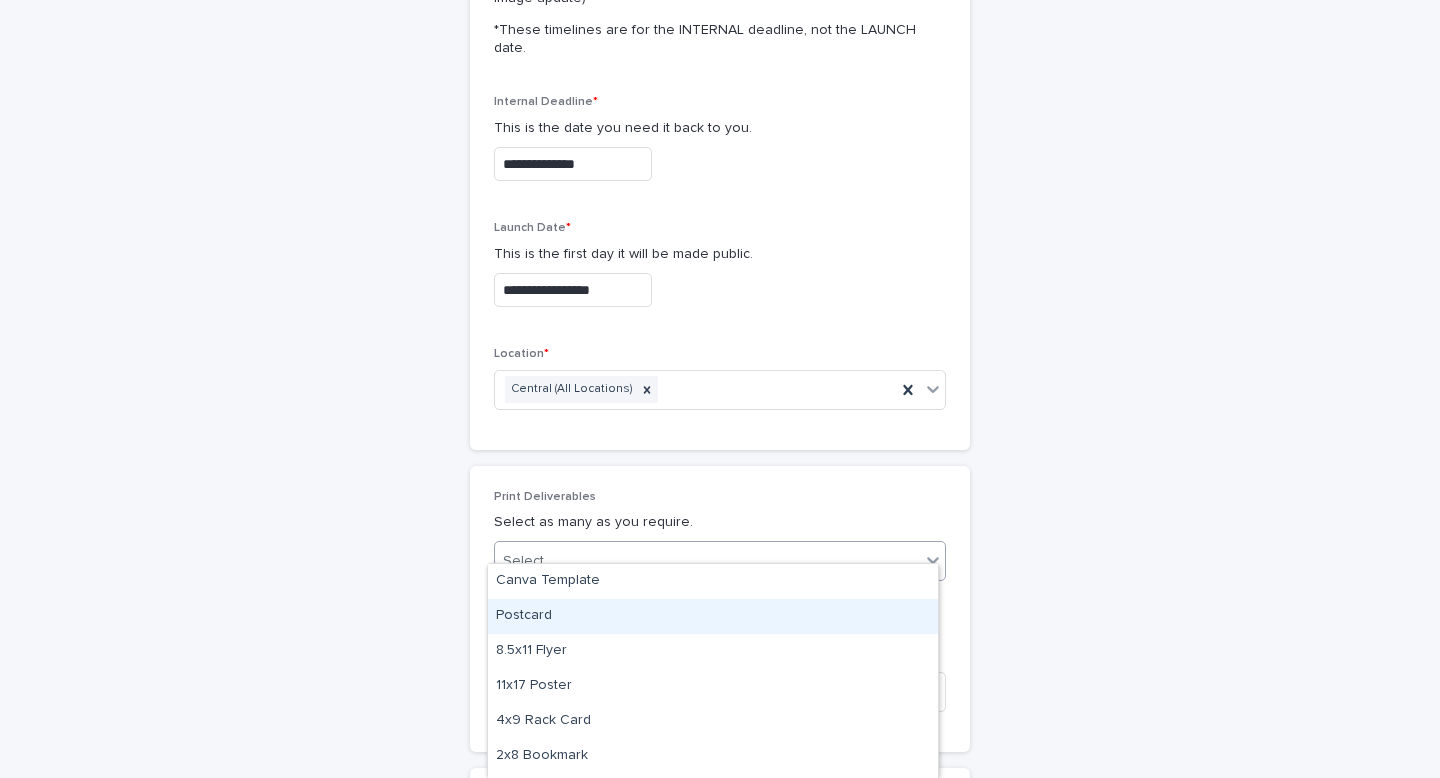 click on "Postcard" at bounding box center [713, 616] 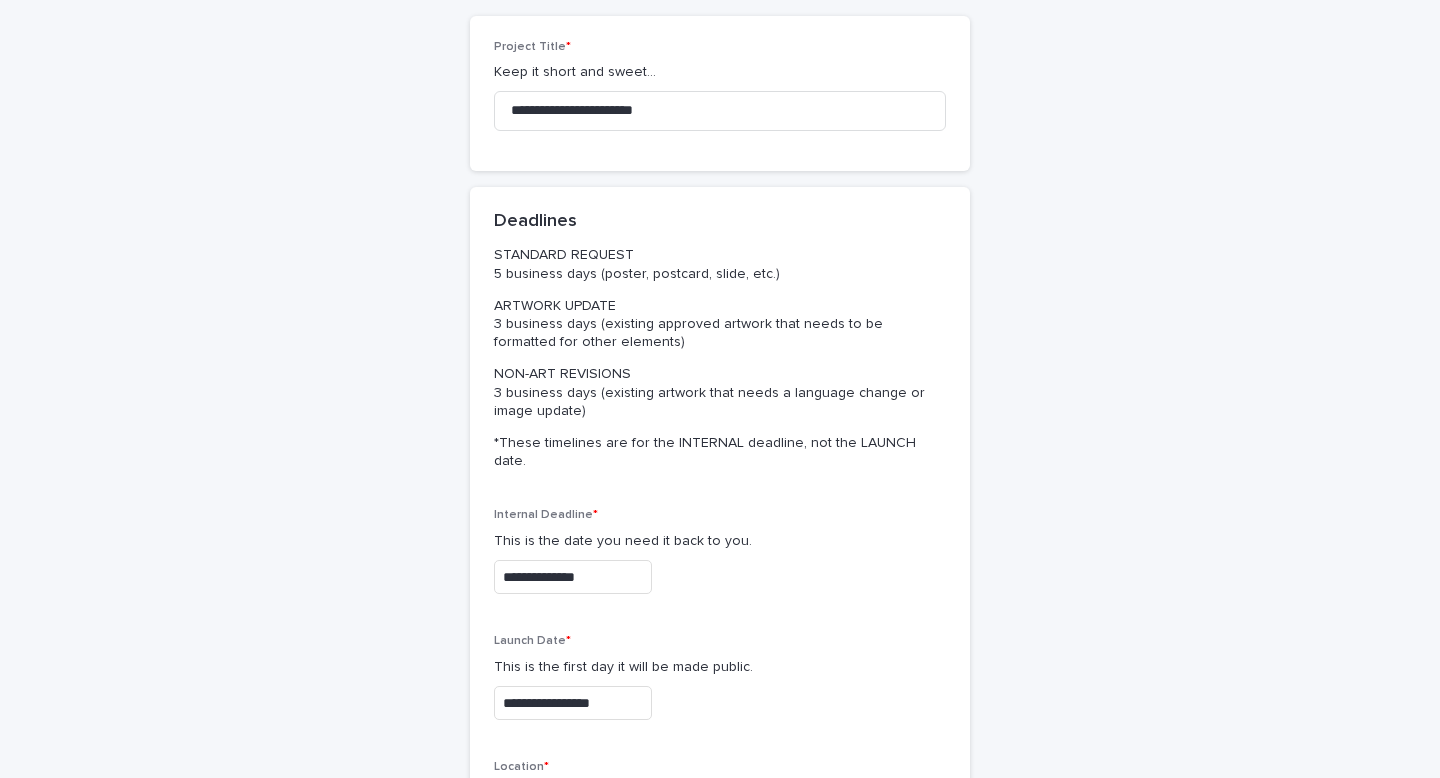 scroll, scrollTop: 158, scrollLeft: 0, axis: vertical 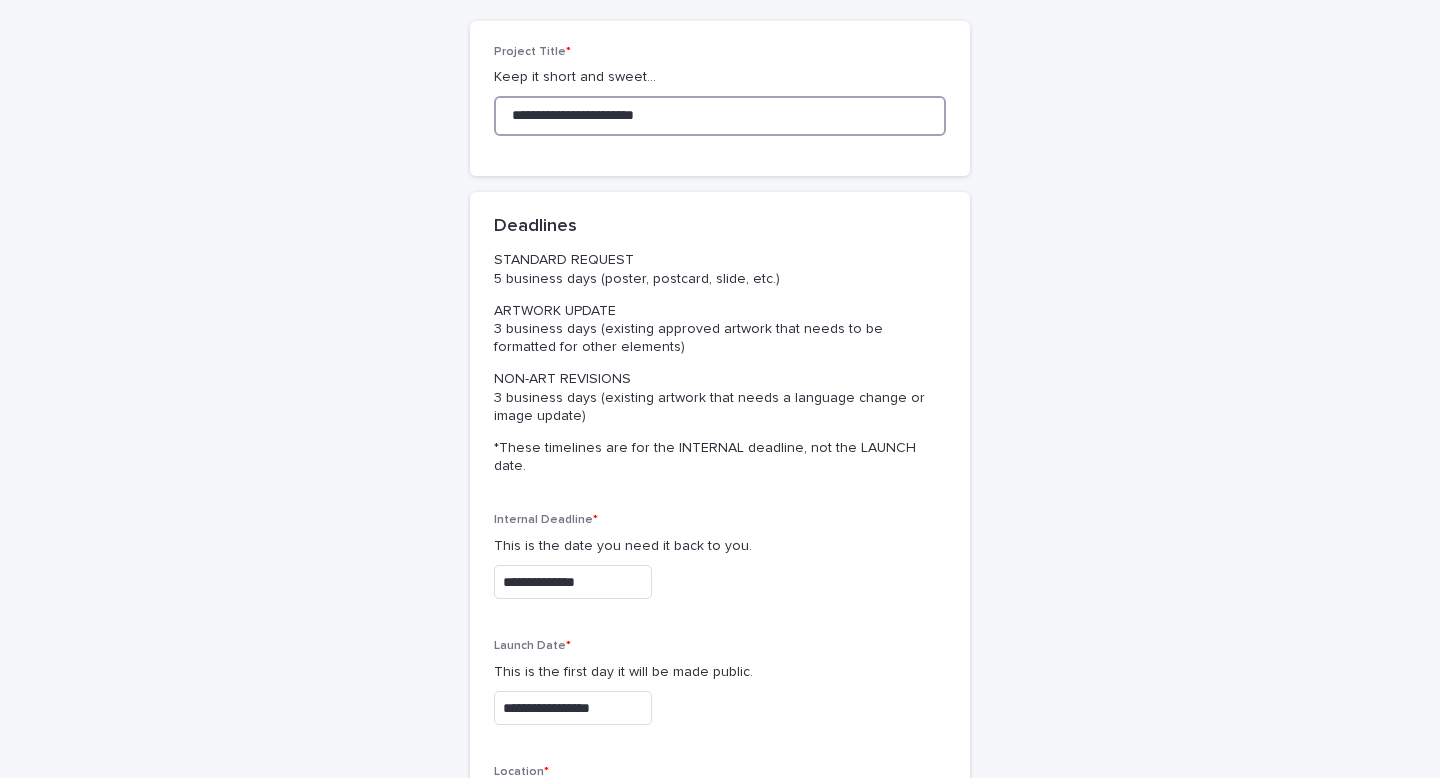 click on "**********" at bounding box center [720, 116] 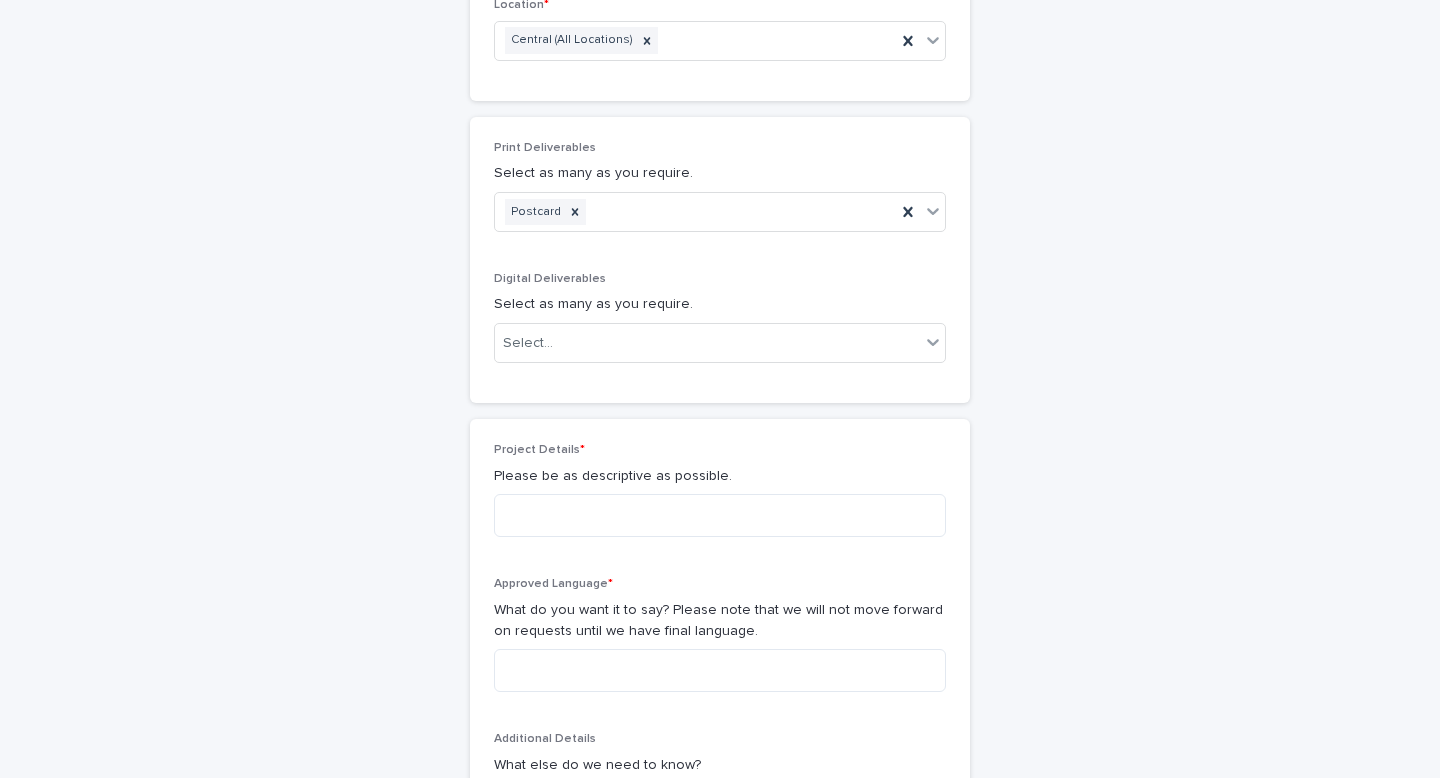 scroll, scrollTop: 972, scrollLeft: 0, axis: vertical 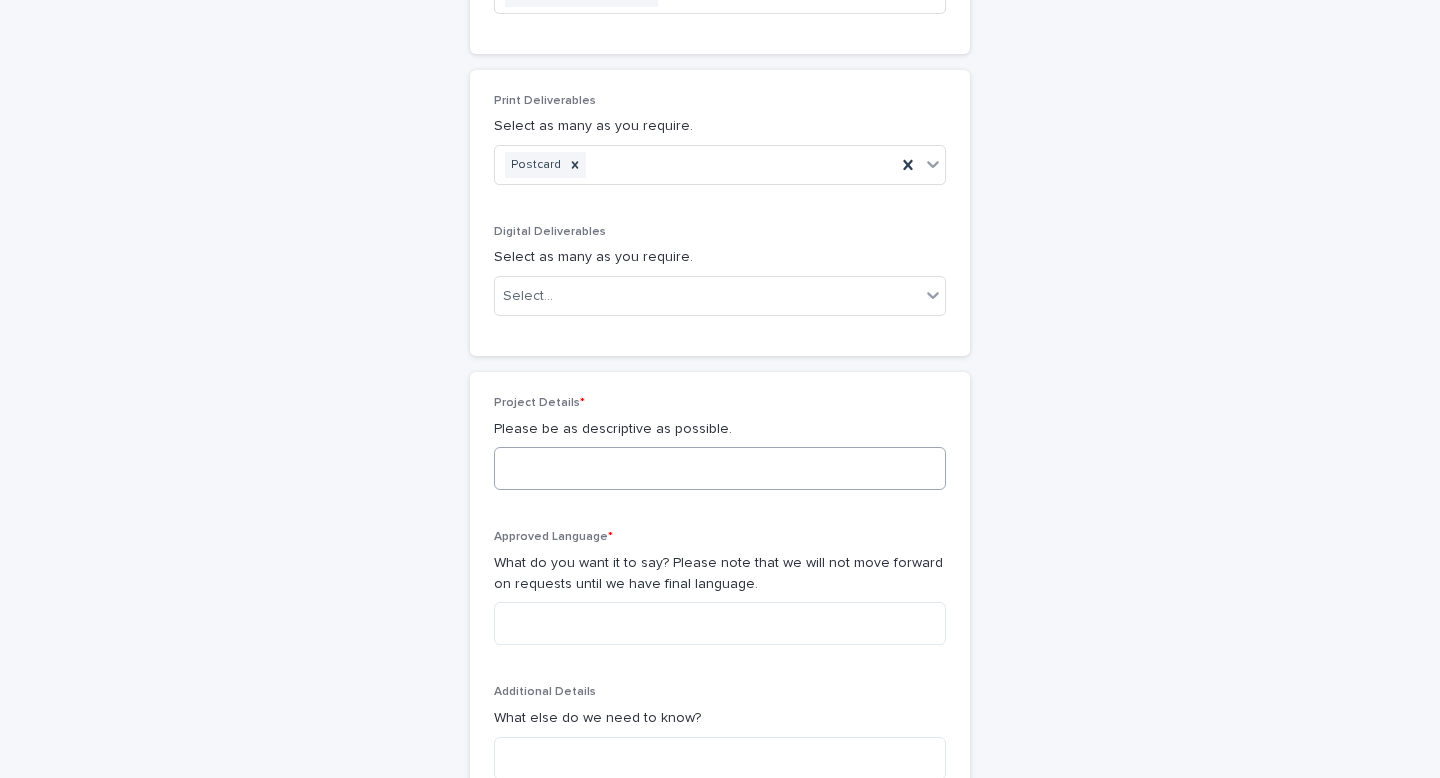 type on "**********" 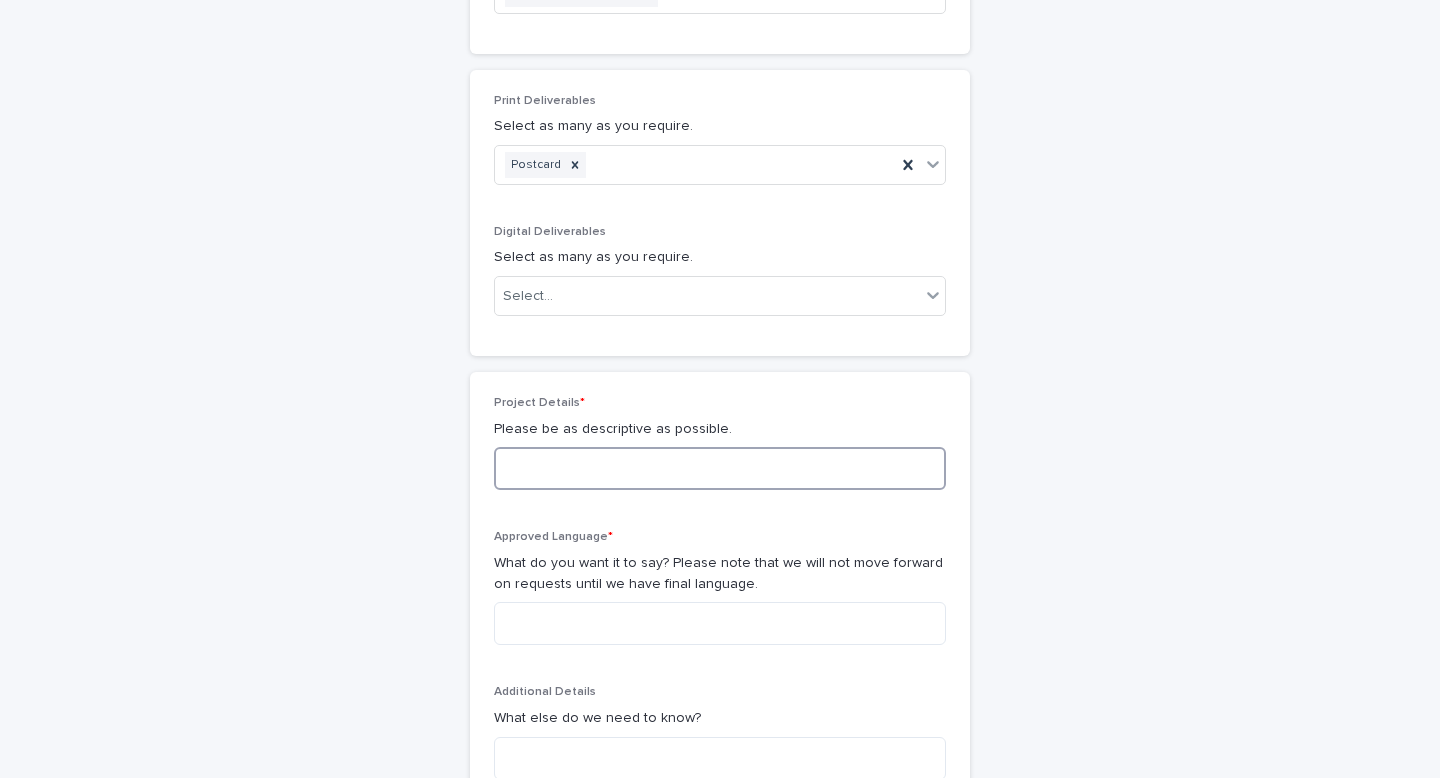 click at bounding box center (720, 468) 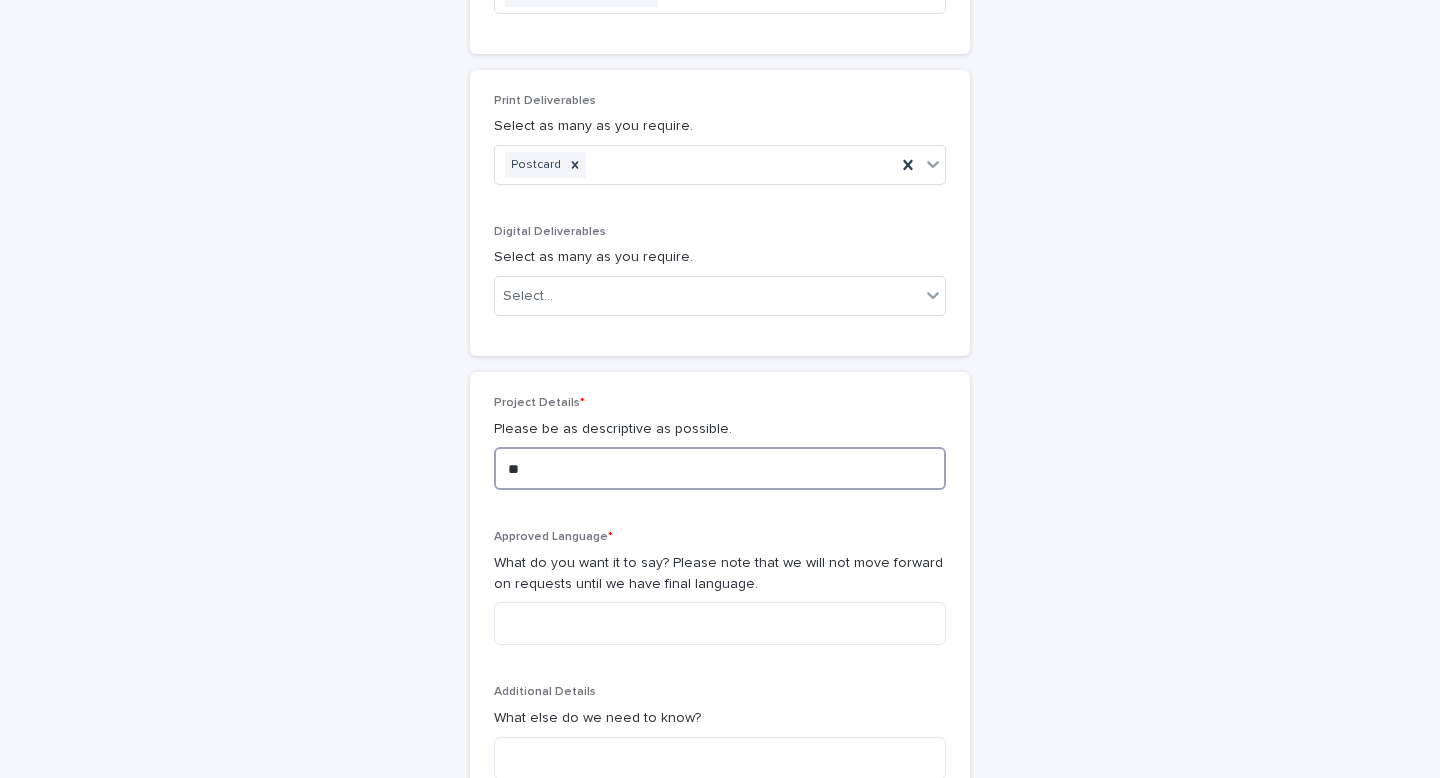 type on "*" 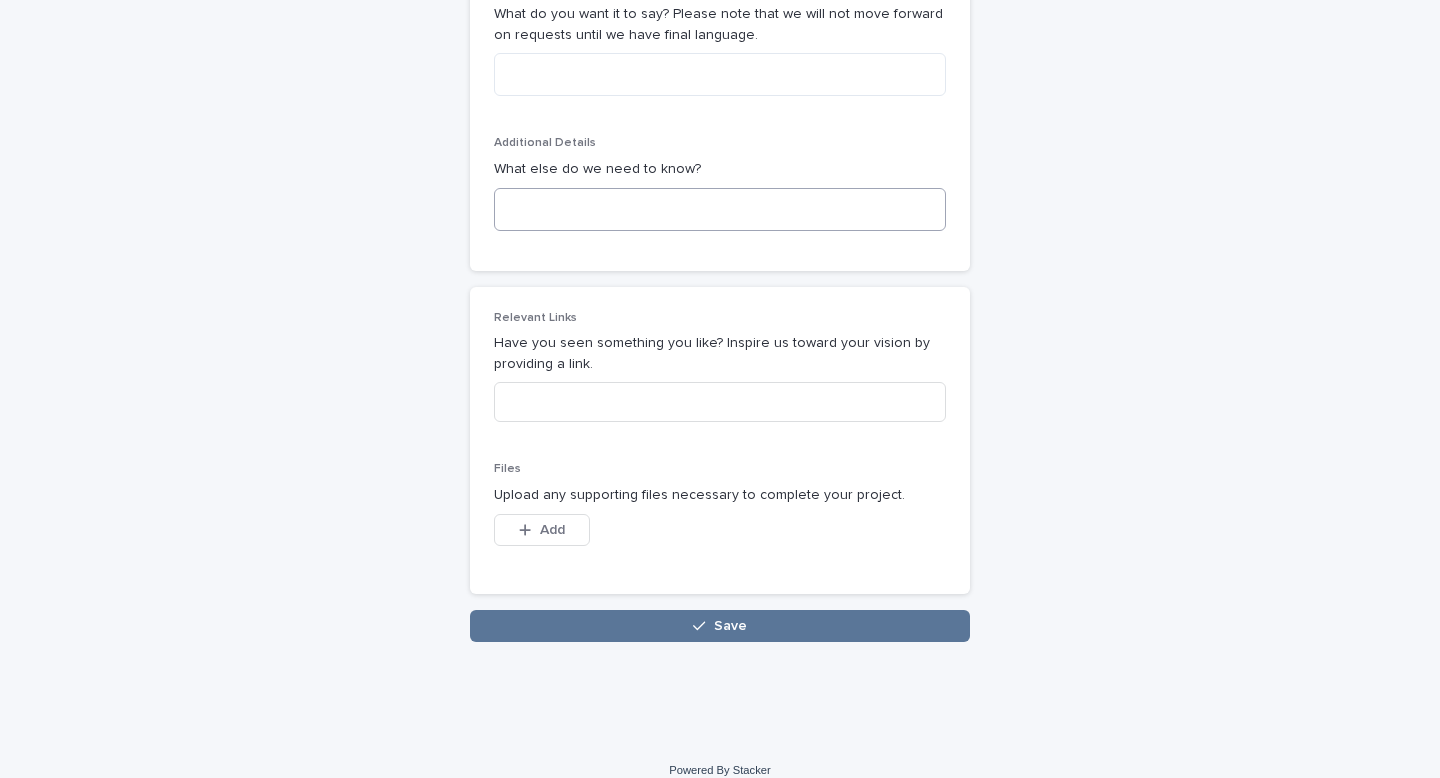 scroll, scrollTop: 1540, scrollLeft: 0, axis: vertical 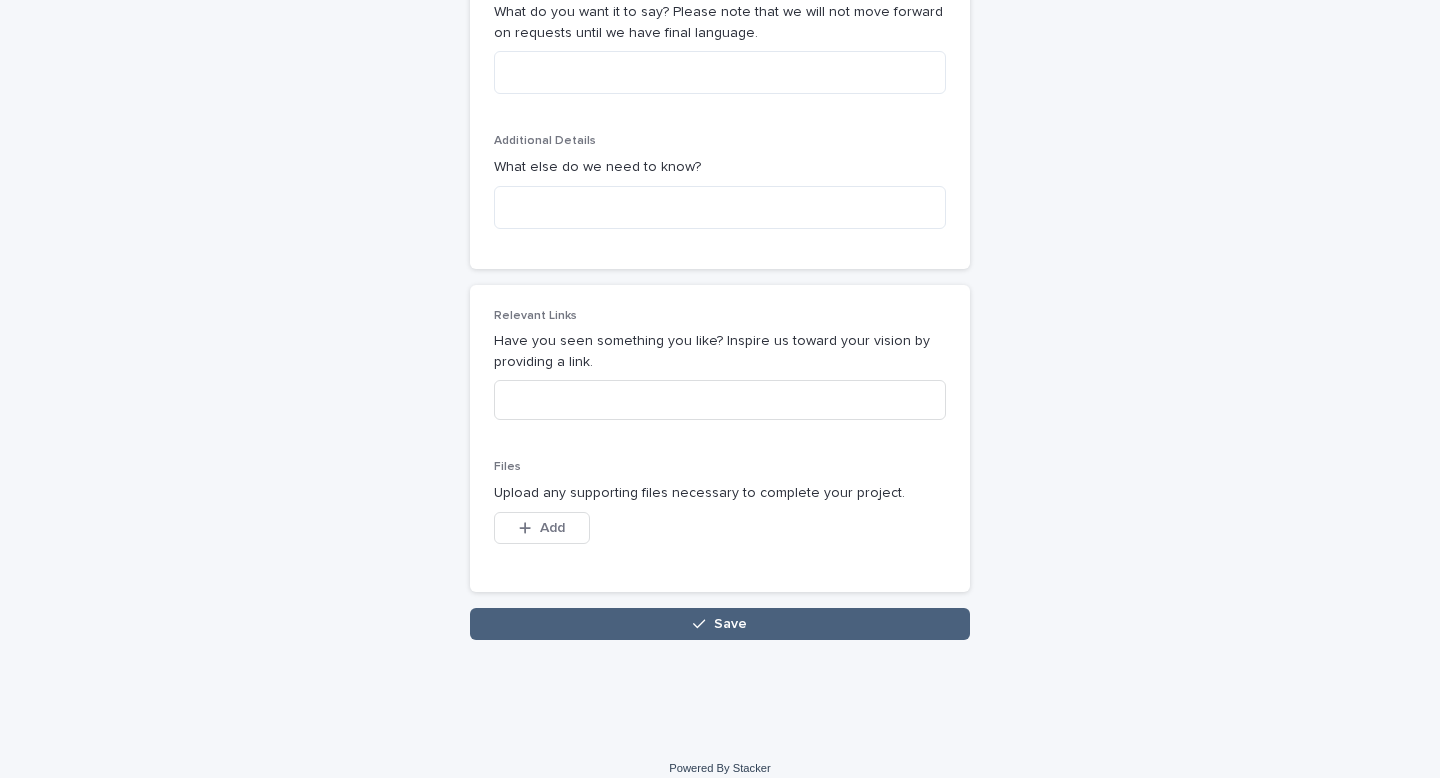 type on "**********" 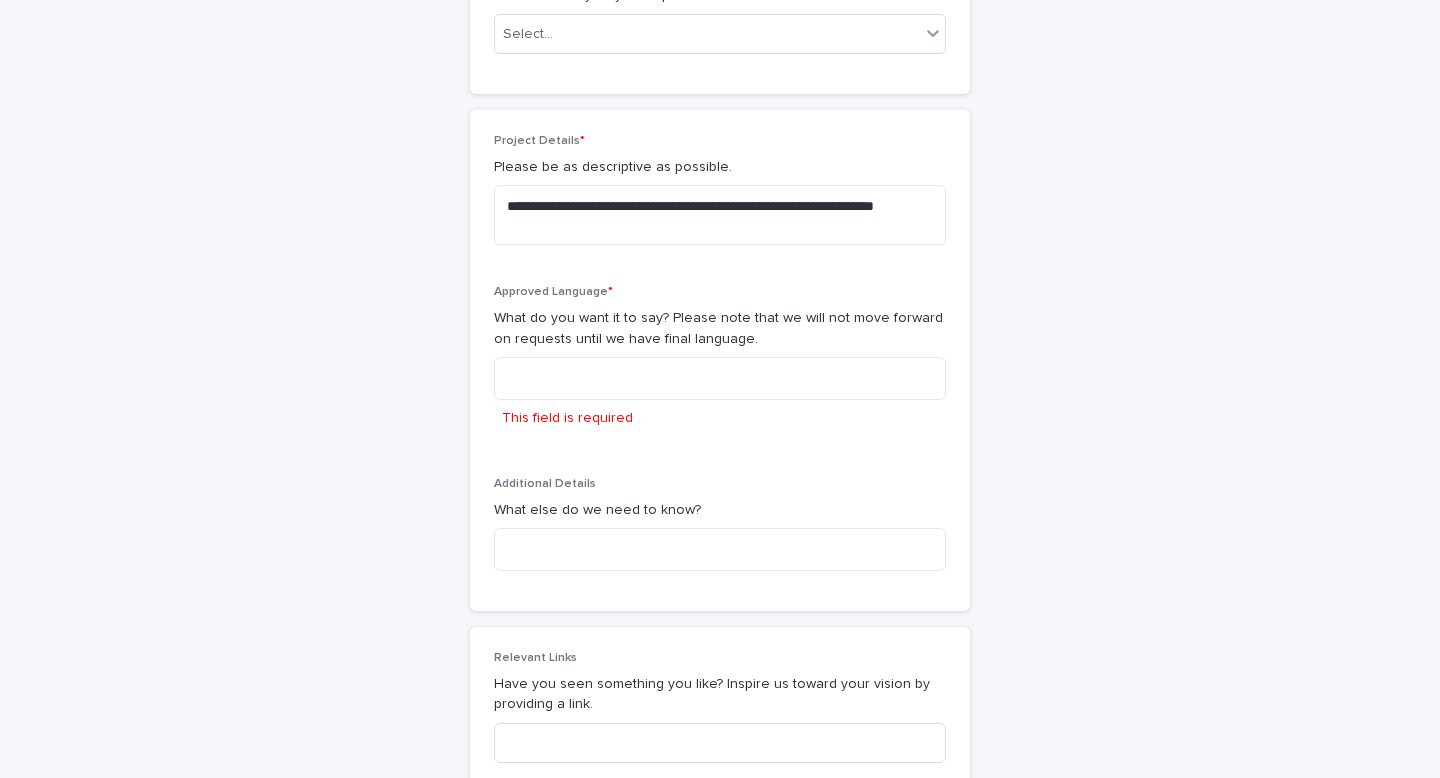 scroll, scrollTop: 1204, scrollLeft: 0, axis: vertical 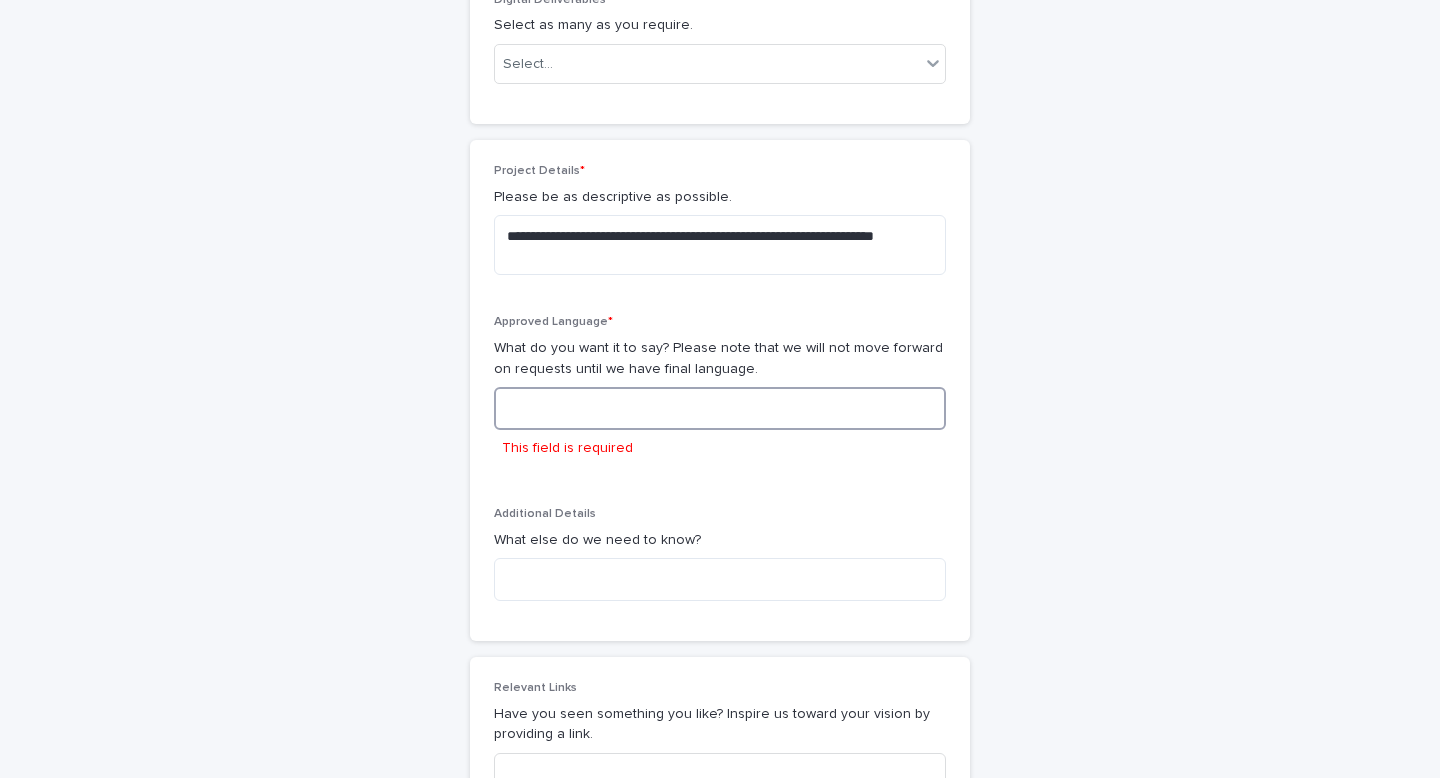 click at bounding box center [720, 408] 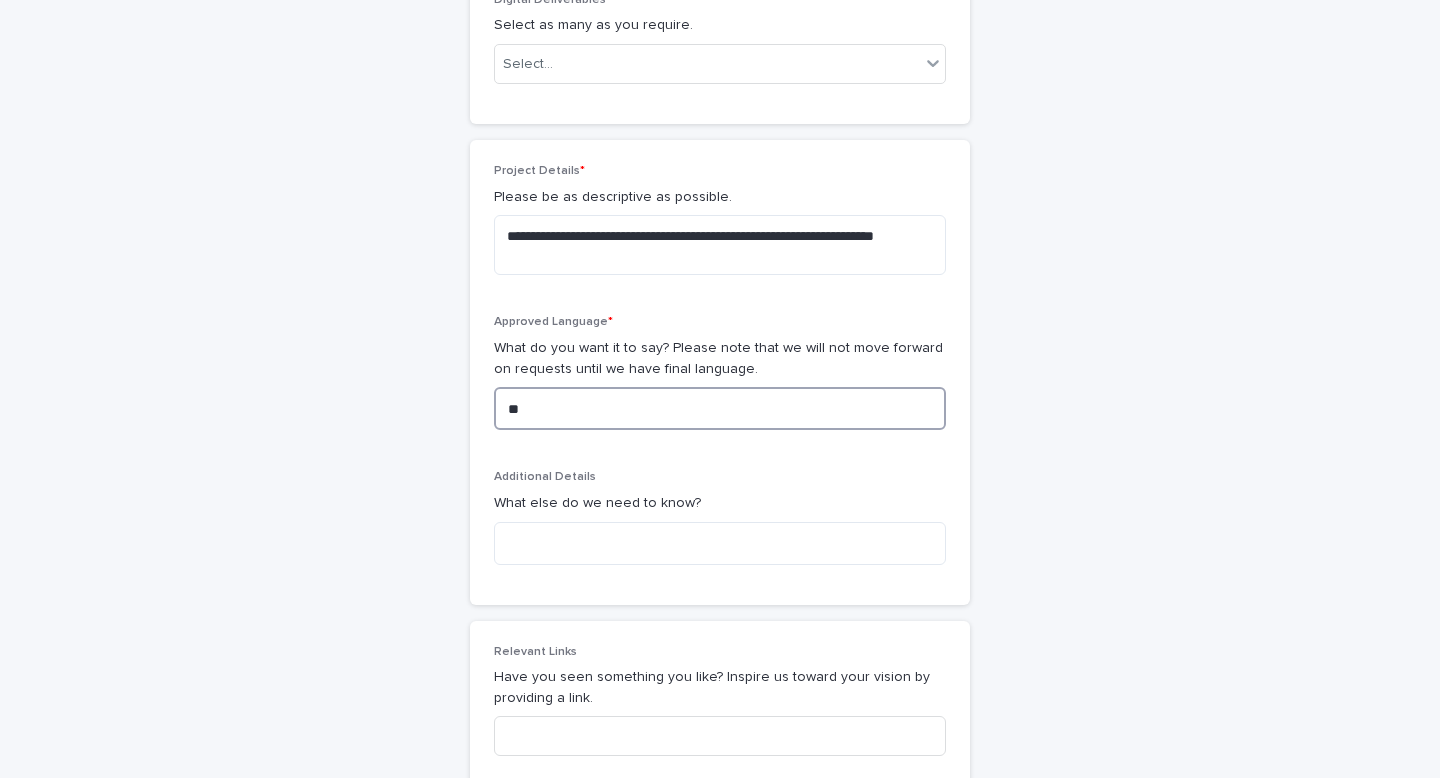 type on "*" 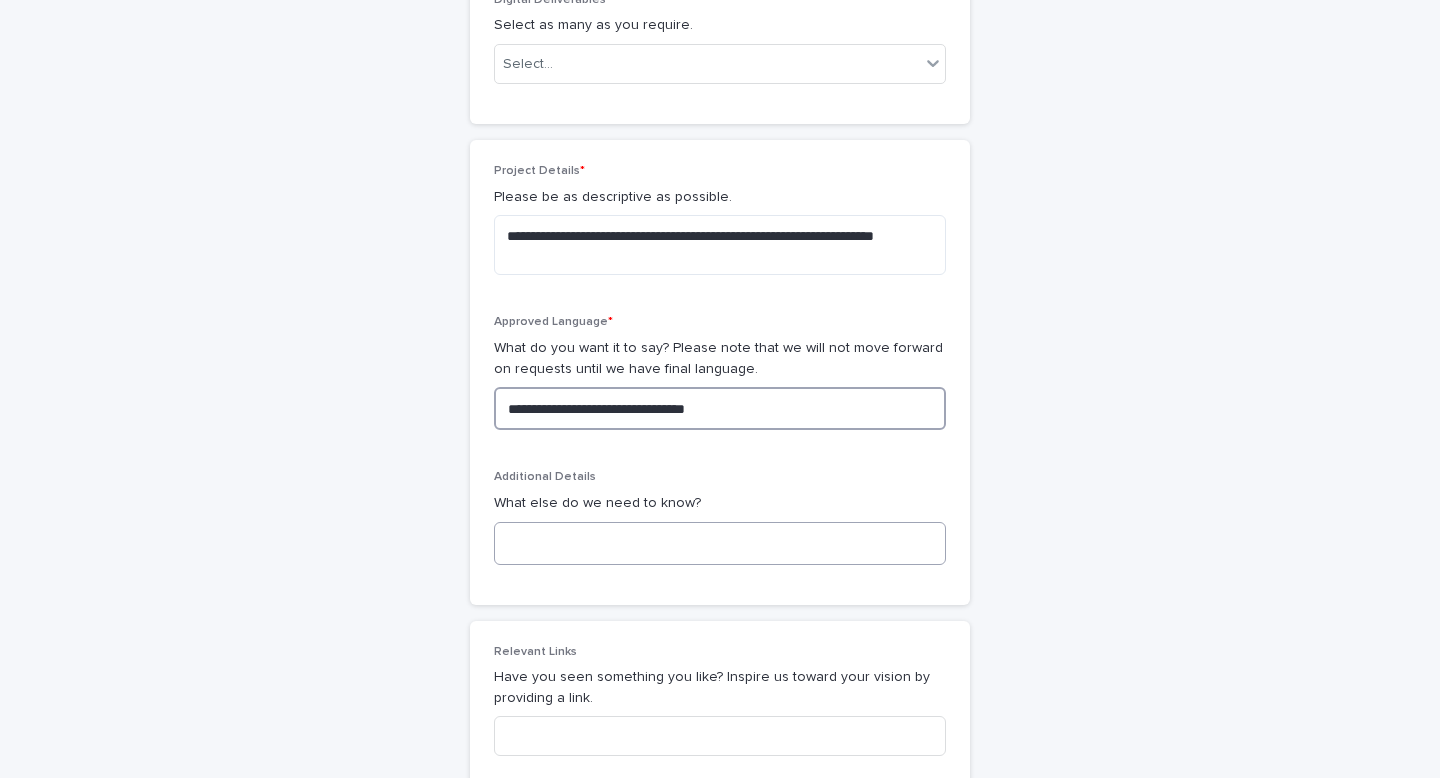 type on "**********" 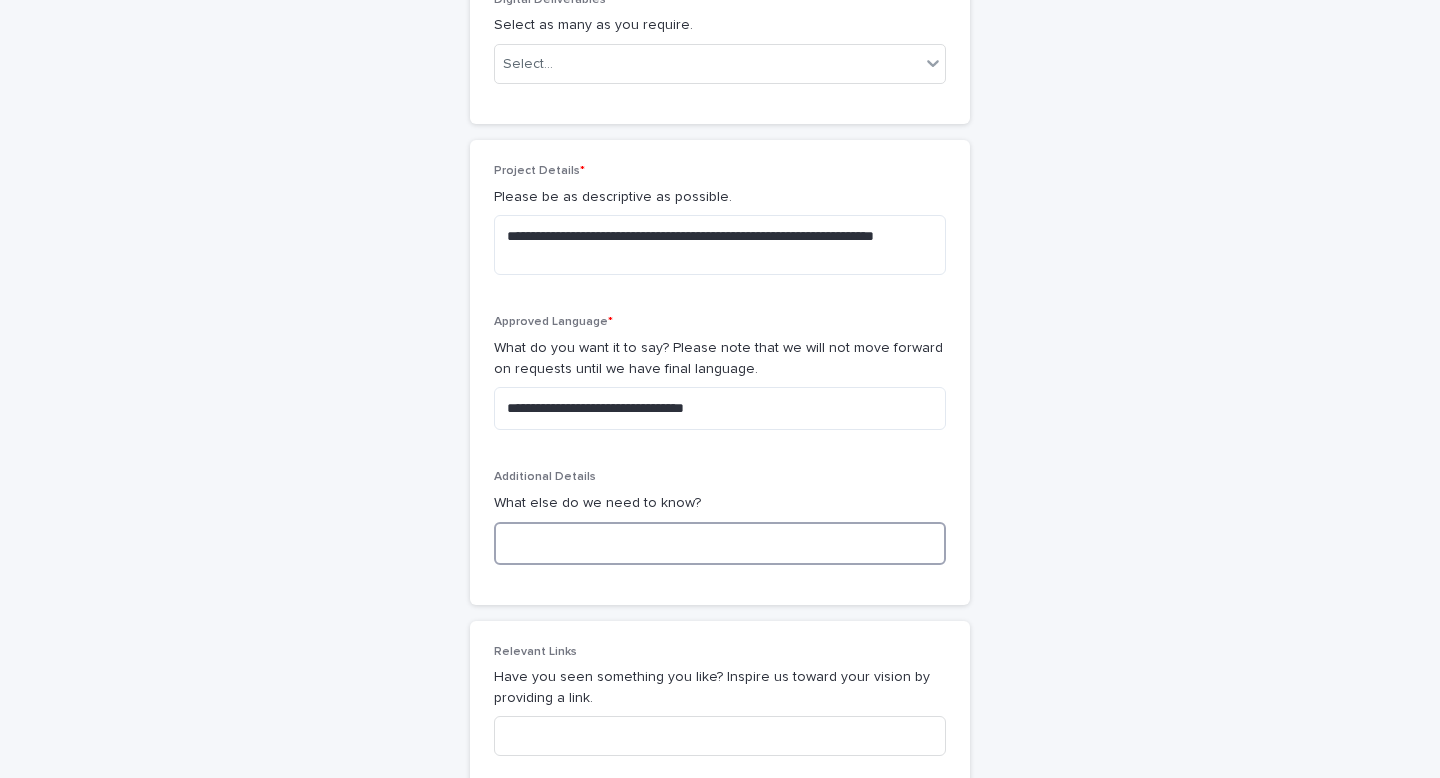 click at bounding box center (720, 543) 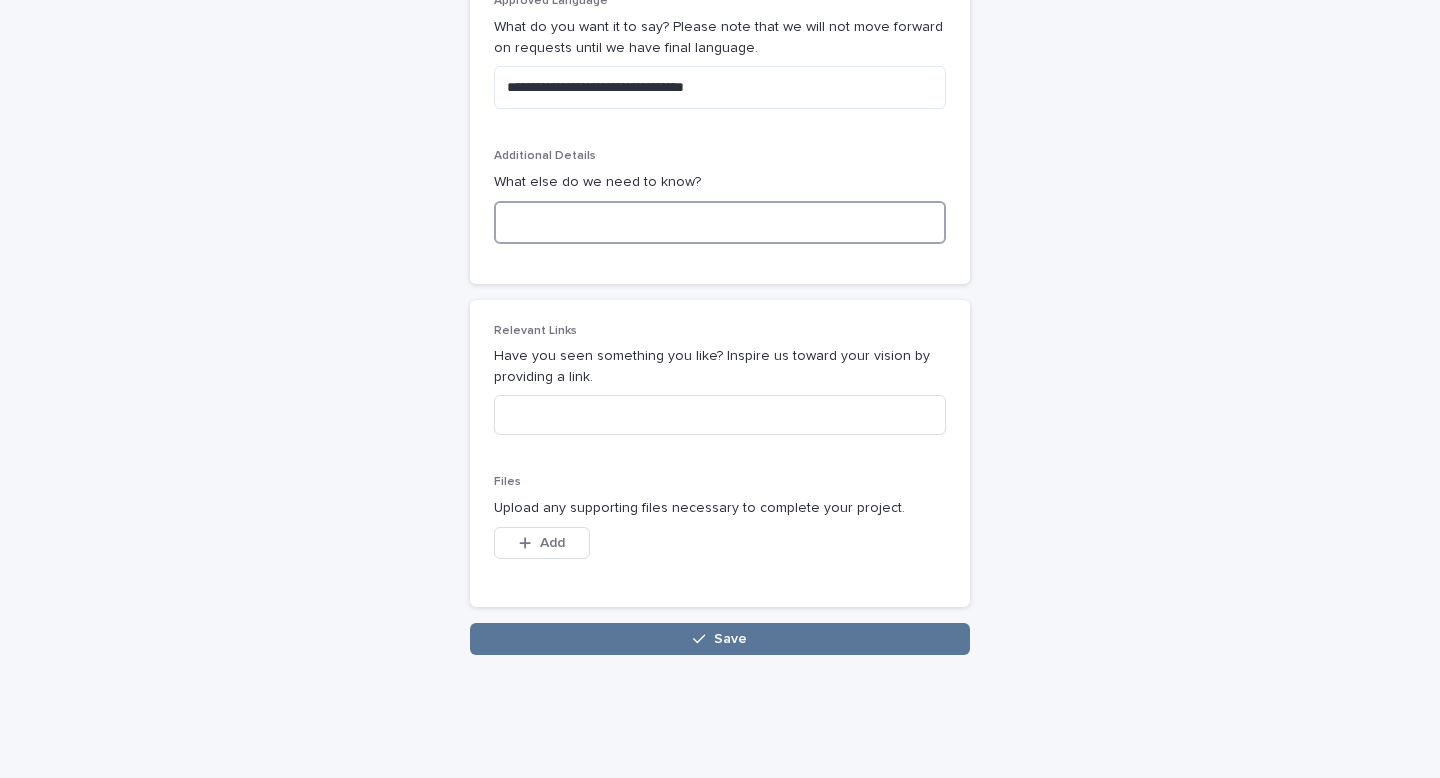 scroll, scrollTop: 1540, scrollLeft: 0, axis: vertical 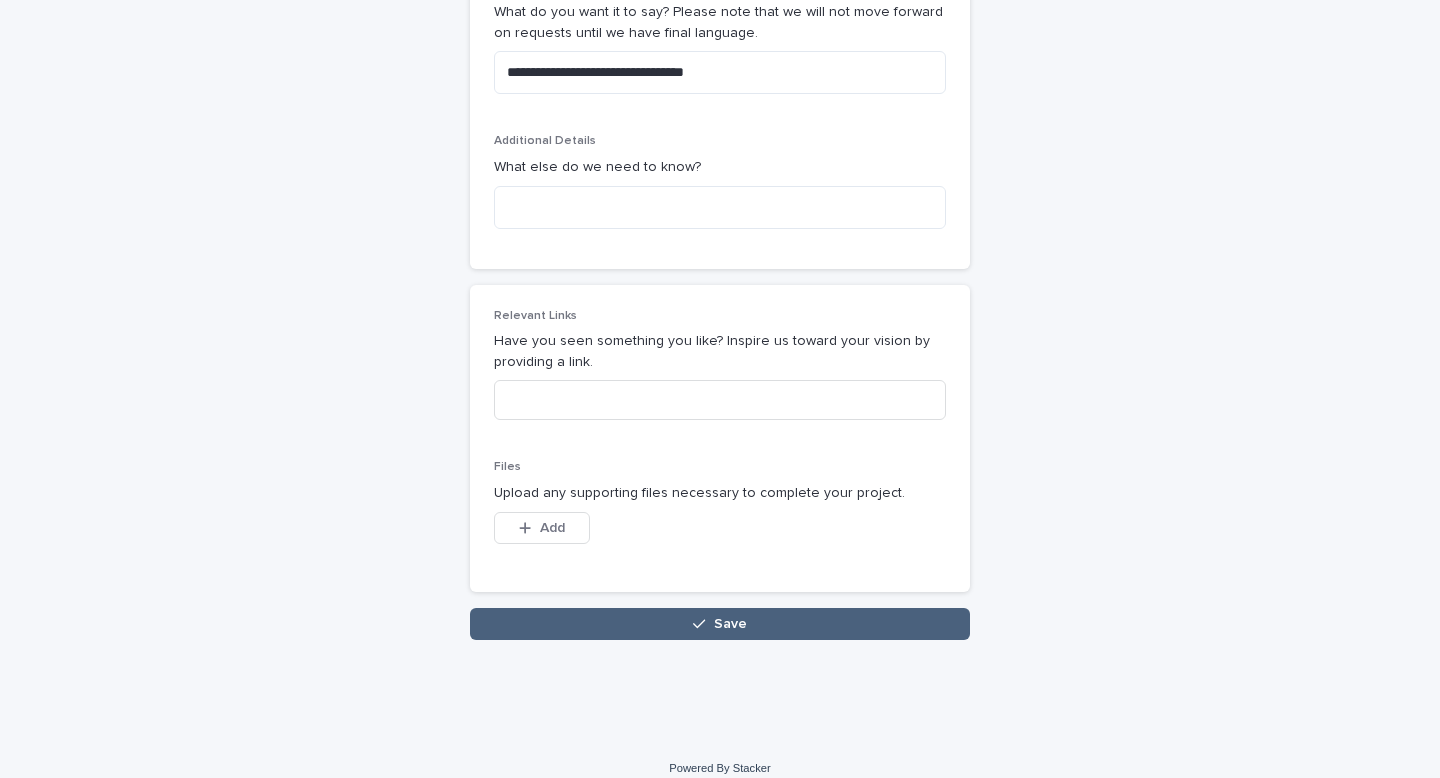 click on "Save" at bounding box center [720, 624] 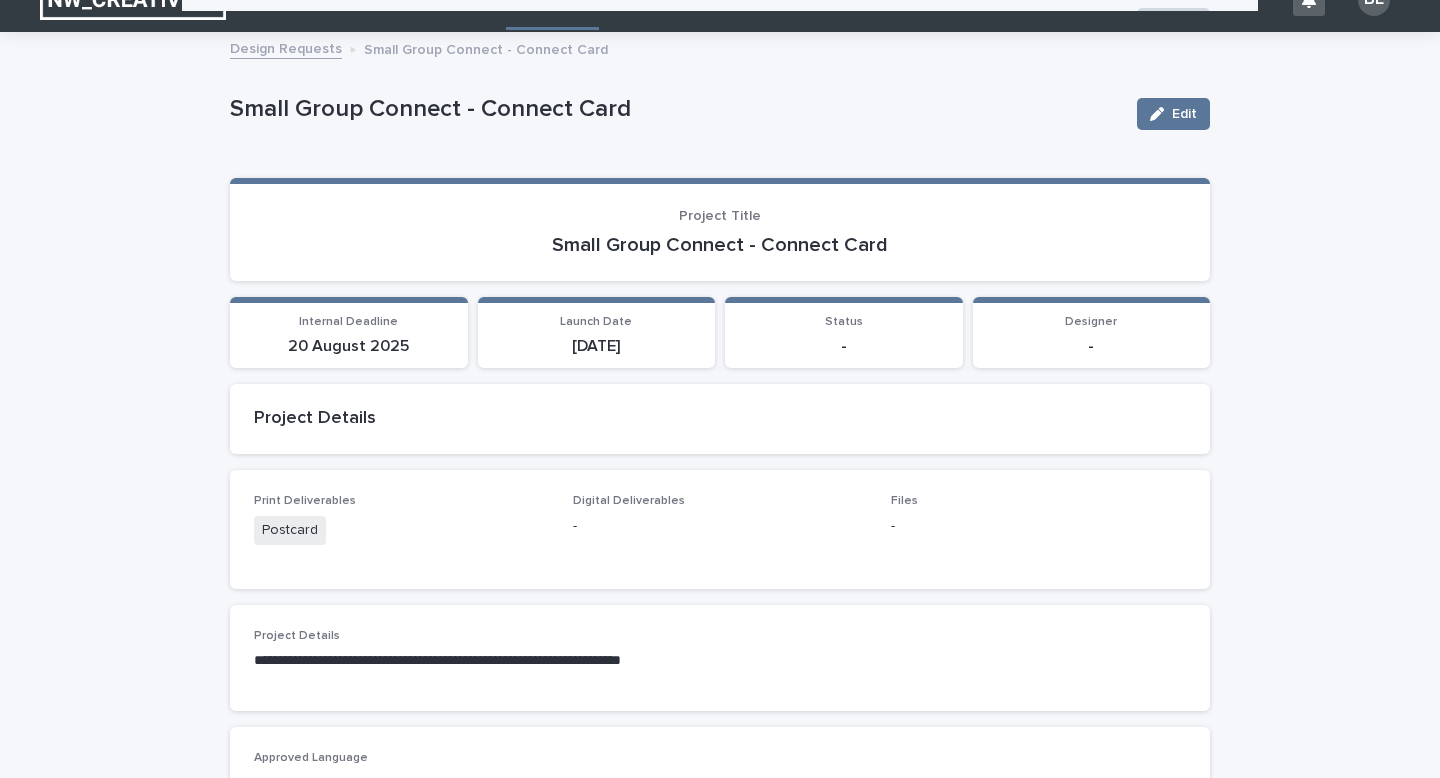 scroll, scrollTop: 0, scrollLeft: 0, axis: both 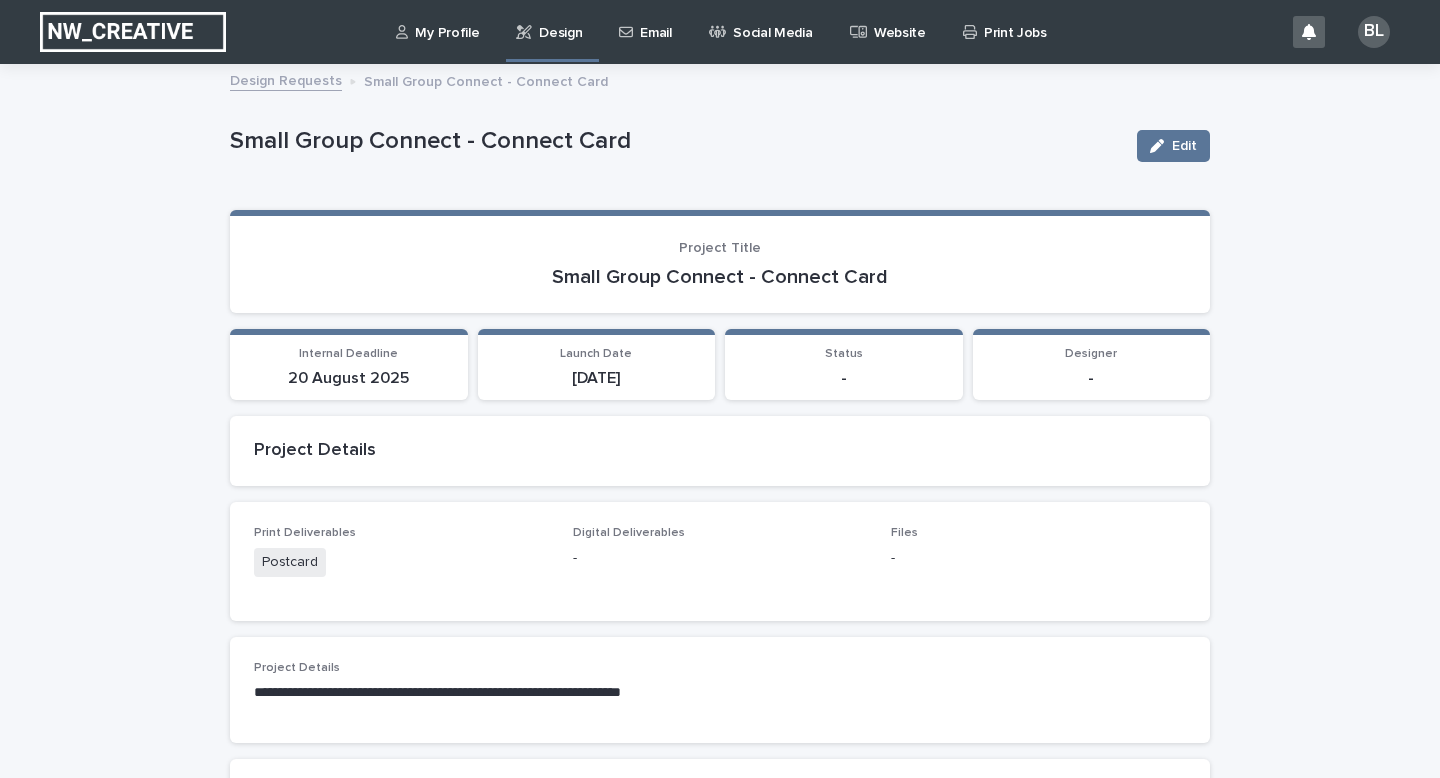 click on "Design" at bounding box center (560, 21) 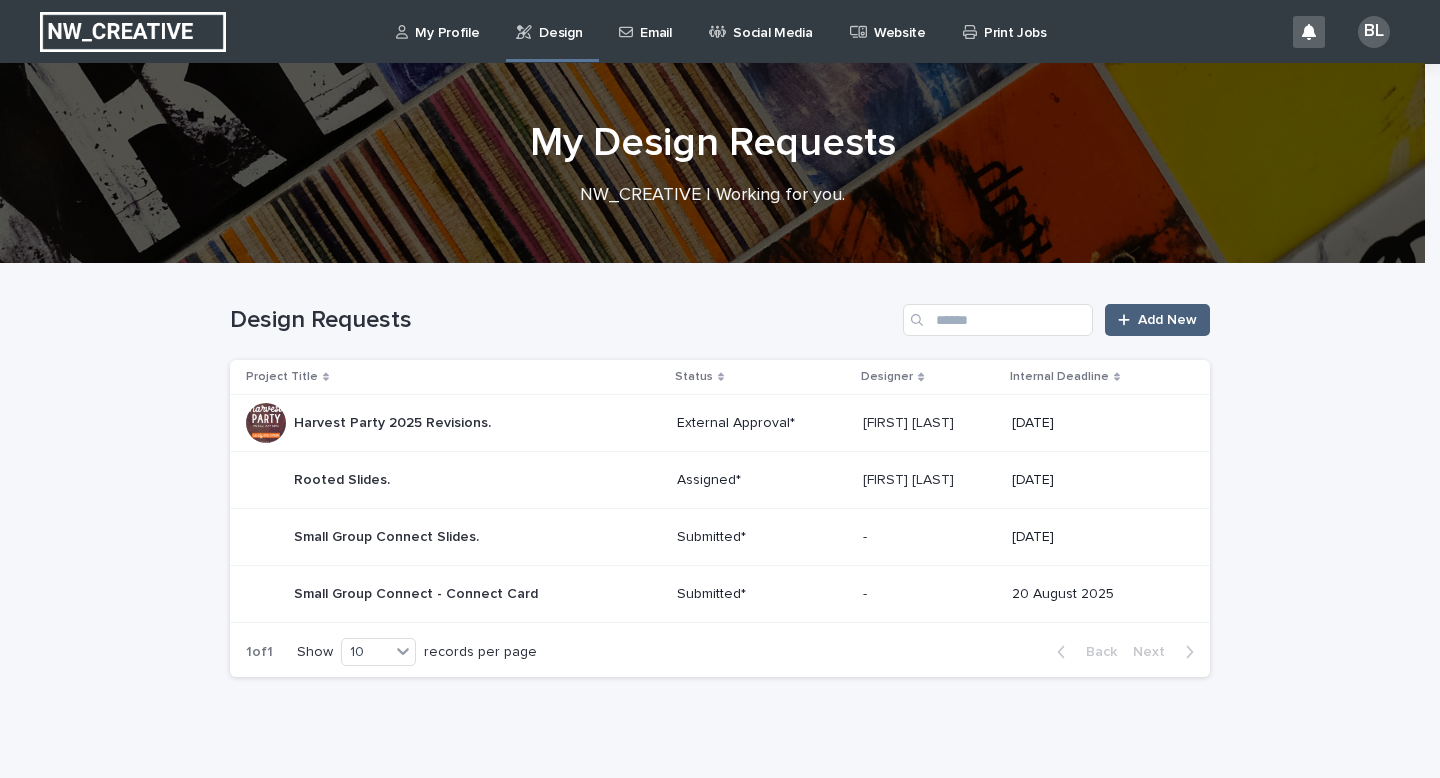 click on "Add New" at bounding box center (1167, 320) 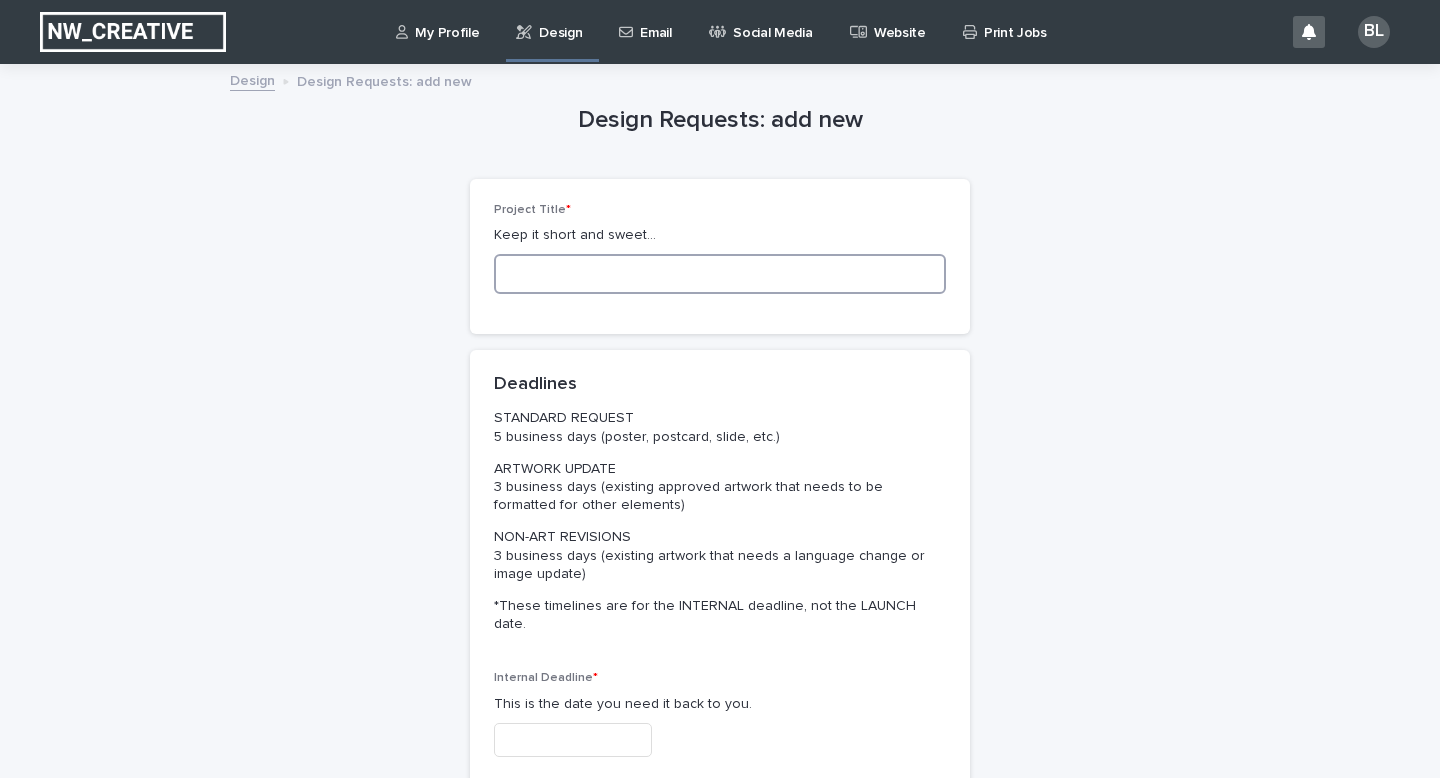 click at bounding box center (720, 274) 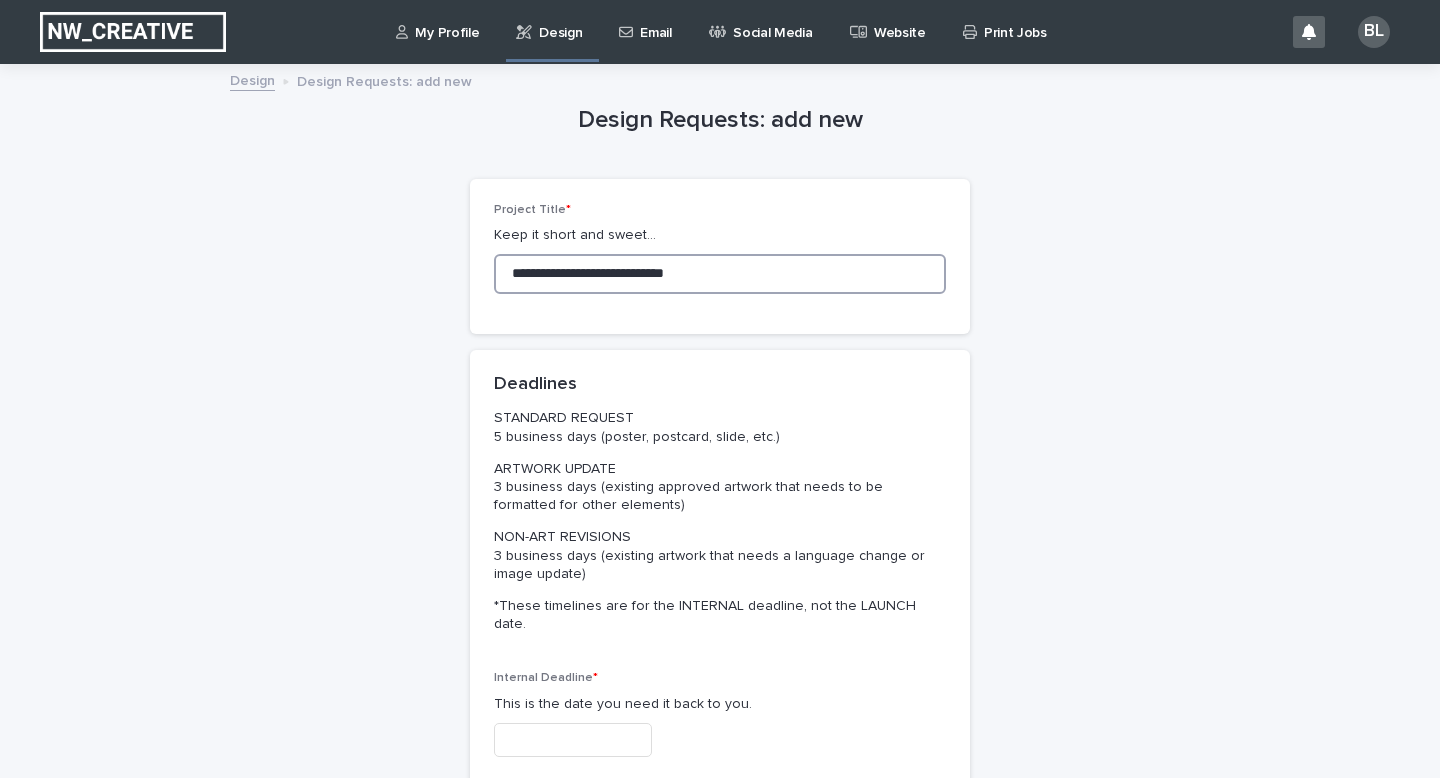 type on "**********" 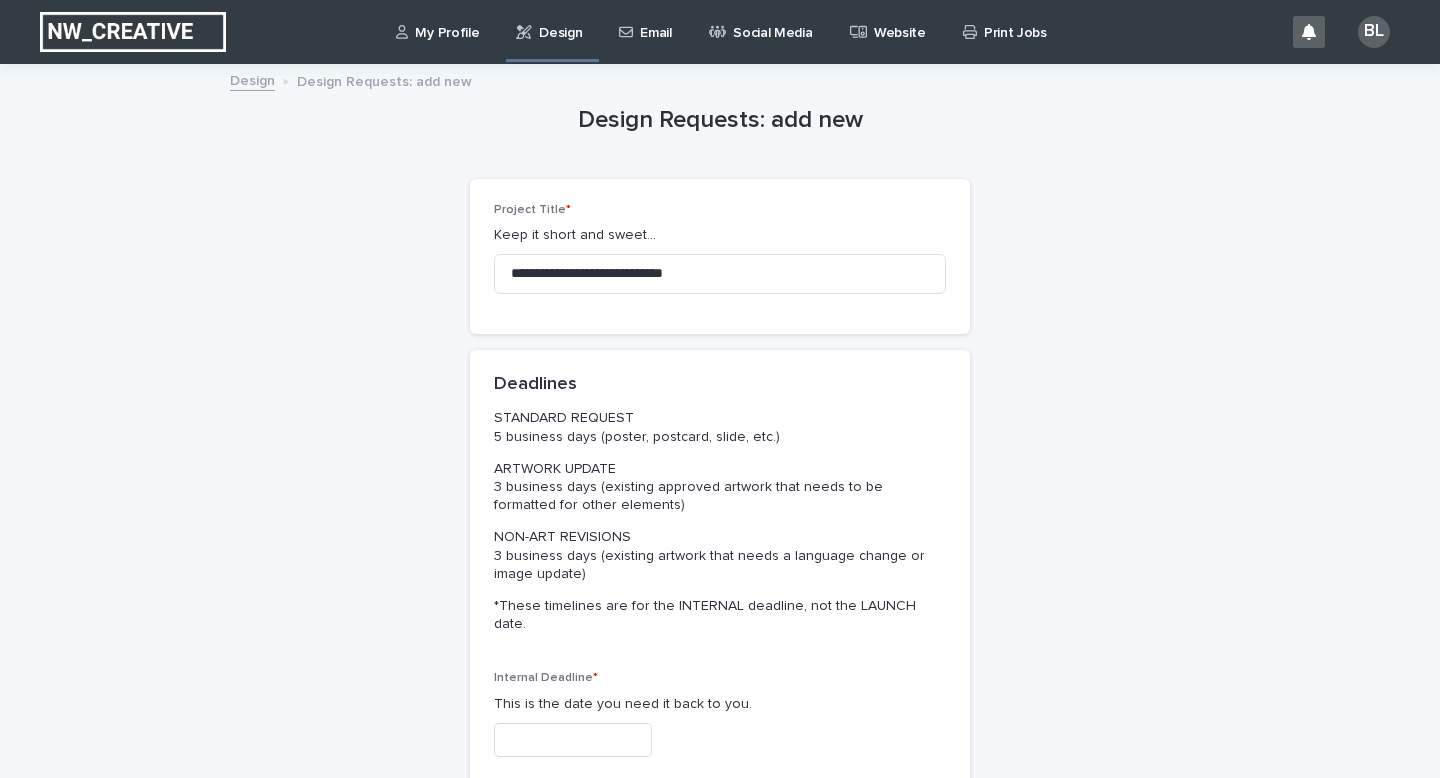 click at bounding box center (573, 740) 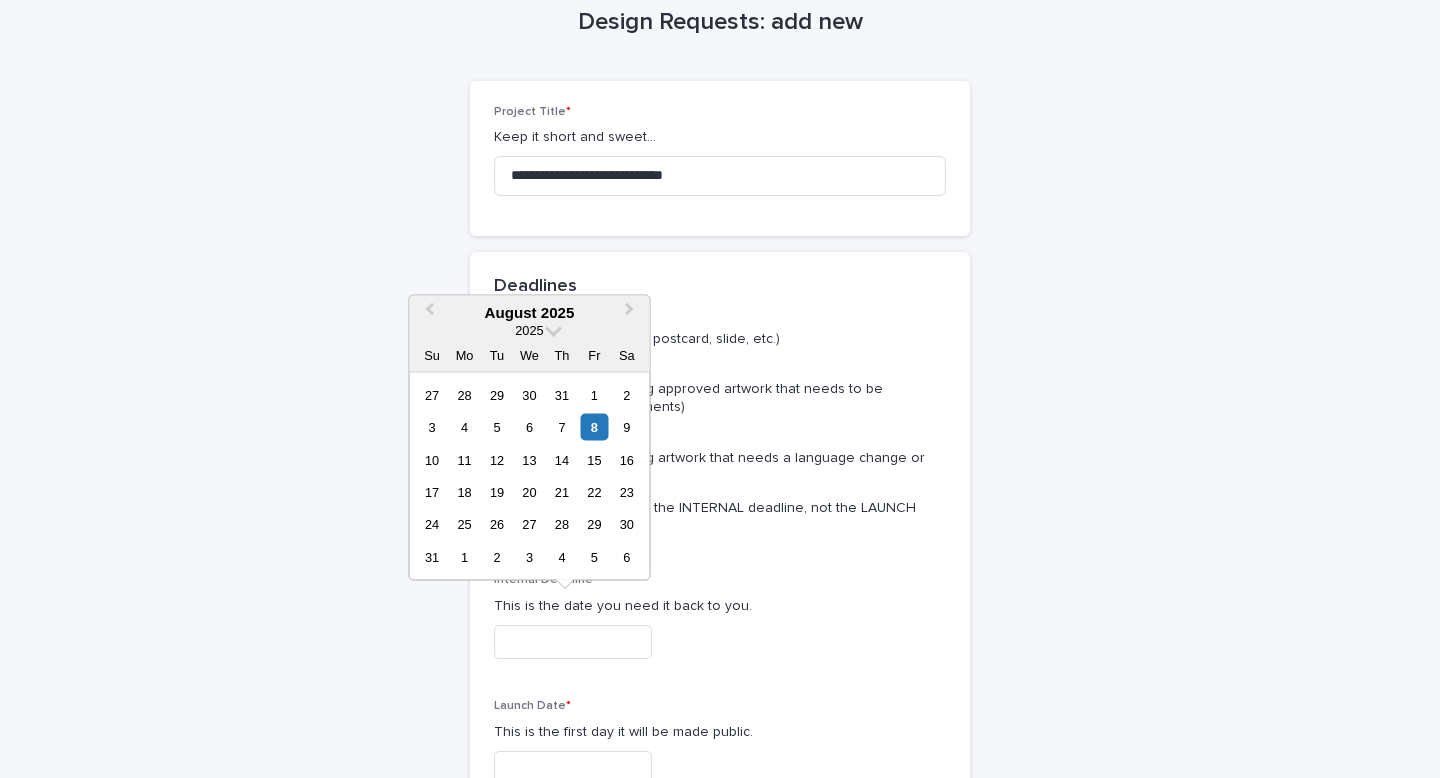 scroll, scrollTop: 99, scrollLeft: 0, axis: vertical 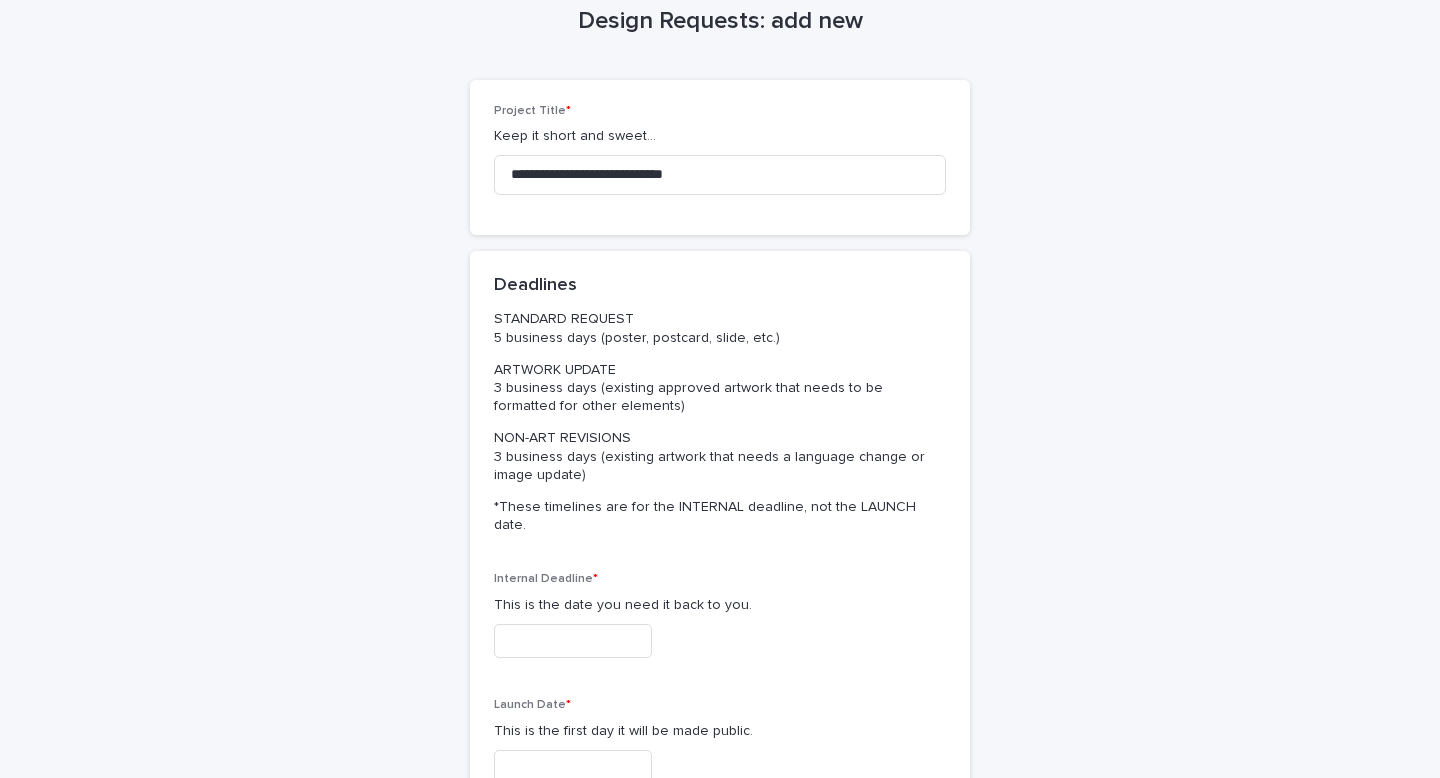 click on "ARTWORK UPDATE
3 business days (existing approved artwork that needs to be formatted for other elements)" at bounding box center (716, 388) 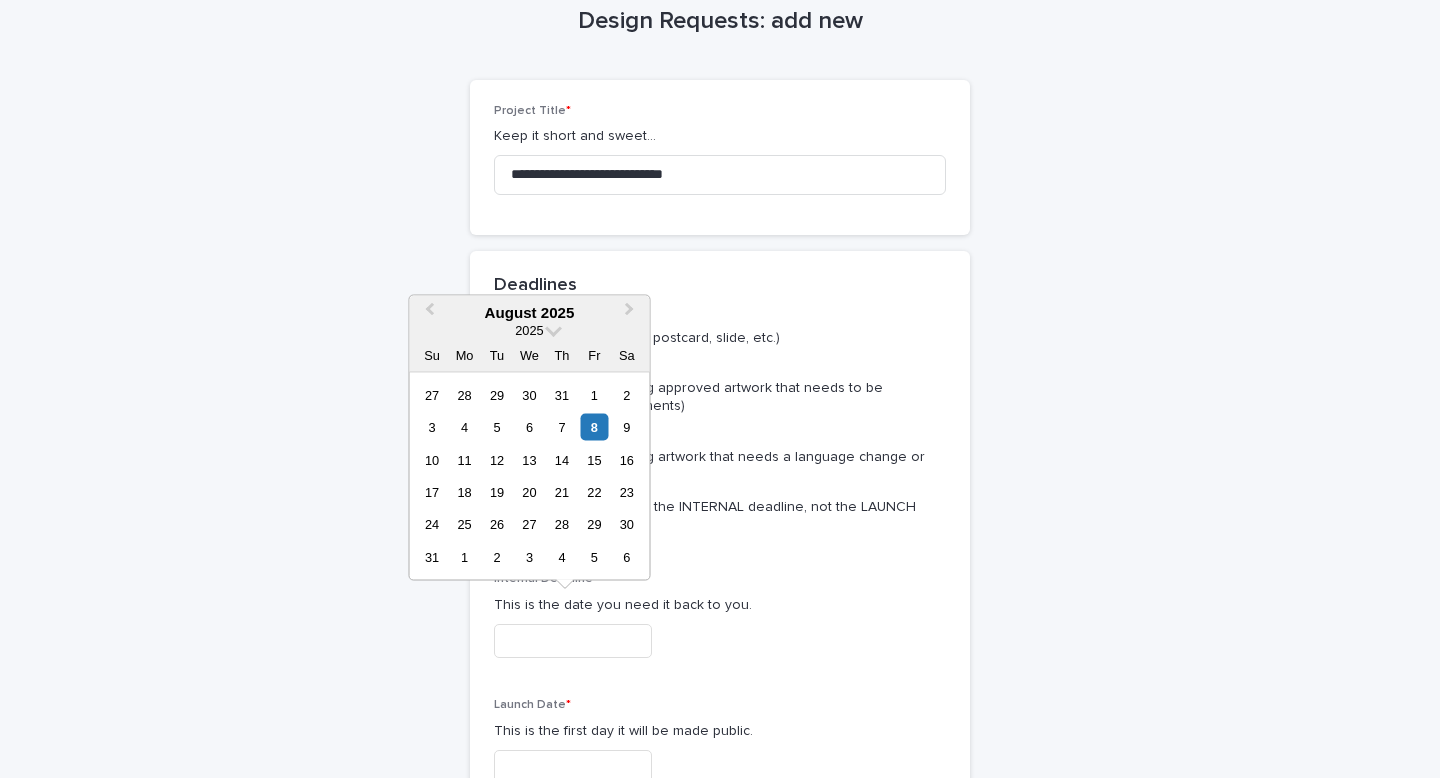 click at bounding box center (573, 641) 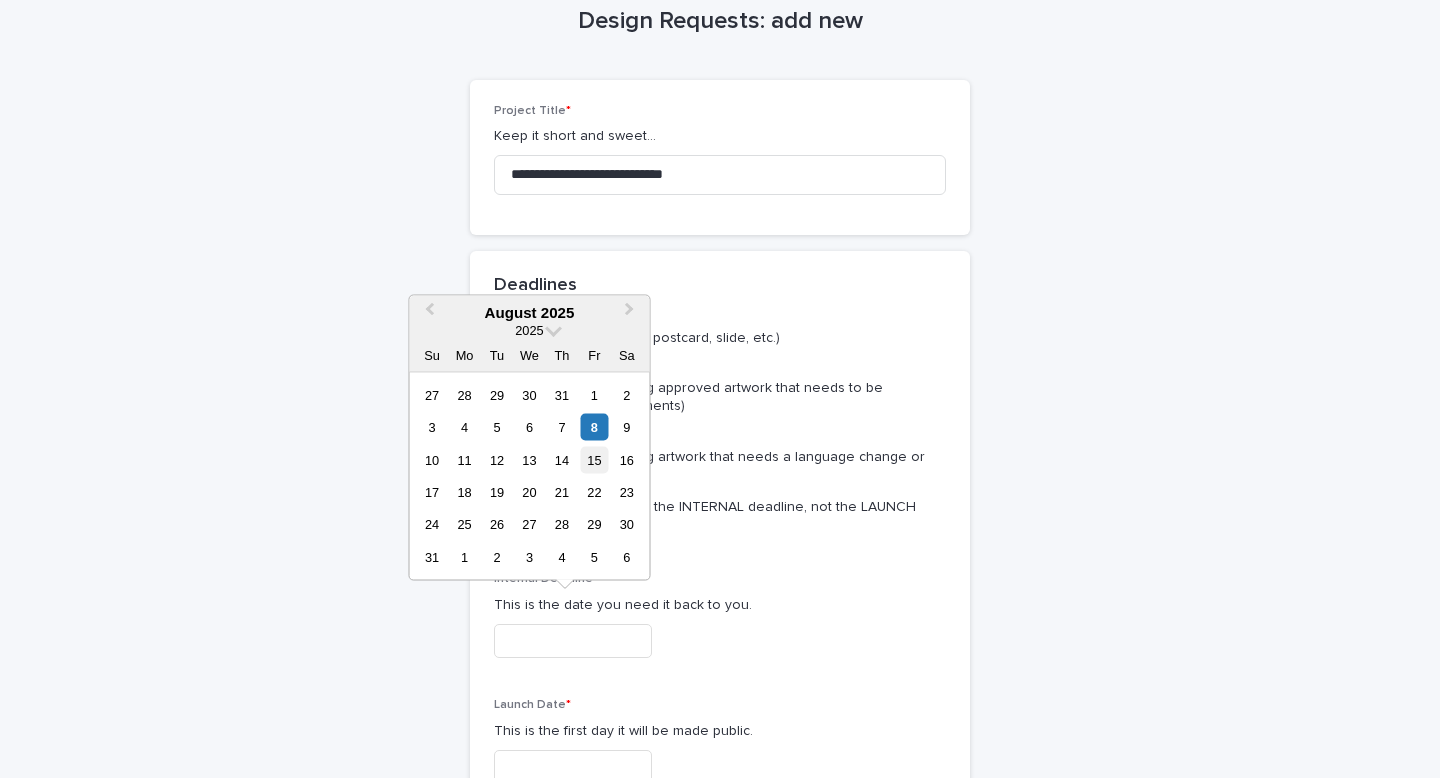 click on "15" at bounding box center (594, 459) 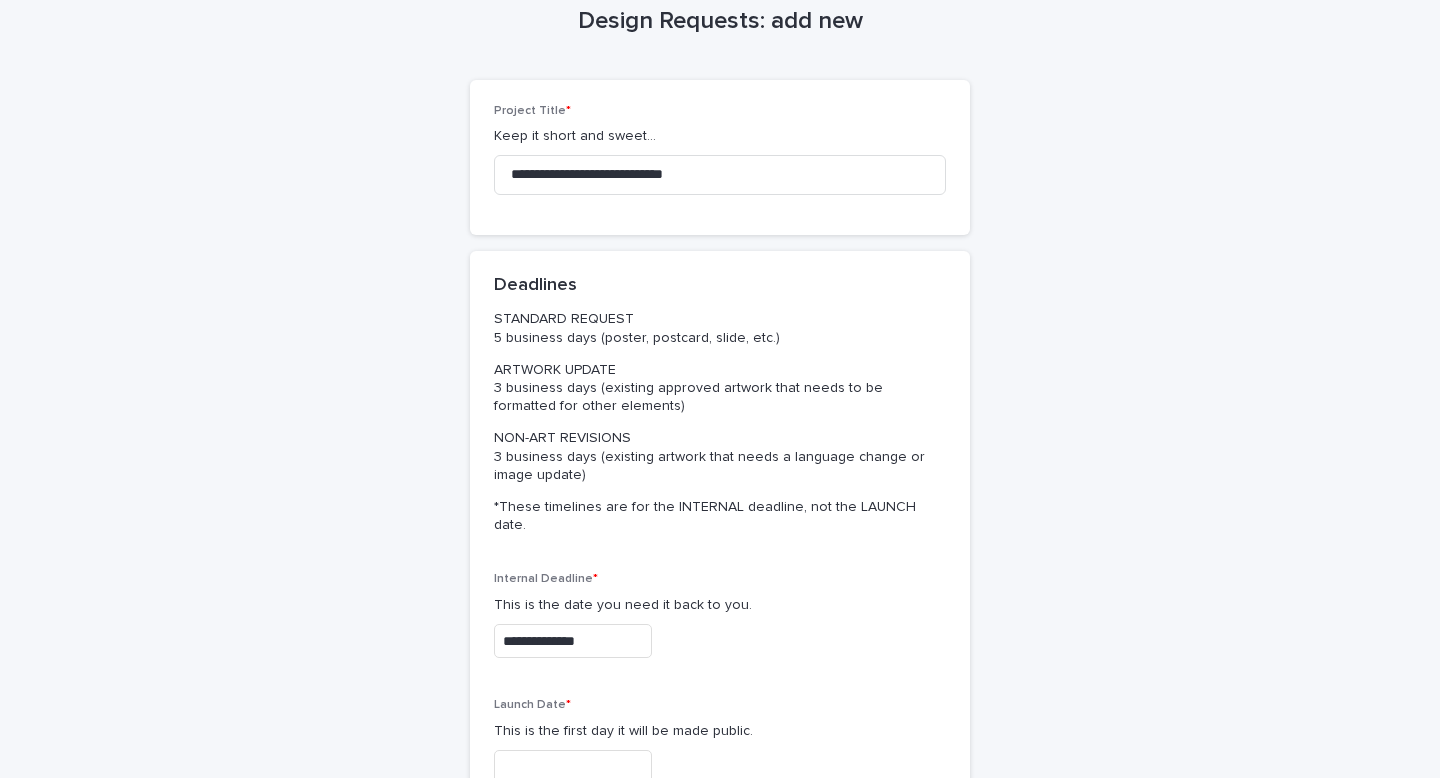click at bounding box center (573, 767) 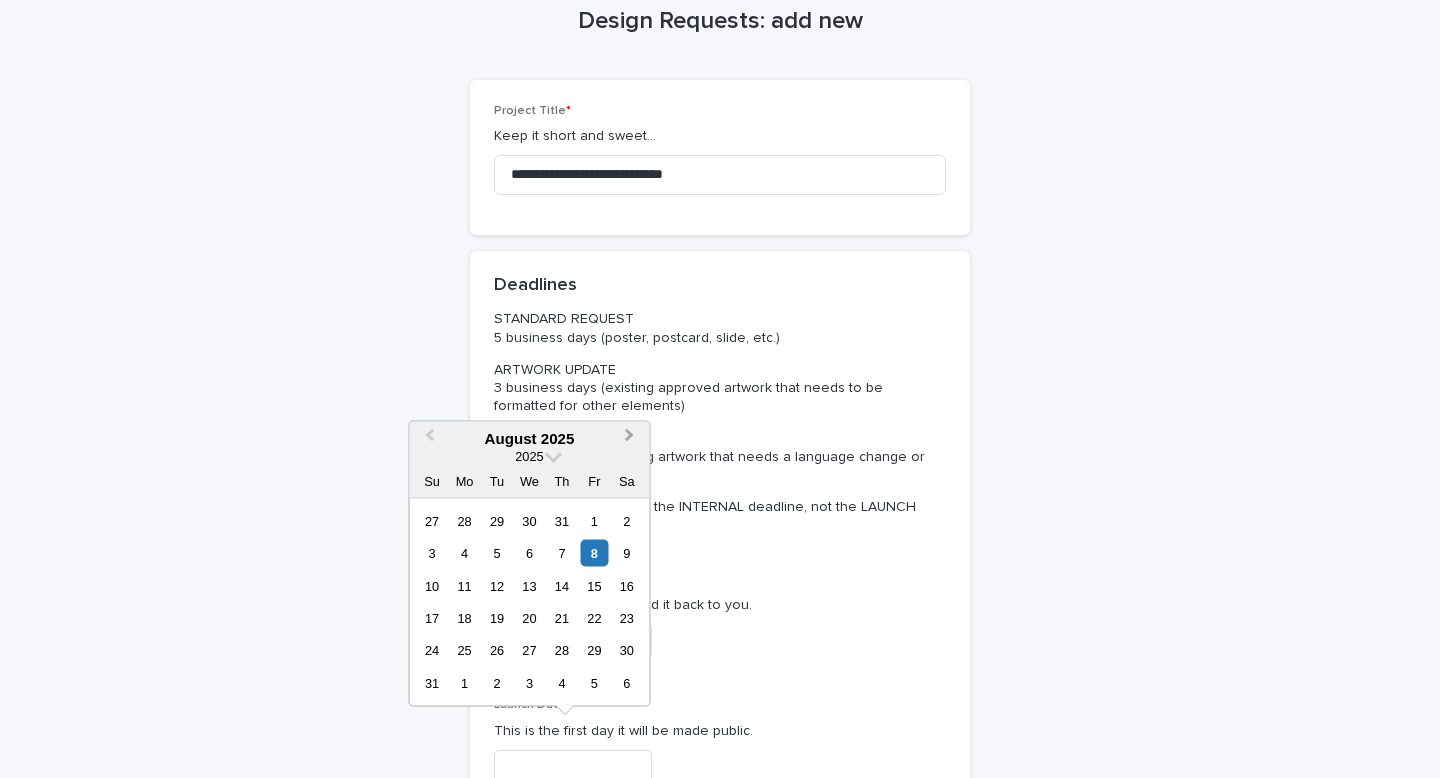 click on "Next Month" at bounding box center [632, 439] 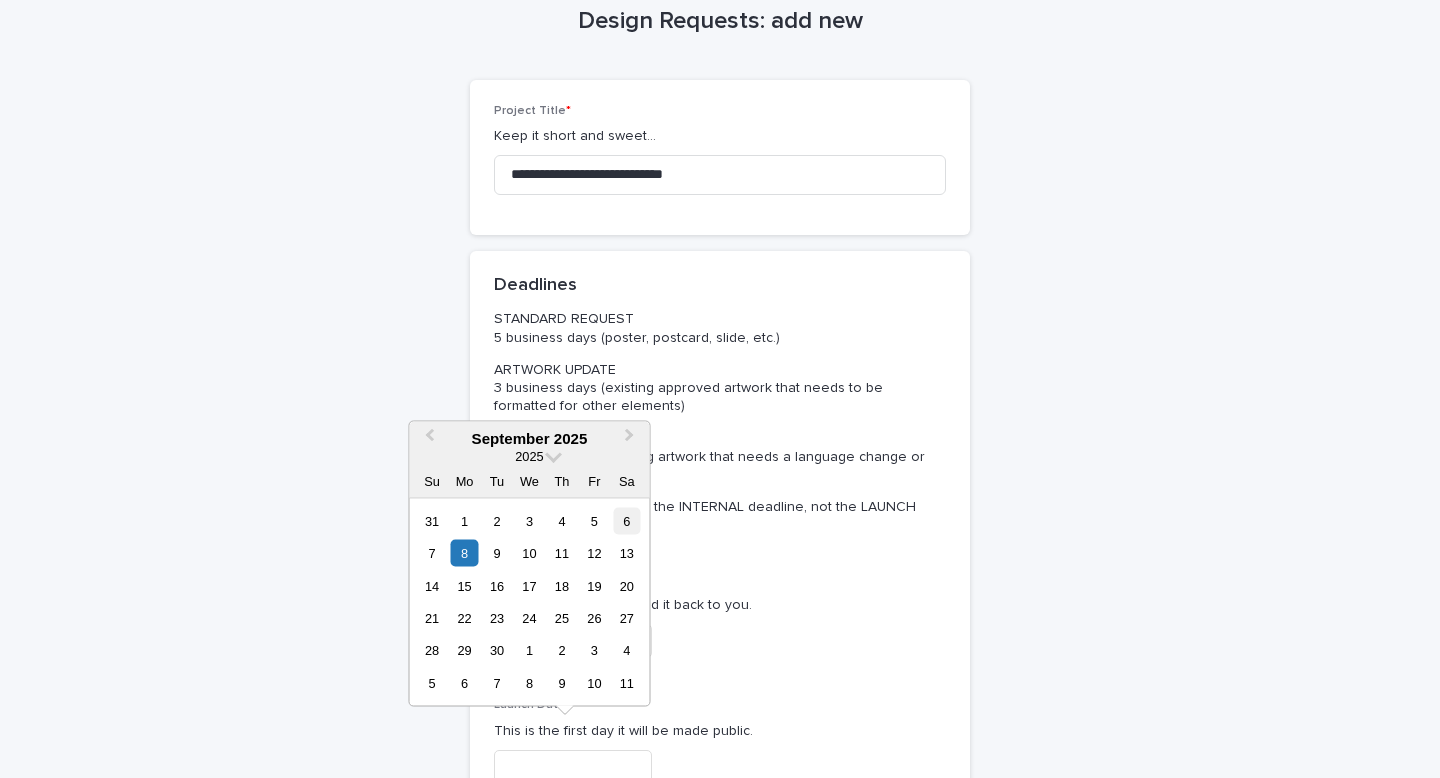 click on "6" at bounding box center [626, 520] 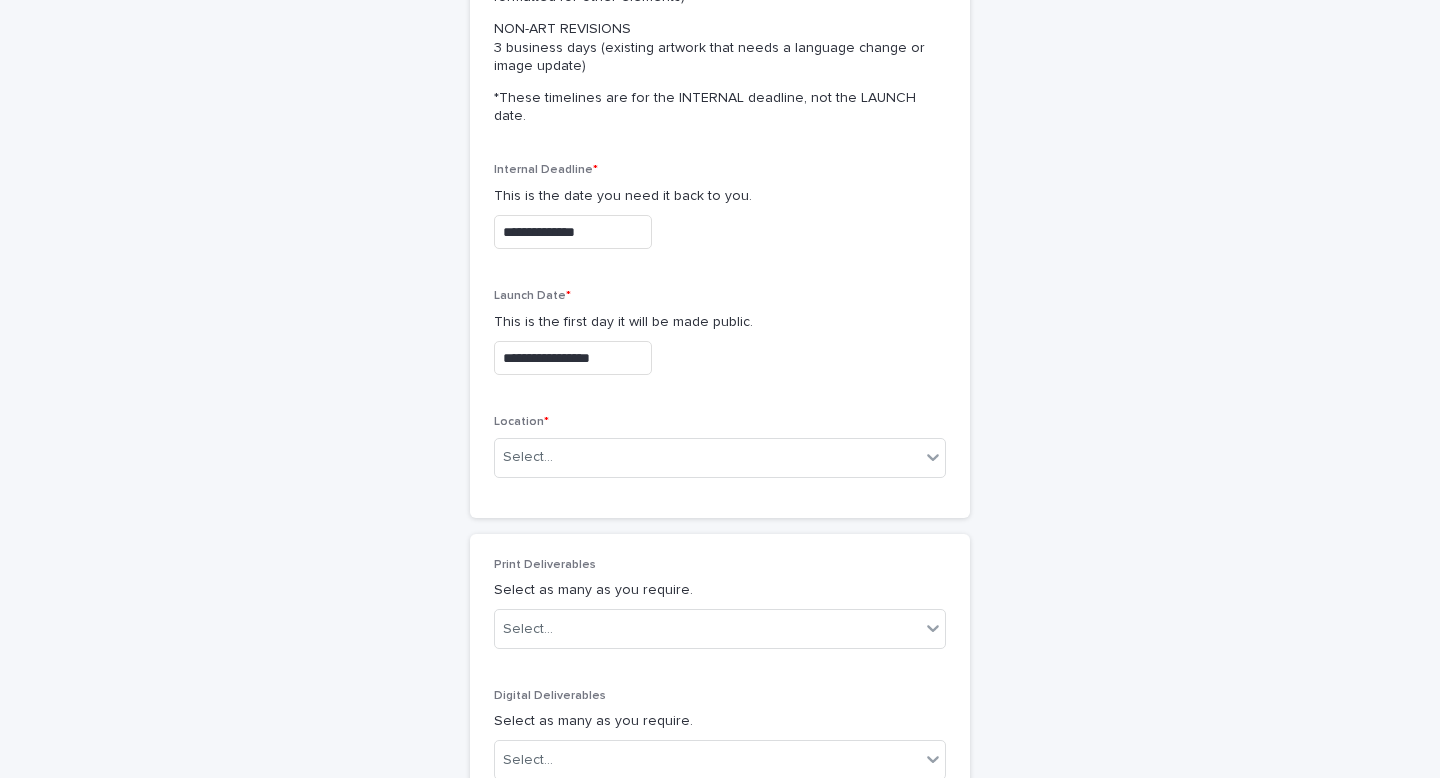scroll, scrollTop: 515, scrollLeft: 0, axis: vertical 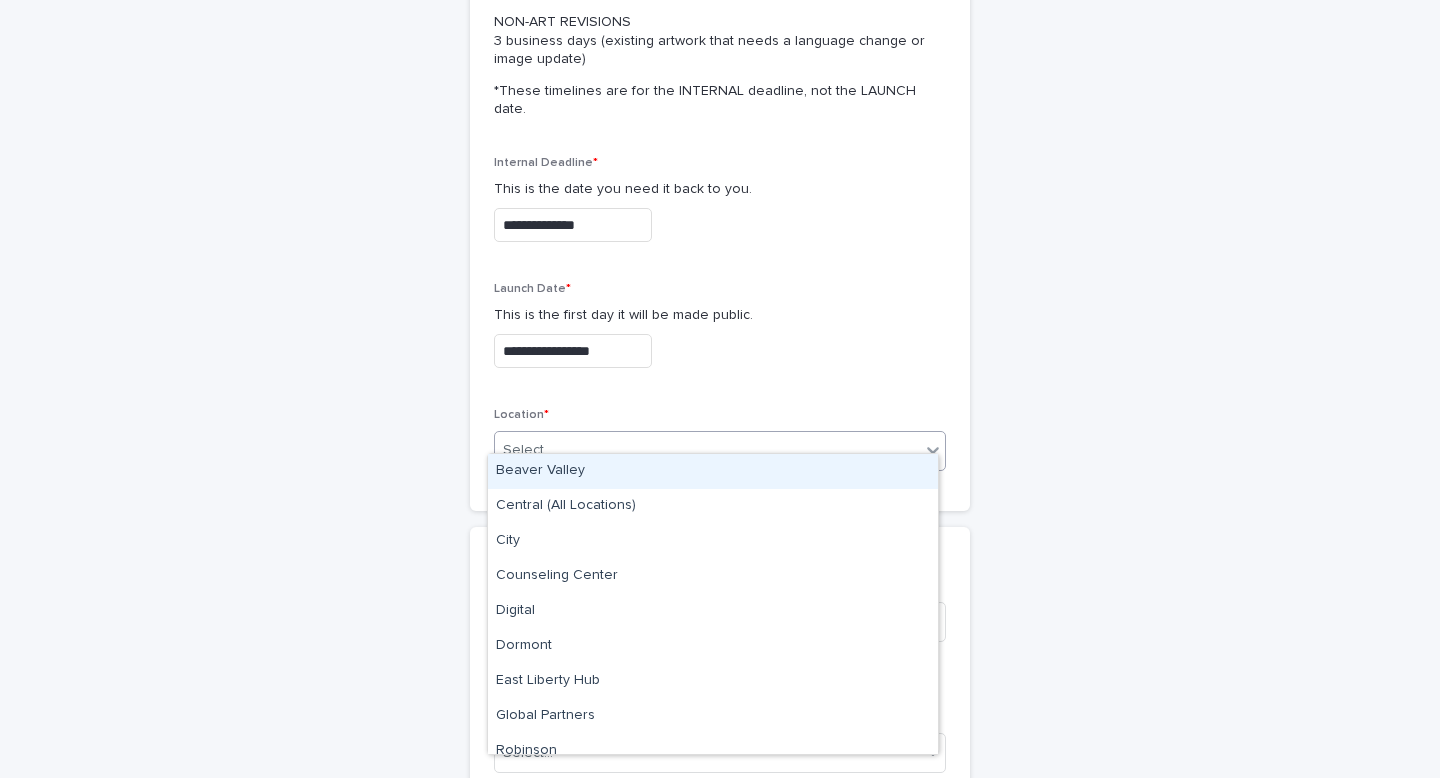 click on "Select..." at bounding box center [528, 450] 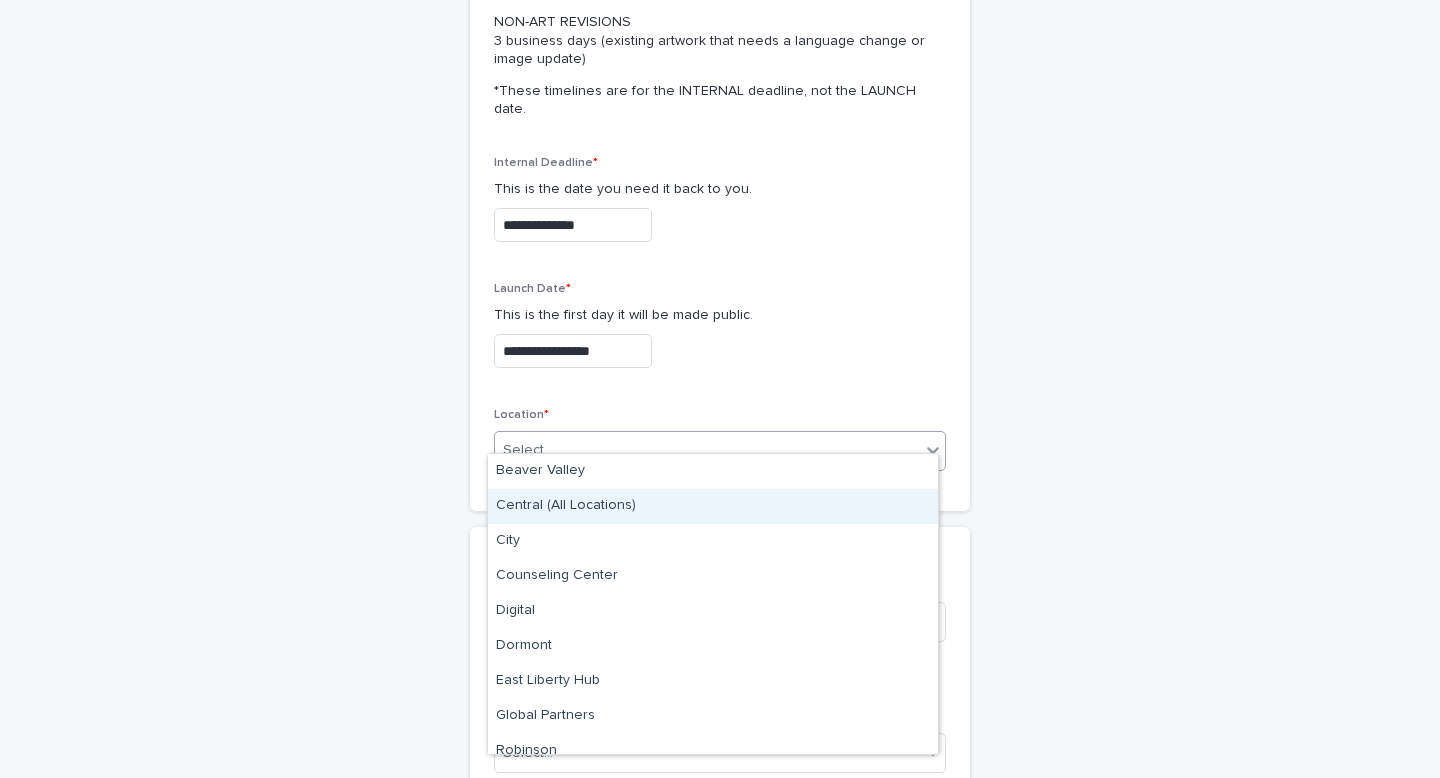 click on "Central (All Locations)" at bounding box center (713, 506) 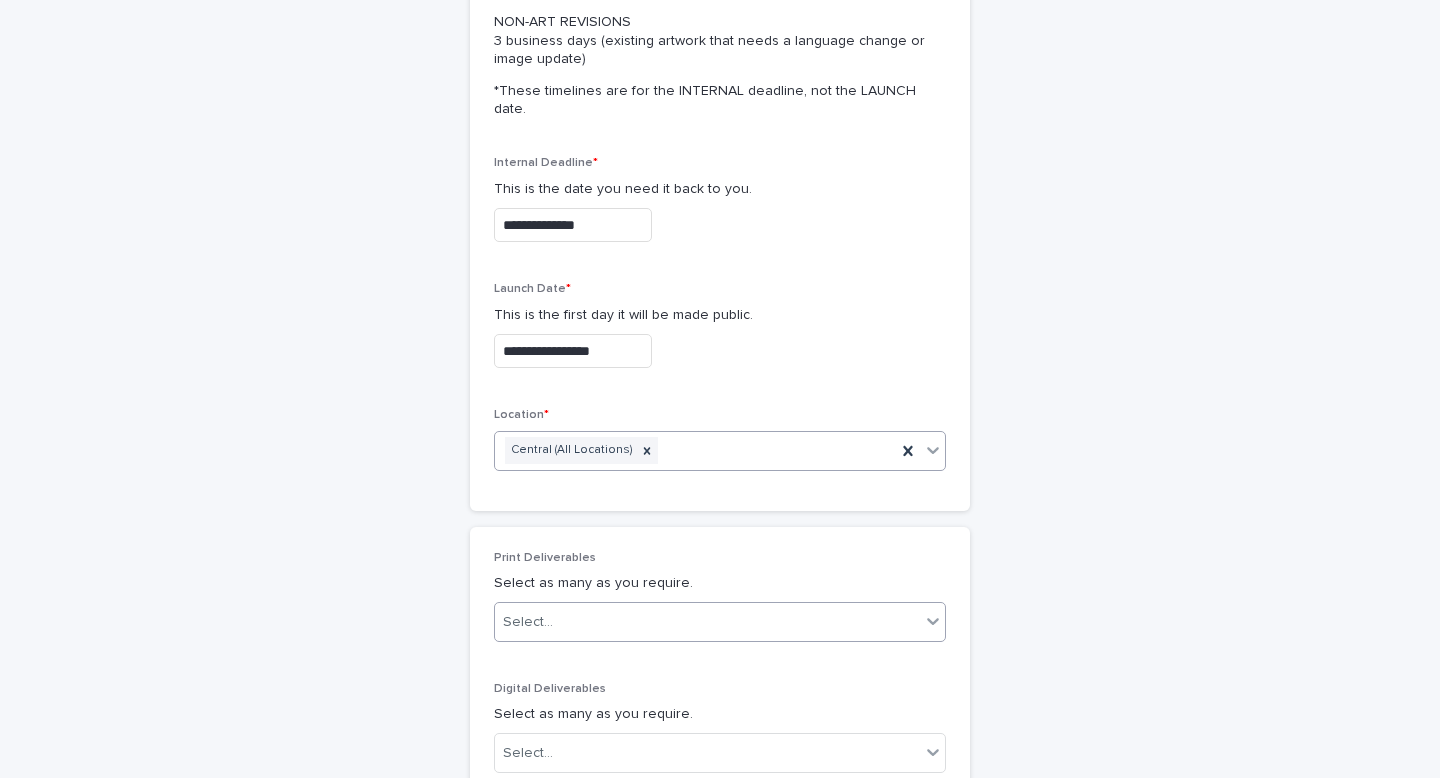 click on "Select..." at bounding box center [528, 622] 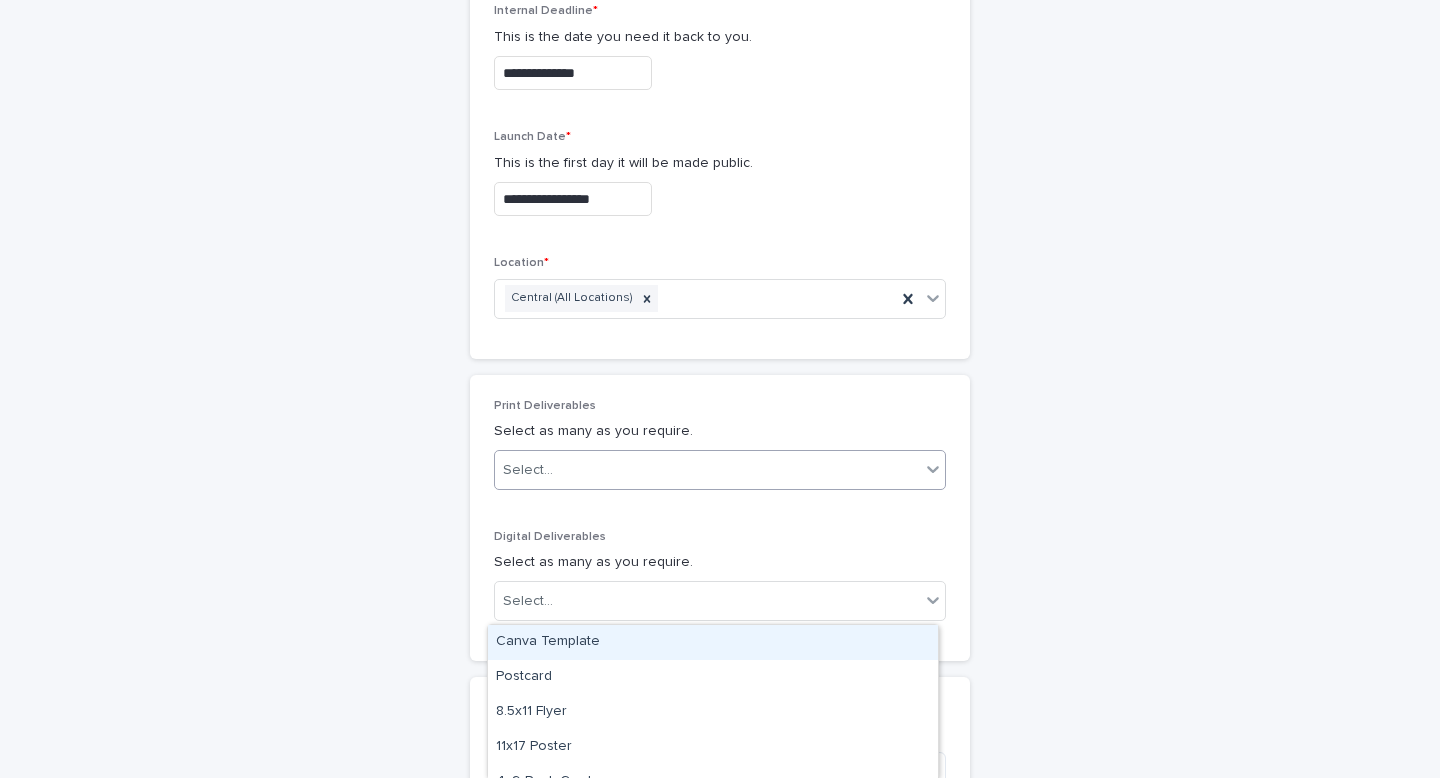 scroll, scrollTop: 676, scrollLeft: 0, axis: vertical 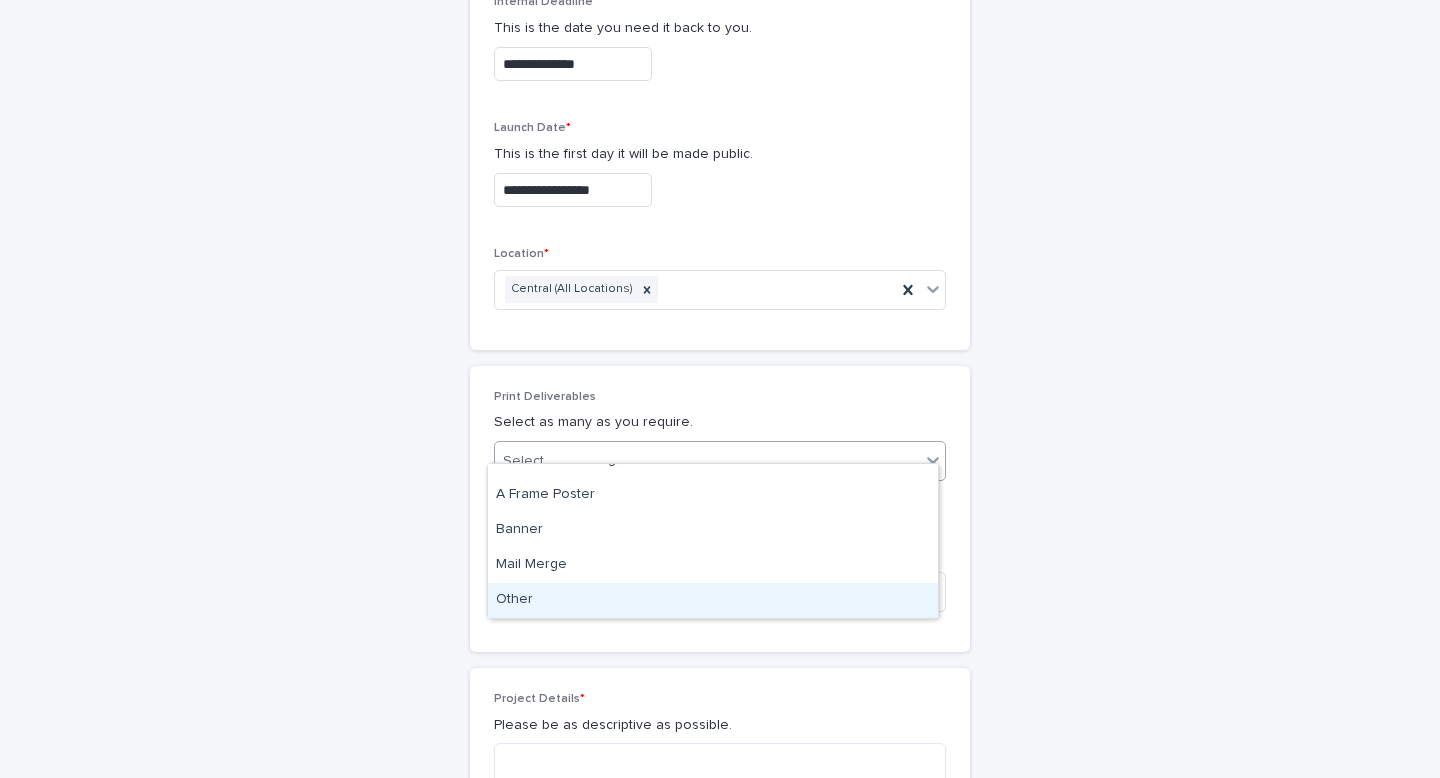 click on "Other" at bounding box center [713, 600] 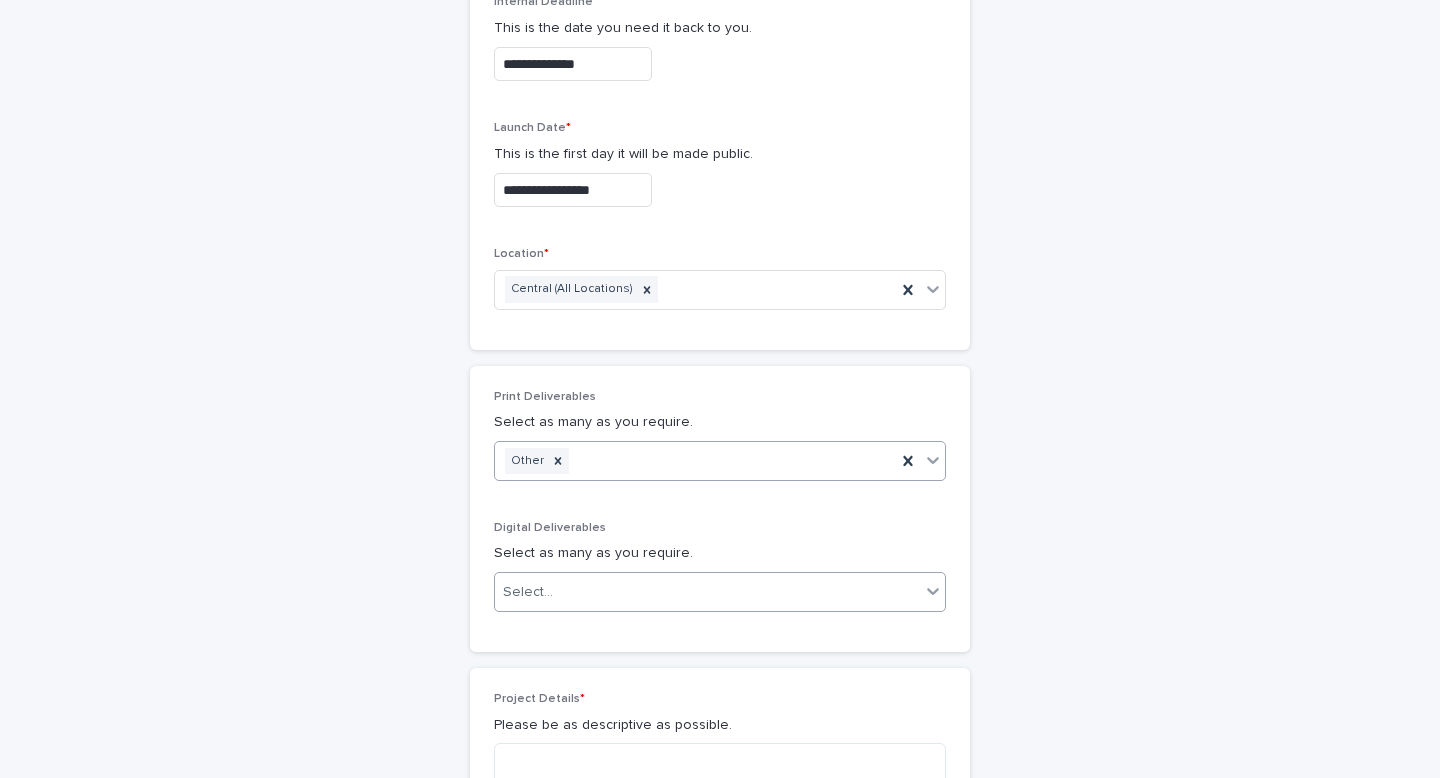 click on "Select..." at bounding box center (528, 592) 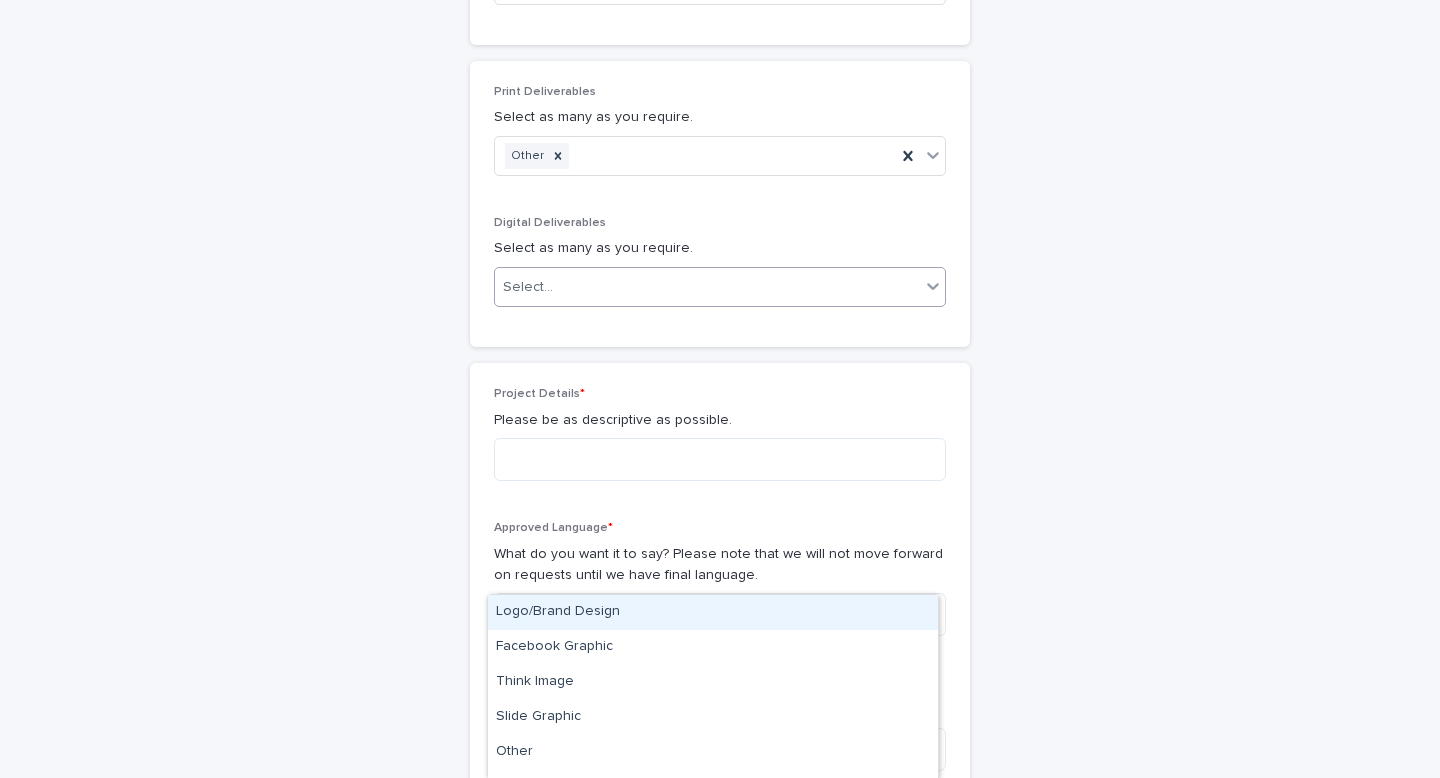 scroll, scrollTop: 988, scrollLeft: 0, axis: vertical 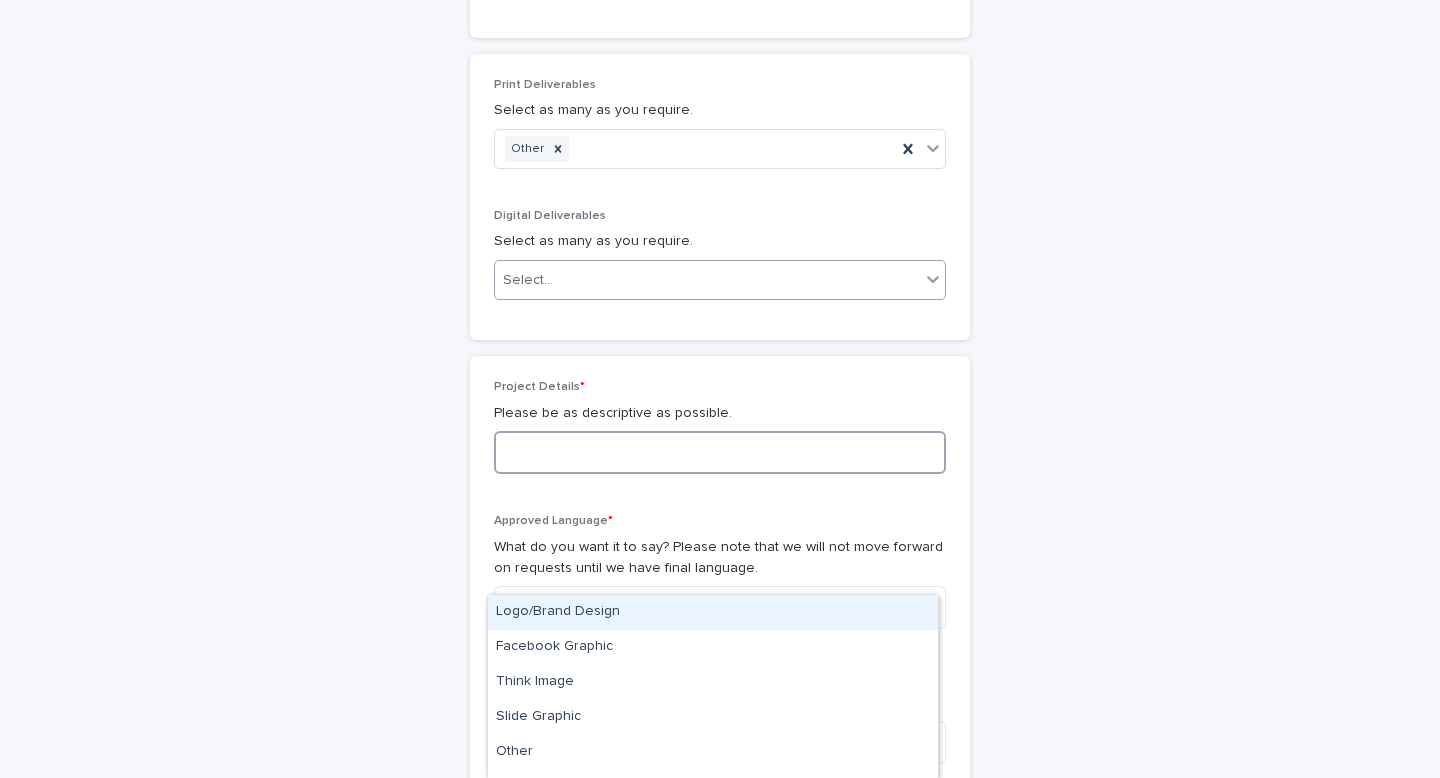 click at bounding box center (720, 452) 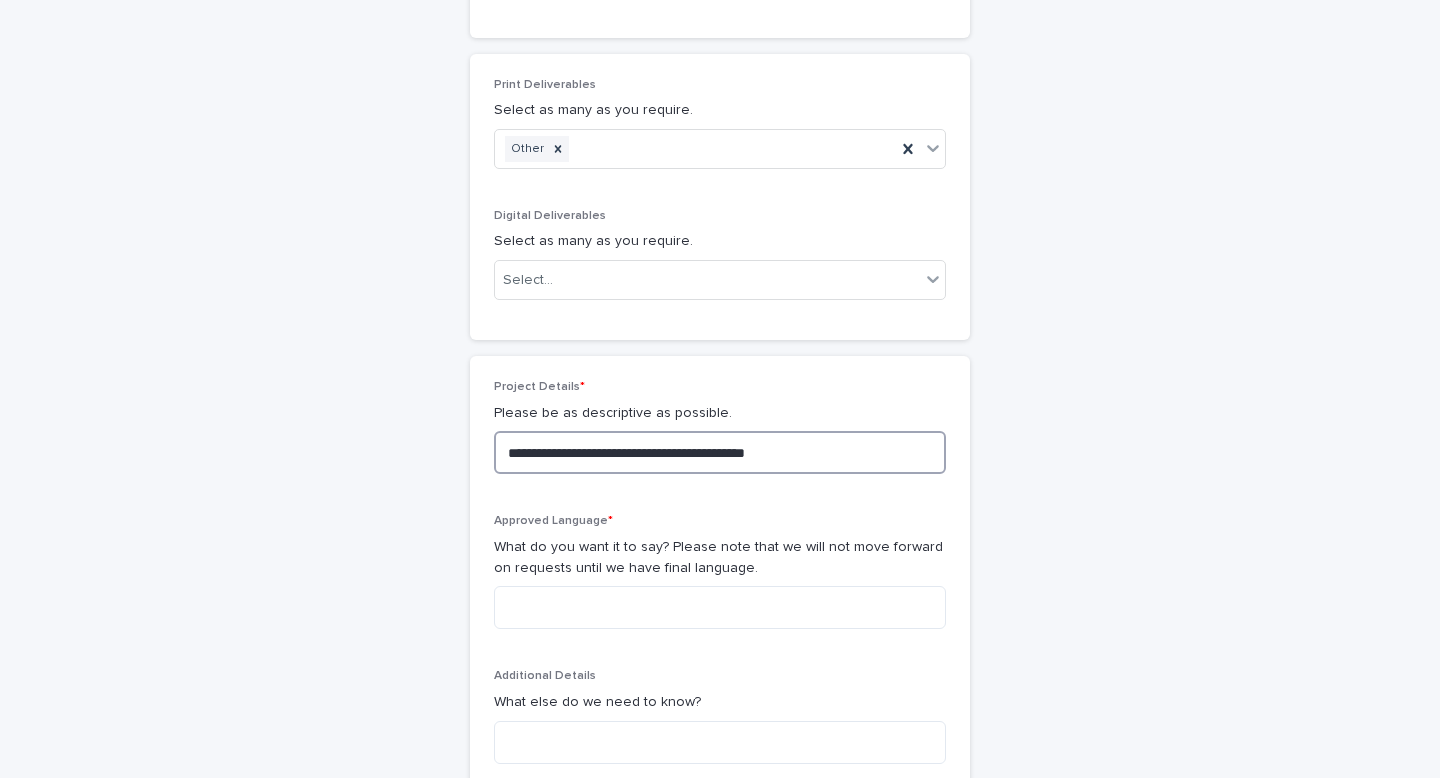 click on "**********" at bounding box center (720, 452) 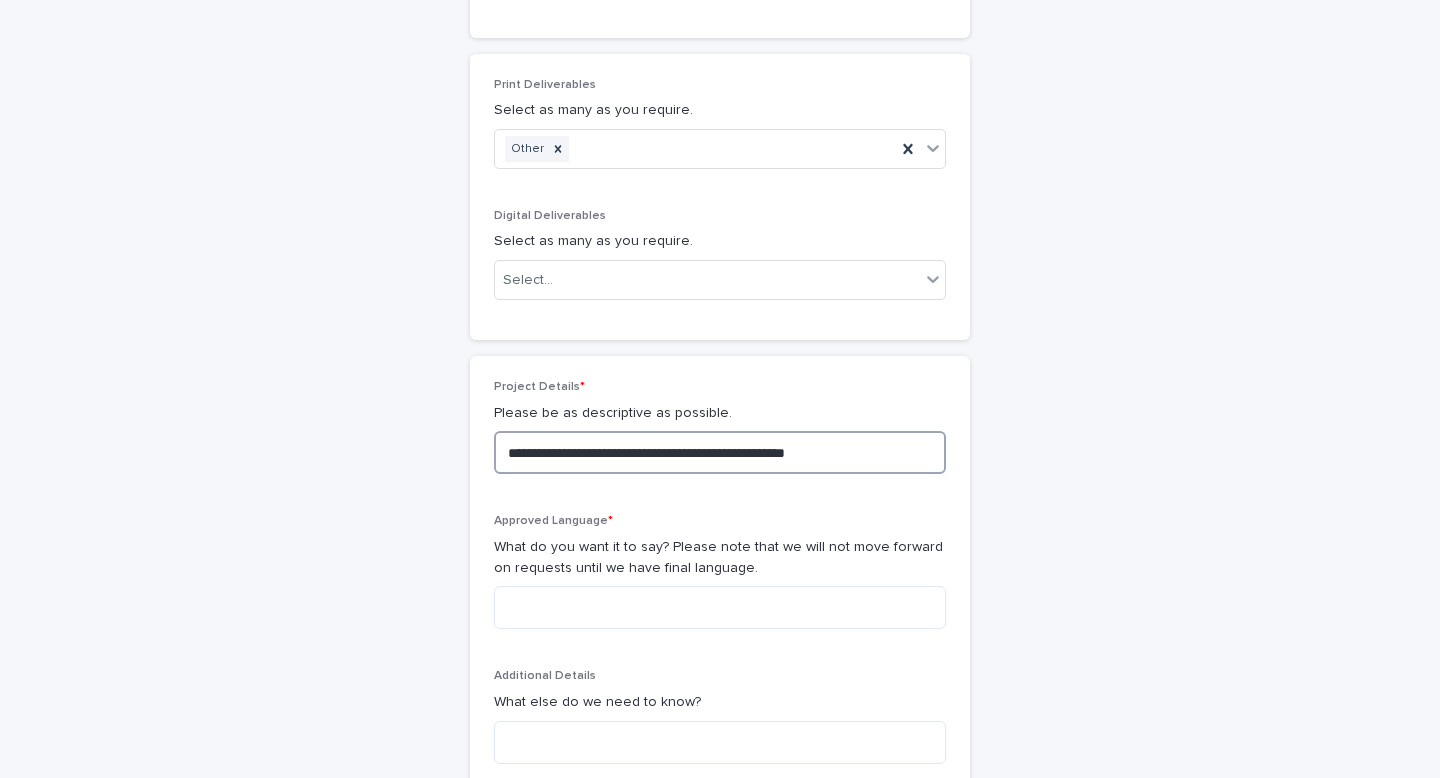 click on "**********" at bounding box center [720, 452] 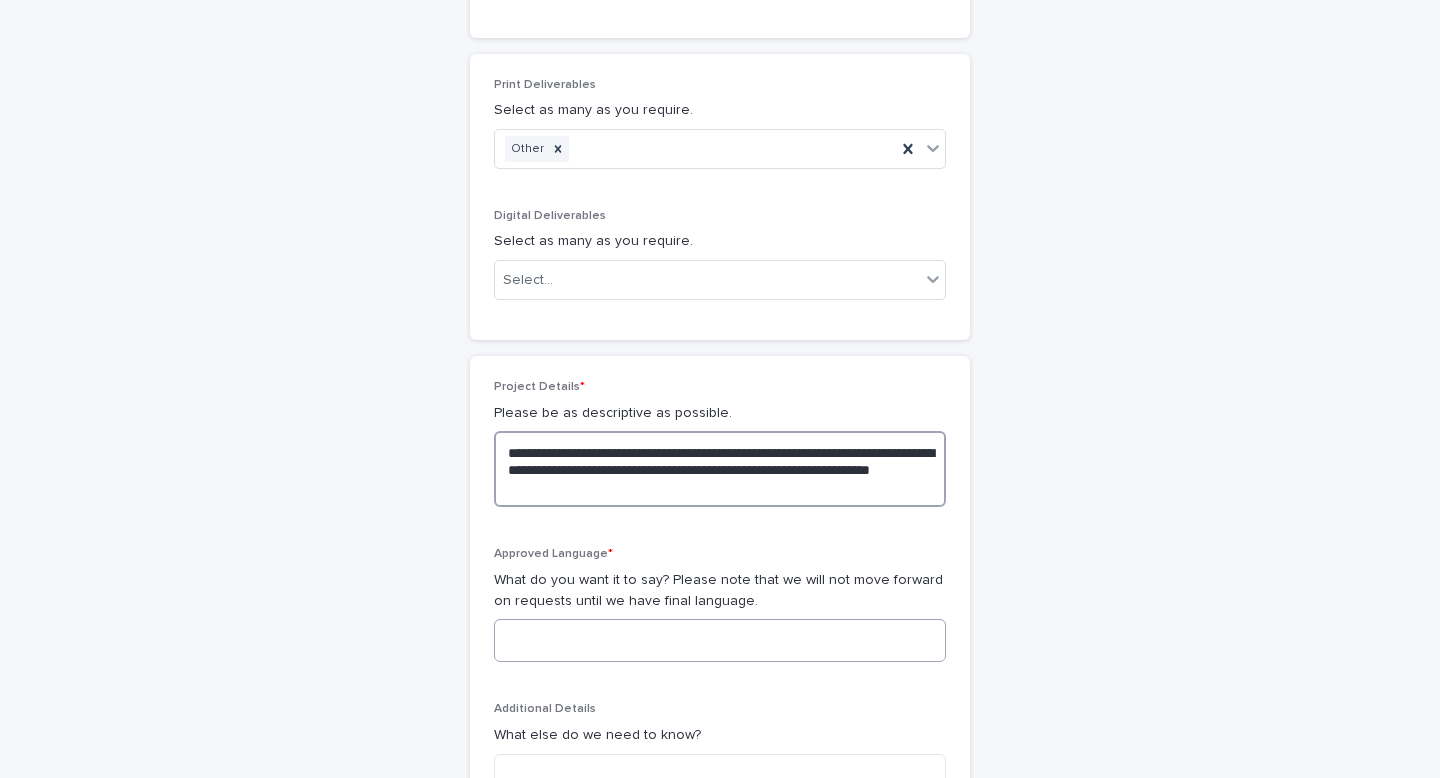 type on "**********" 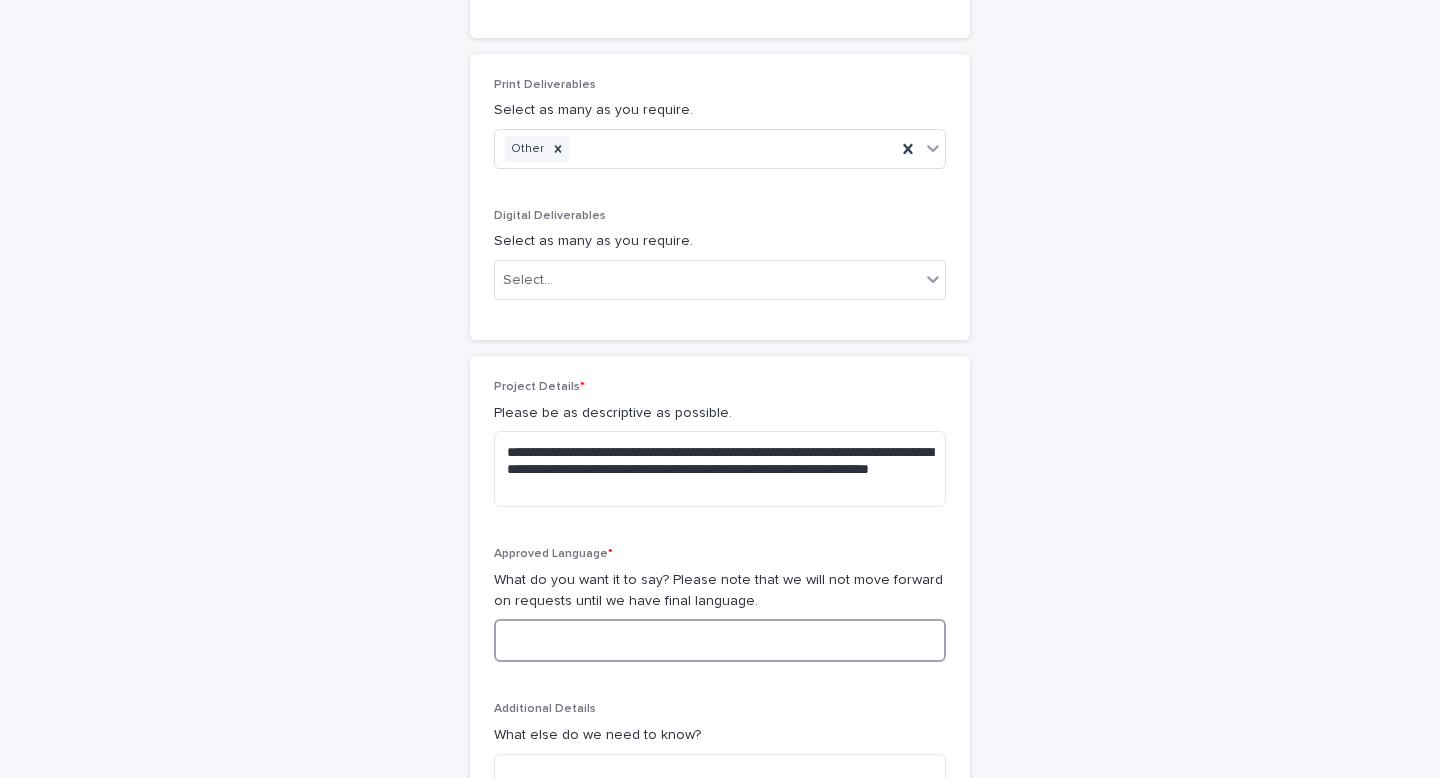 click at bounding box center (720, 640) 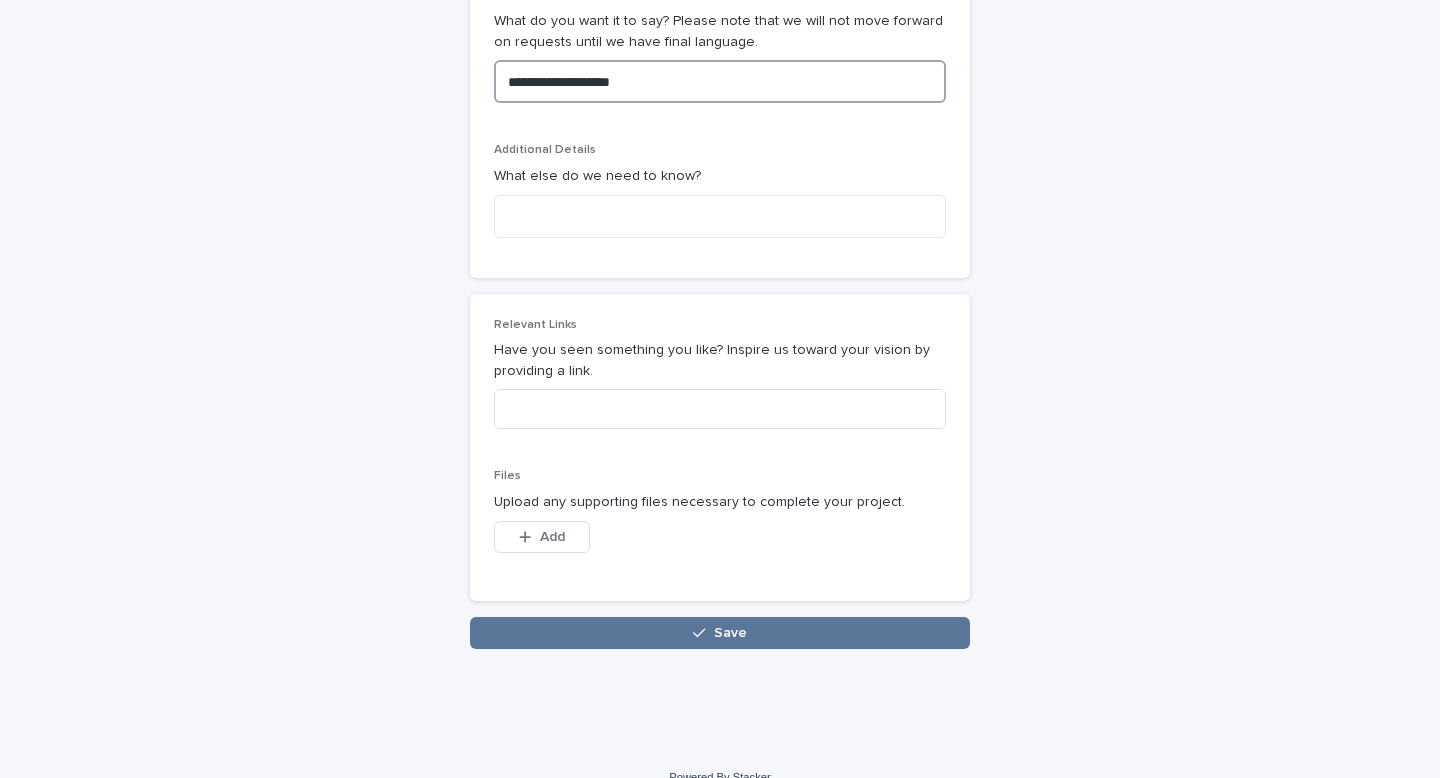 scroll, scrollTop: 1556, scrollLeft: 0, axis: vertical 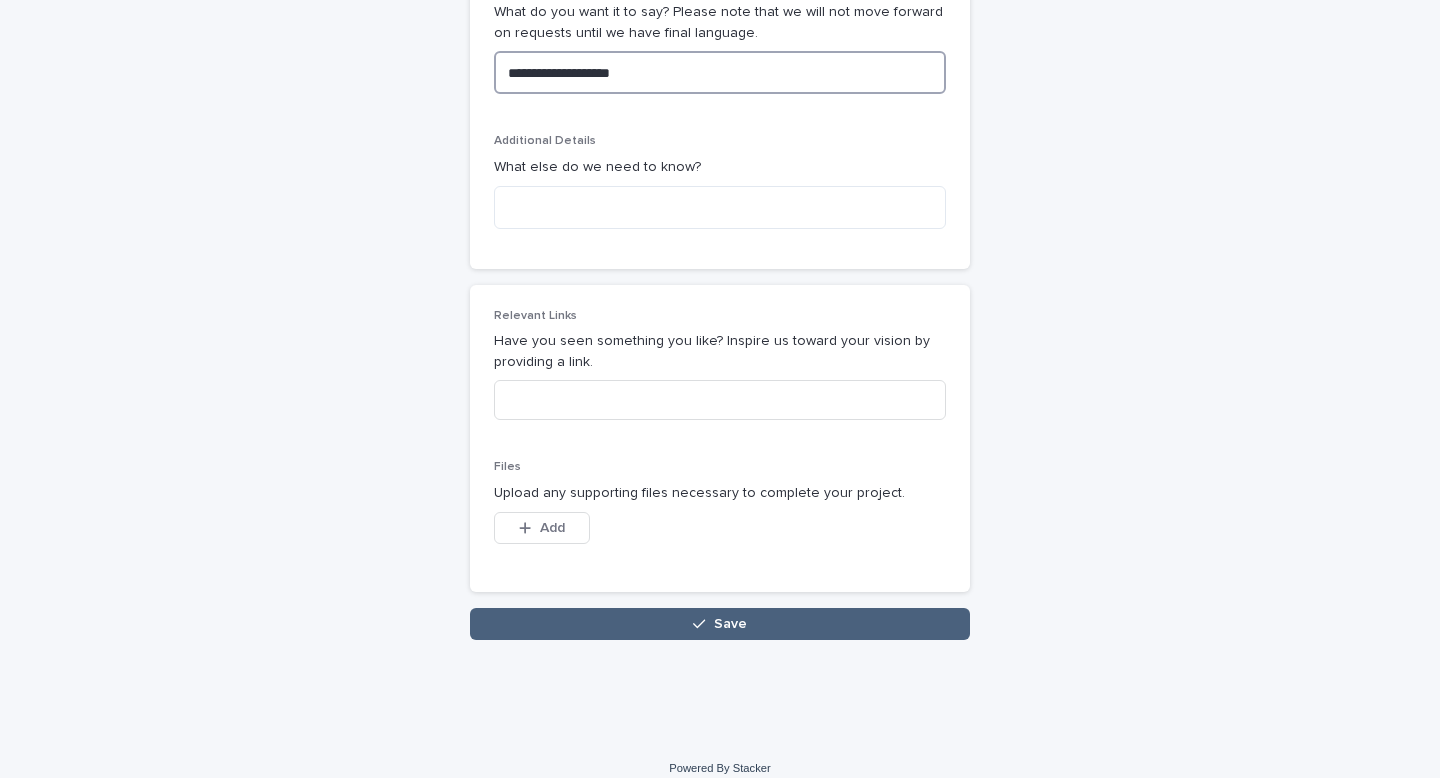 type on "**********" 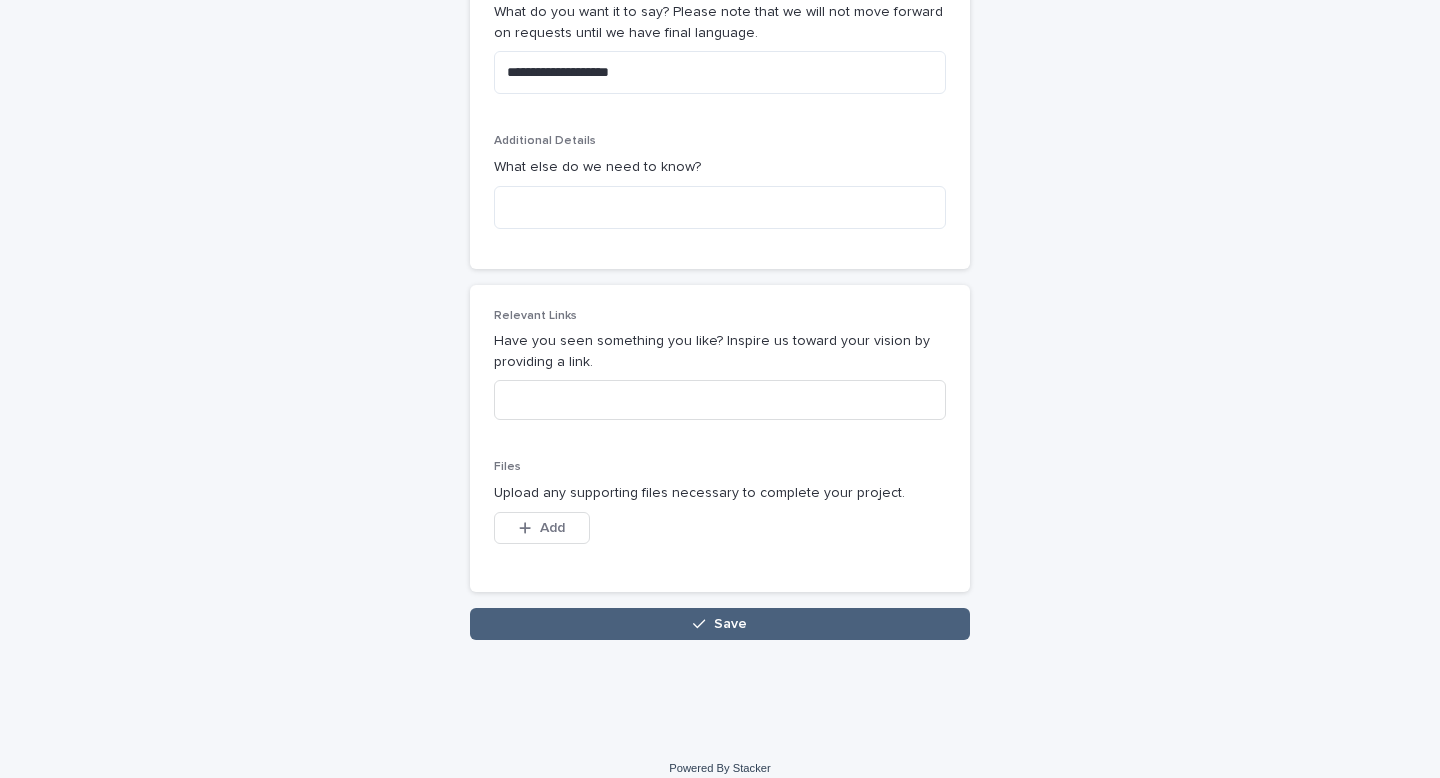 click on "Save" at bounding box center (730, 624) 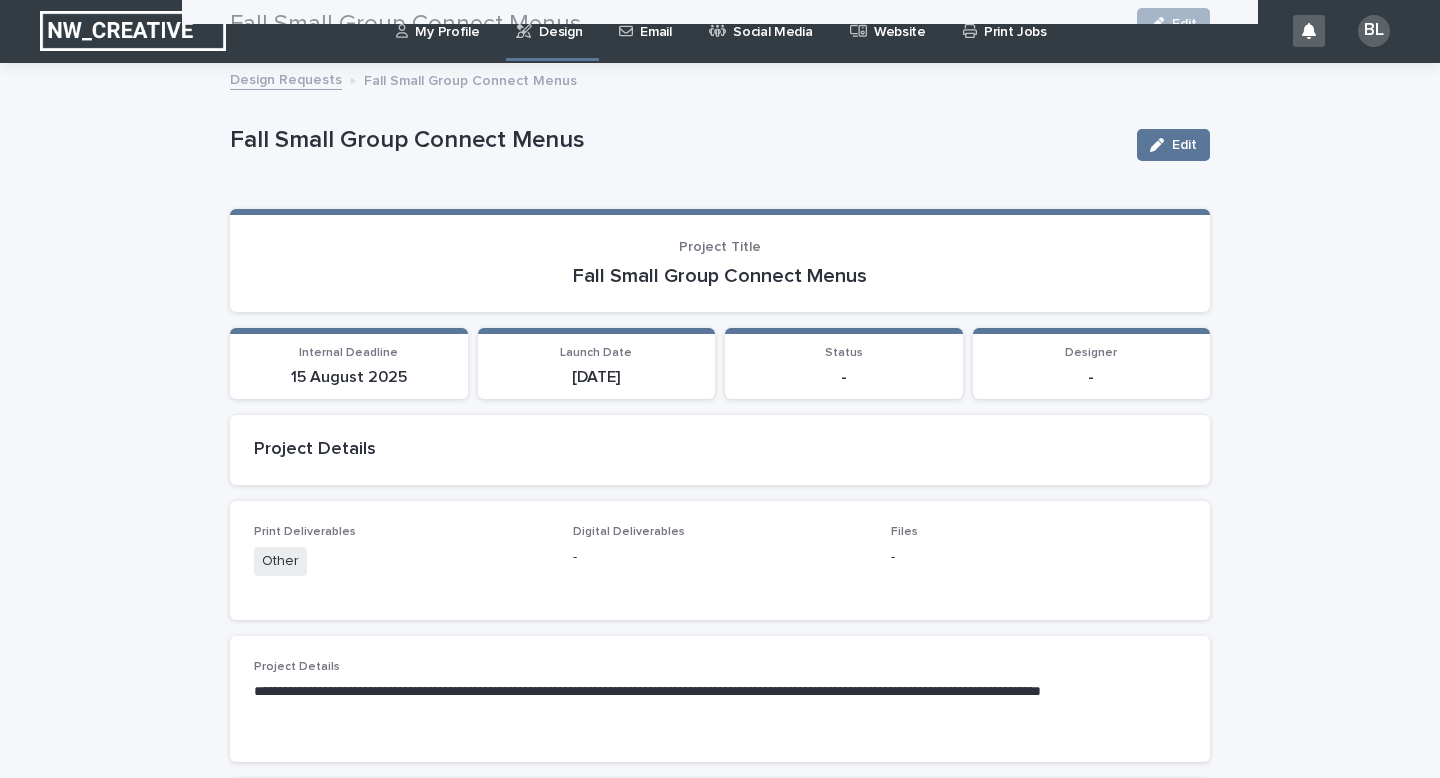 scroll, scrollTop: 0, scrollLeft: 0, axis: both 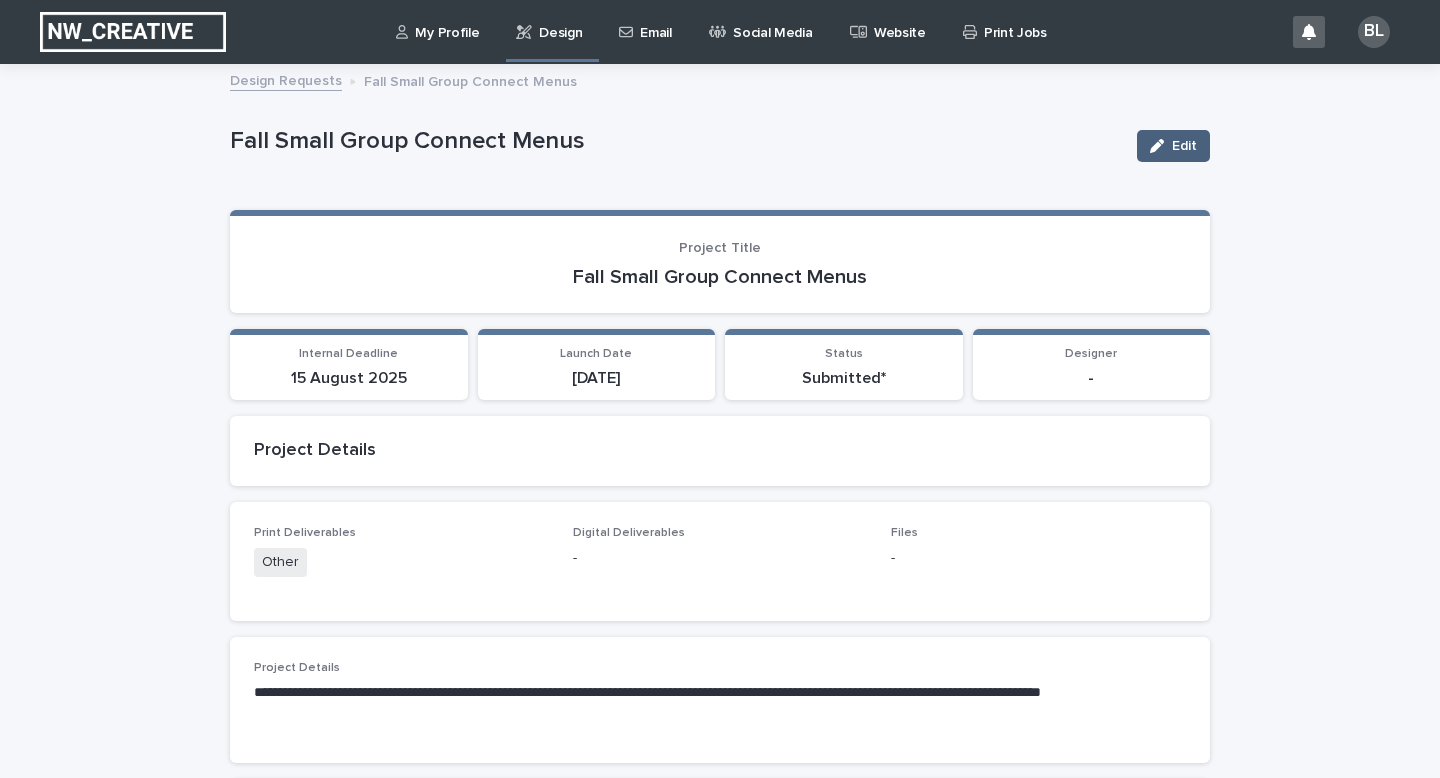 click at bounding box center (1161, 146) 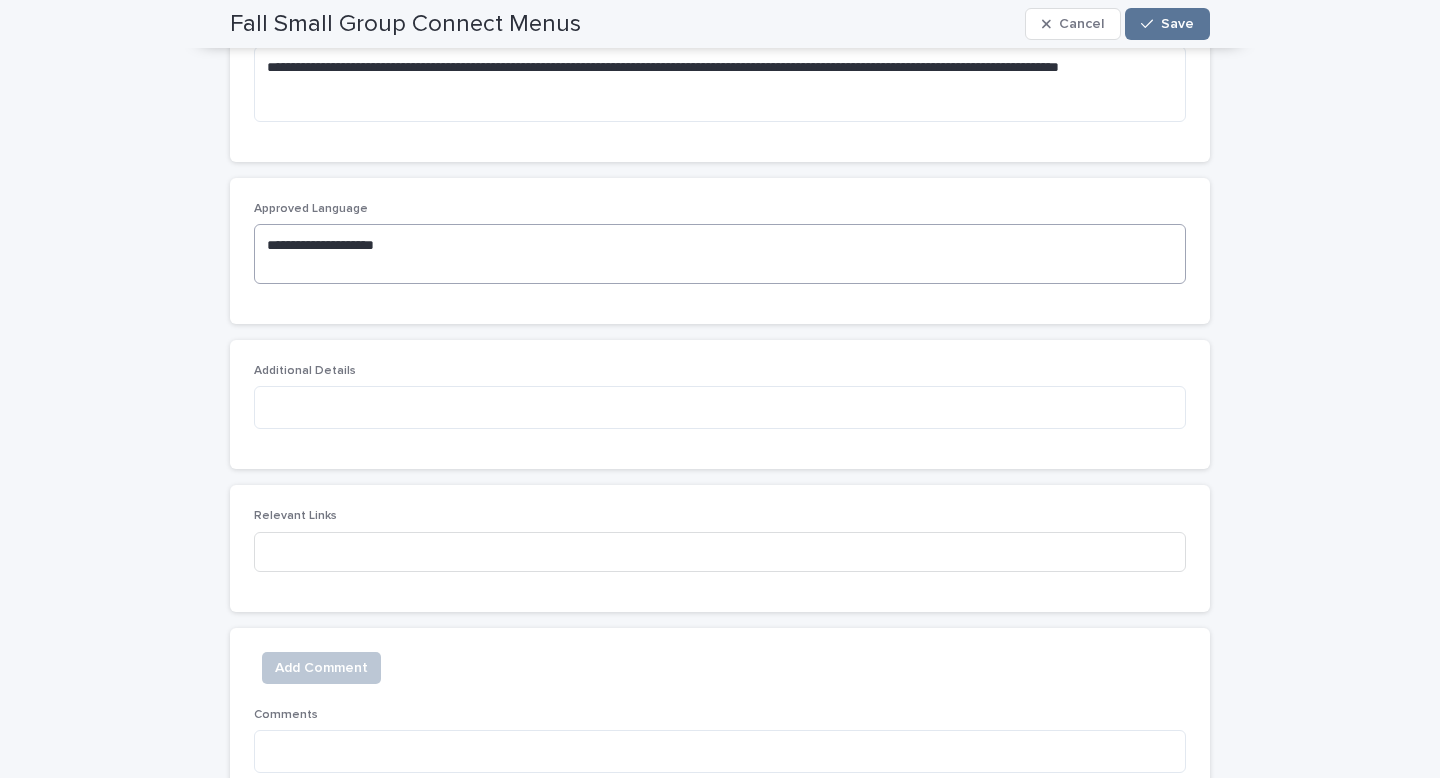 scroll, scrollTop: 642, scrollLeft: 0, axis: vertical 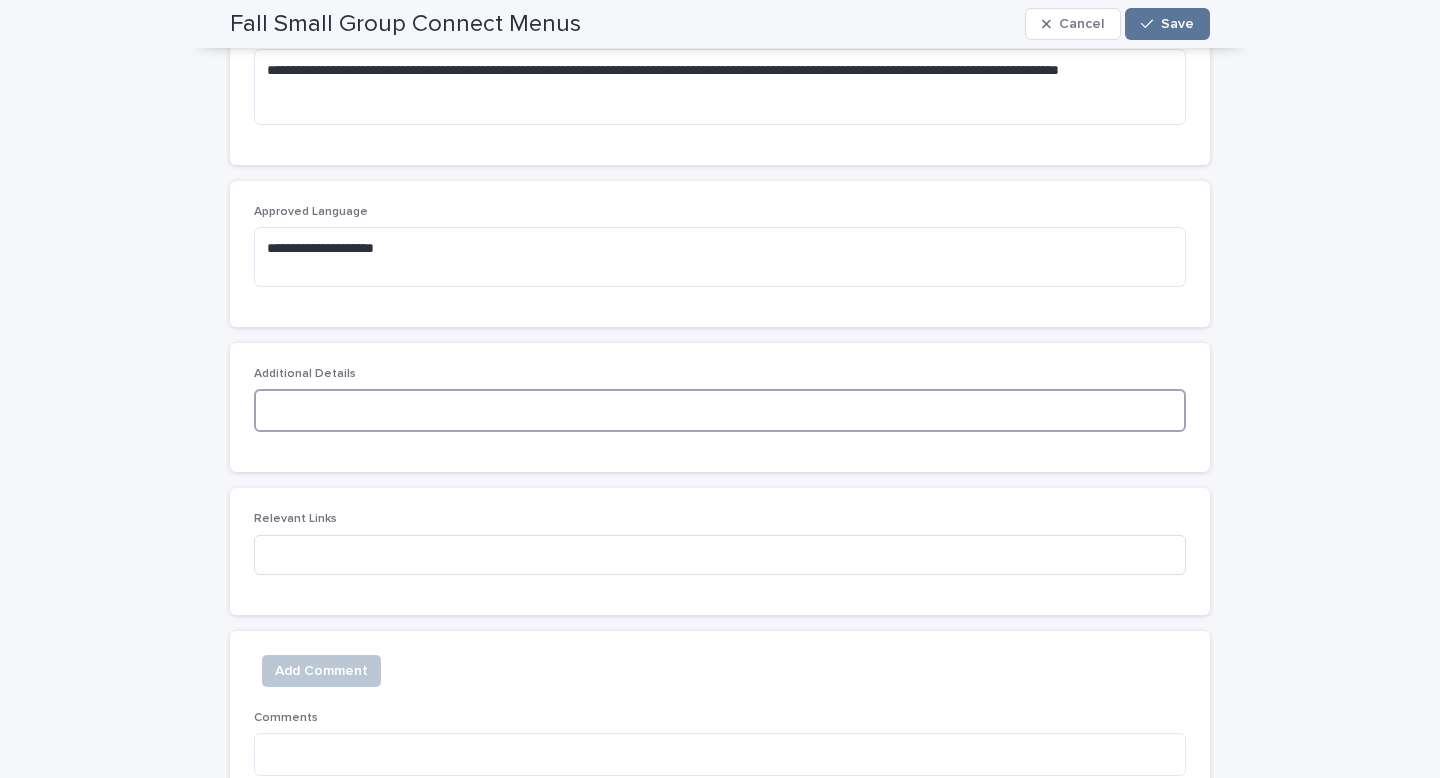click at bounding box center (720, 410) 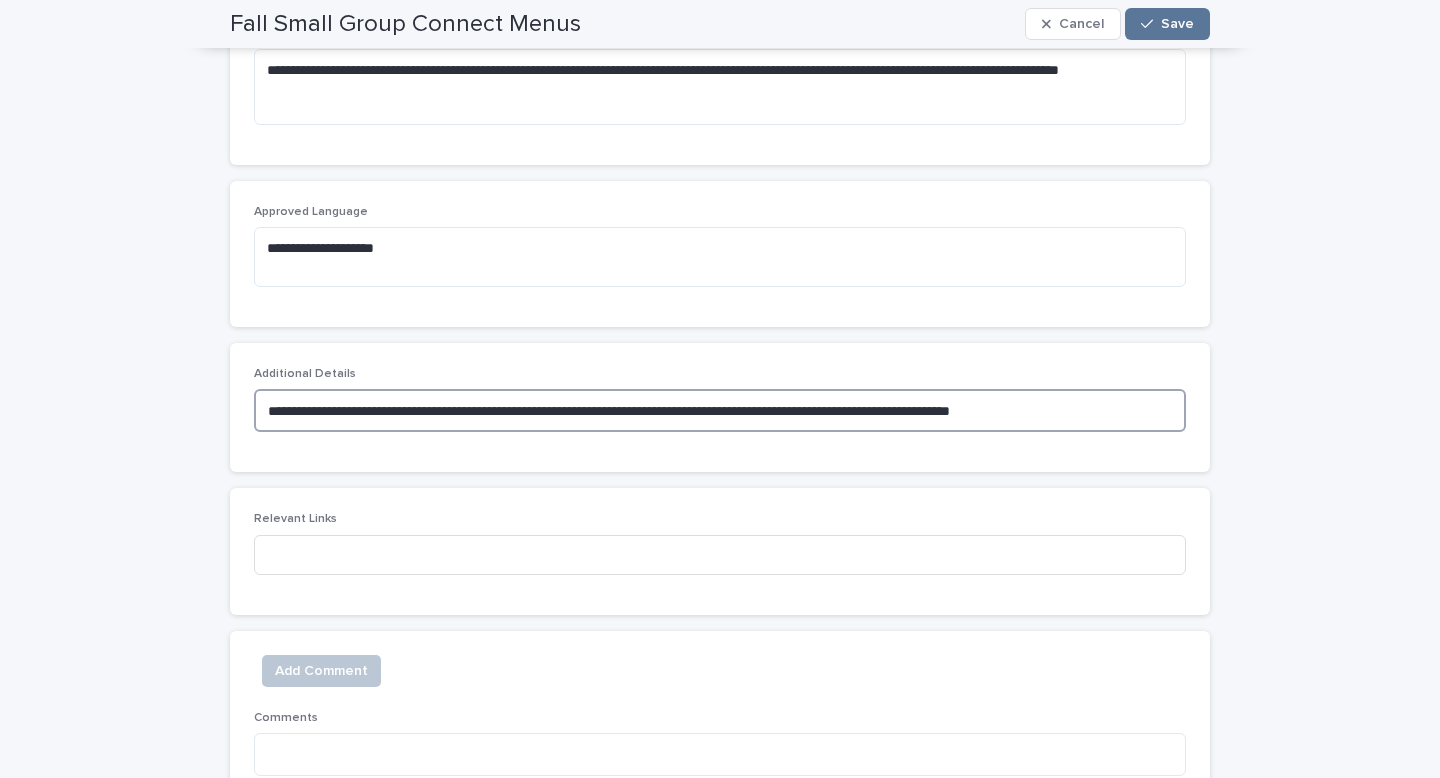 click on "**********" at bounding box center [720, 410] 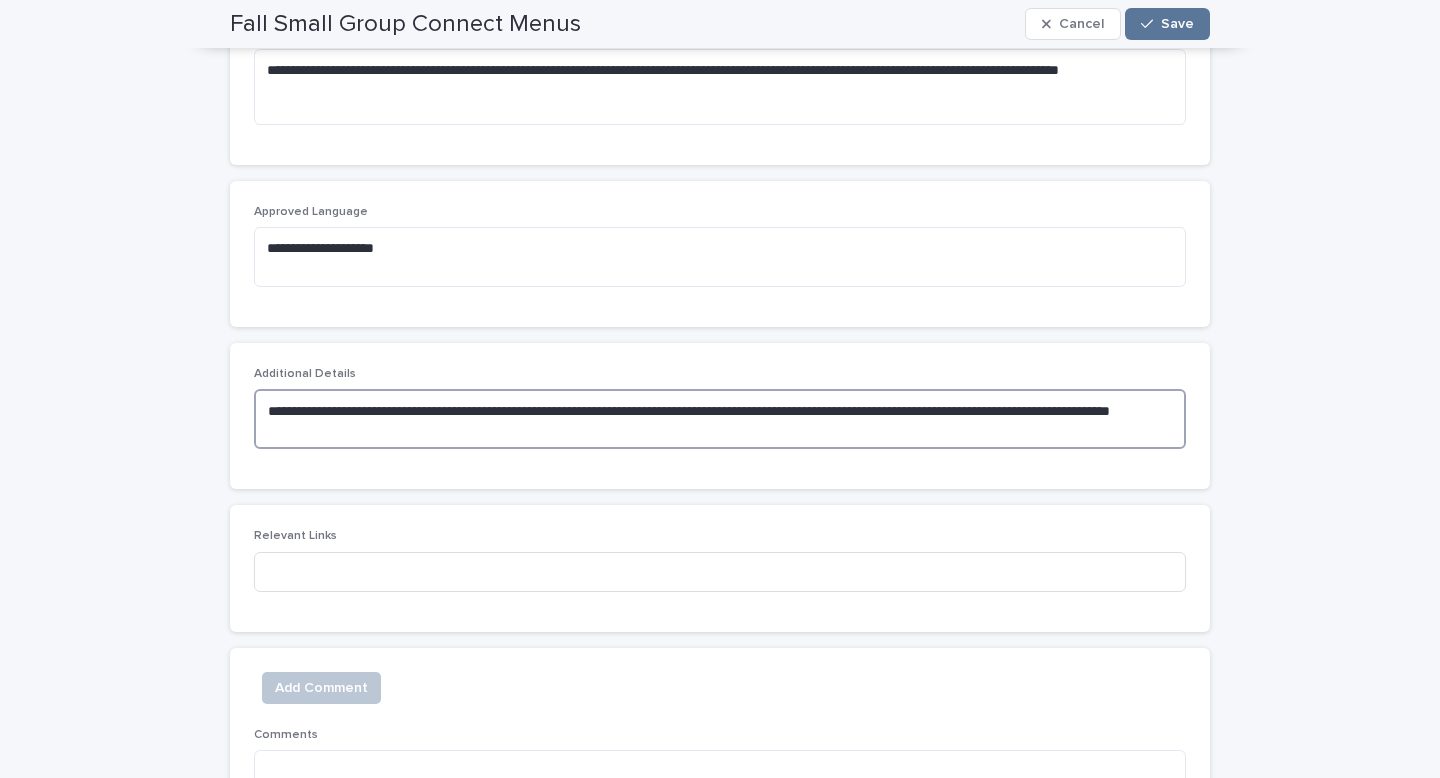 click on "**********" at bounding box center [720, 419] 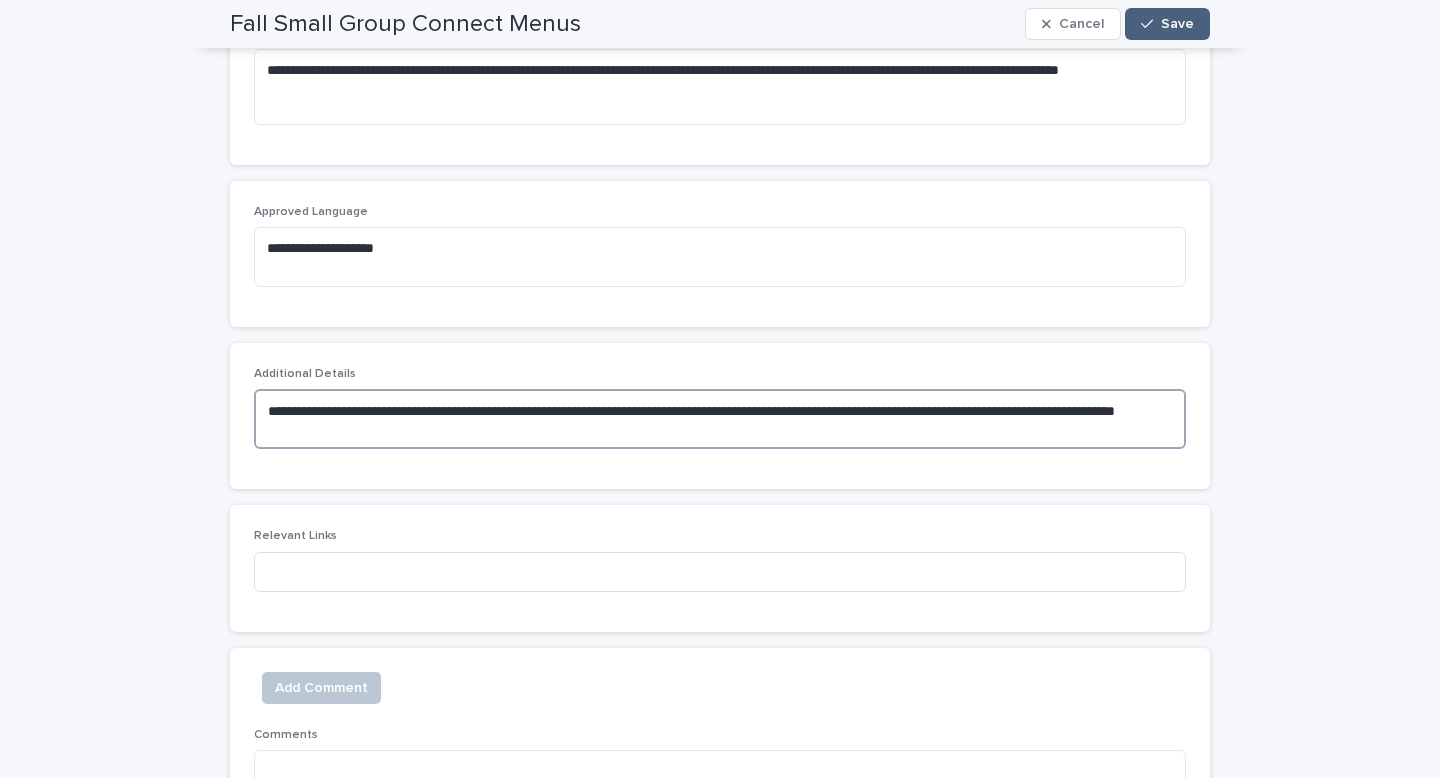 type on "**********" 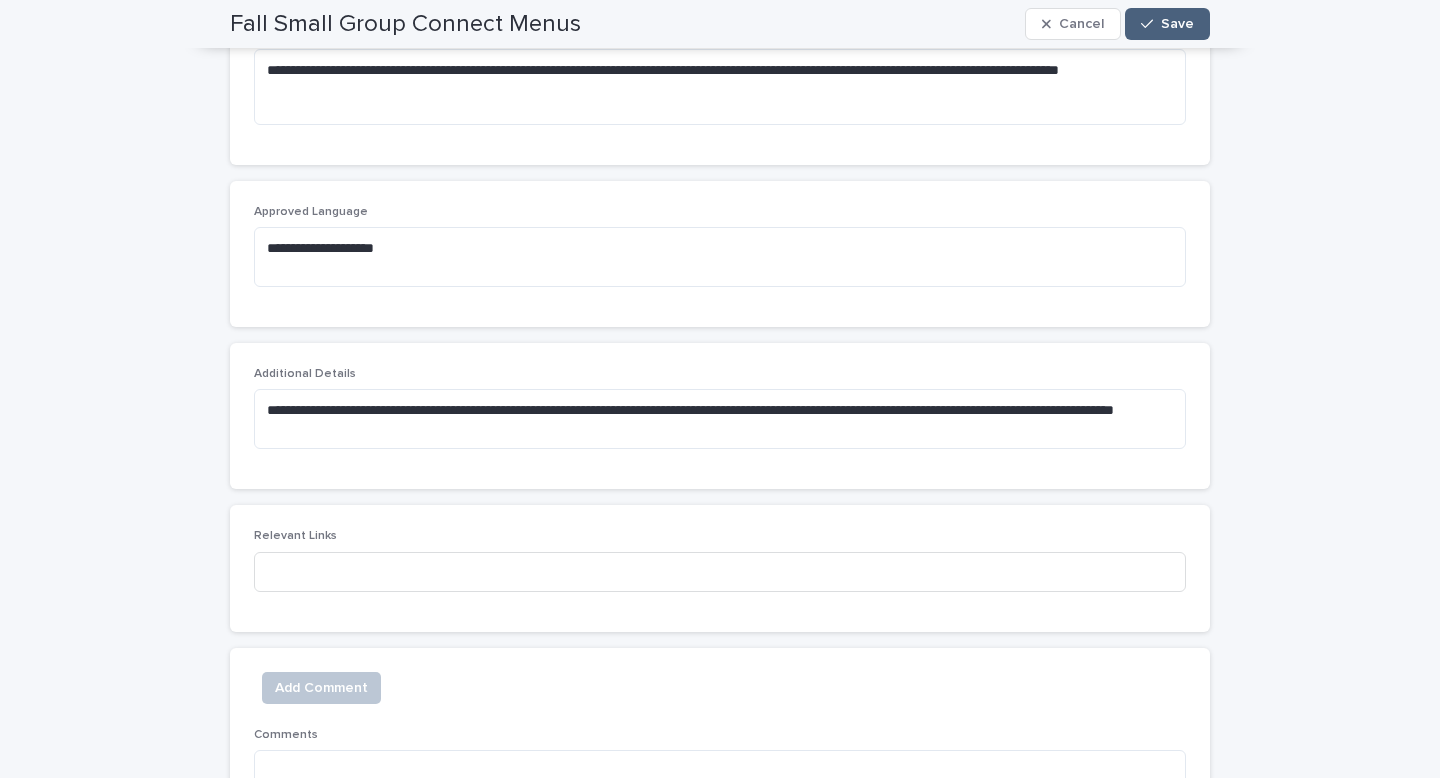 click on "Save" at bounding box center (1167, 24) 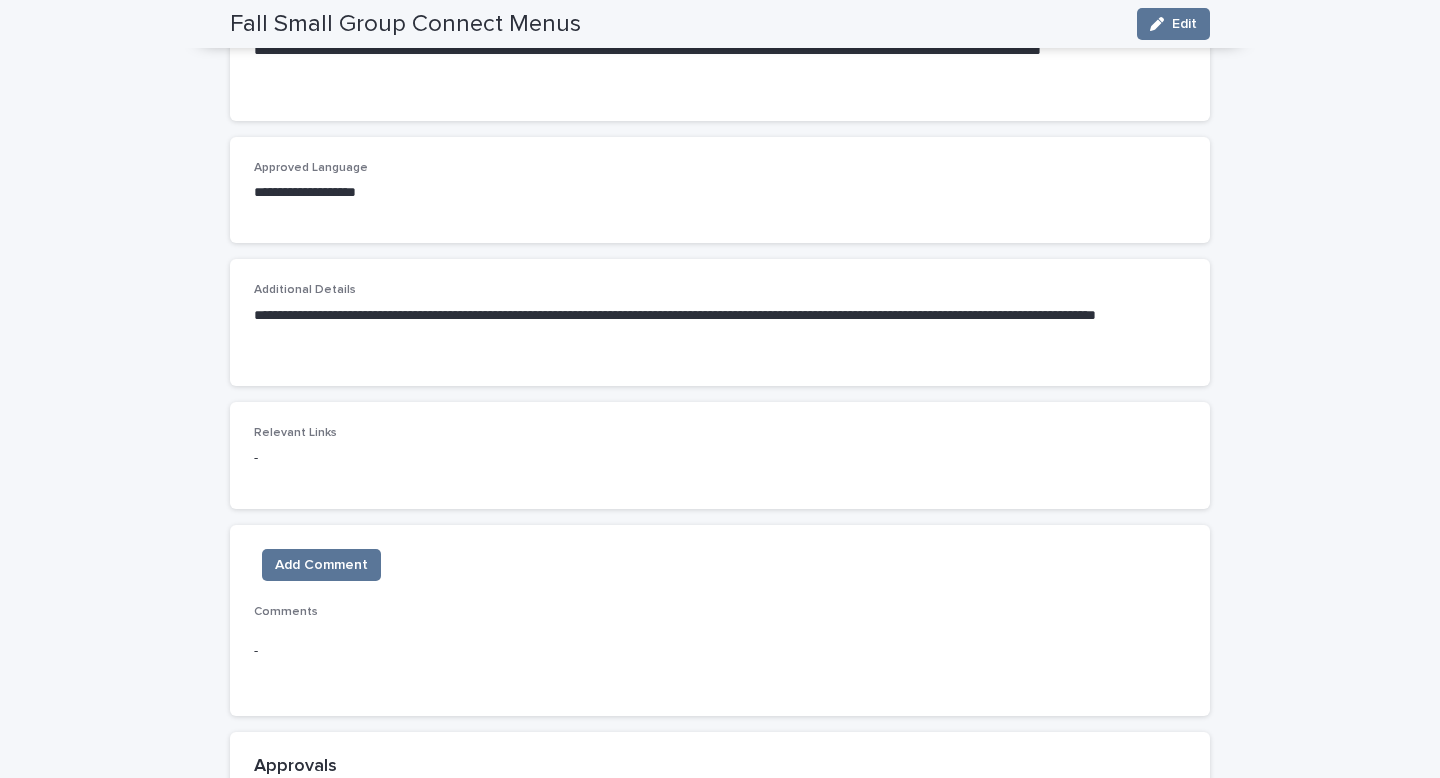 scroll, scrollTop: 583, scrollLeft: 0, axis: vertical 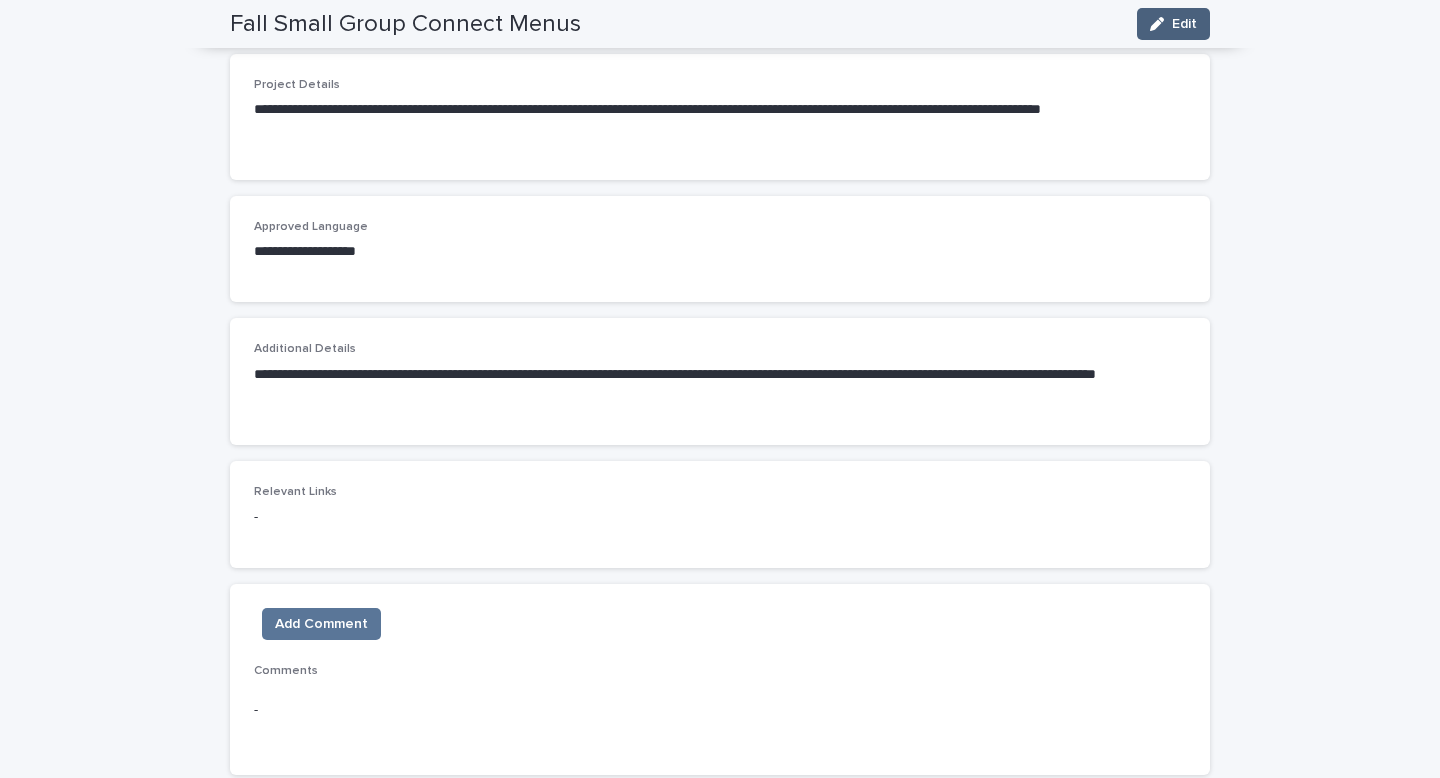 click on "Edit" at bounding box center [1184, 24] 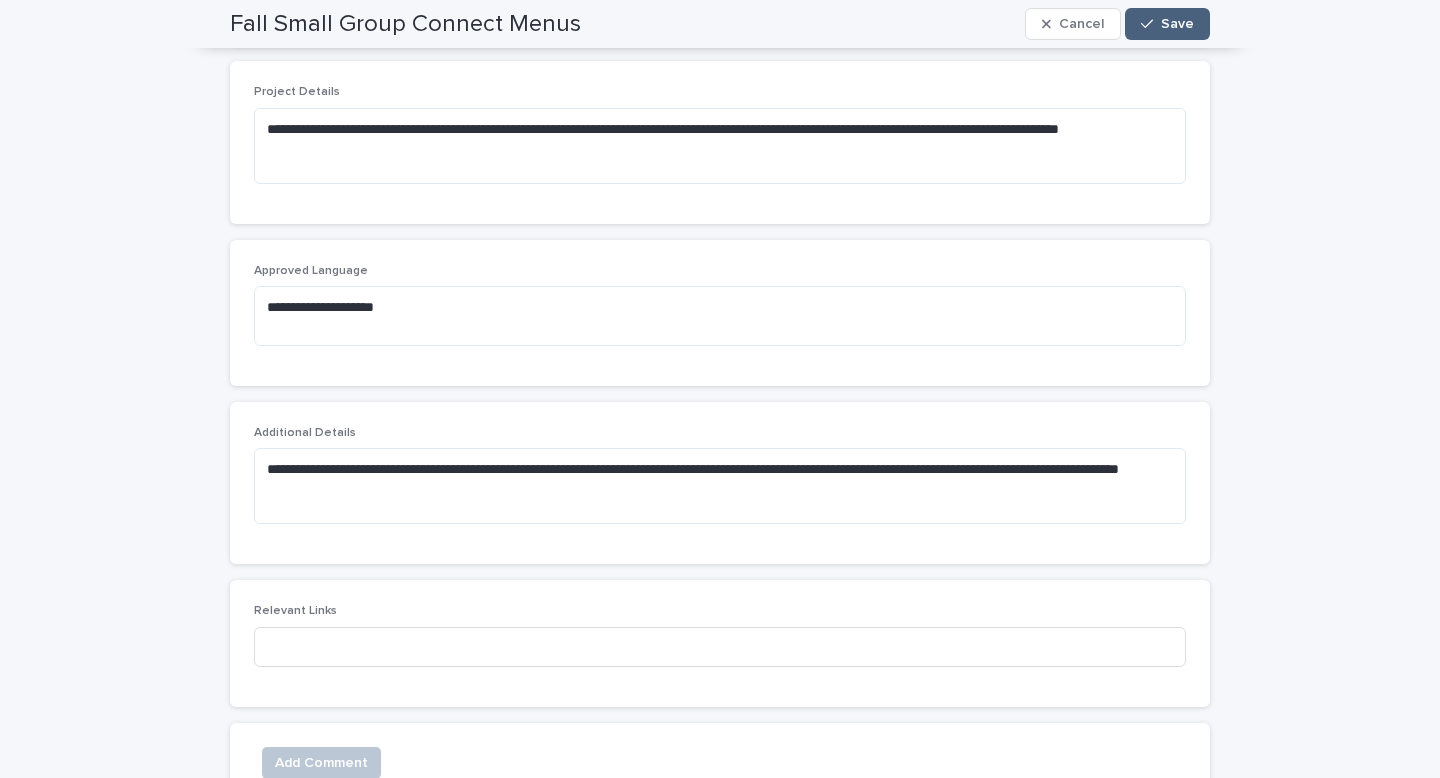 scroll, scrollTop: 608, scrollLeft: 0, axis: vertical 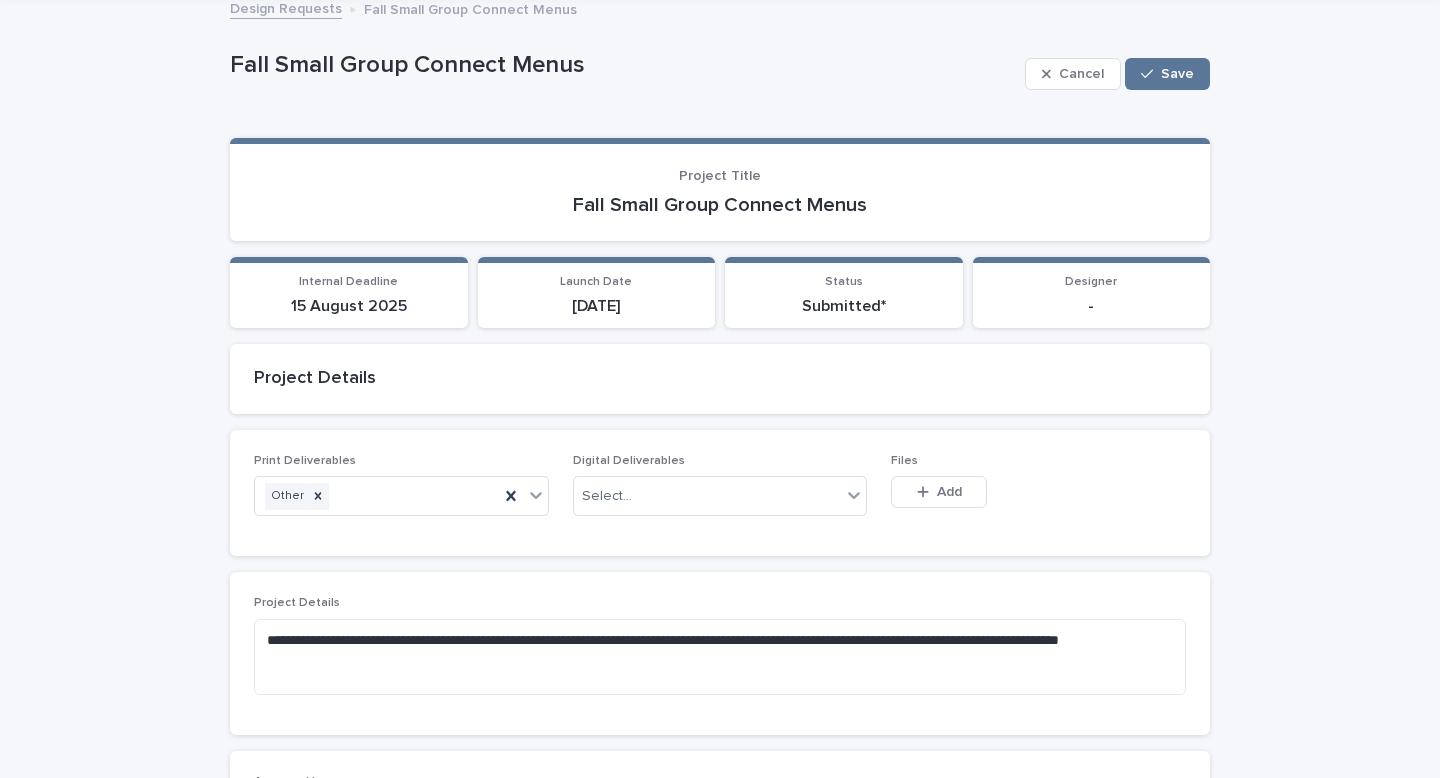 click on "Fall Small Group Connect Menus" at bounding box center (720, 205) 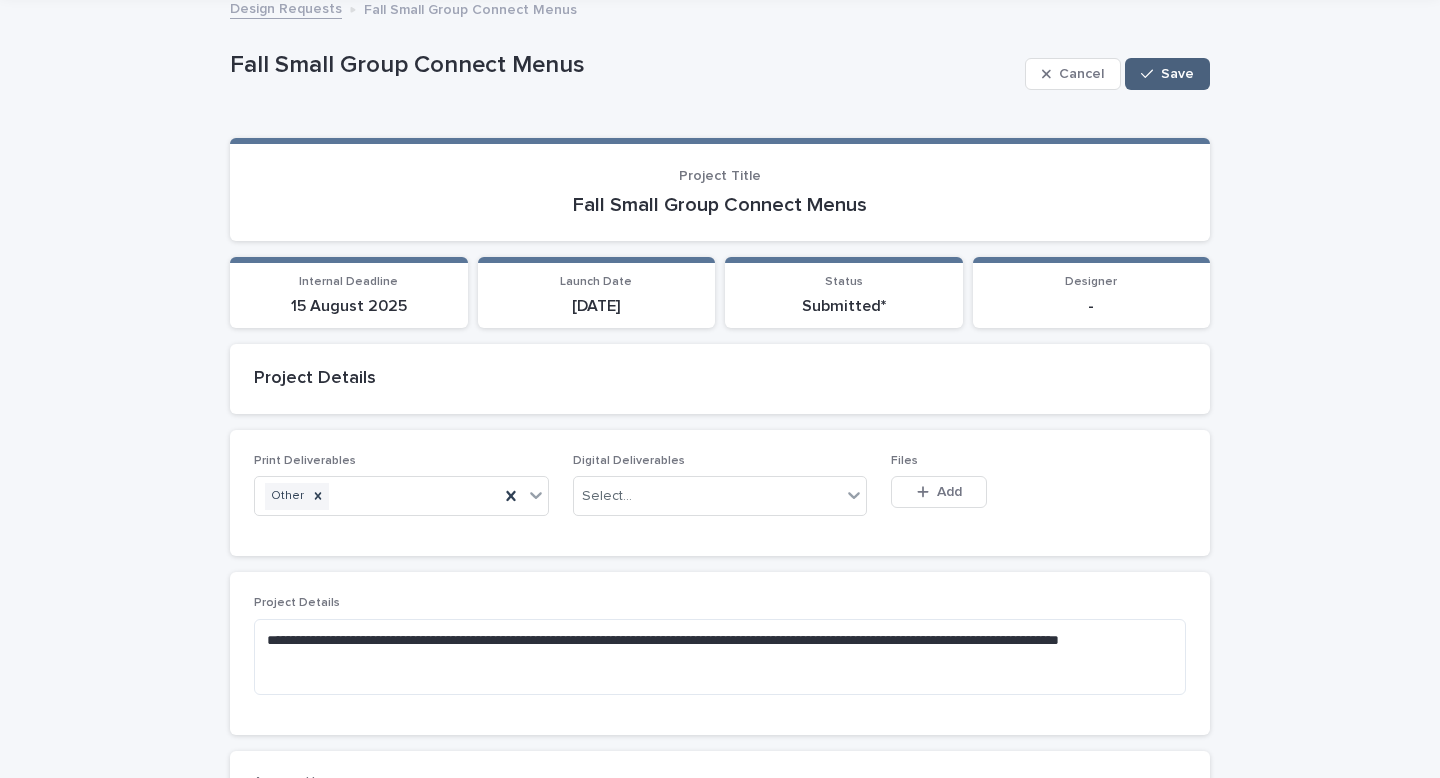 click on "Save" at bounding box center (1177, 74) 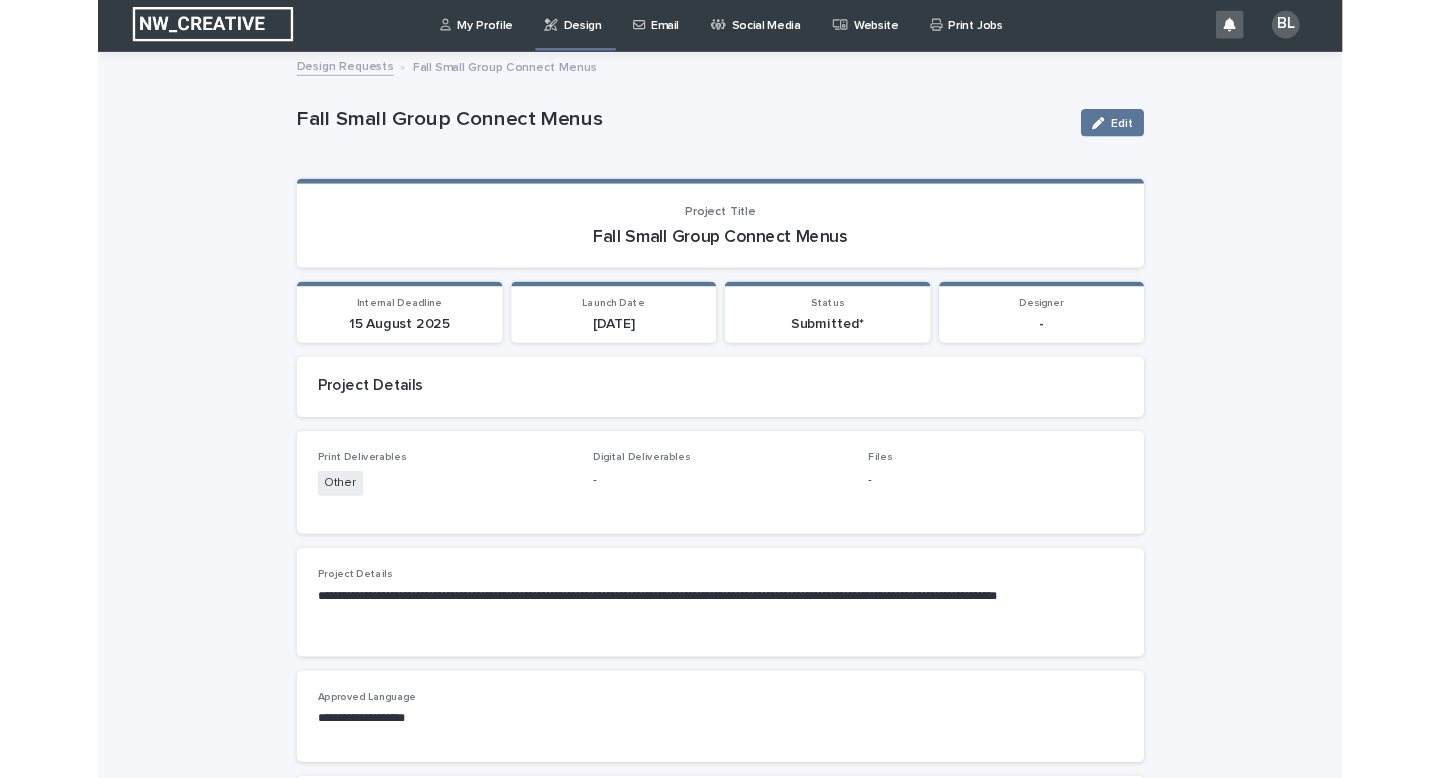 scroll, scrollTop: 0, scrollLeft: 0, axis: both 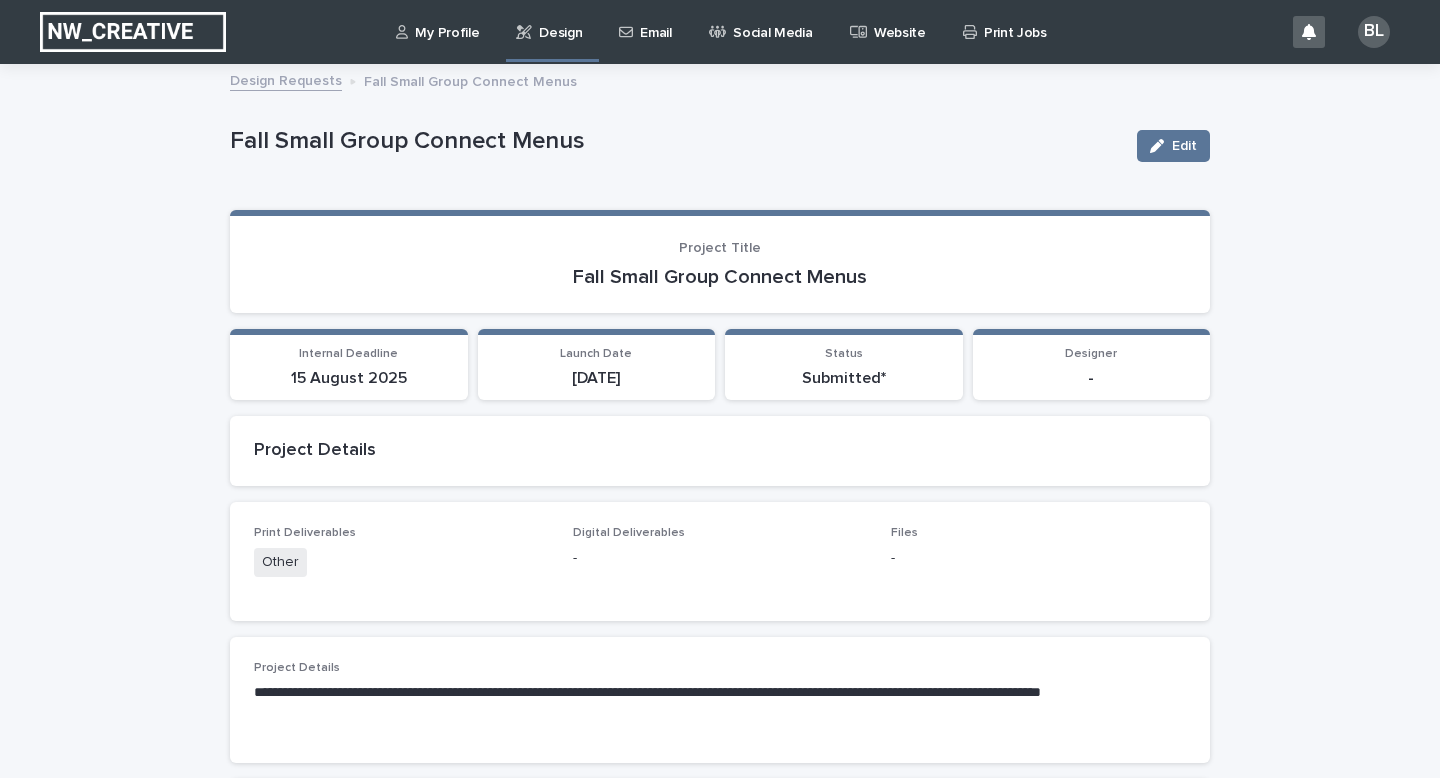 click on "Email" at bounding box center (655, 21) 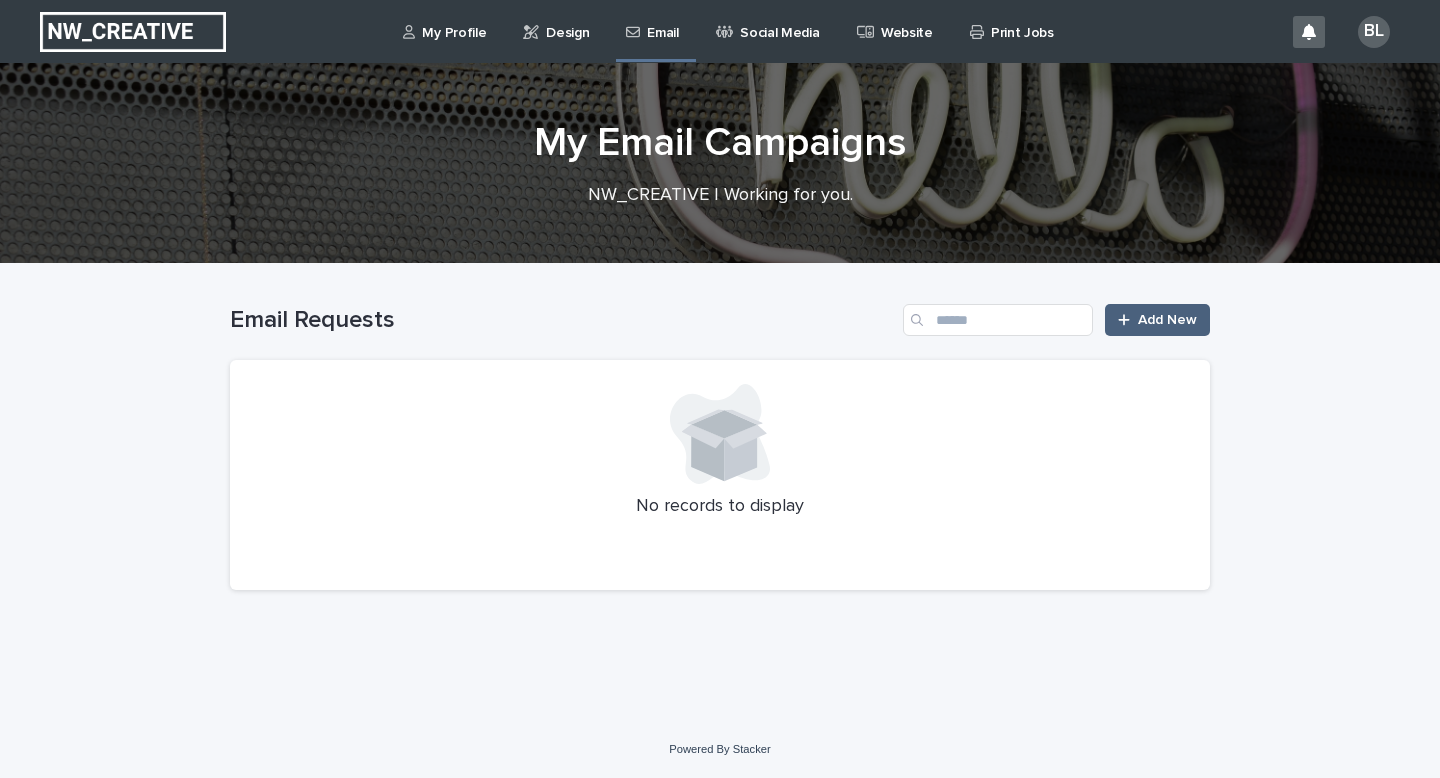 click on "Add New" at bounding box center [1167, 320] 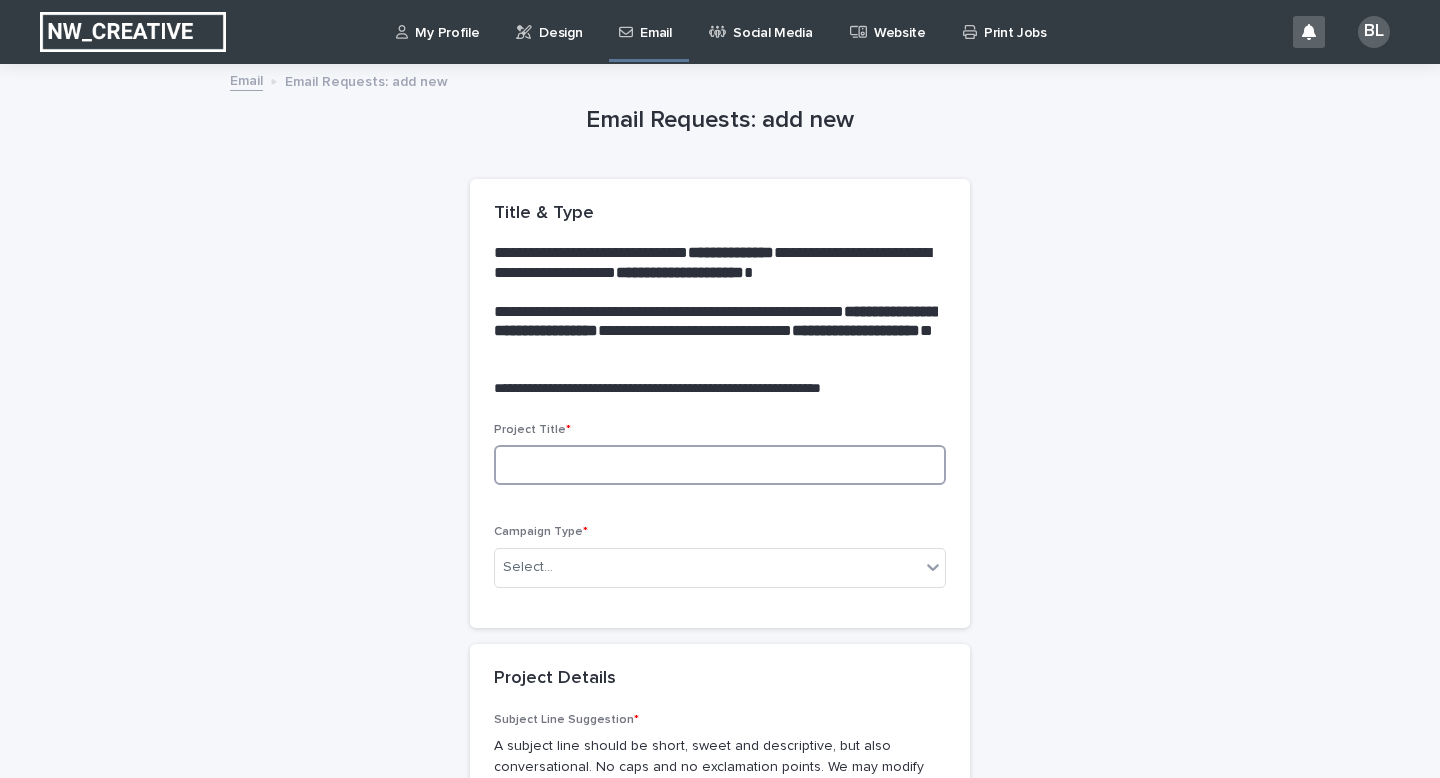 click at bounding box center (720, 465) 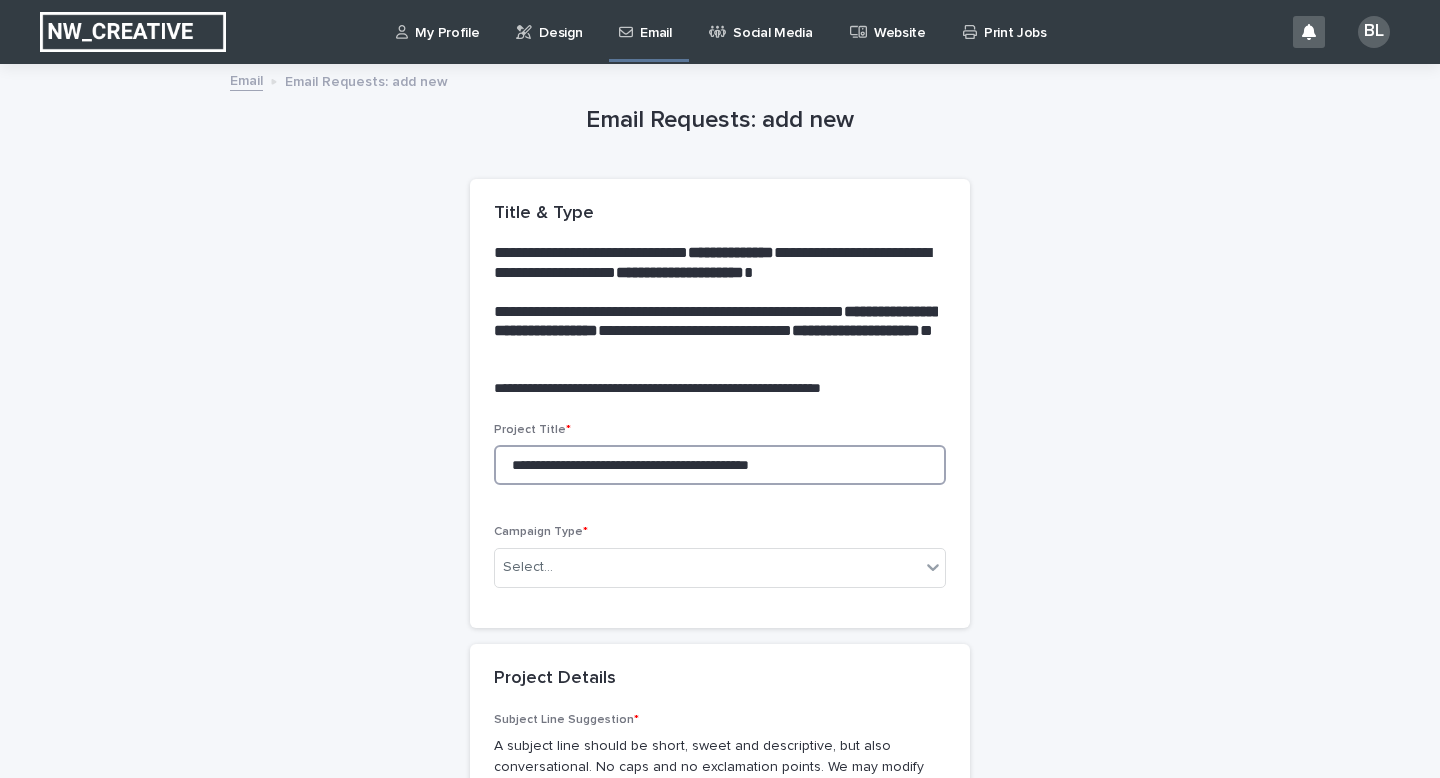 click on "**********" at bounding box center [720, 465] 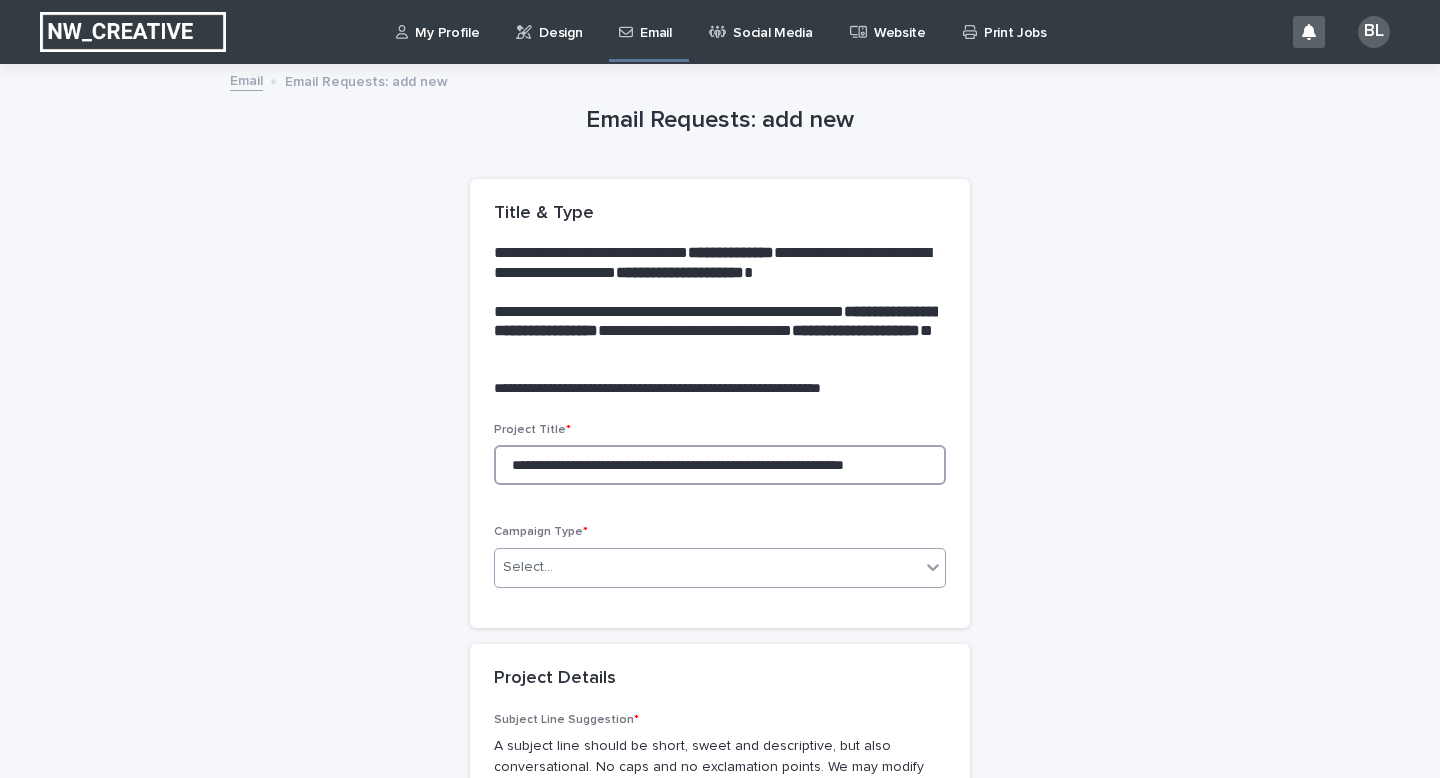 type on "**********" 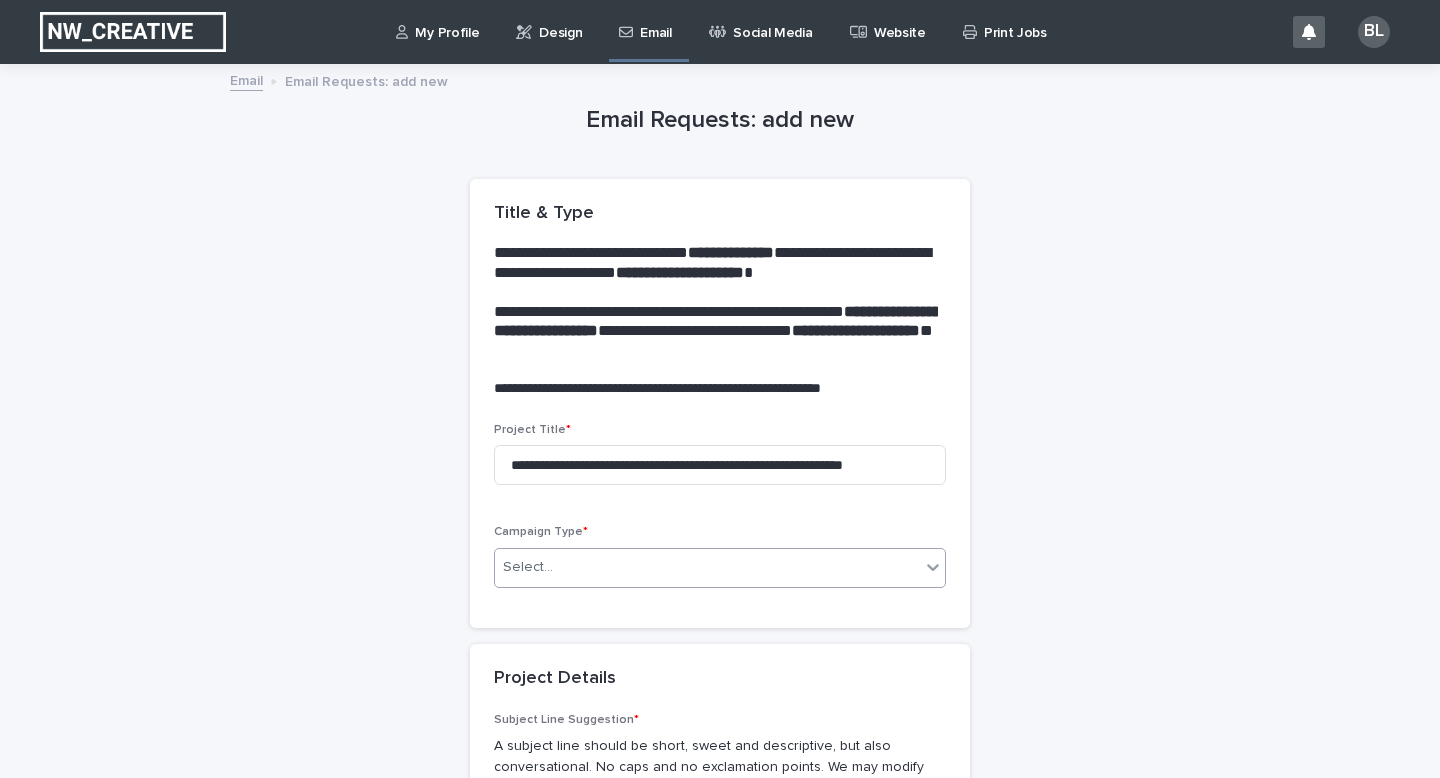click on "Select..." at bounding box center [528, 567] 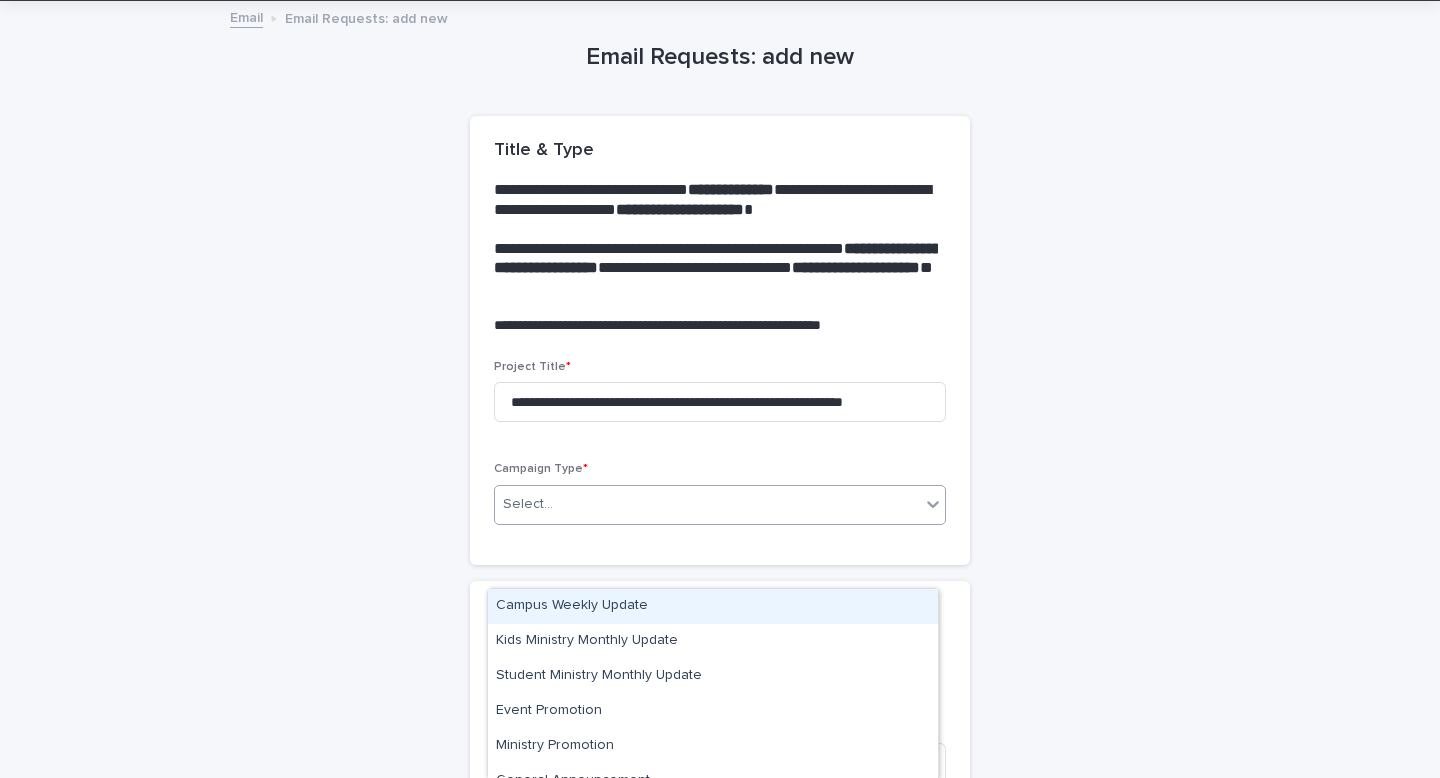 scroll, scrollTop: 62, scrollLeft: 0, axis: vertical 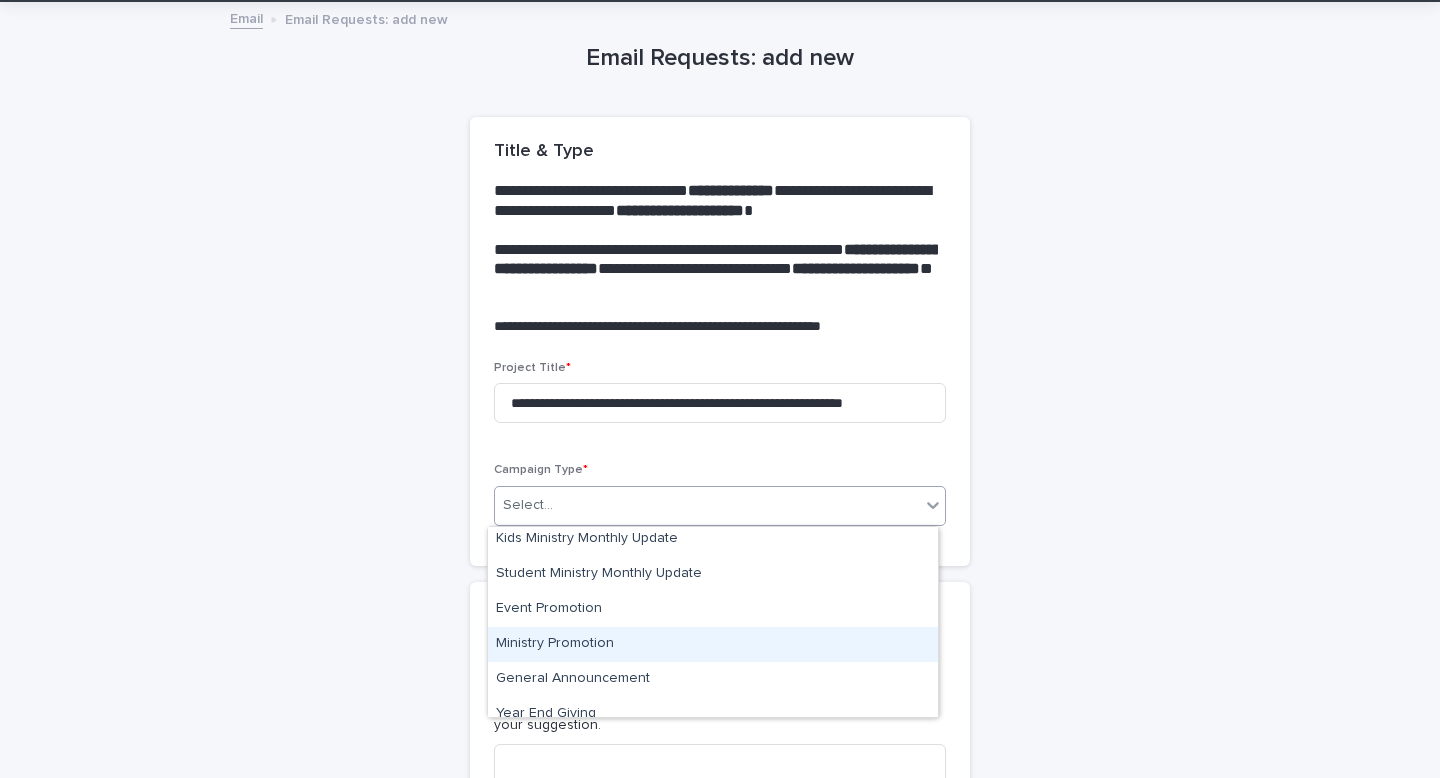 click on "Ministry Promotion" at bounding box center [713, 644] 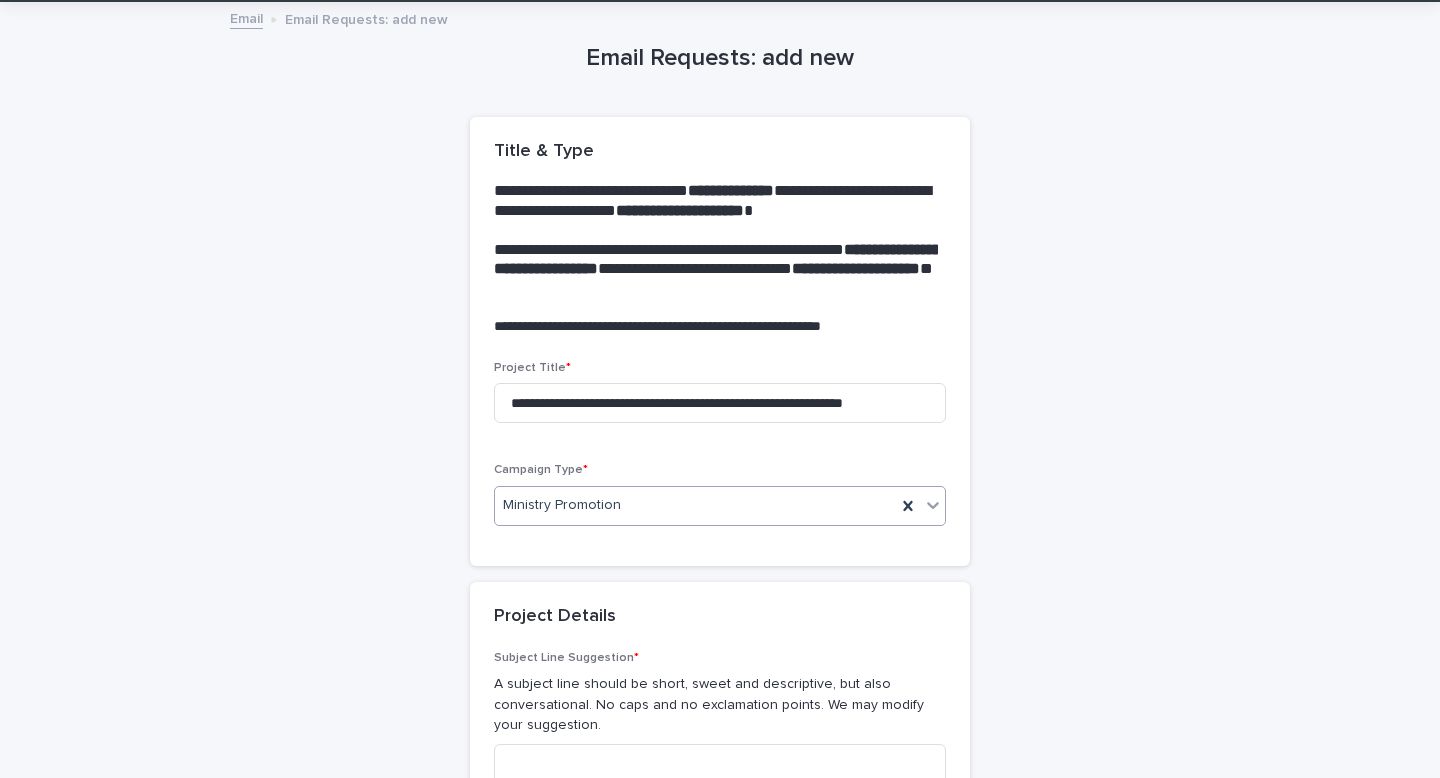 click 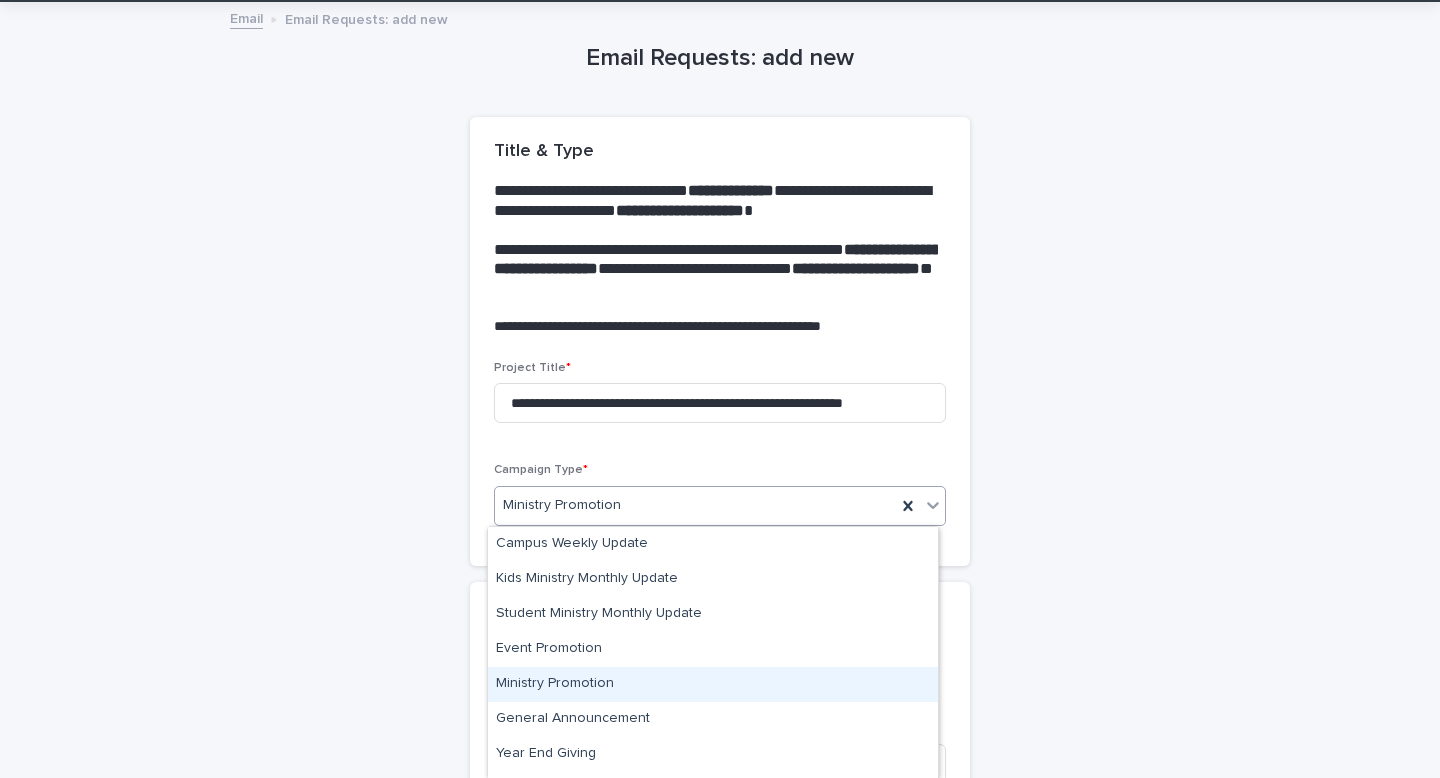 click on "Ministry Promotion" at bounding box center (713, 684) 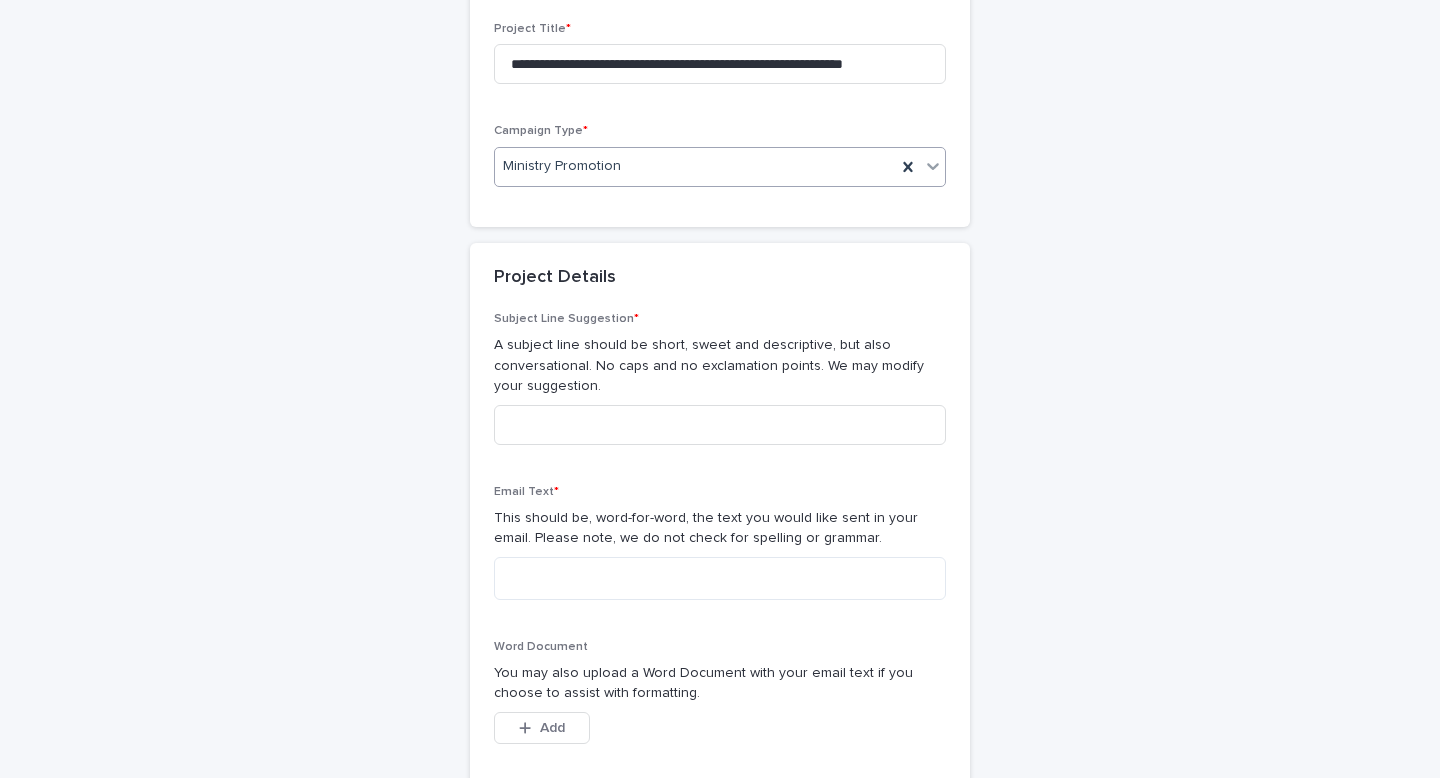 scroll, scrollTop: 399, scrollLeft: 0, axis: vertical 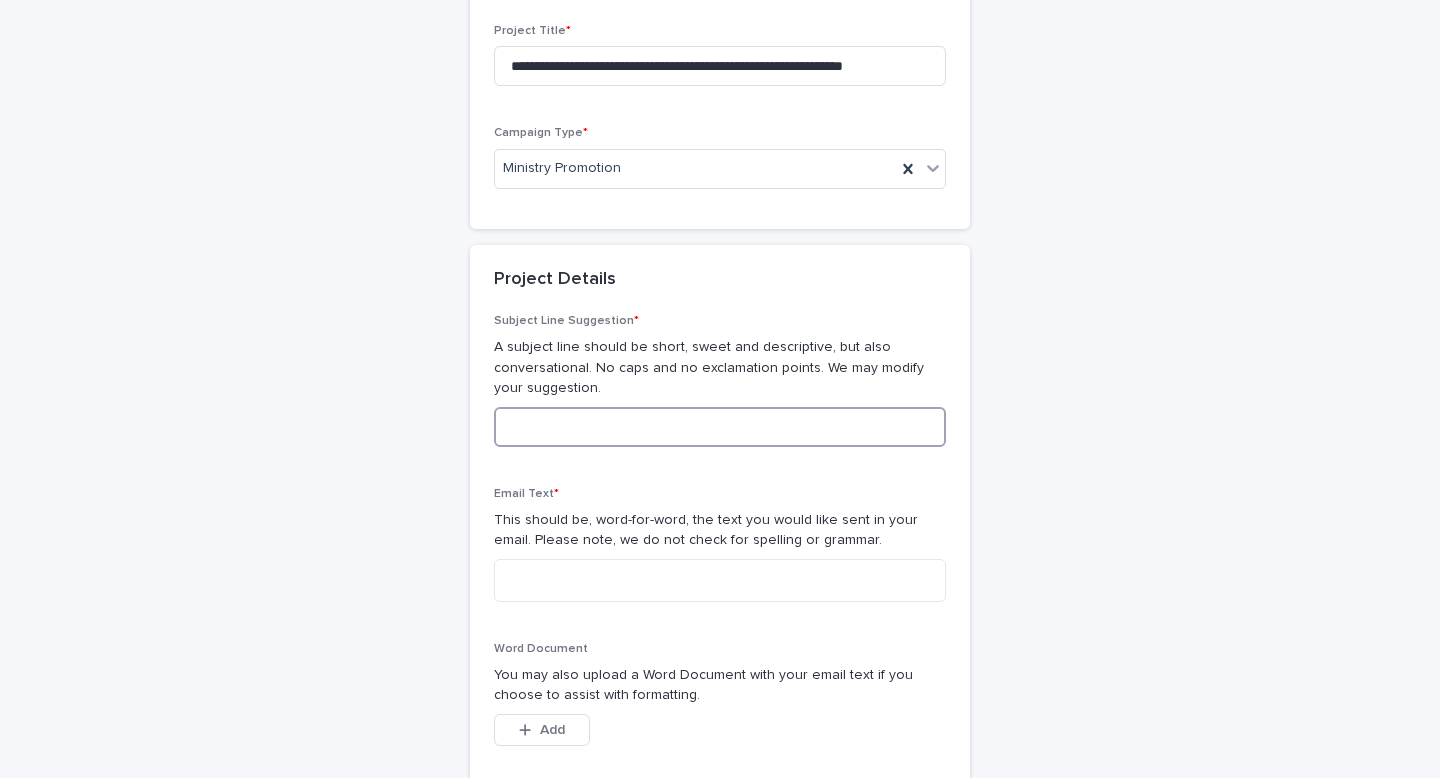 click at bounding box center [720, 427] 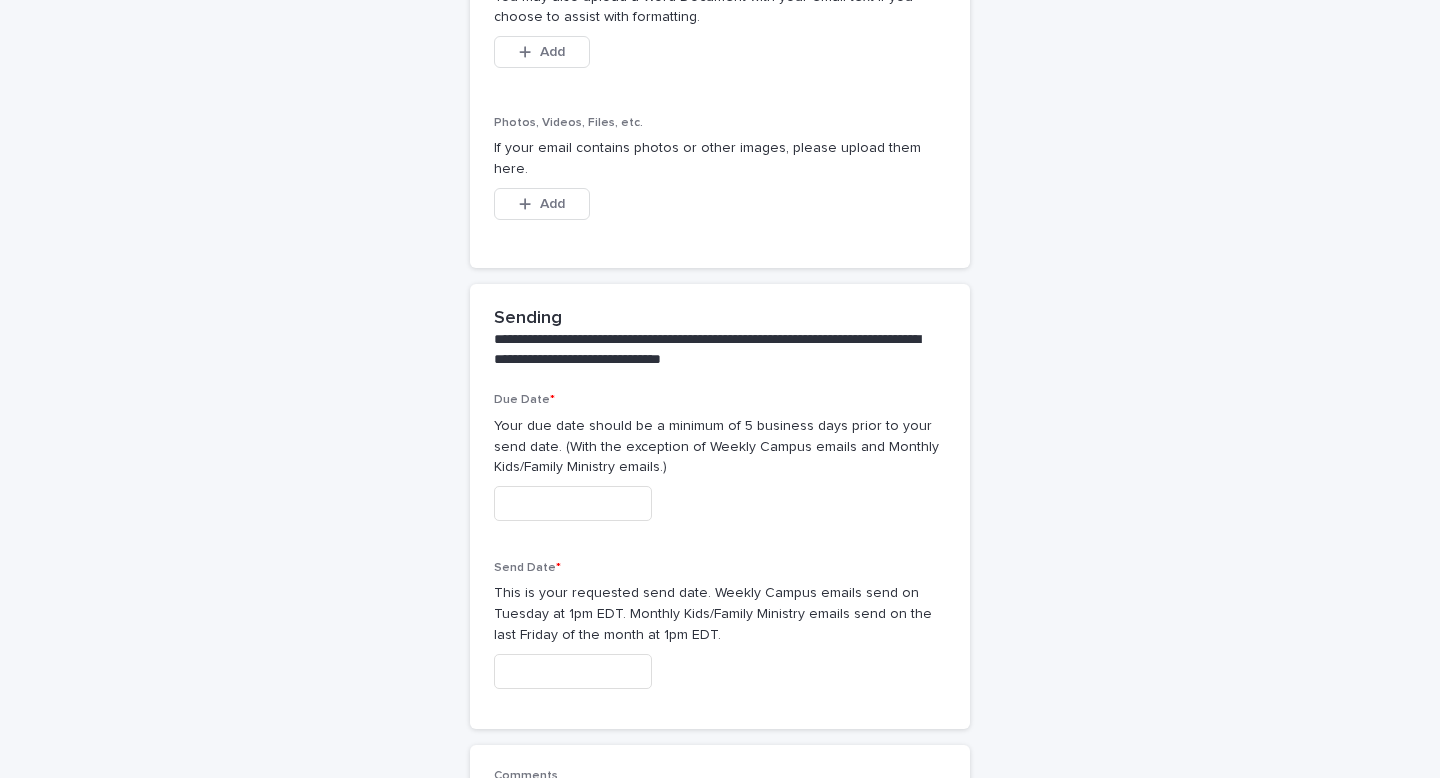 scroll, scrollTop: 1082, scrollLeft: 0, axis: vertical 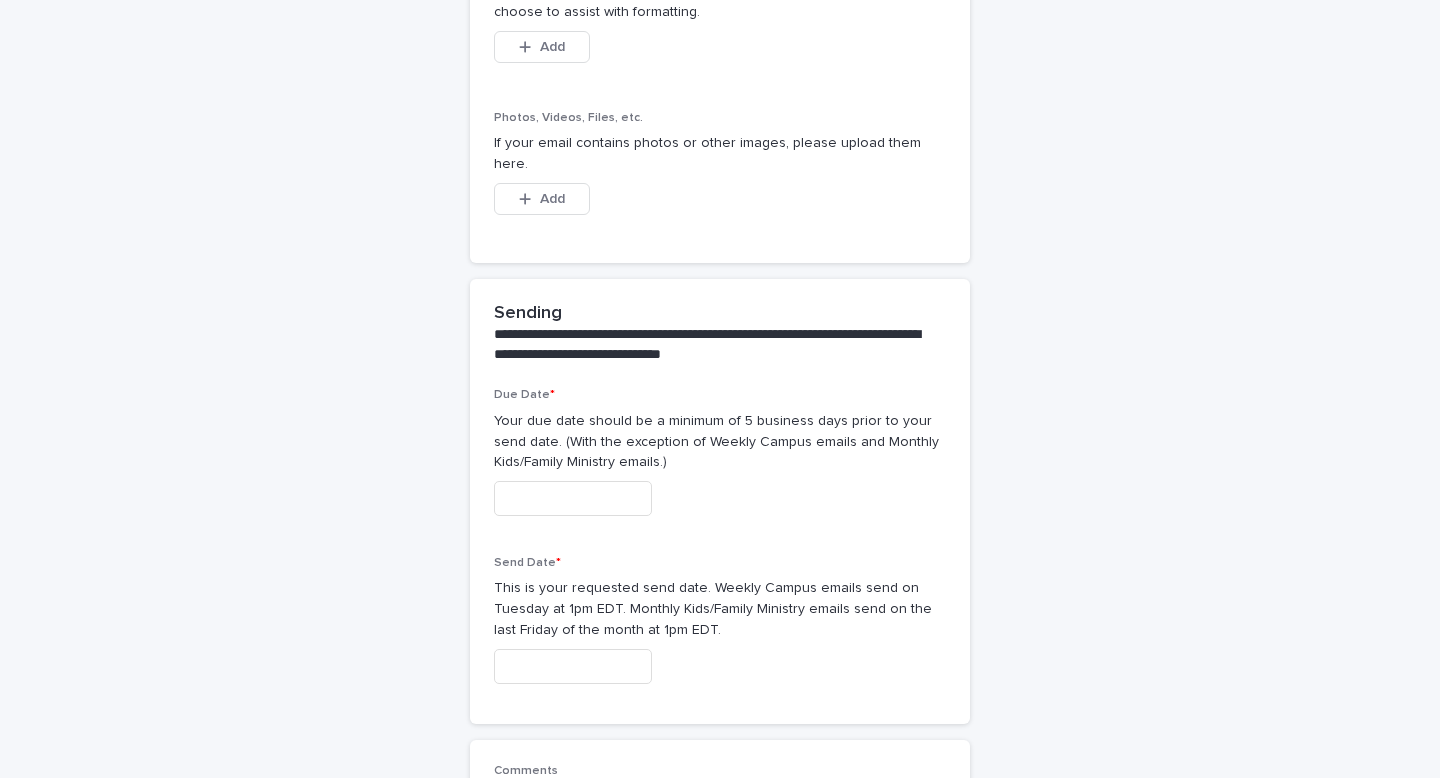 click at bounding box center [573, 666] 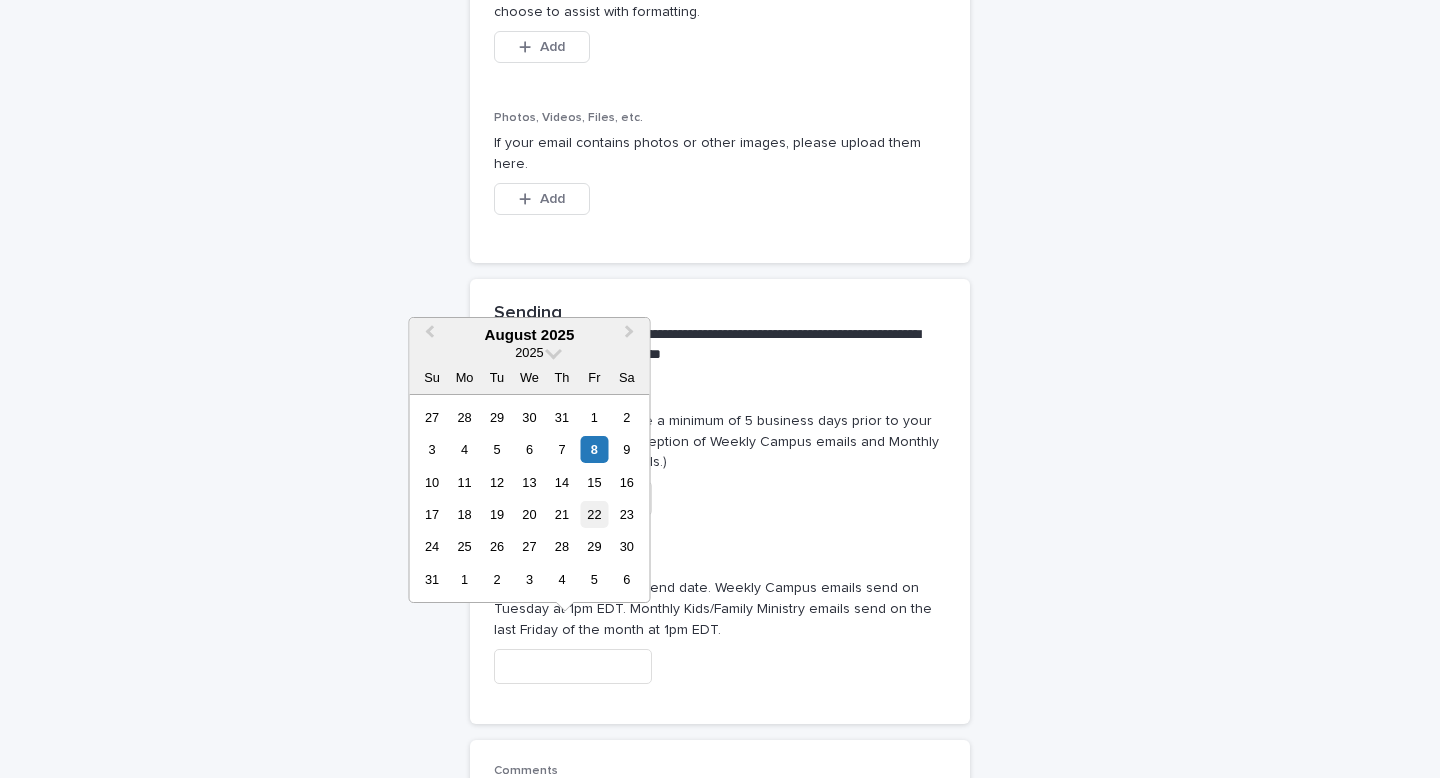 click on "22" at bounding box center (594, 514) 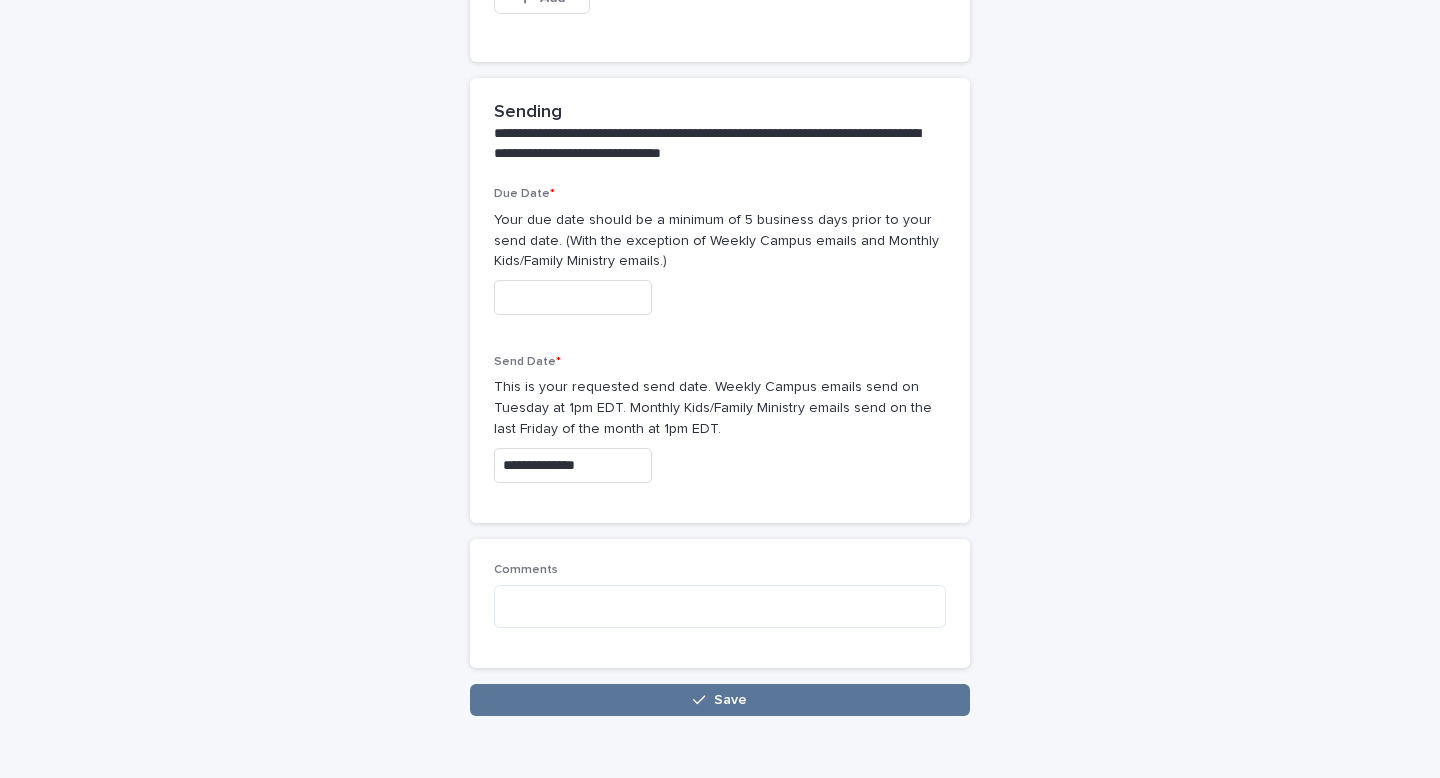 scroll, scrollTop: 1301, scrollLeft: 0, axis: vertical 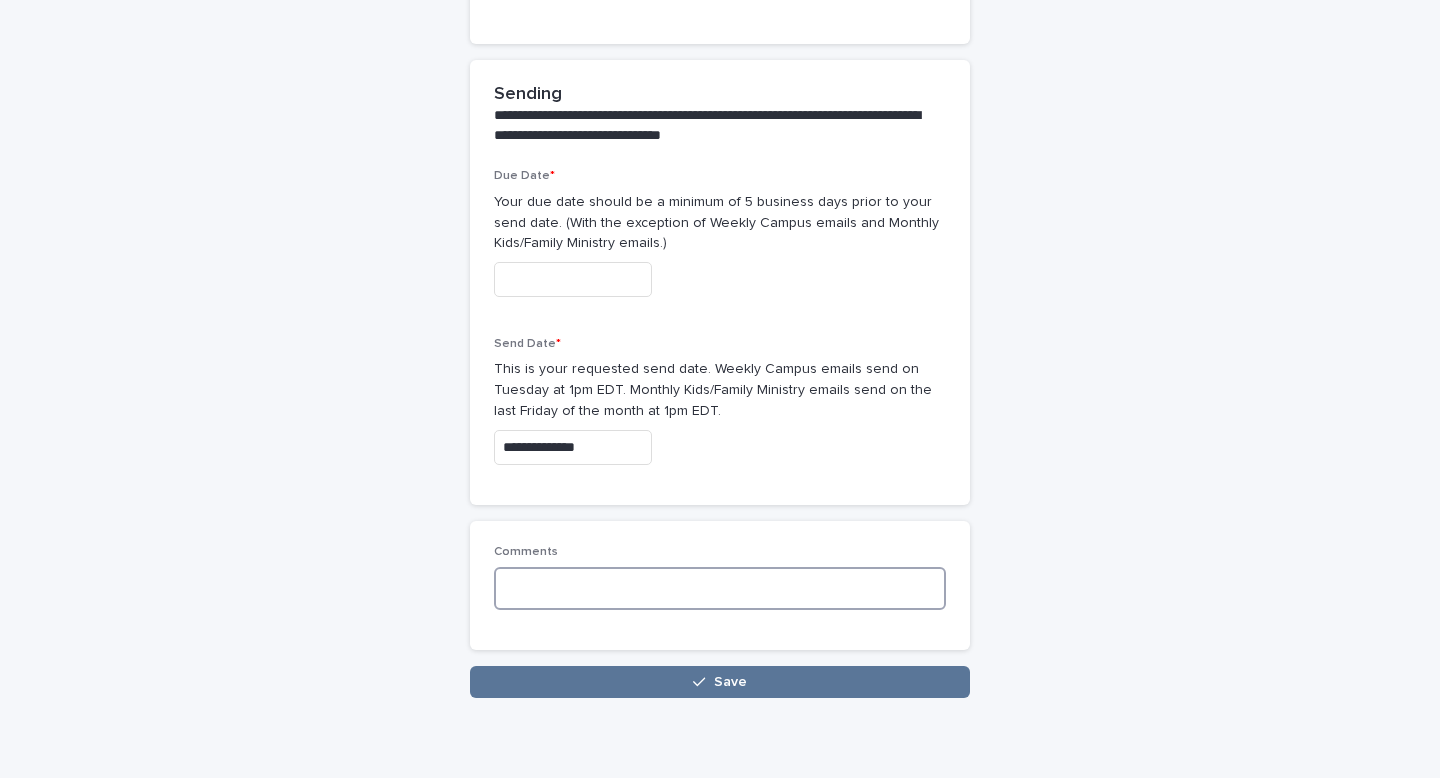 click at bounding box center [720, 588] 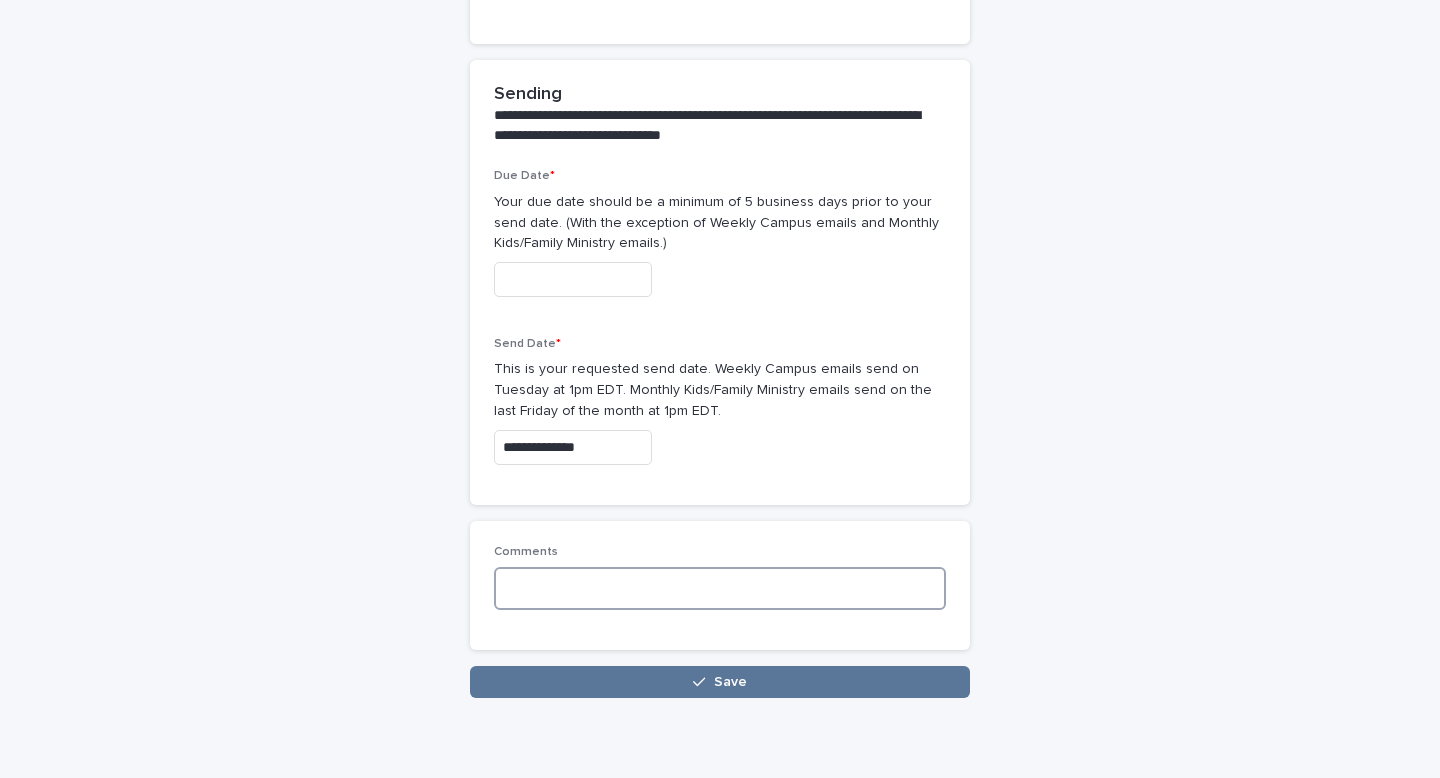 paste on "**********" 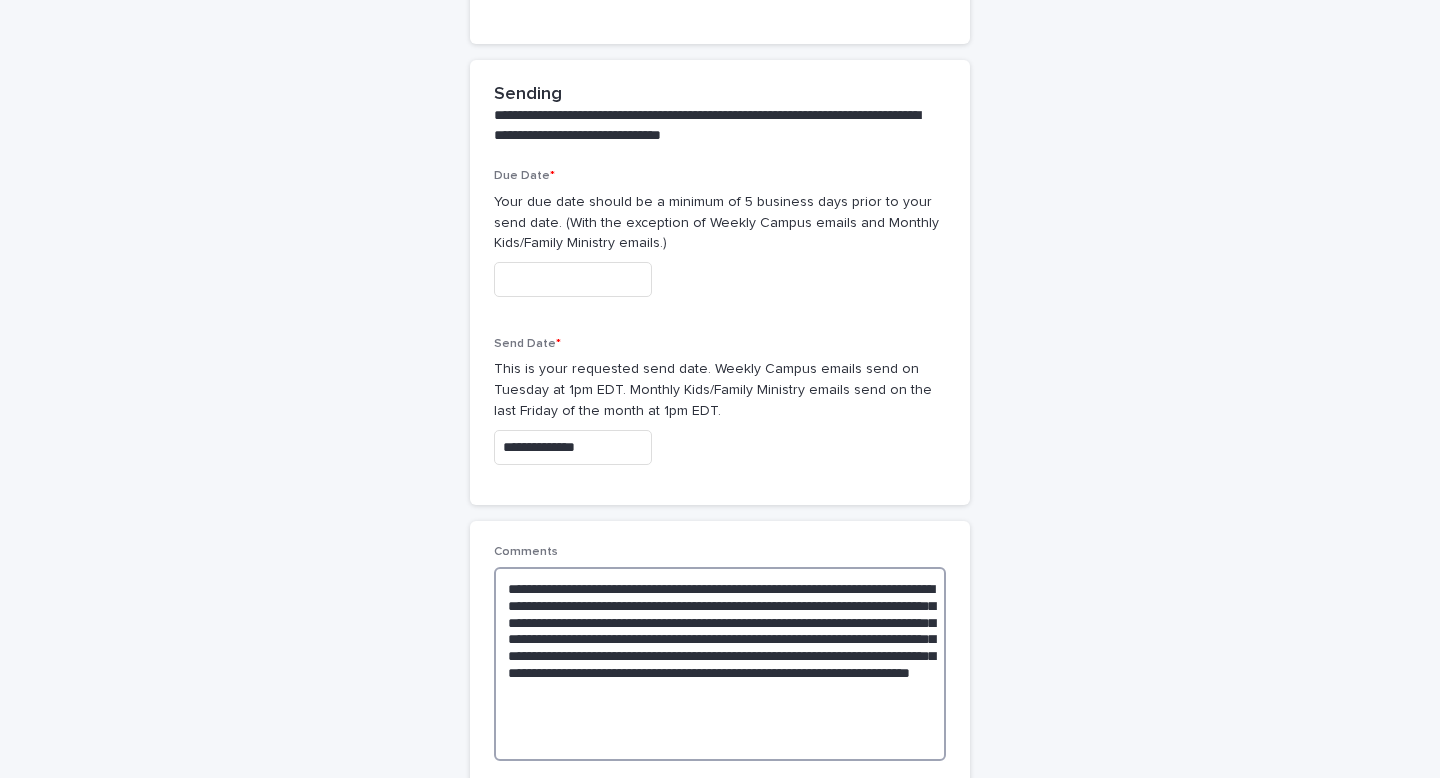 click on "**********" at bounding box center (720, 664) 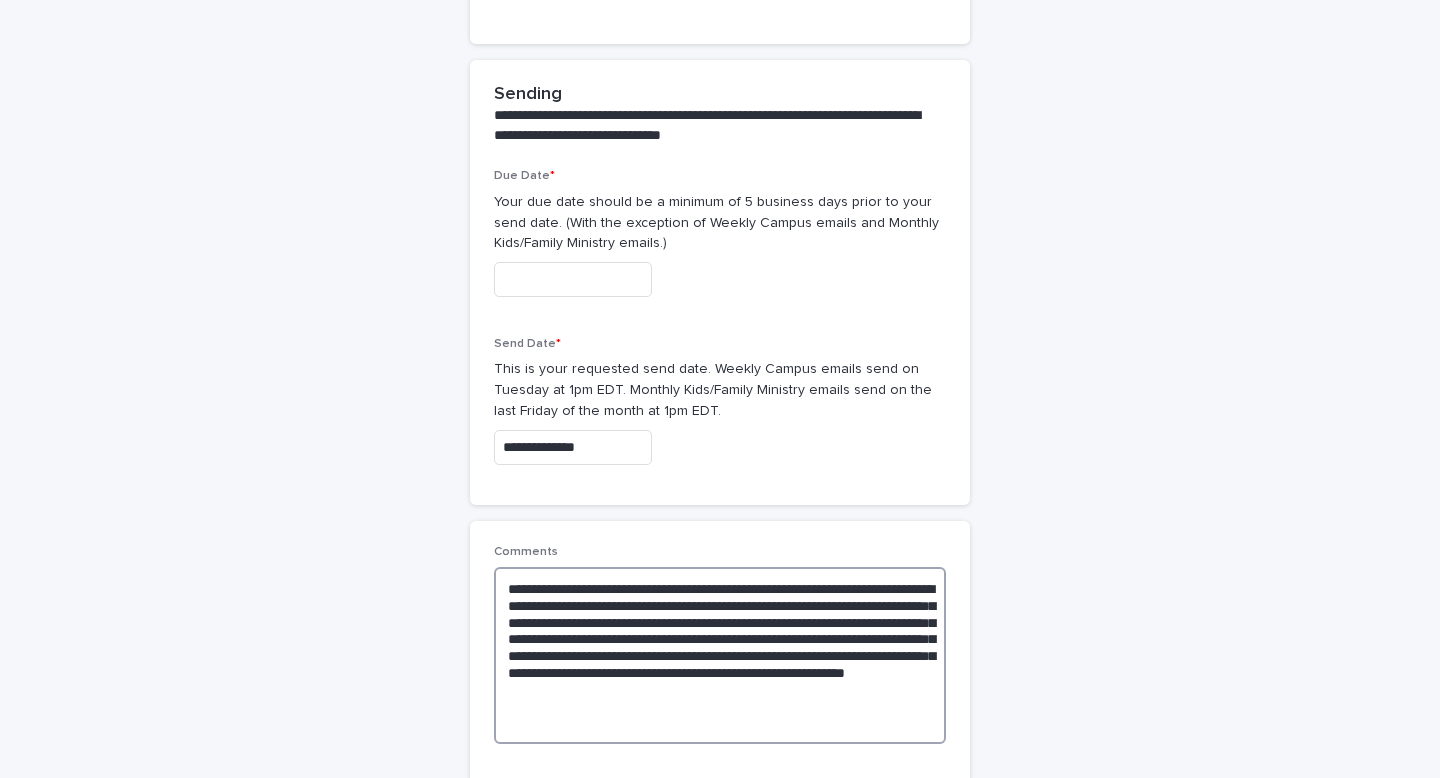 click on "**********" at bounding box center (720, 655) 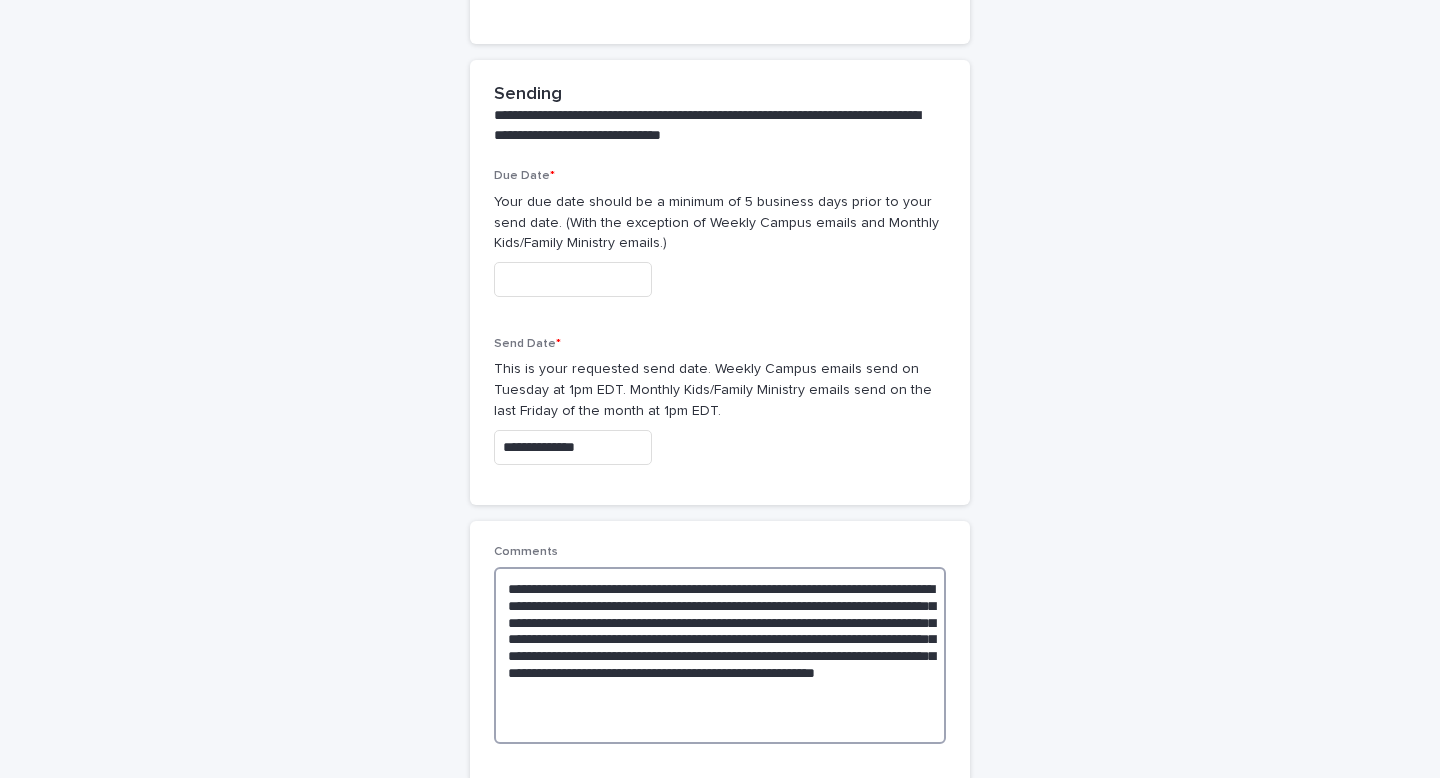 click on "**********" at bounding box center [720, 655] 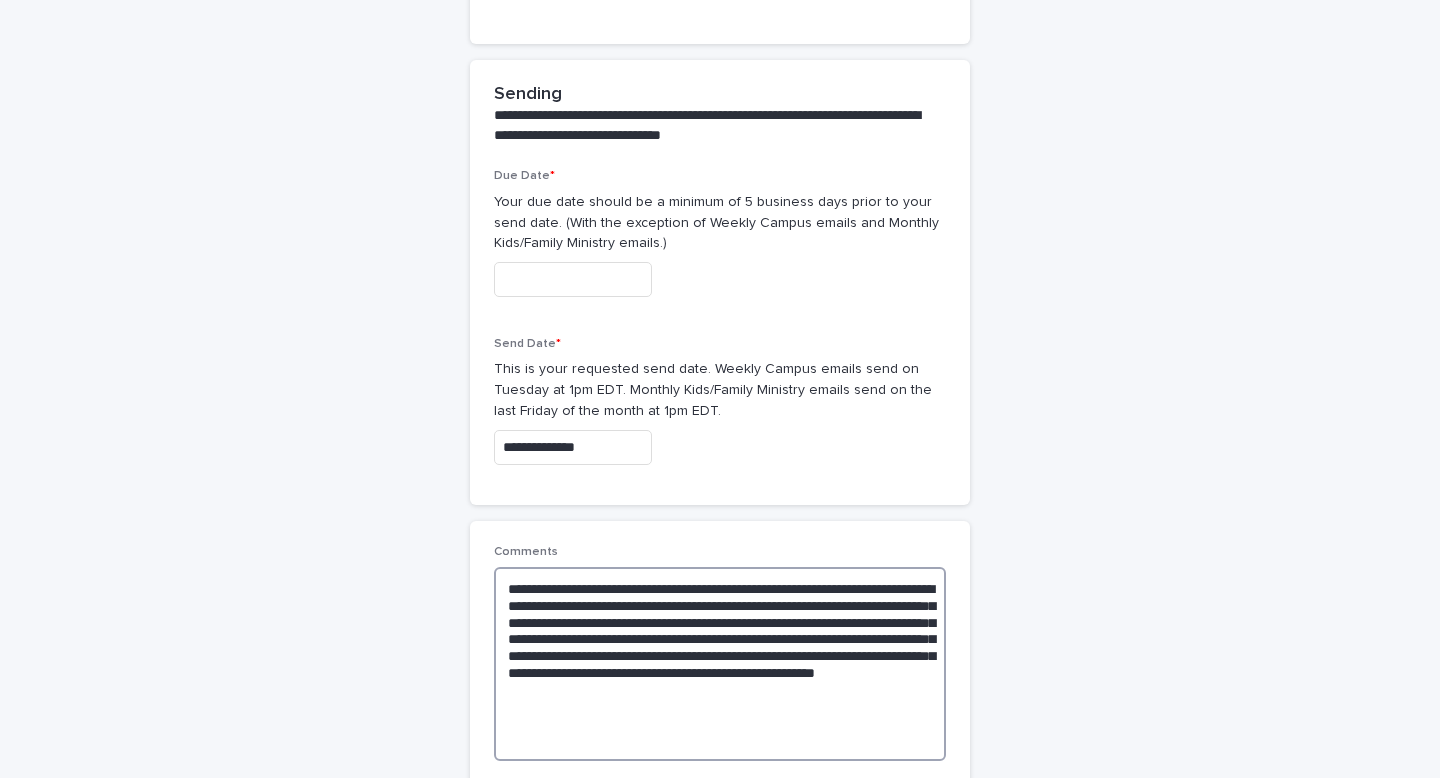 click on "**********" at bounding box center [720, 664] 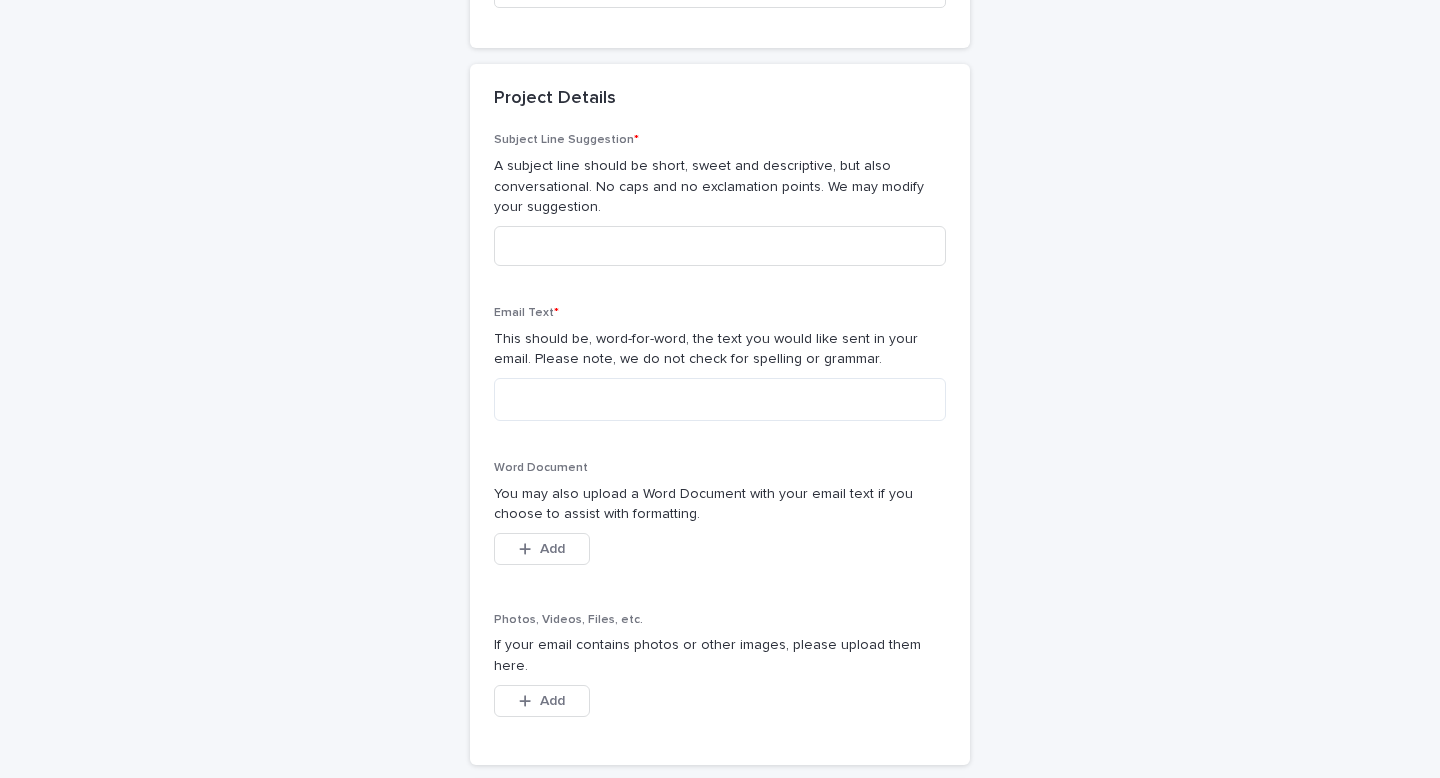 scroll, scrollTop: 559, scrollLeft: 0, axis: vertical 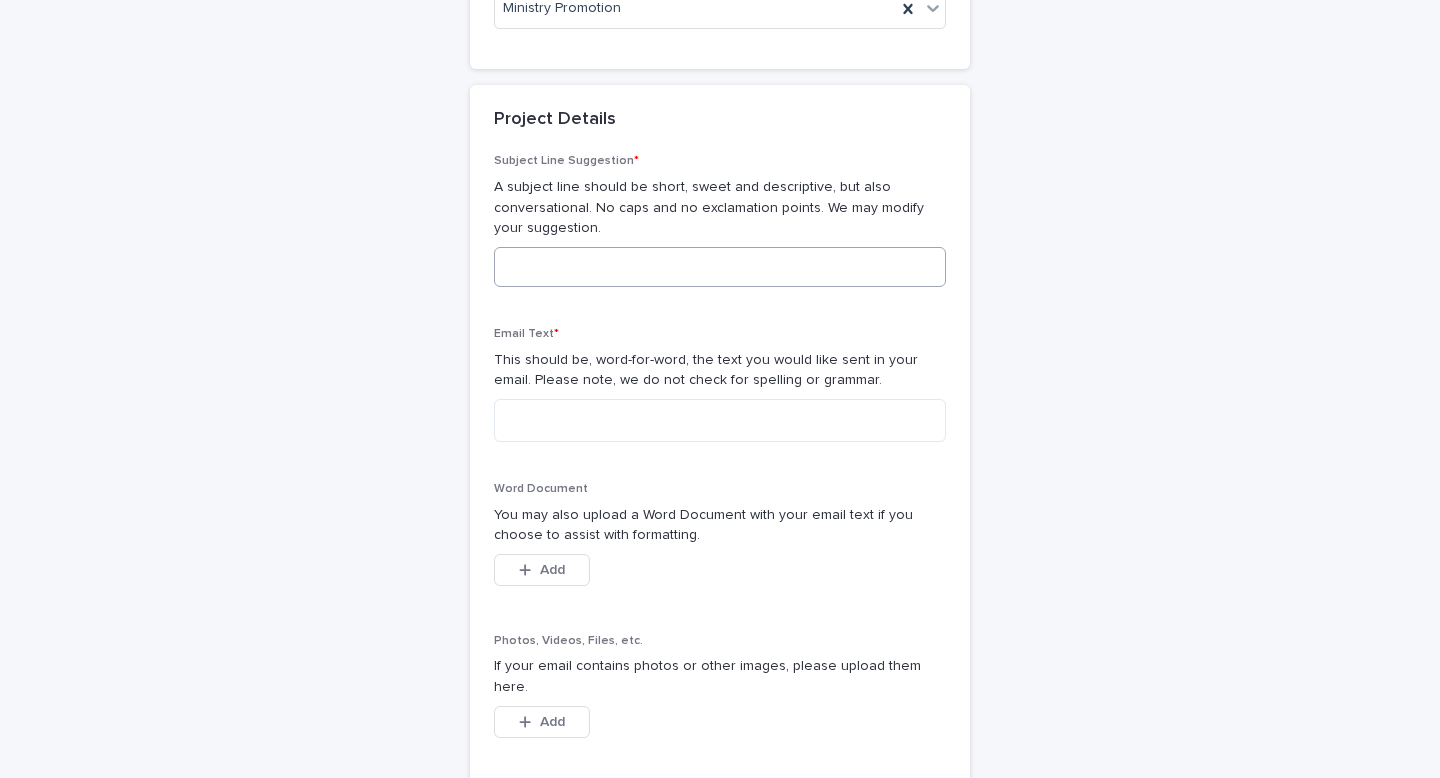 type on "**********" 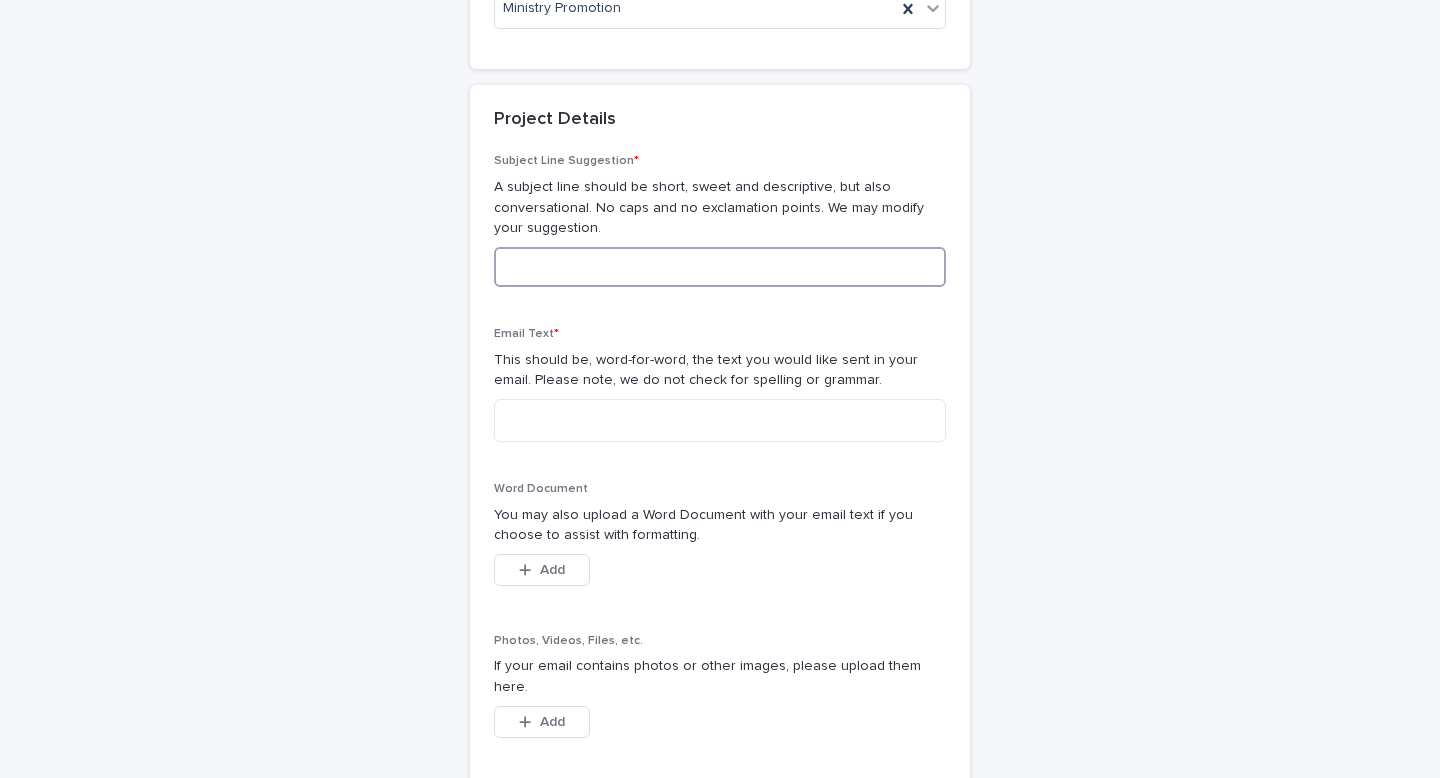 click at bounding box center (720, 267) 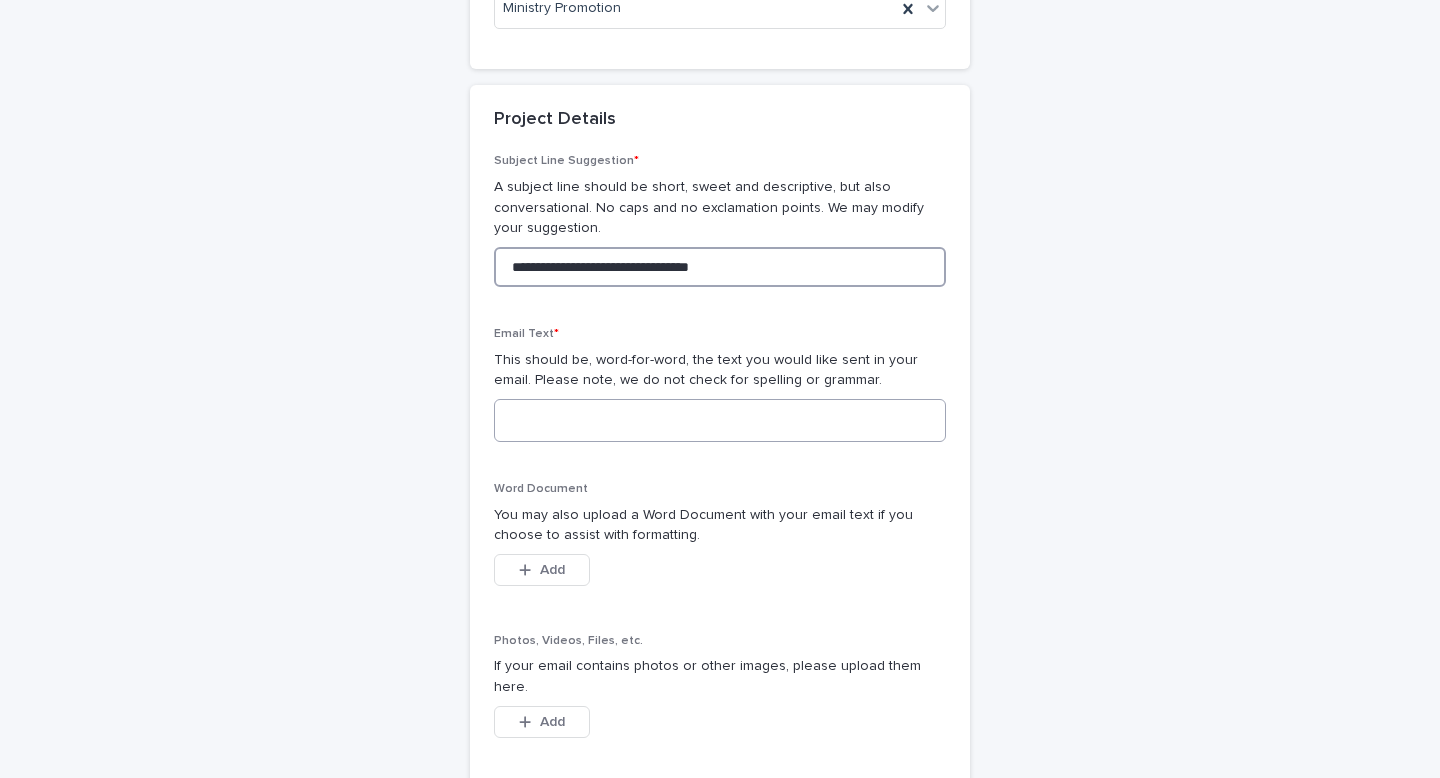 type on "**********" 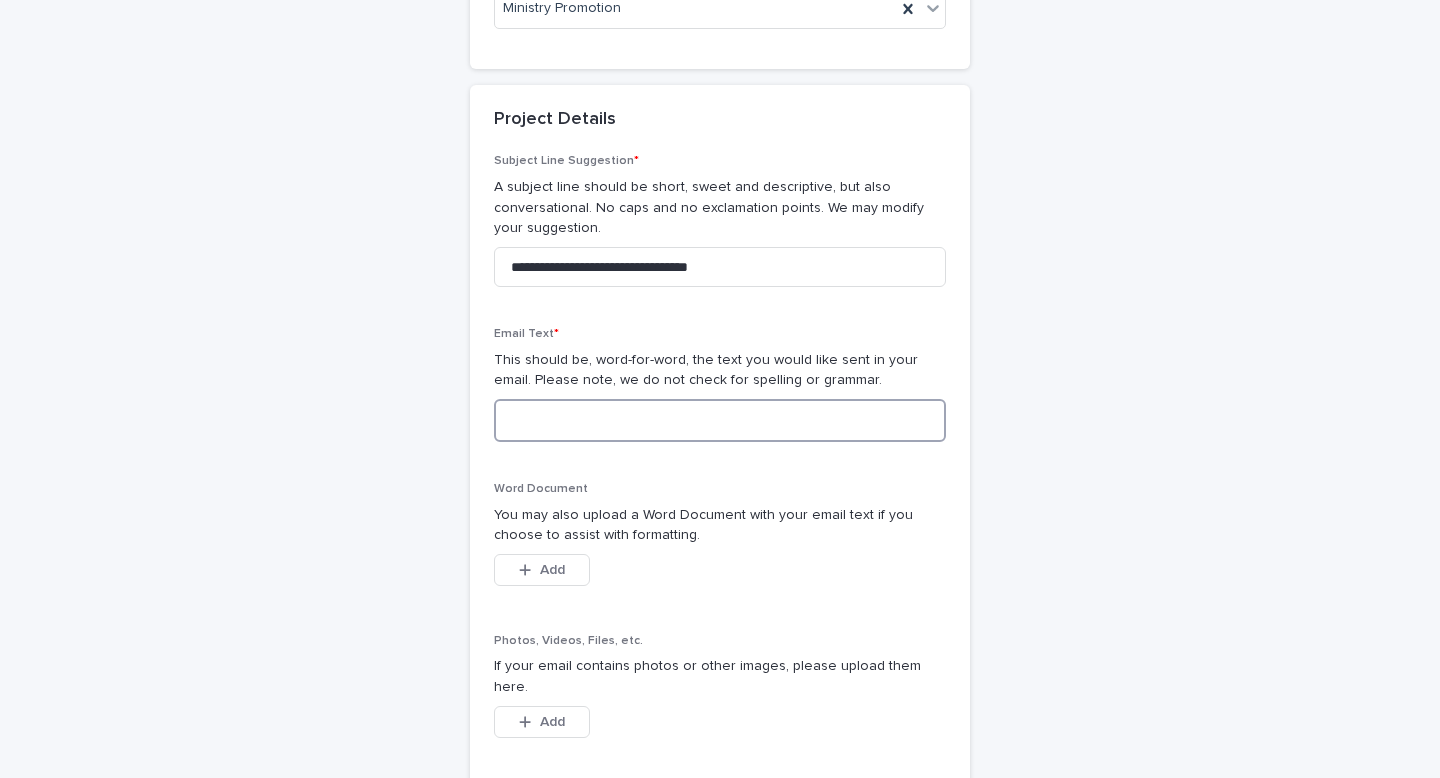 click at bounding box center (720, 420) 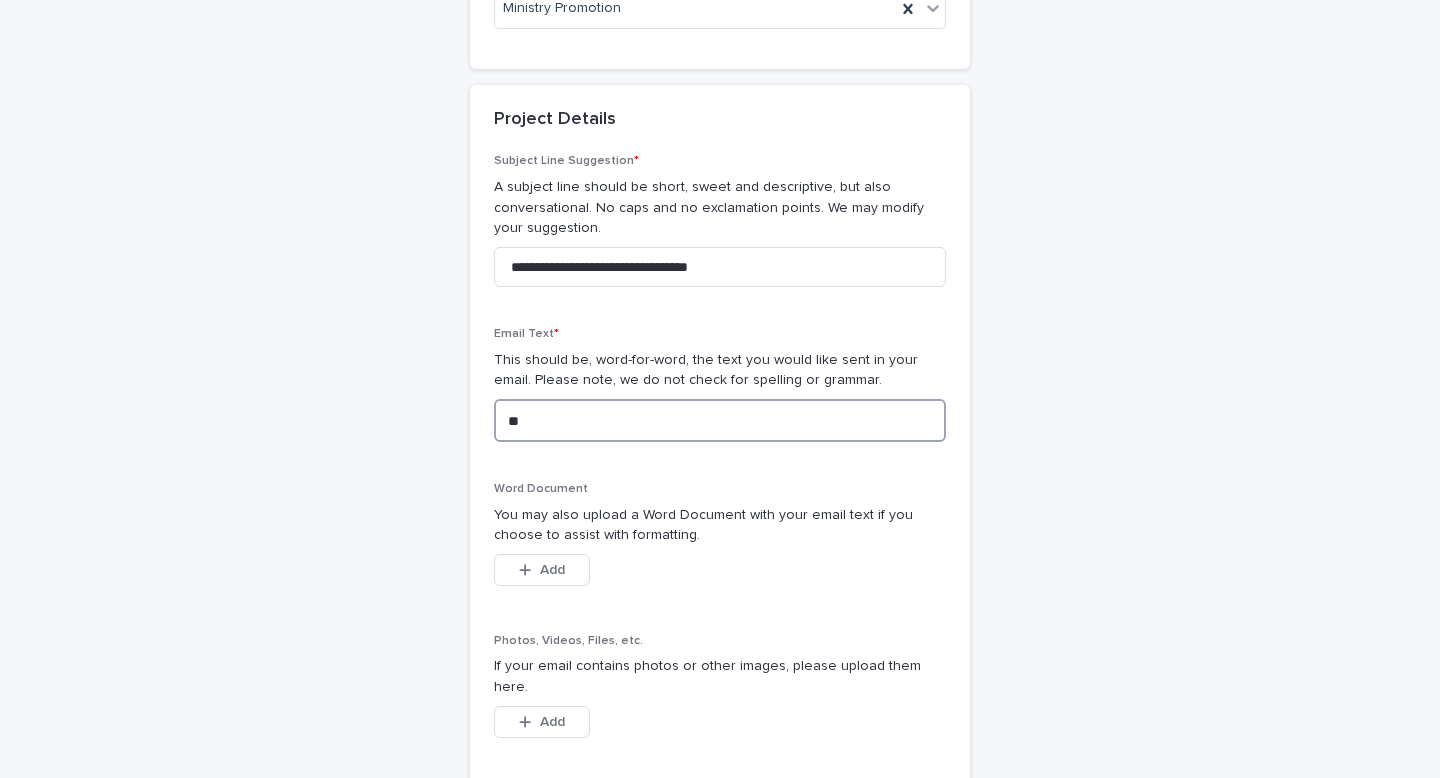 type on "*" 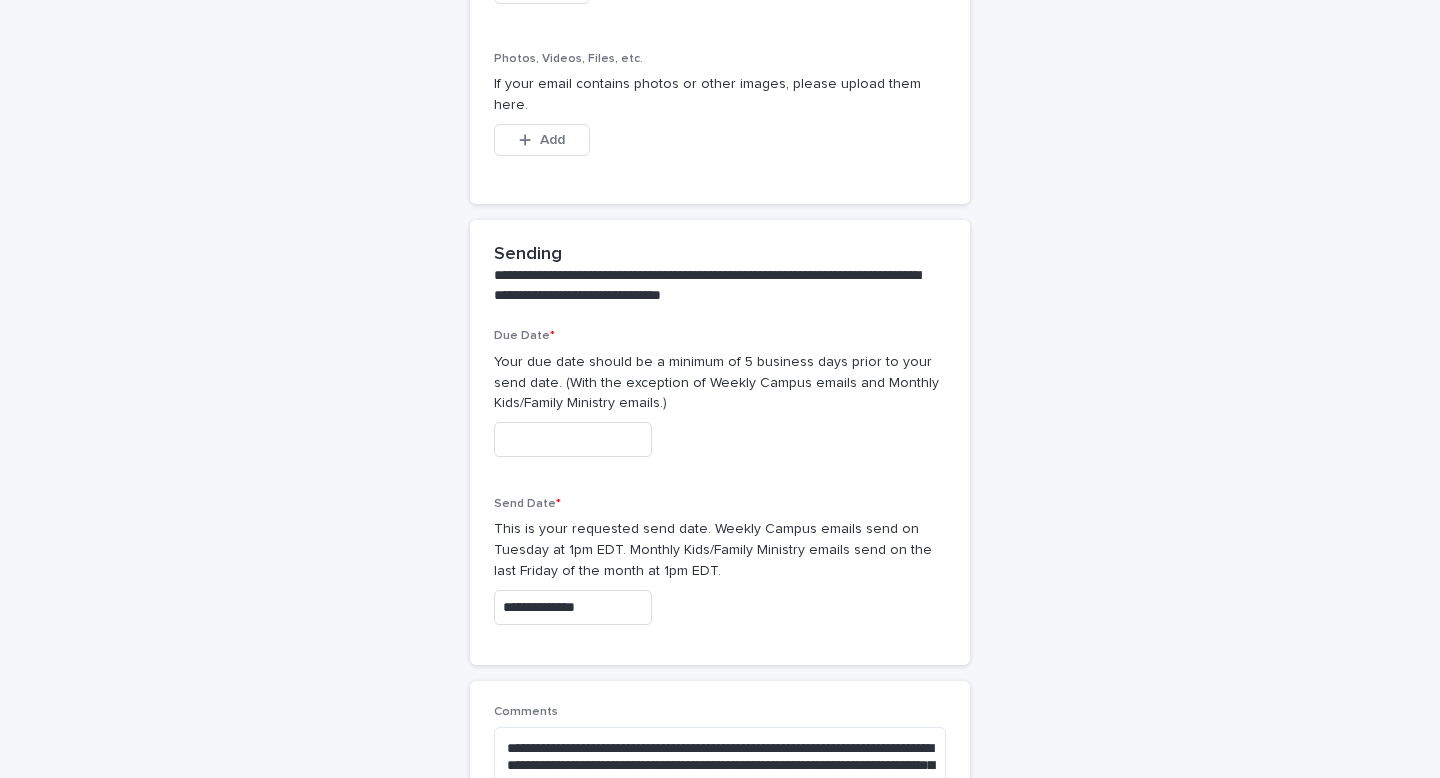 scroll, scrollTop: 1175, scrollLeft: 0, axis: vertical 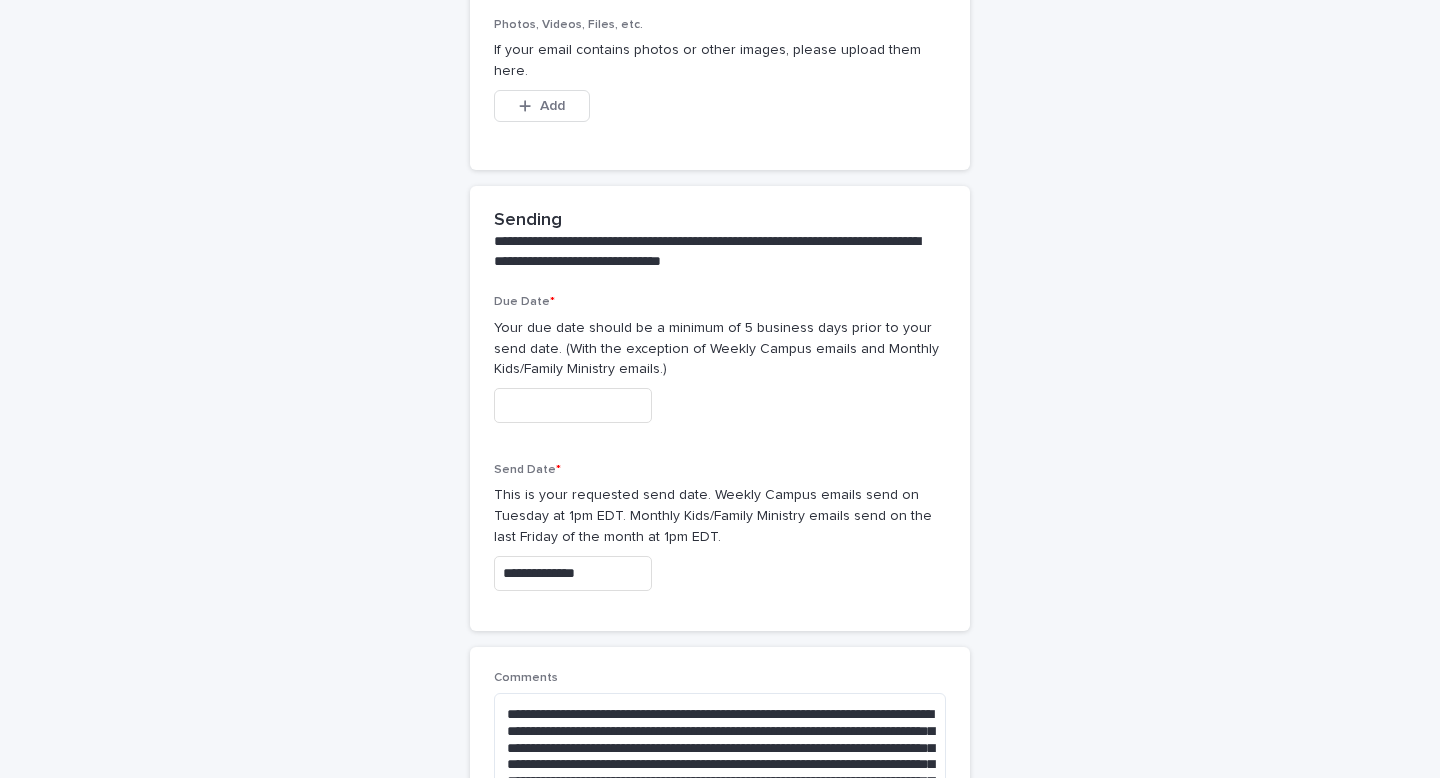 type on "**********" 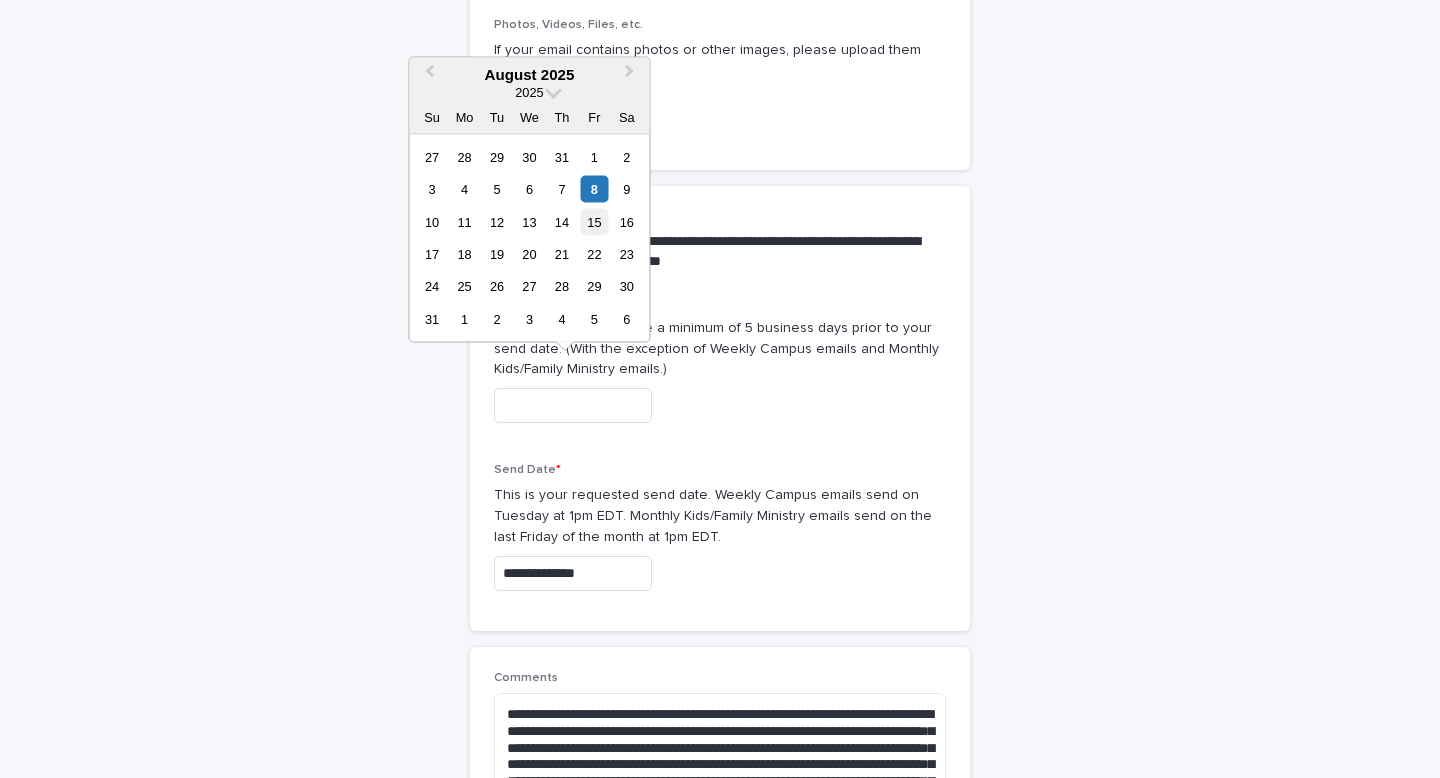 click on "15" at bounding box center [594, 221] 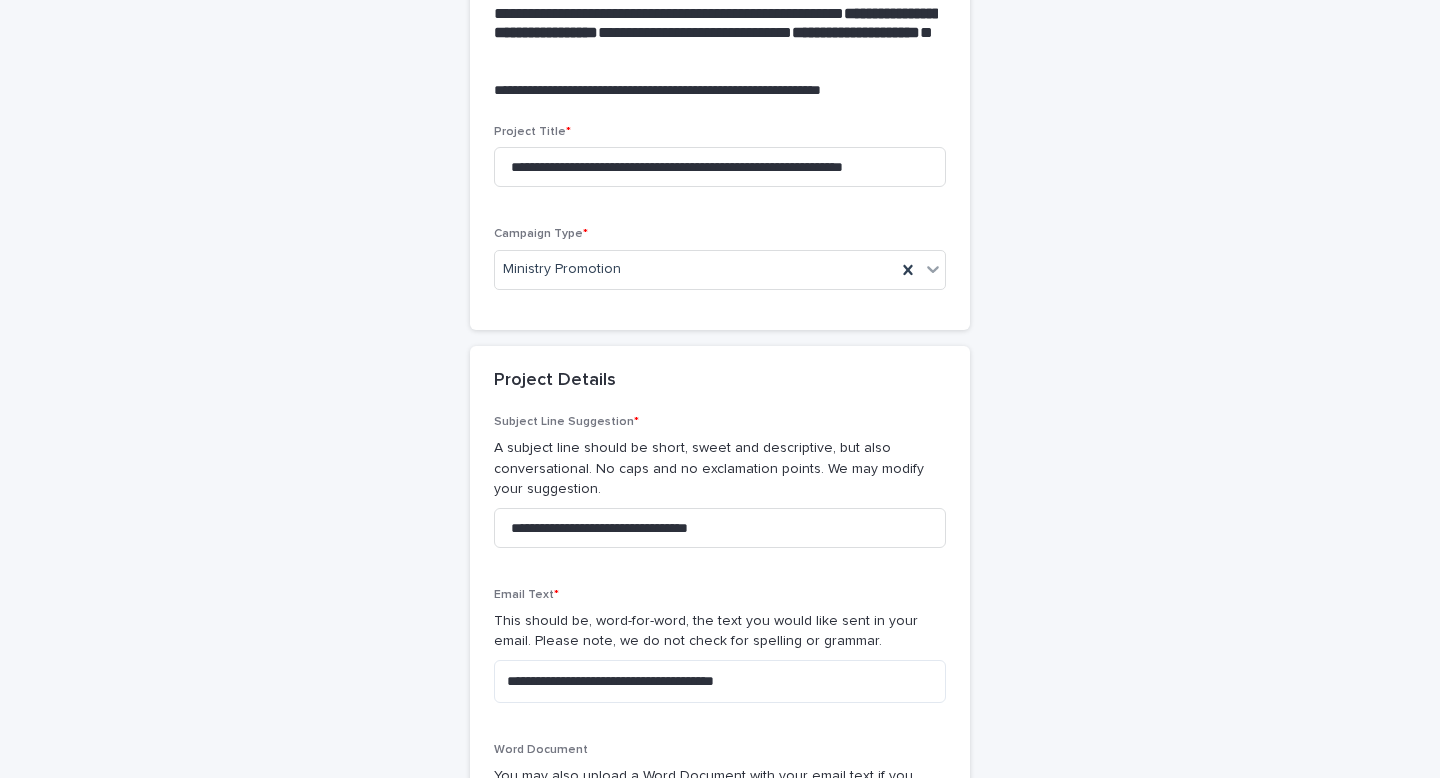 scroll, scrollTop: 0, scrollLeft: 0, axis: both 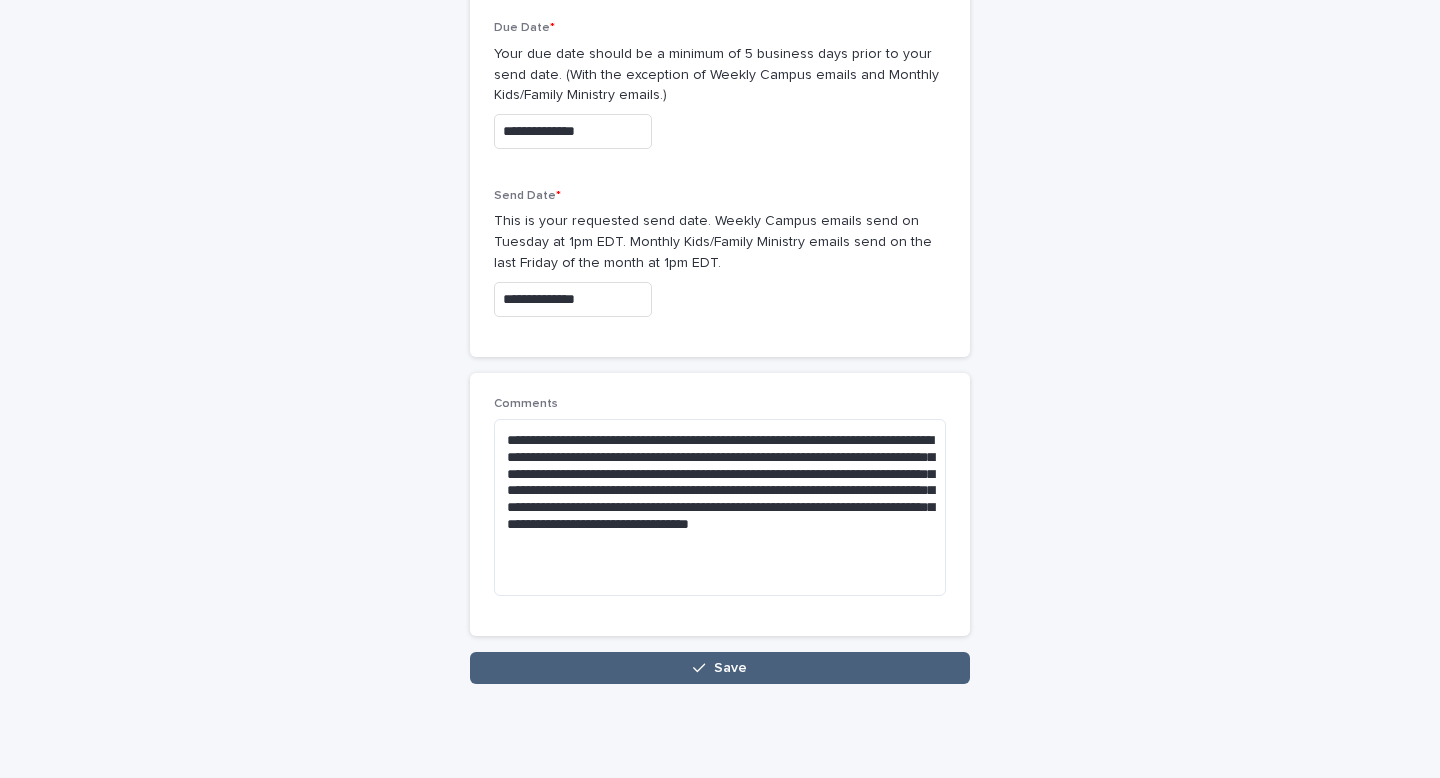 click on "Save" at bounding box center (730, 668) 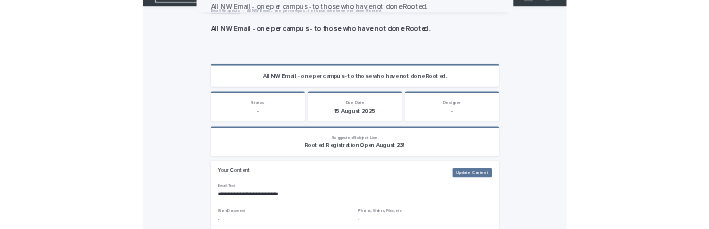 scroll, scrollTop: 0, scrollLeft: 0, axis: both 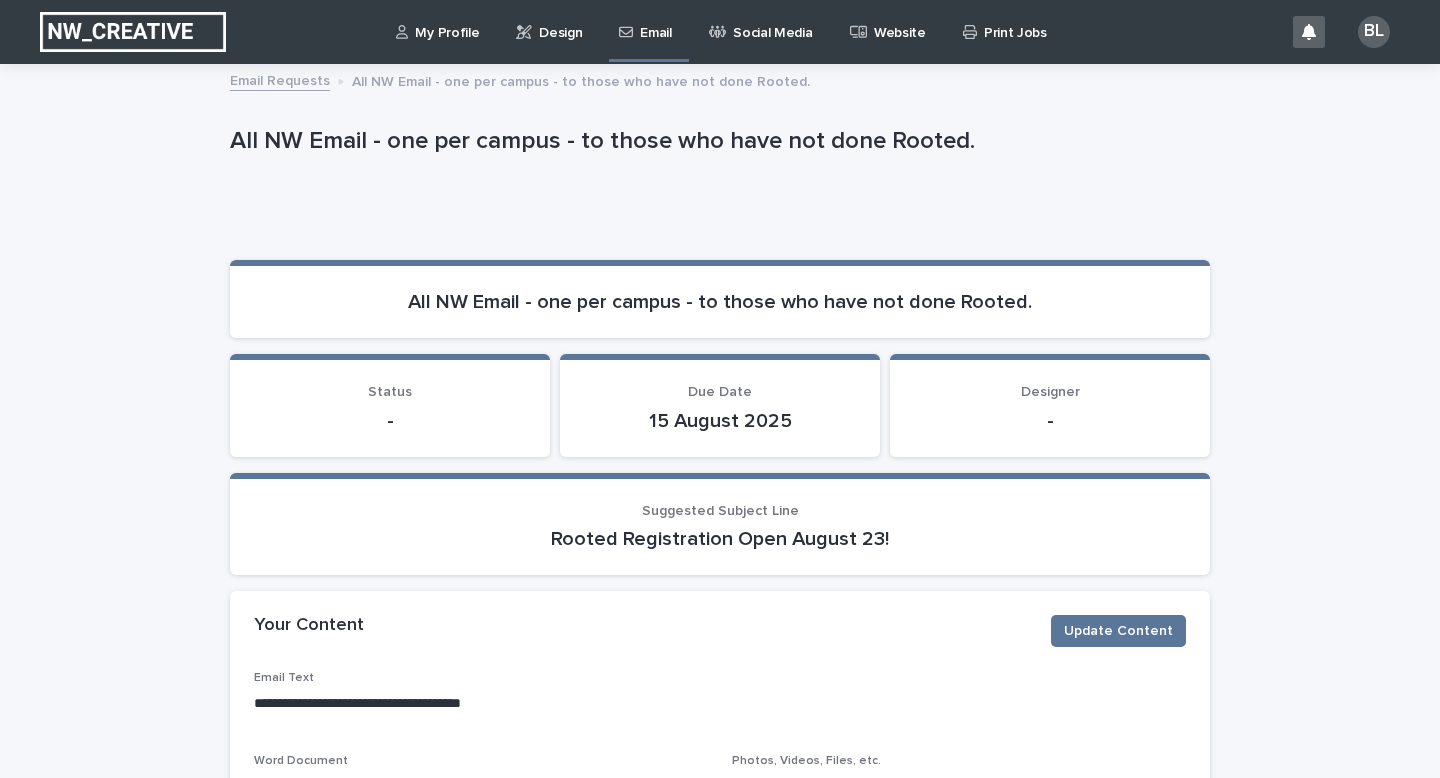 click on "Email" at bounding box center (655, 21) 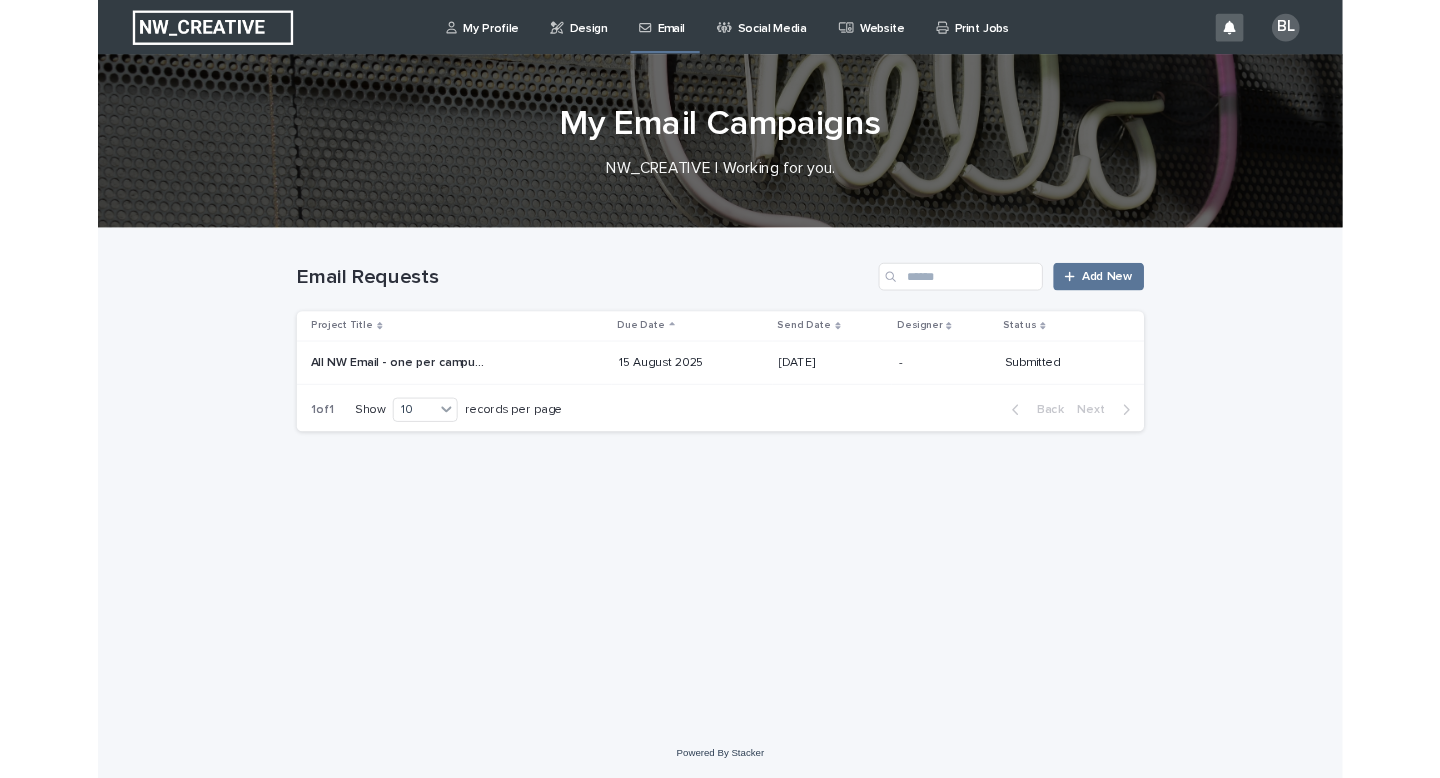scroll, scrollTop: 0, scrollLeft: 0, axis: both 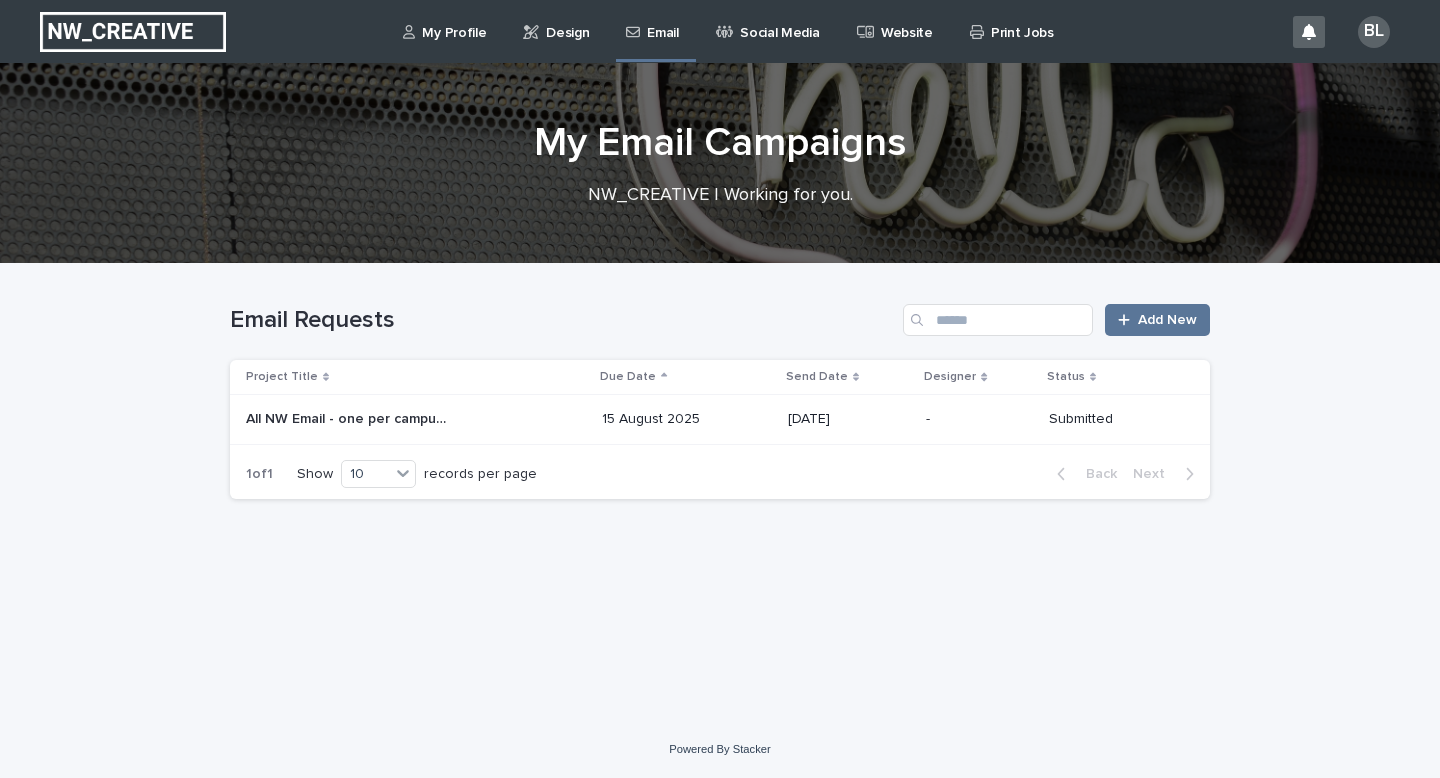 click on "Email" at bounding box center (662, 21) 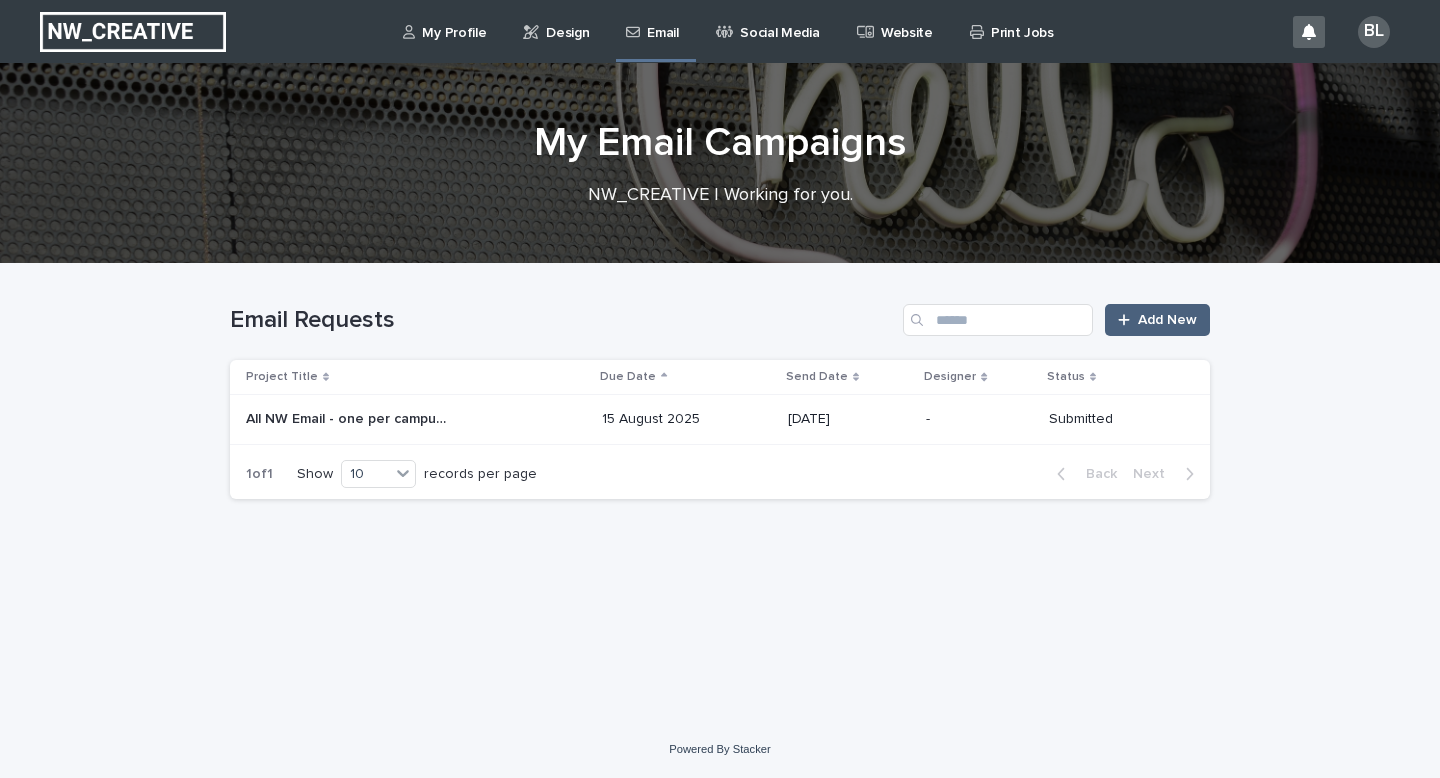 click on "Add New" at bounding box center [1167, 320] 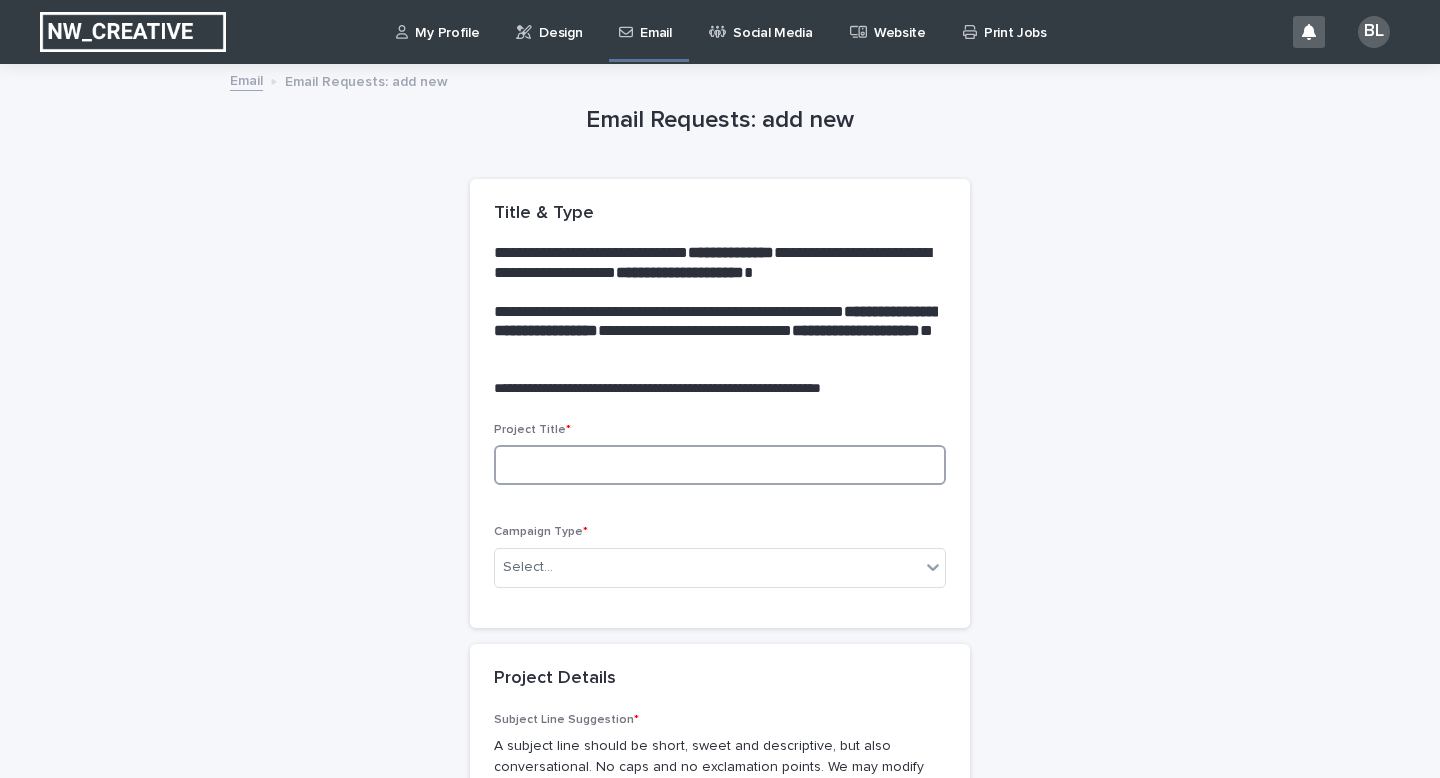 click at bounding box center (720, 465) 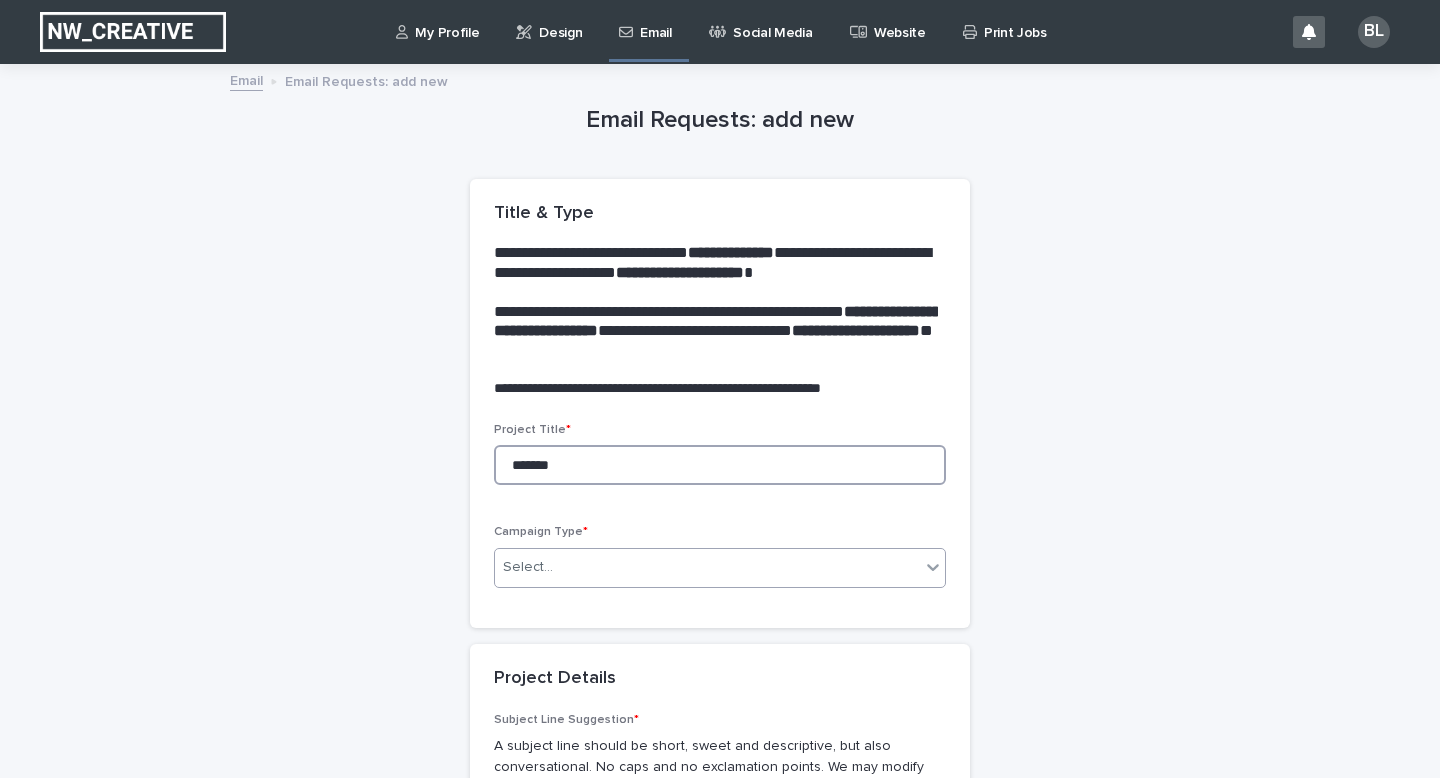 type on "*******" 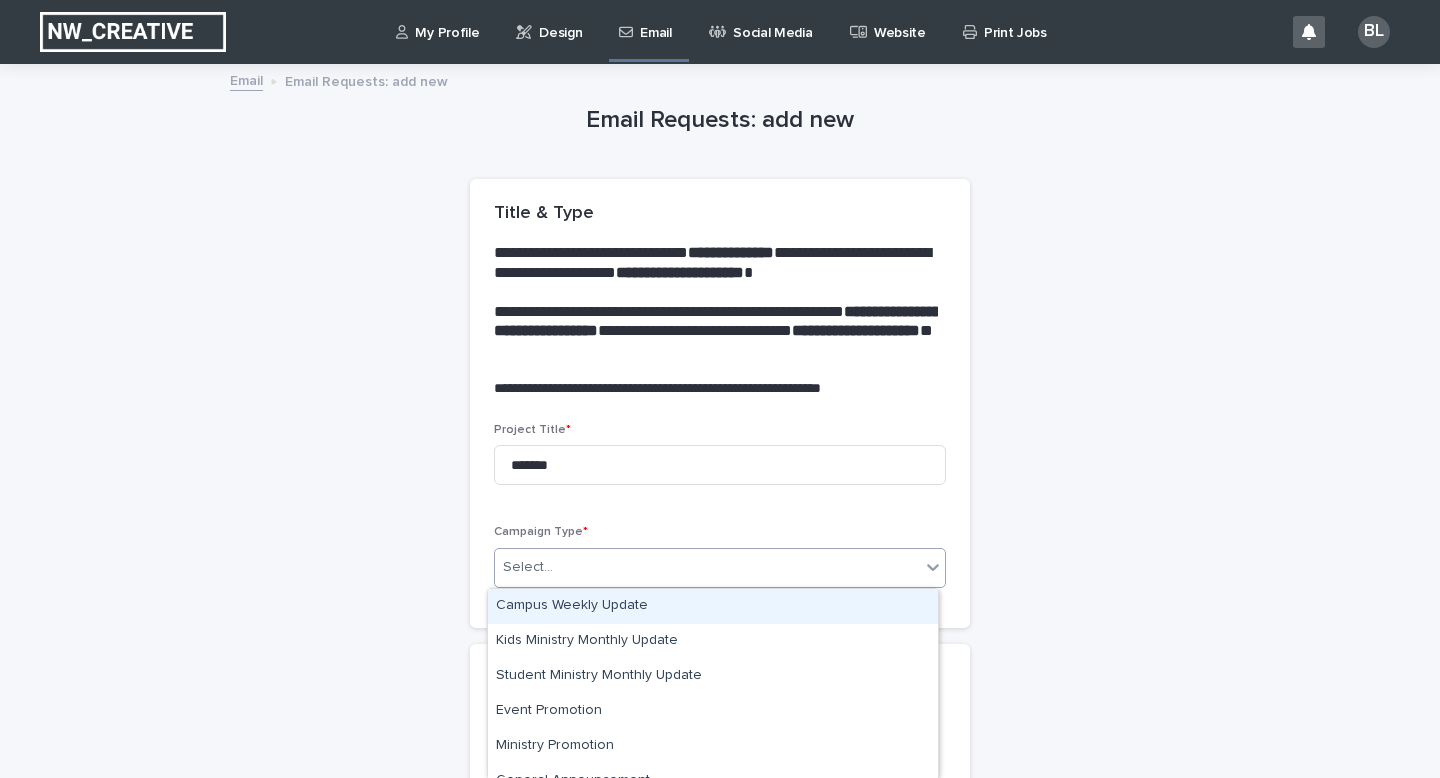 click on "Select..." at bounding box center [528, 567] 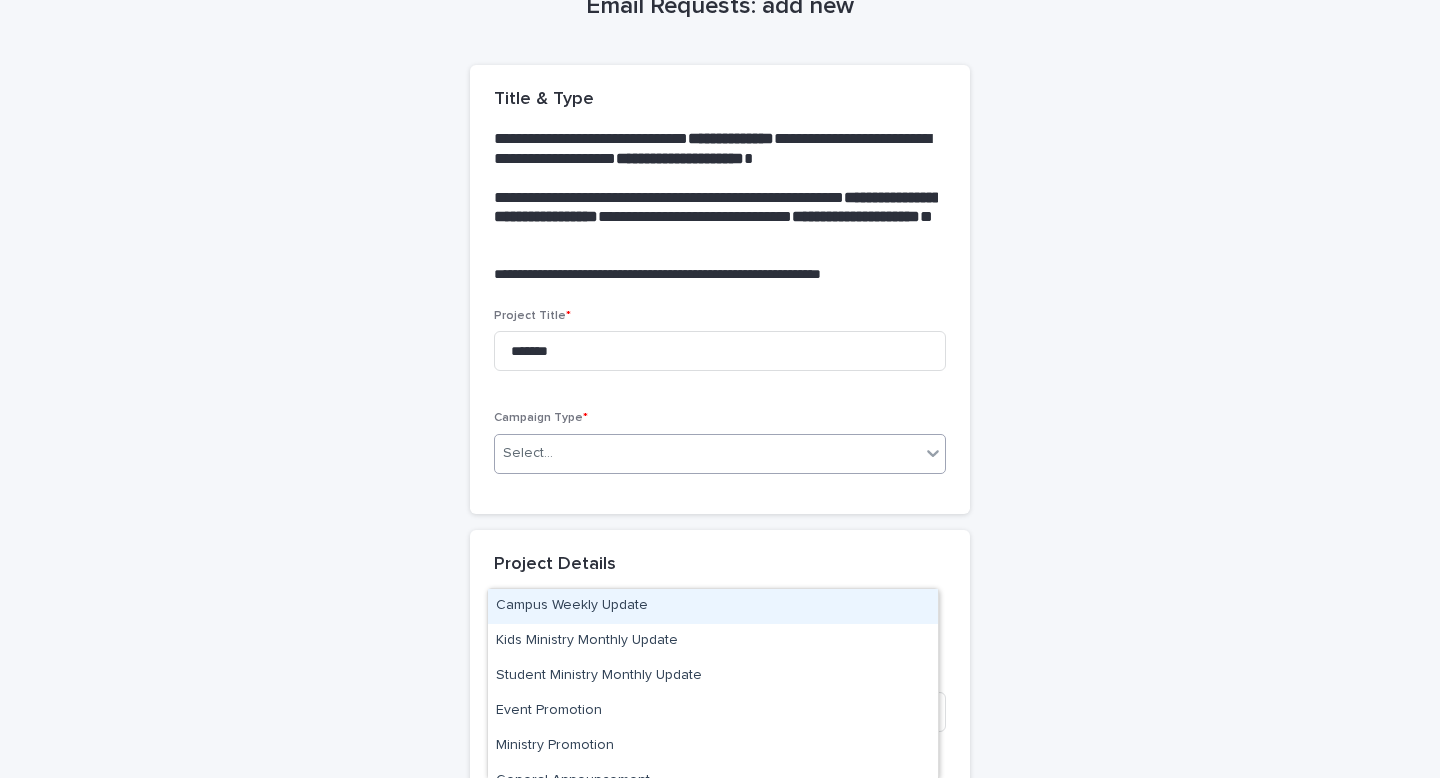 scroll, scrollTop: 113, scrollLeft: 0, axis: vertical 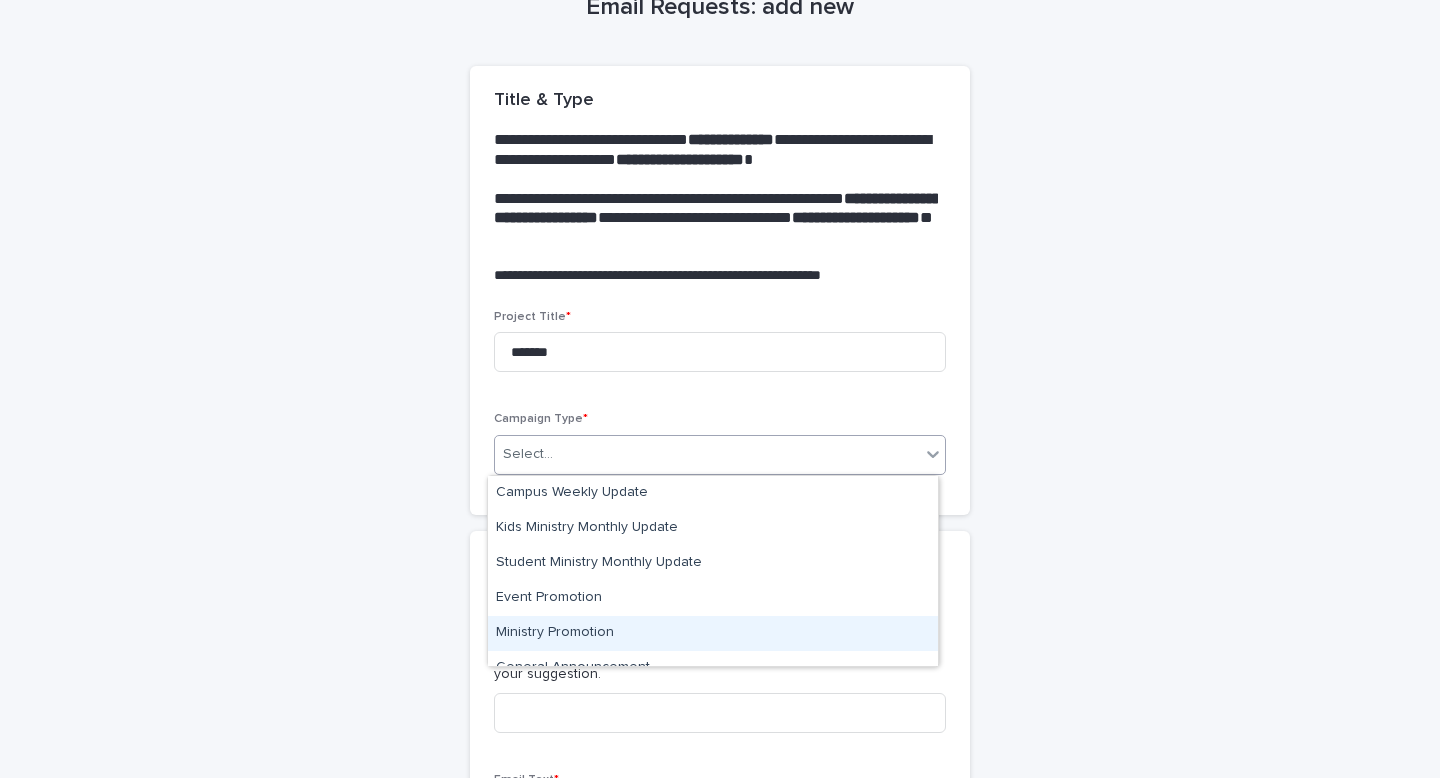 click on "Ministry Promotion" at bounding box center (713, 633) 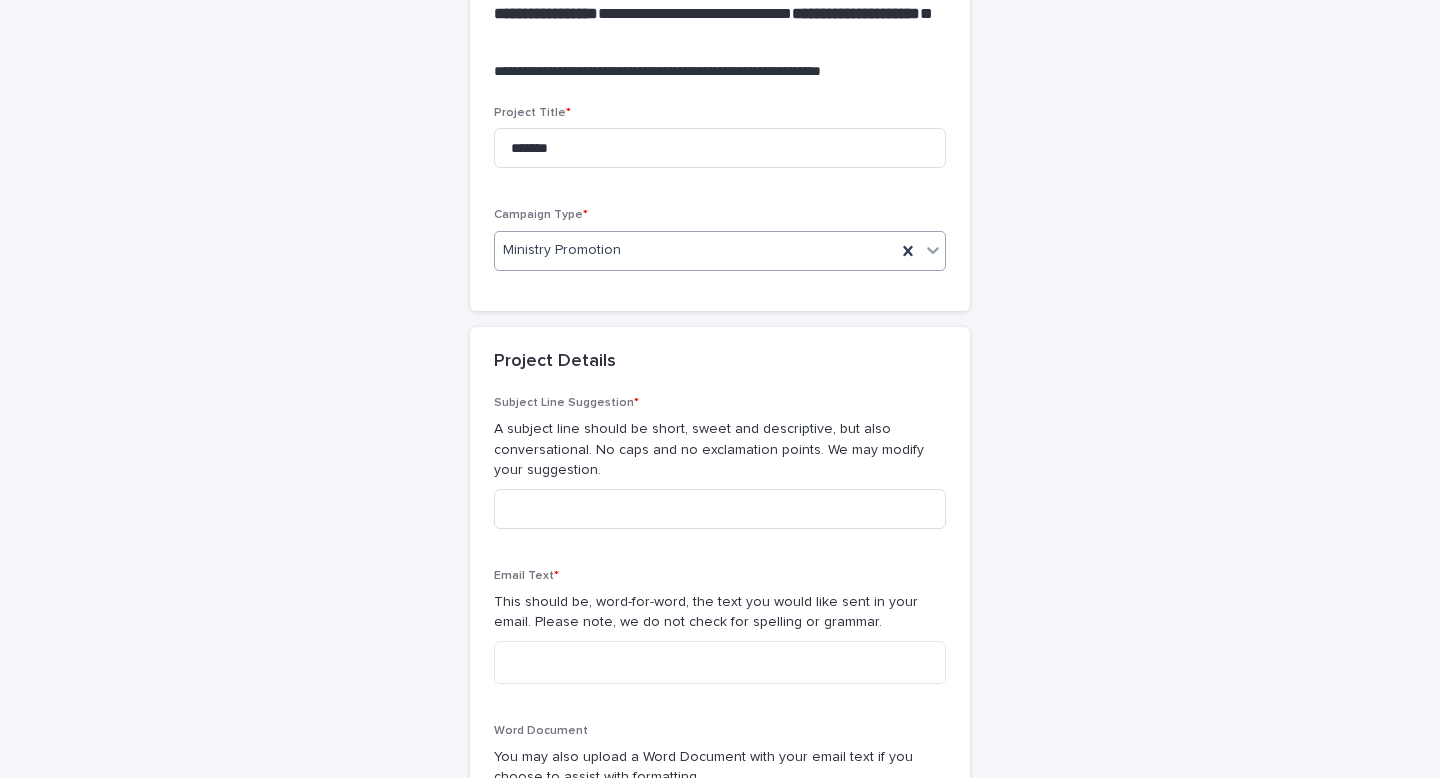 scroll, scrollTop: 315, scrollLeft: 0, axis: vertical 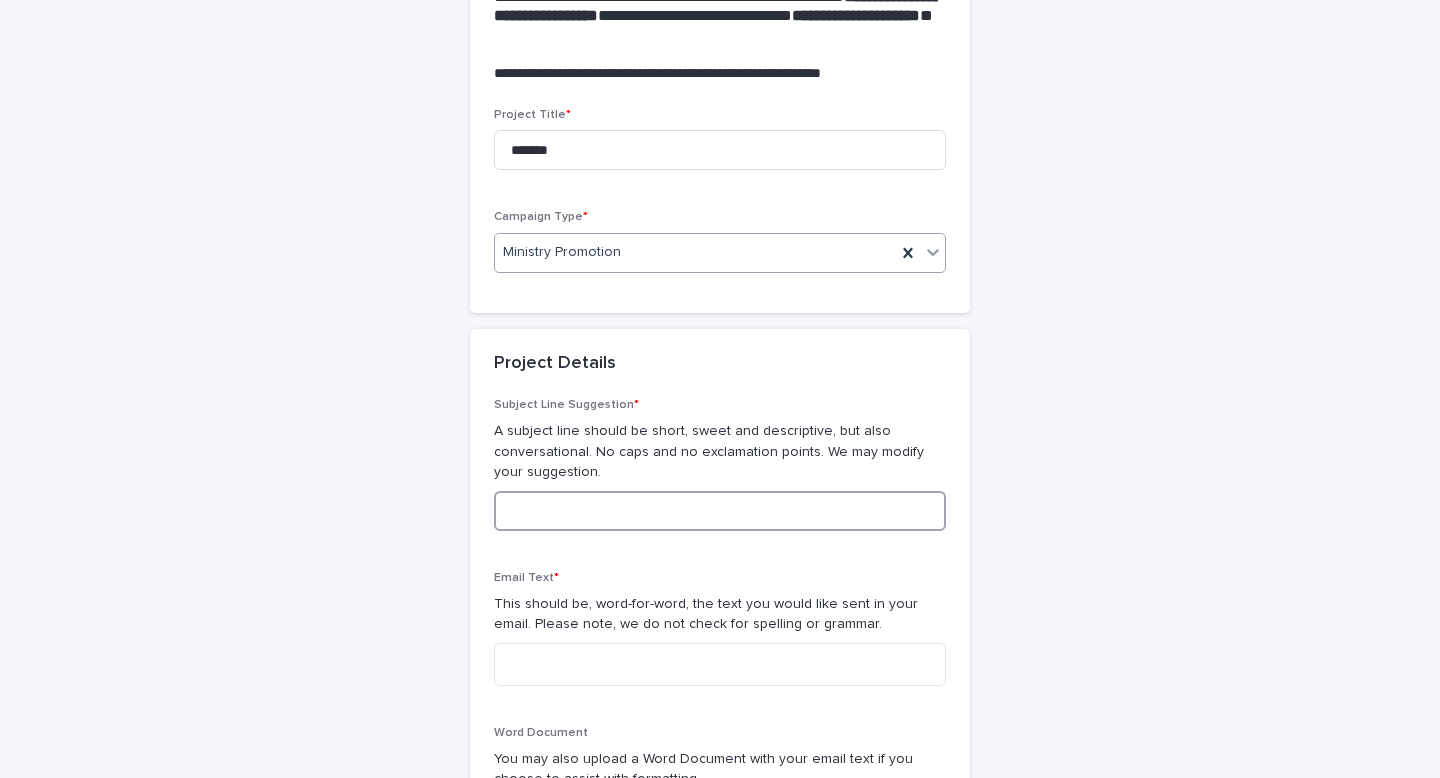 click at bounding box center (720, 511) 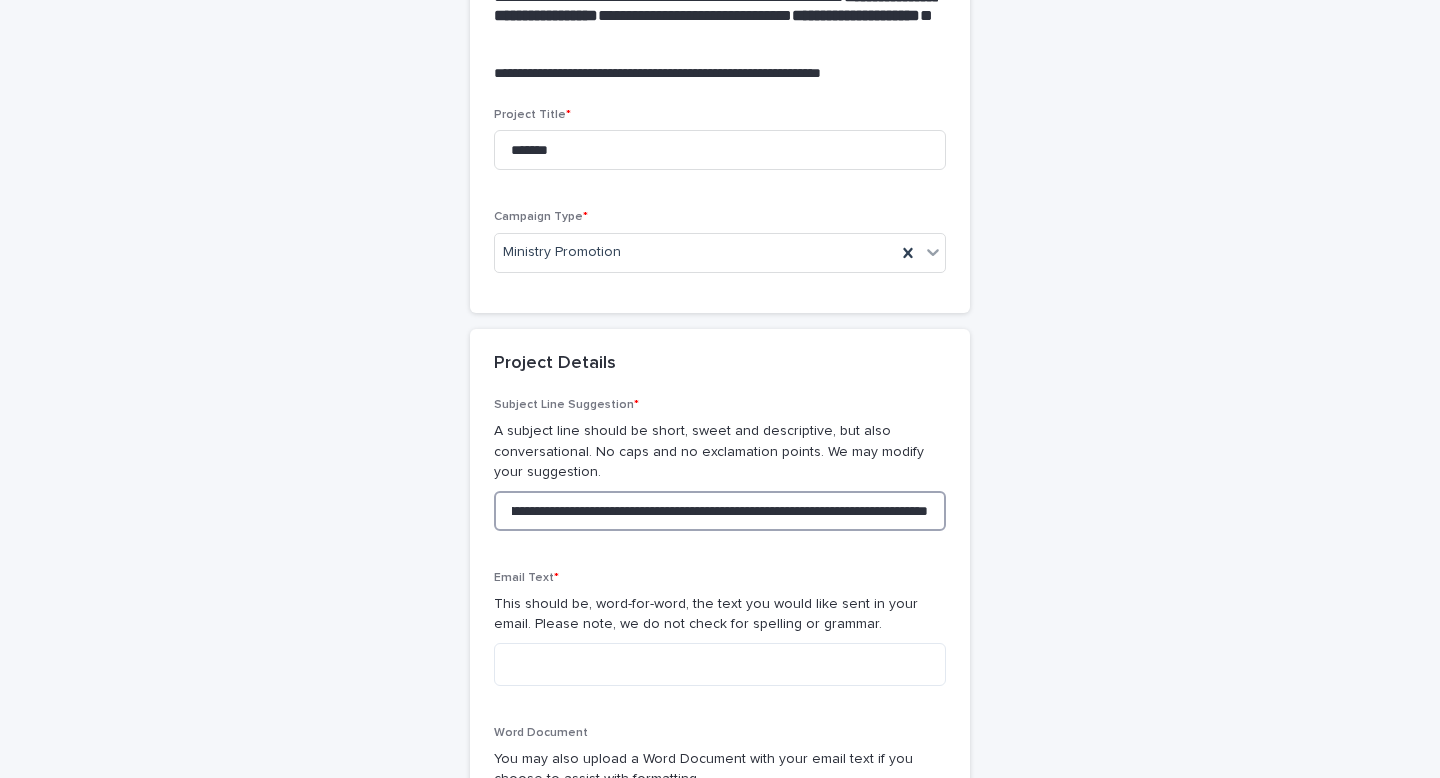 scroll, scrollTop: 0, scrollLeft: 257, axis: horizontal 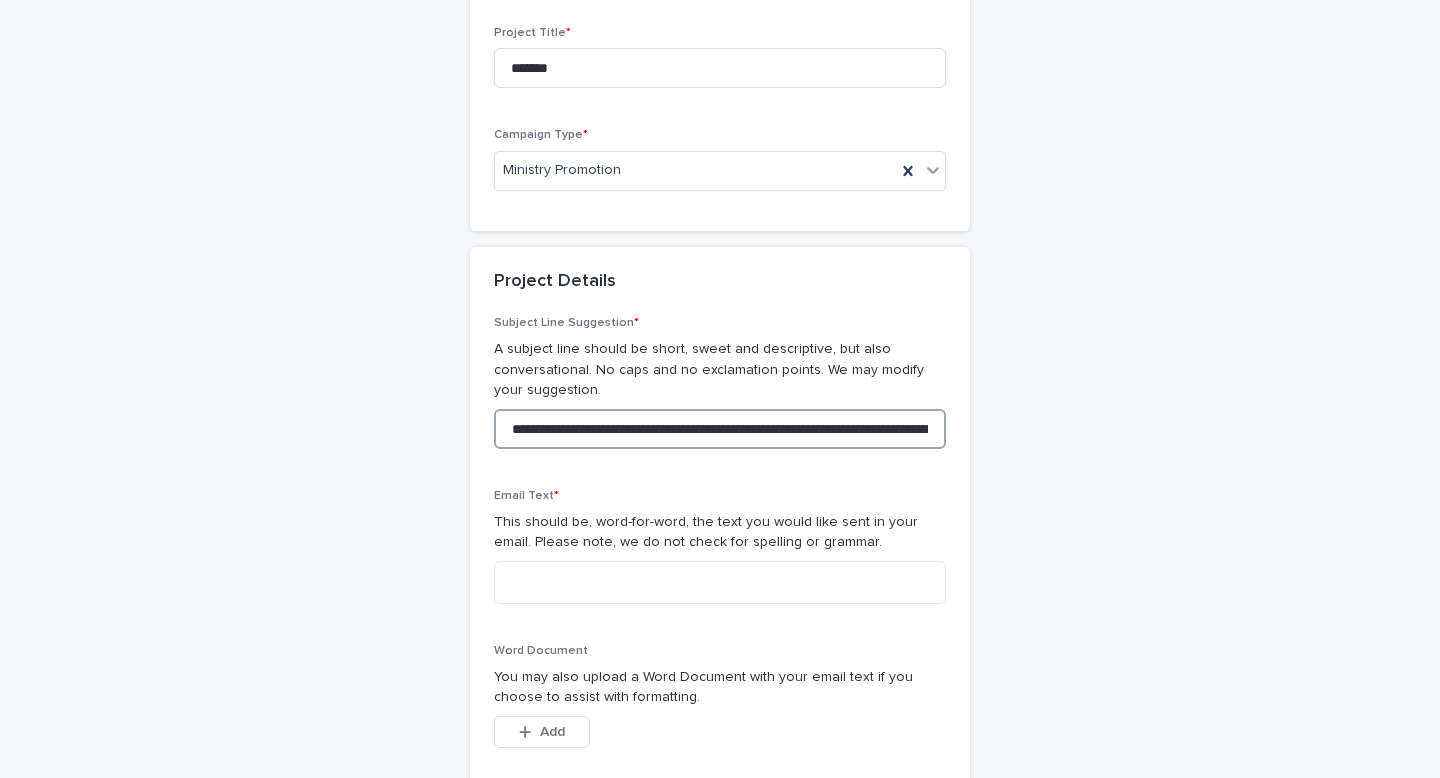 drag, startPoint x: 921, startPoint y: 428, endPoint x: 463, endPoint y: 430, distance: 458.00436 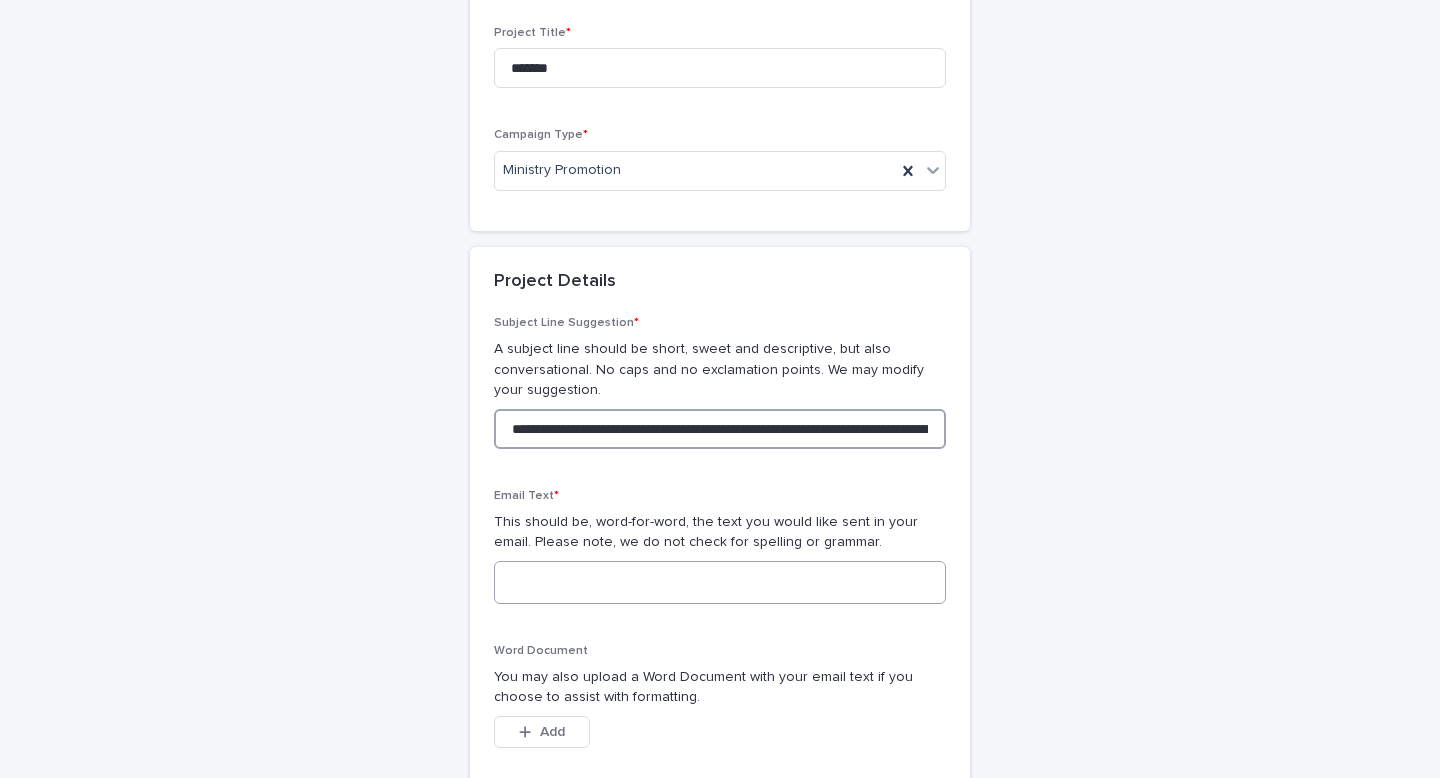type on "**********" 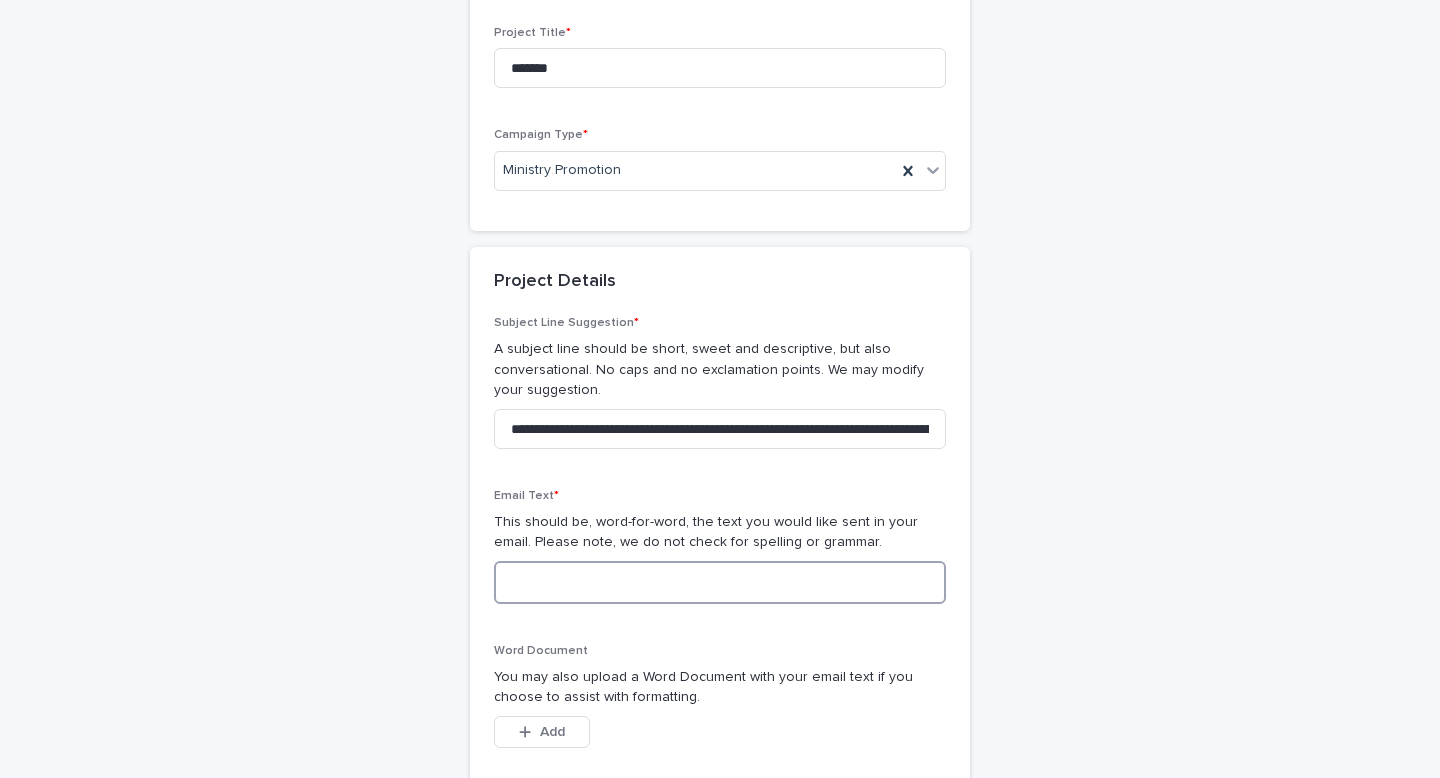 click at bounding box center [720, 582] 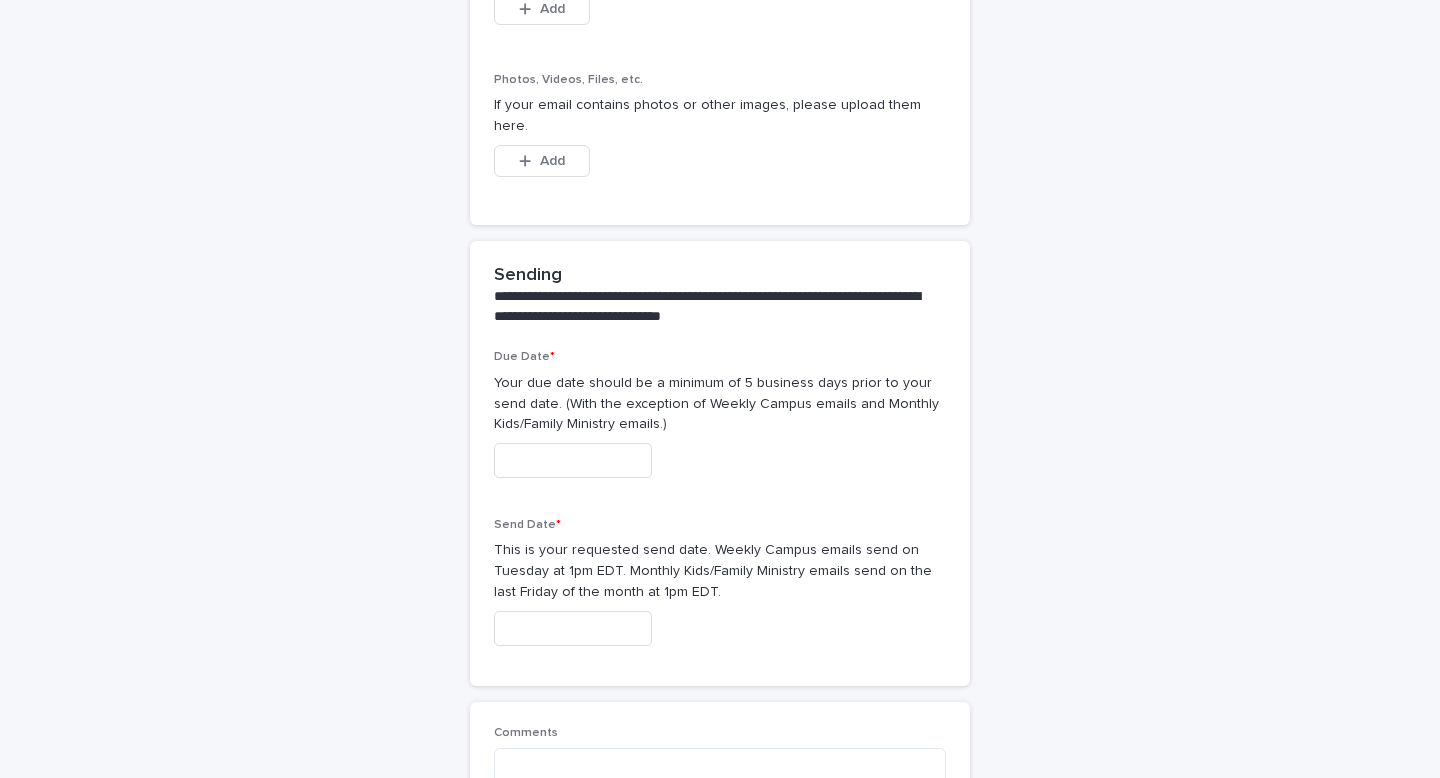 scroll, scrollTop: 1139, scrollLeft: 0, axis: vertical 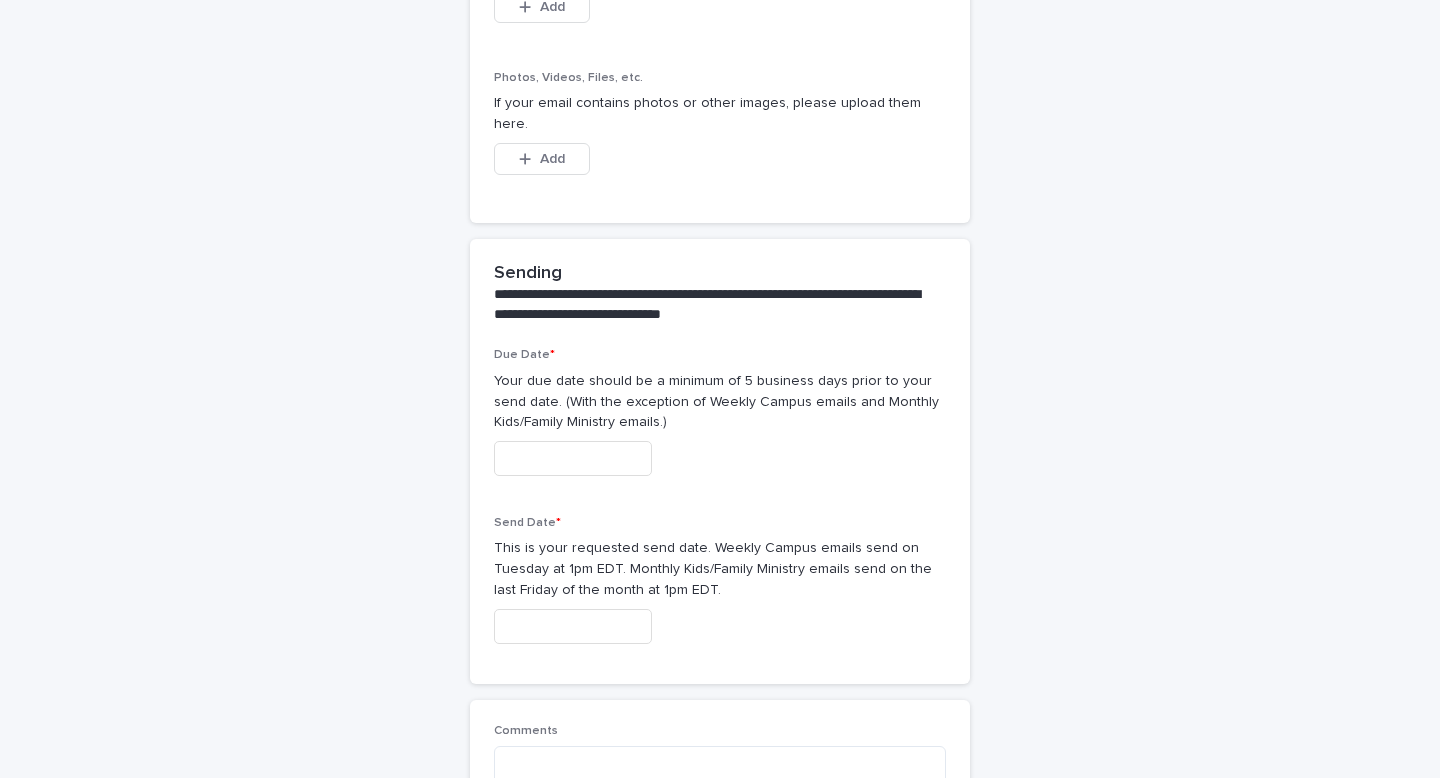 type on "**********" 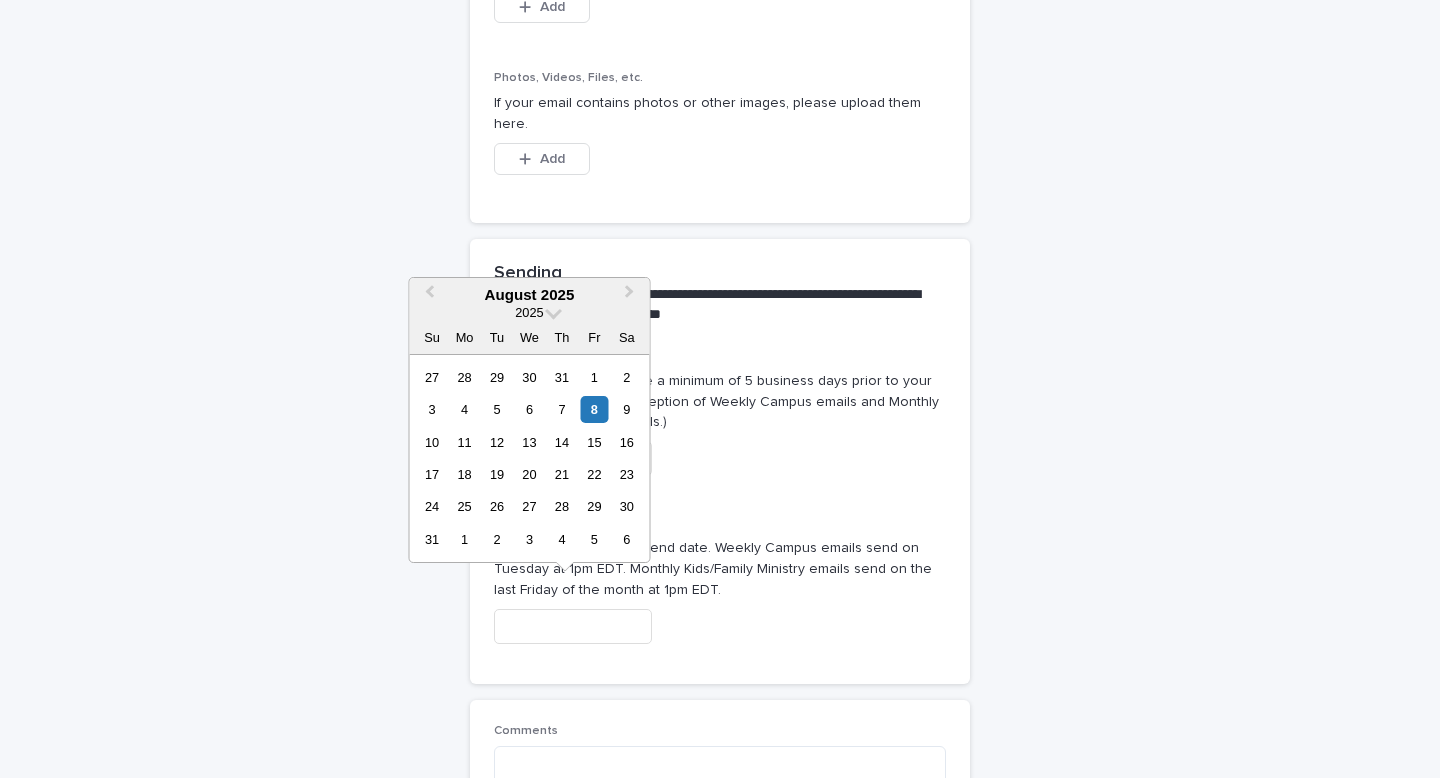 click on "This is your requested send date. Weekly Campus emails send on Tuesday at 1pm EDT. Monthly Kids/Family Ministry emails send on the last Friday of the month at 1pm EDT." at bounding box center [720, 569] 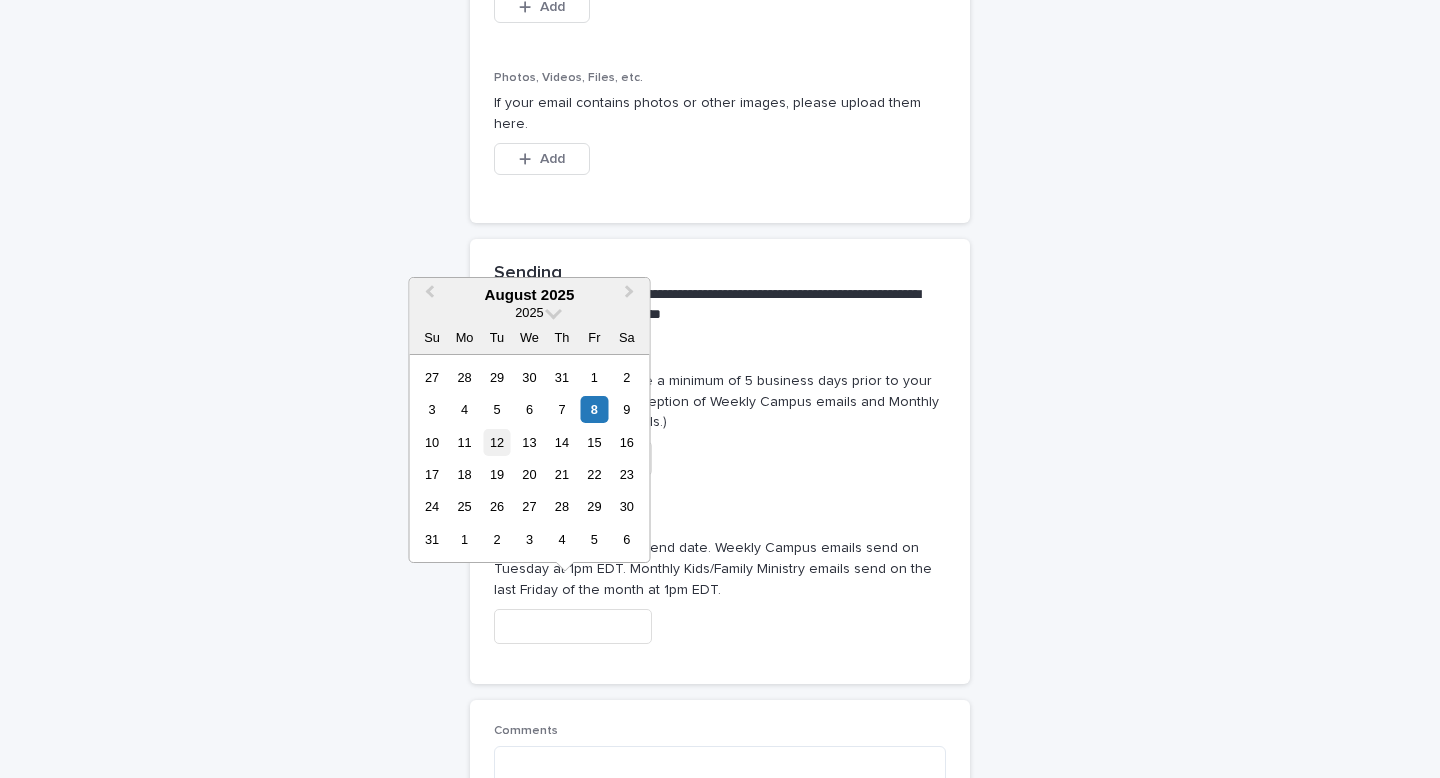 click on "12" at bounding box center (496, 442) 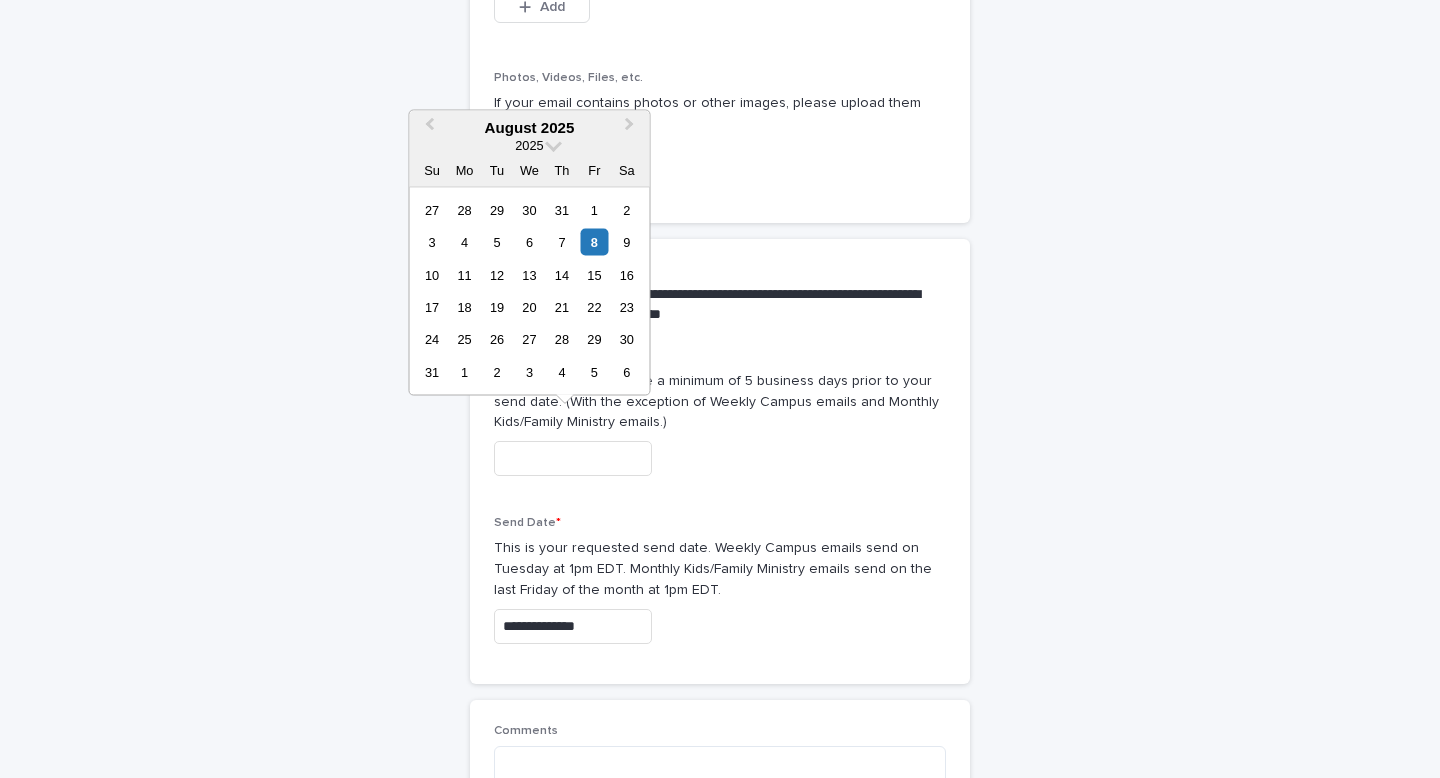 click at bounding box center [573, 458] 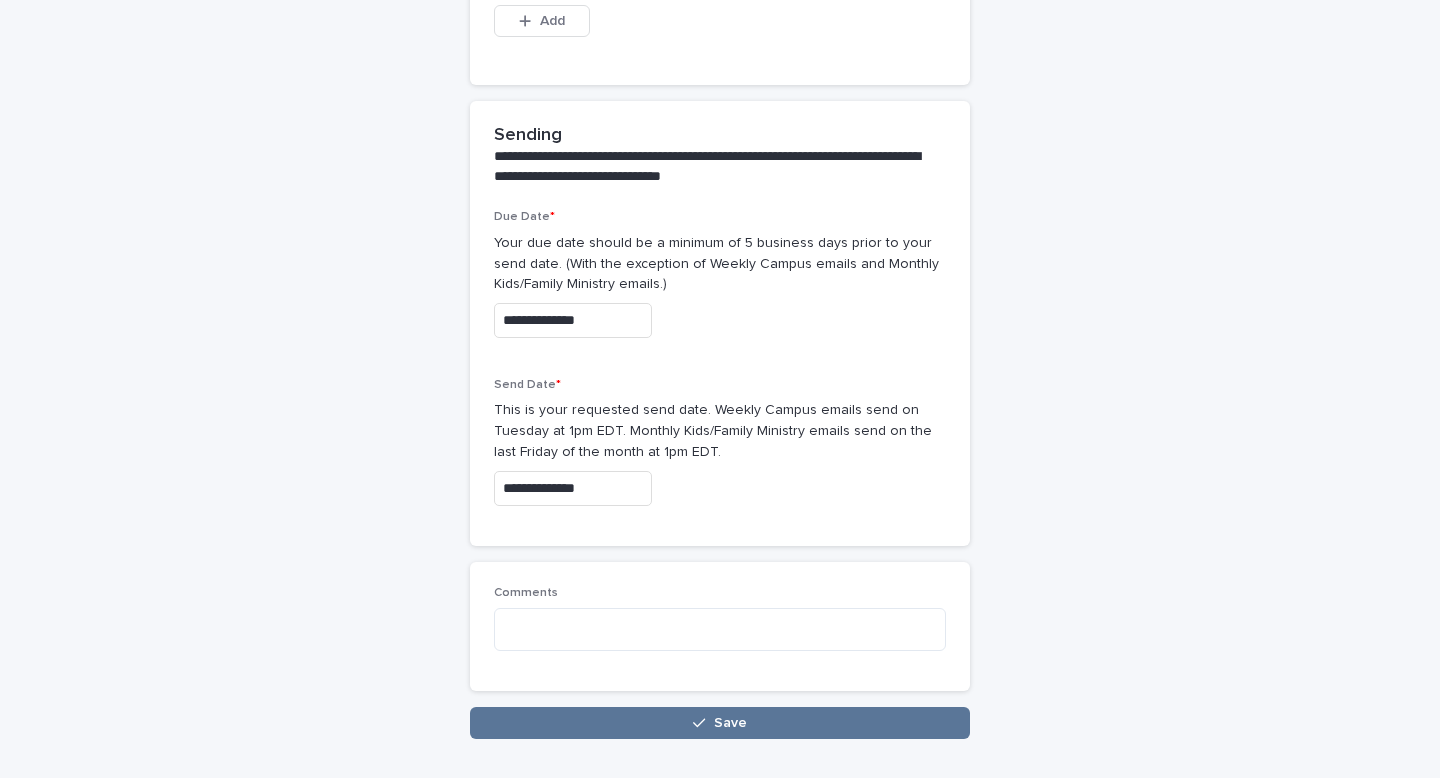 scroll, scrollTop: 1279, scrollLeft: 0, axis: vertical 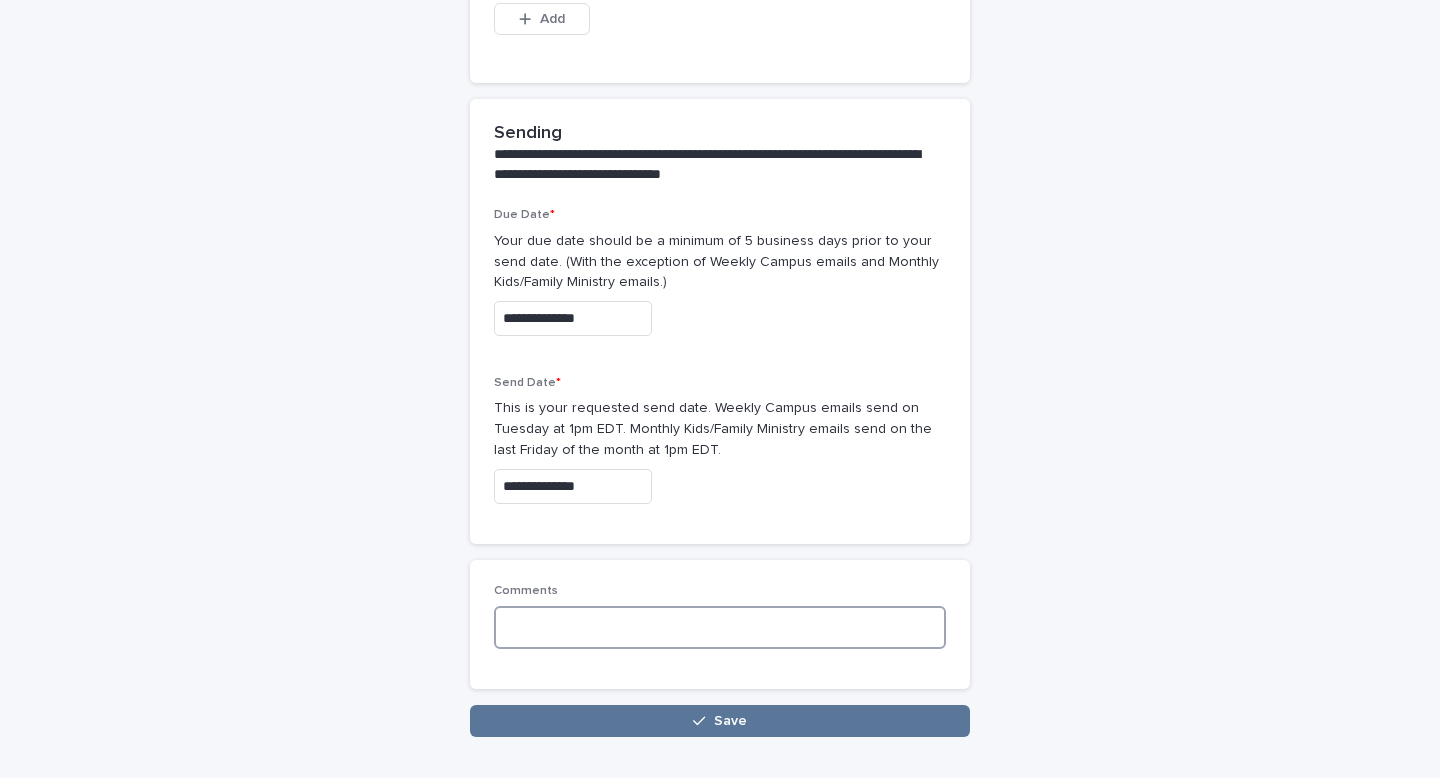 click at bounding box center (720, 627) 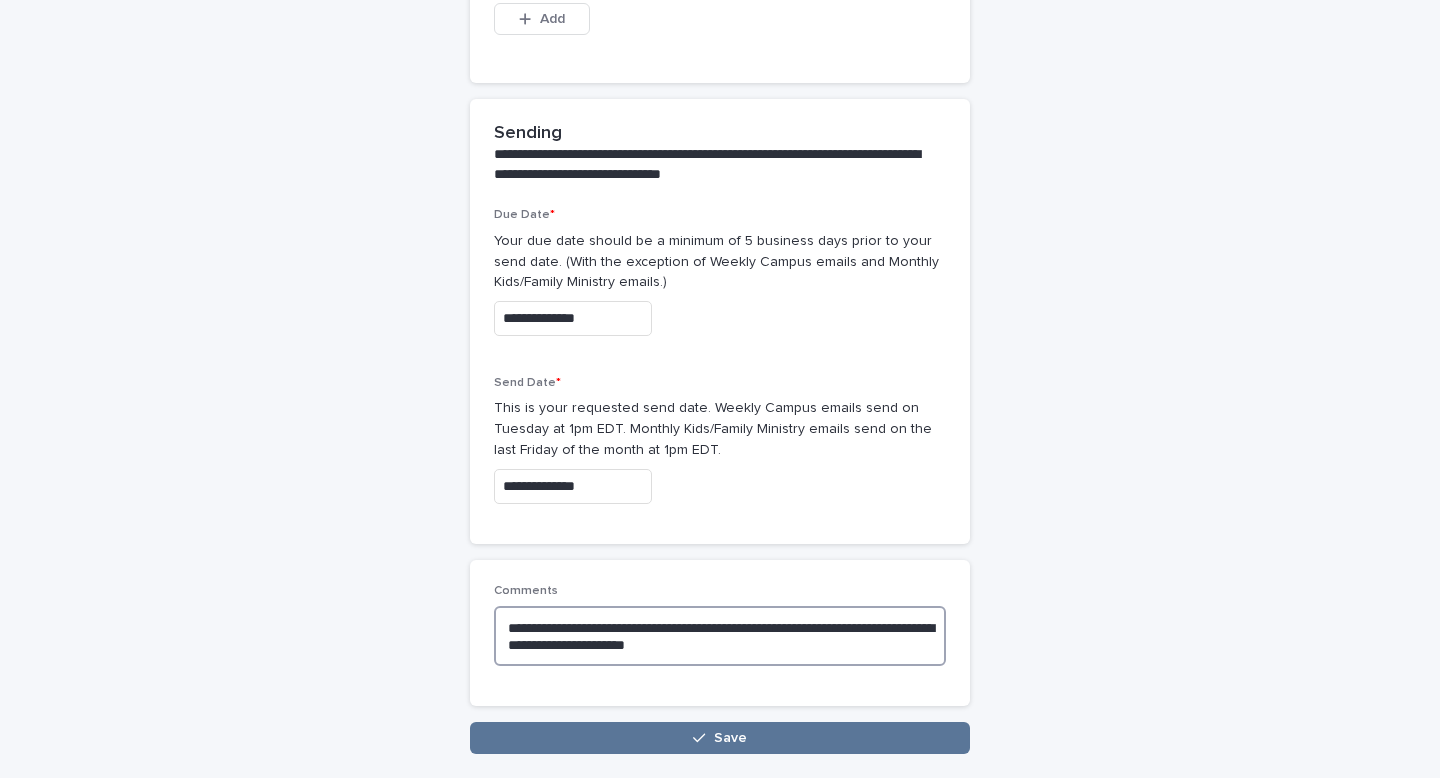 click on "**********" at bounding box center [720, 636] 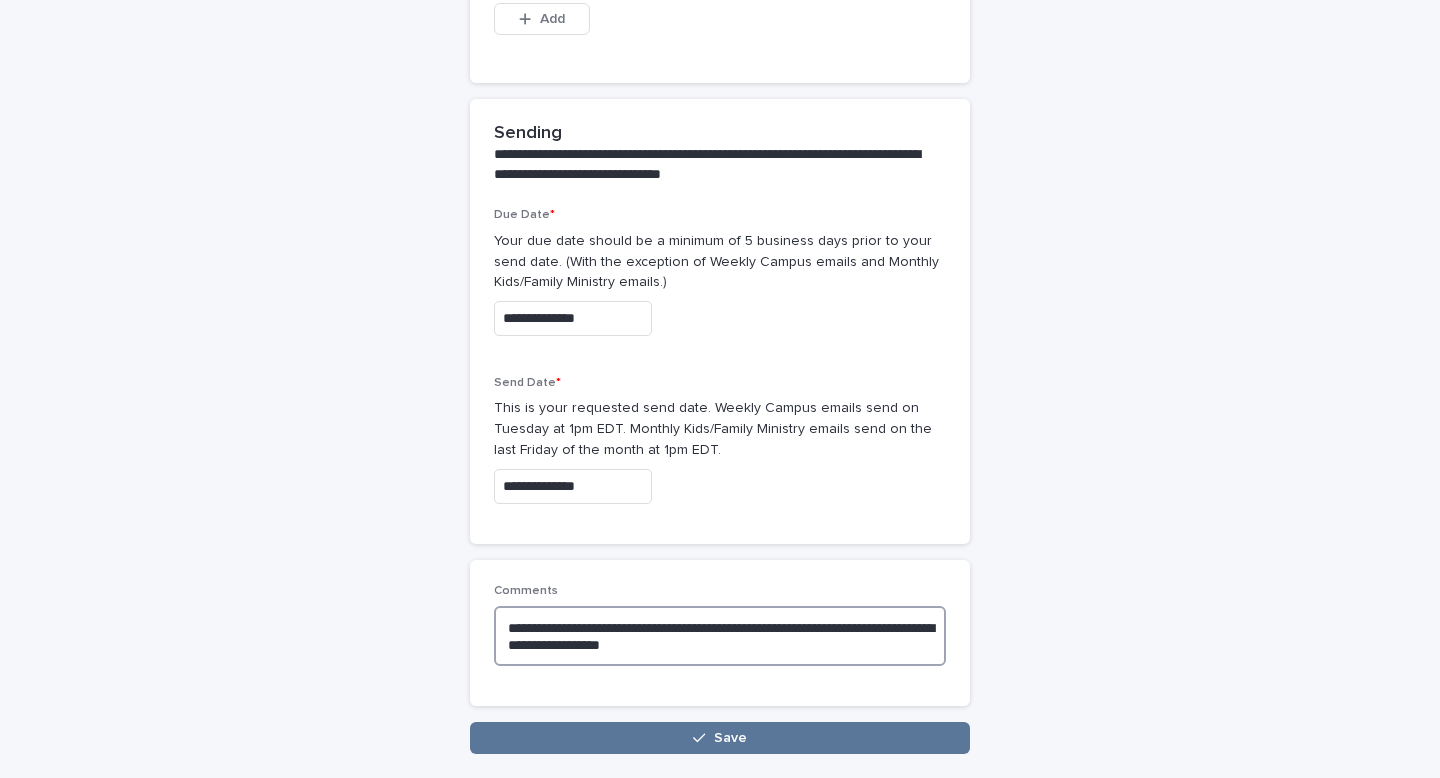 click on "**********" at bounding box center [720, 636] 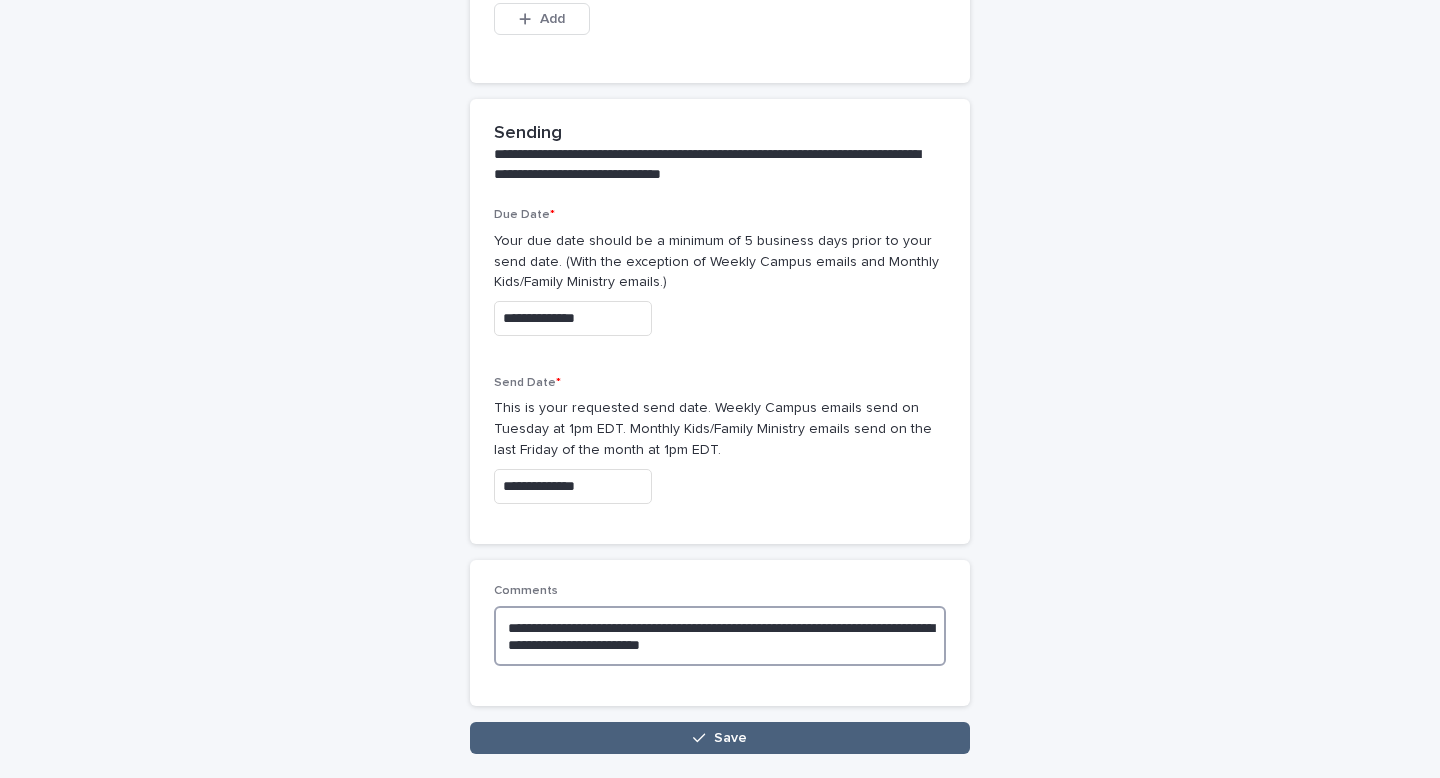 type on "**********" 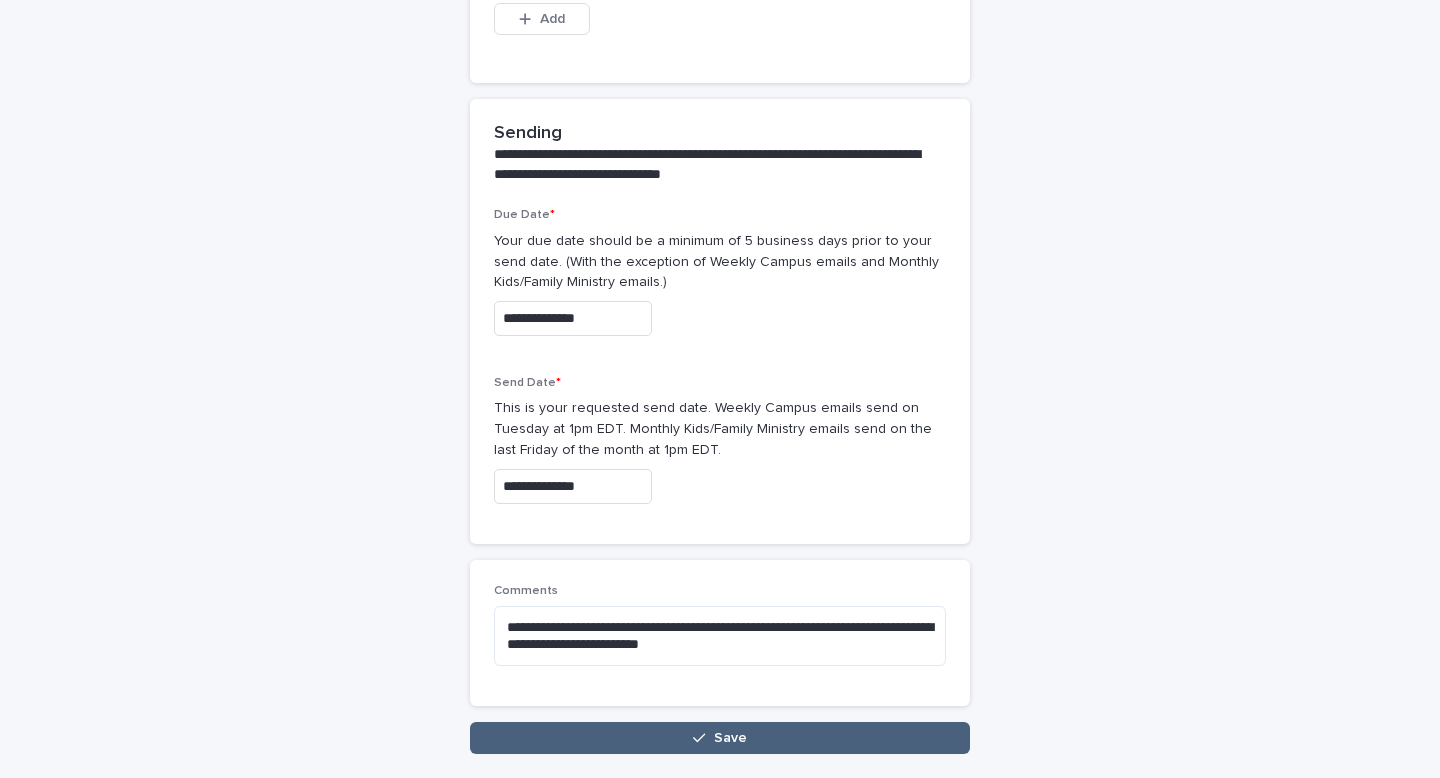 click on "Save" at bounding box center (730, 738) 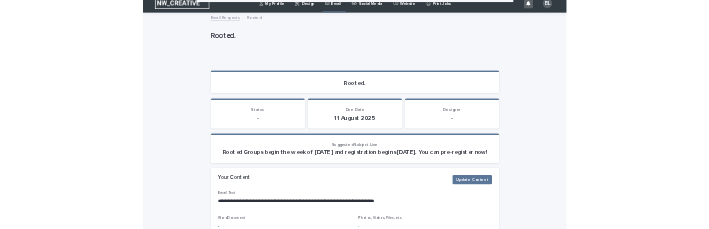 scroll, scrollTop: 0, scrollLeft: 0, axis: both 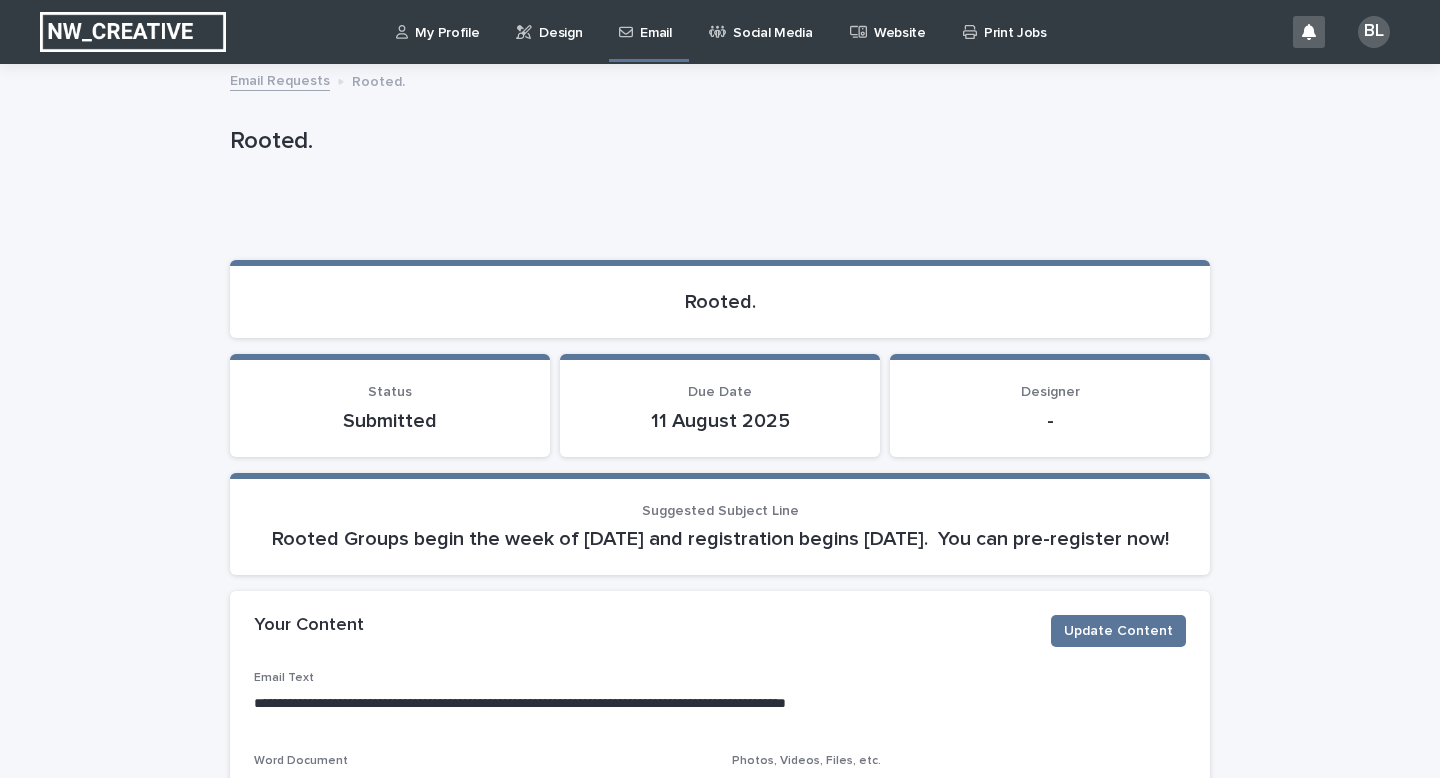 click on "Email" at bounding box center (655, 21) 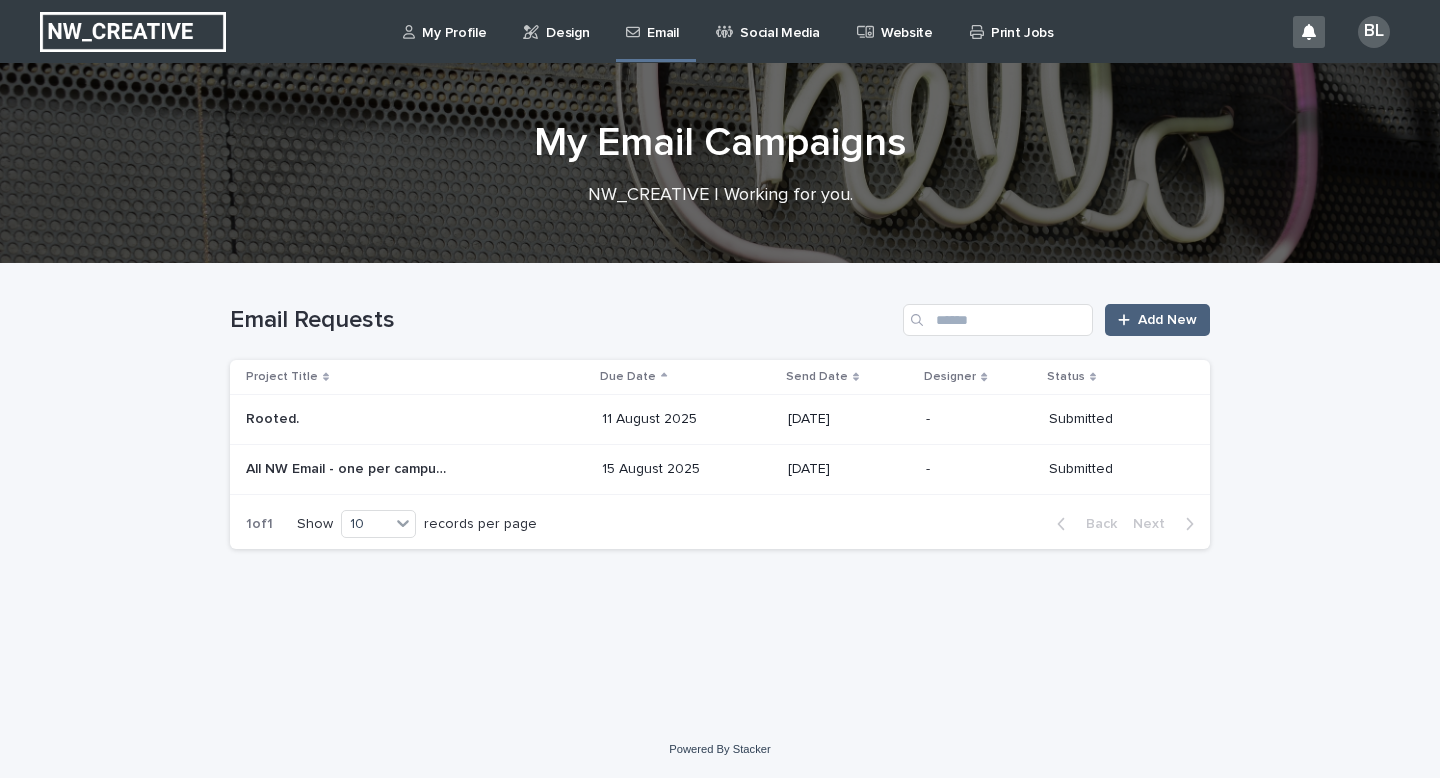 click on "Add New" at bounding box center [1167, 320] 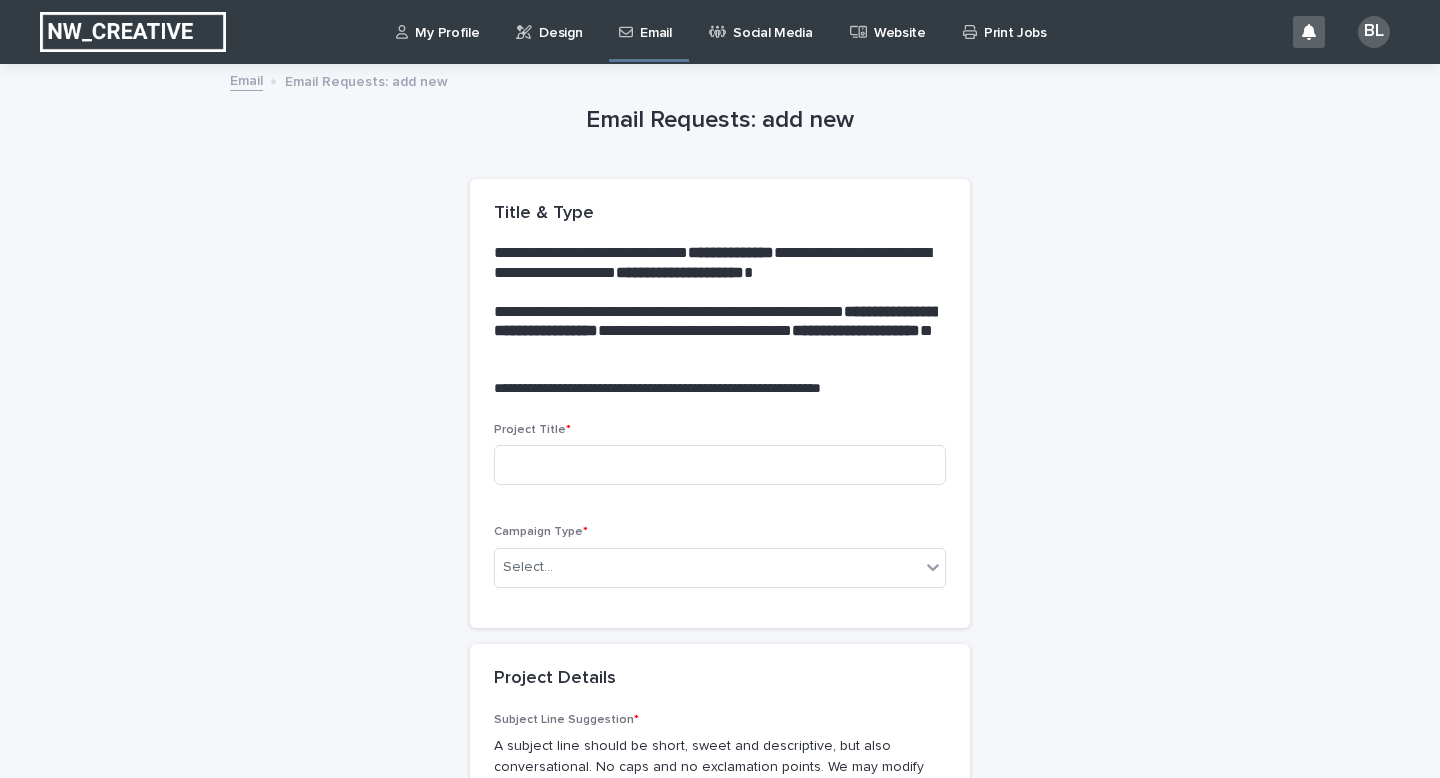 click on "Email" at bounding box center (655, 21) 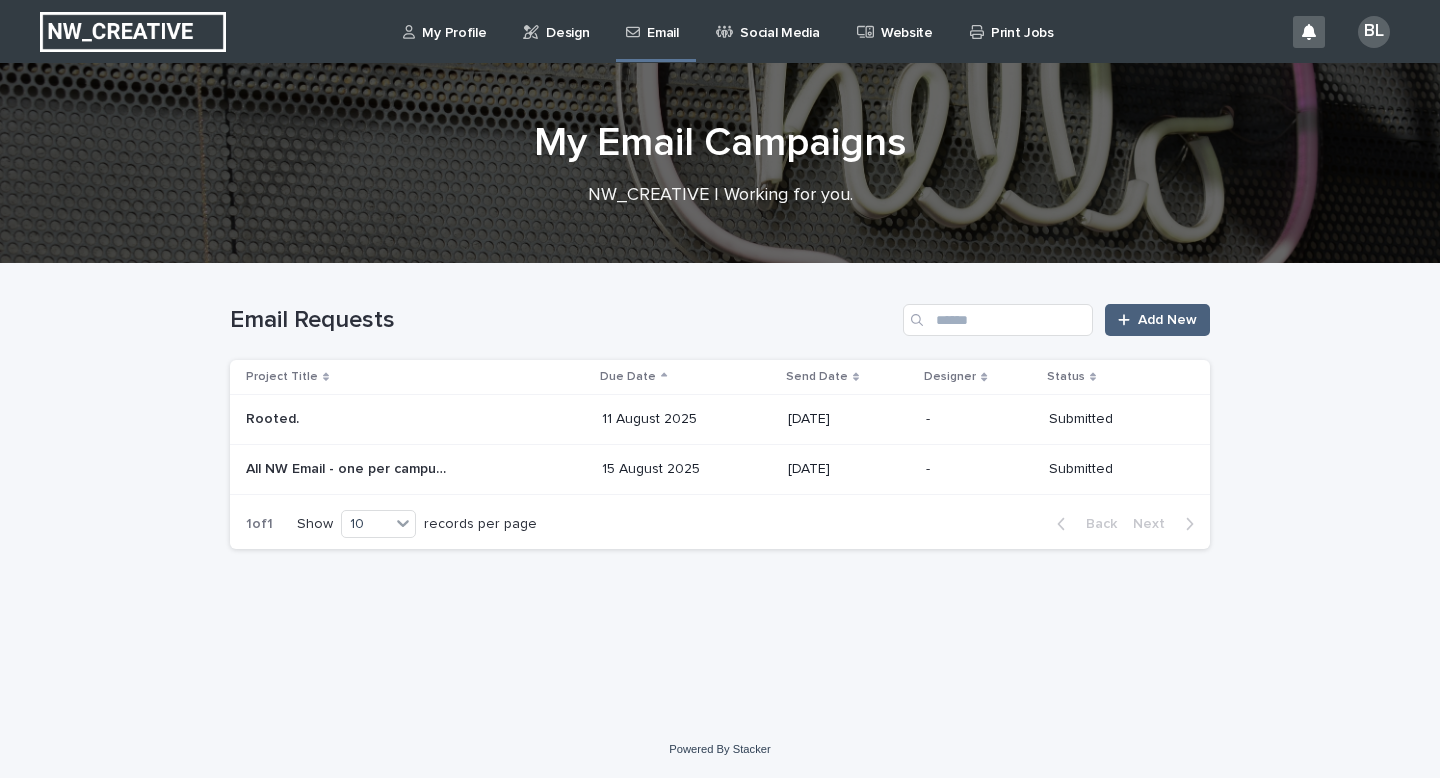 click on "Add New" at bounding box center (1167, 320) 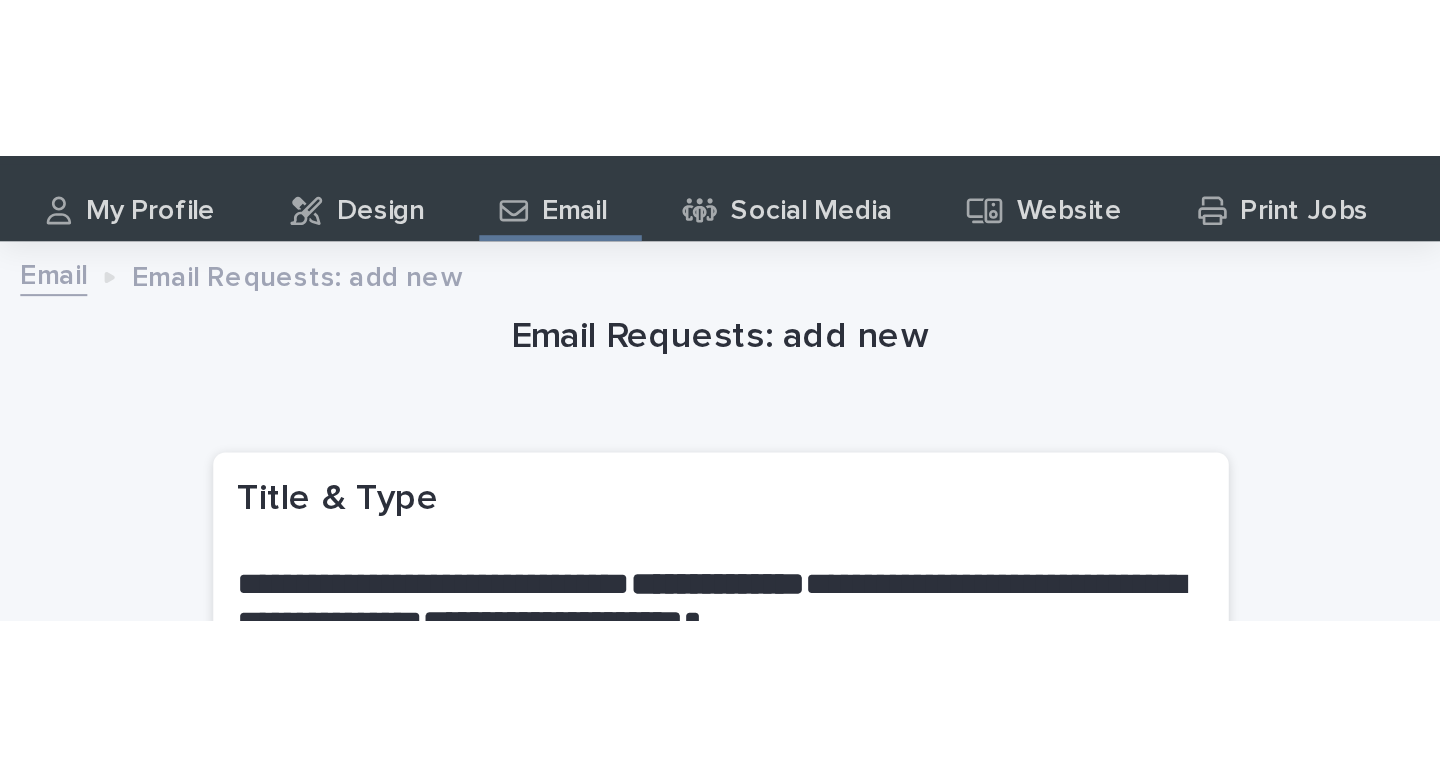 scroll, scrollTop: 40, scrollLeft: 0, axis: vertical 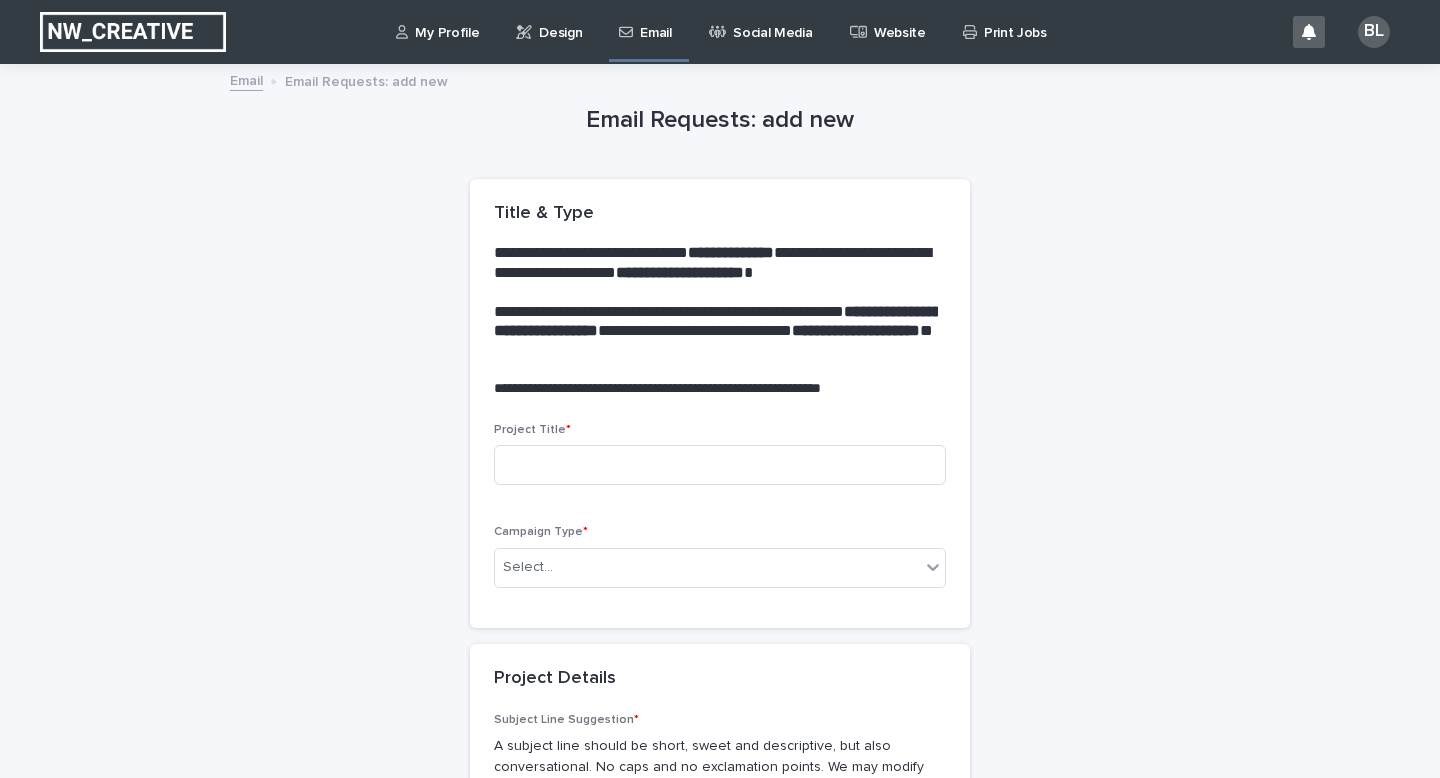 click on "Email" at bounding box center (655, 21) 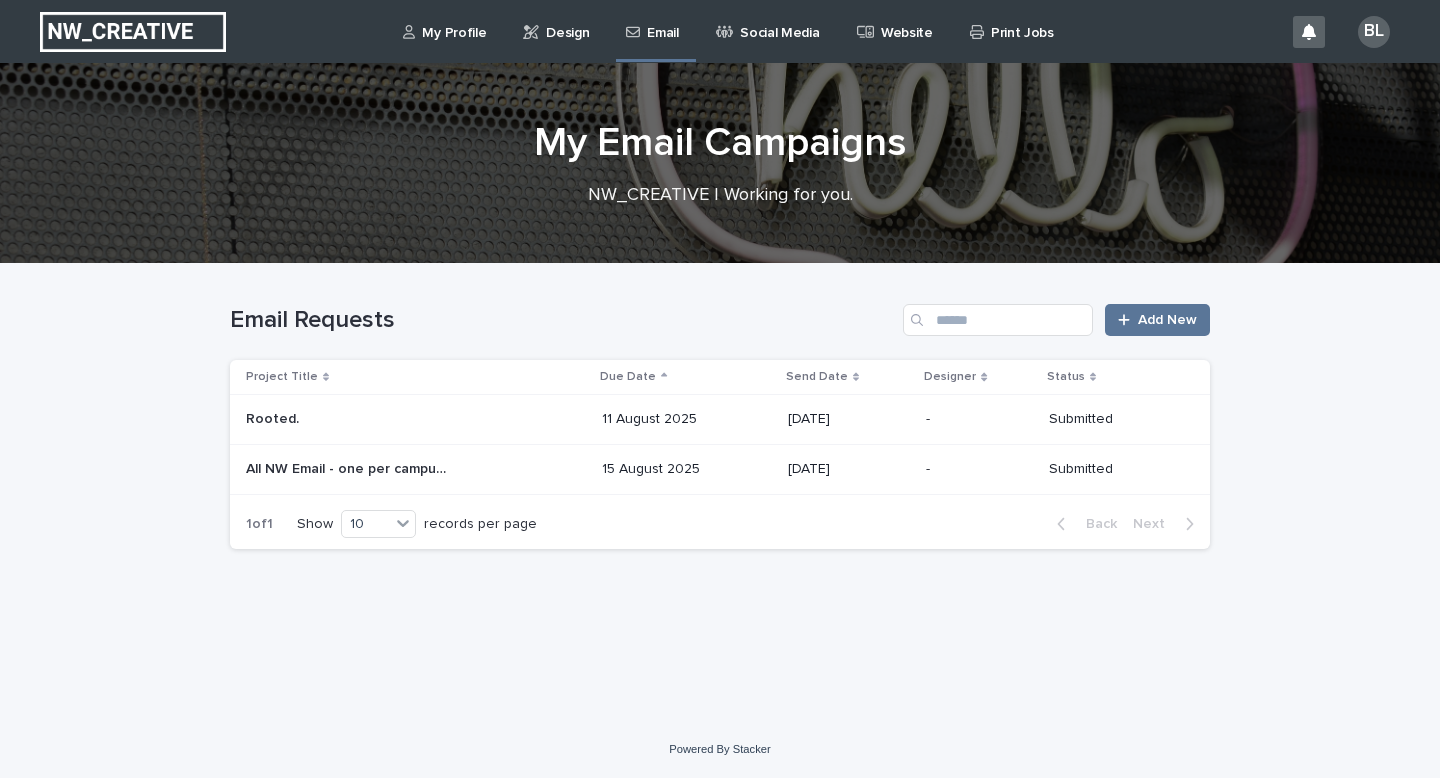 click on "Rooted." at bounding box center [274, 417] 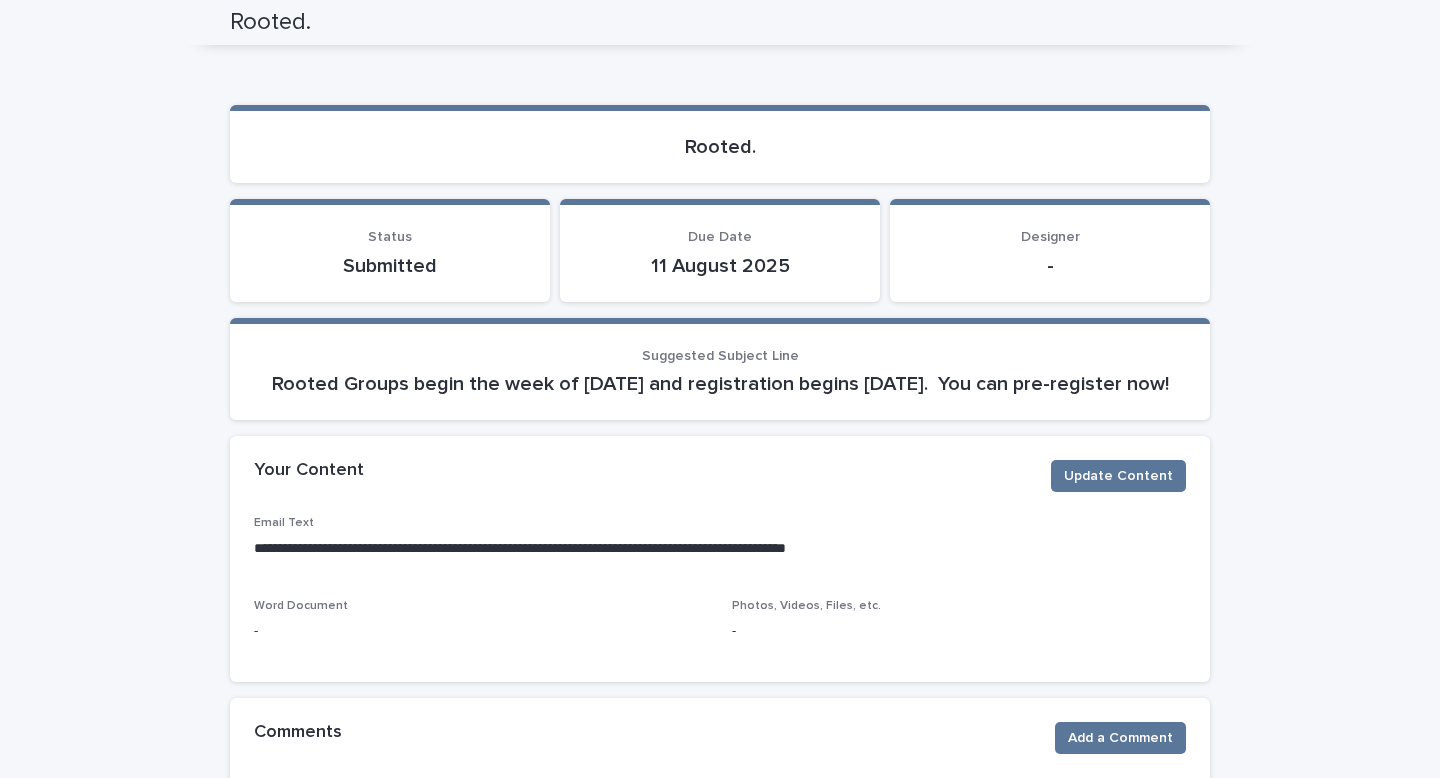 scroll, scrollTop: 0, scrollLeft: 0, axis: both 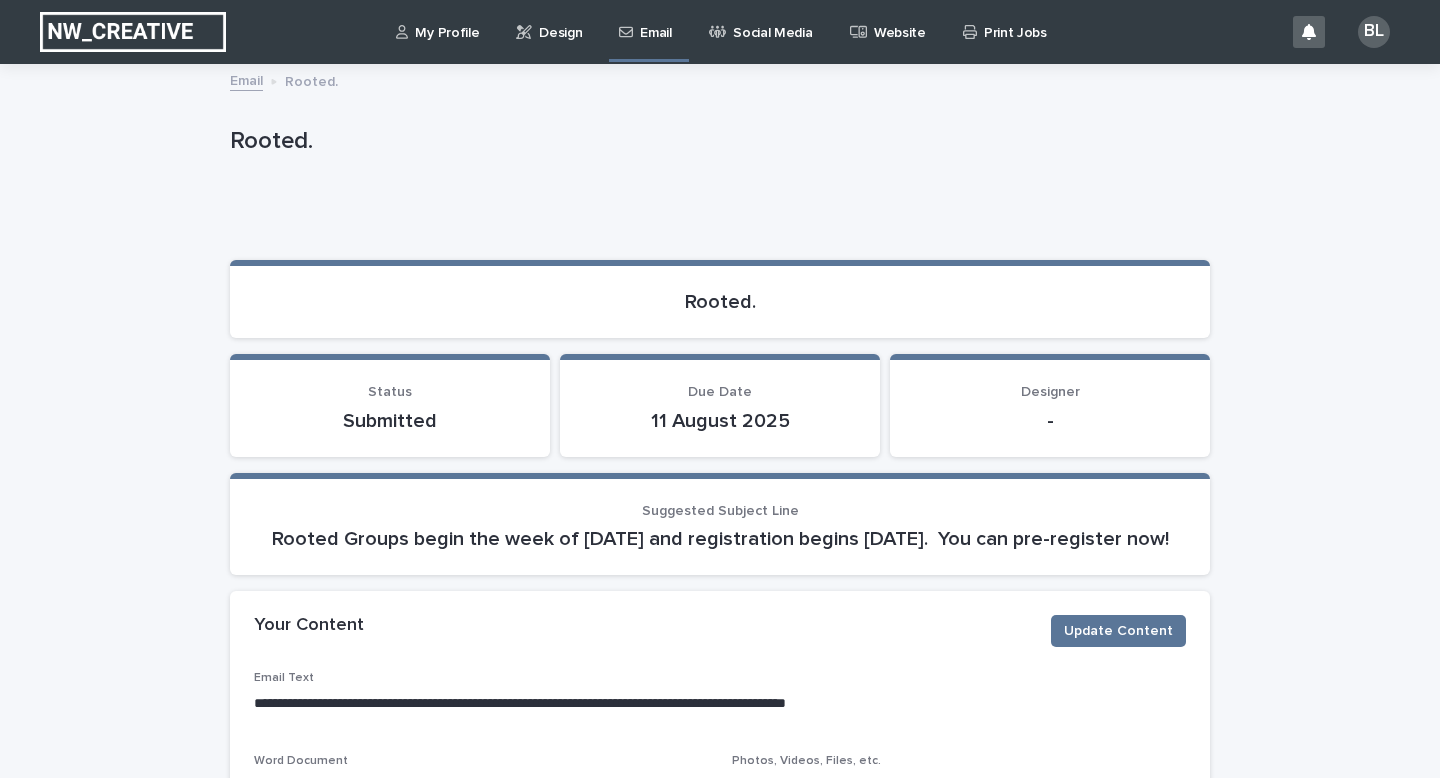 click on "Email" at bounding box center (655, 21) 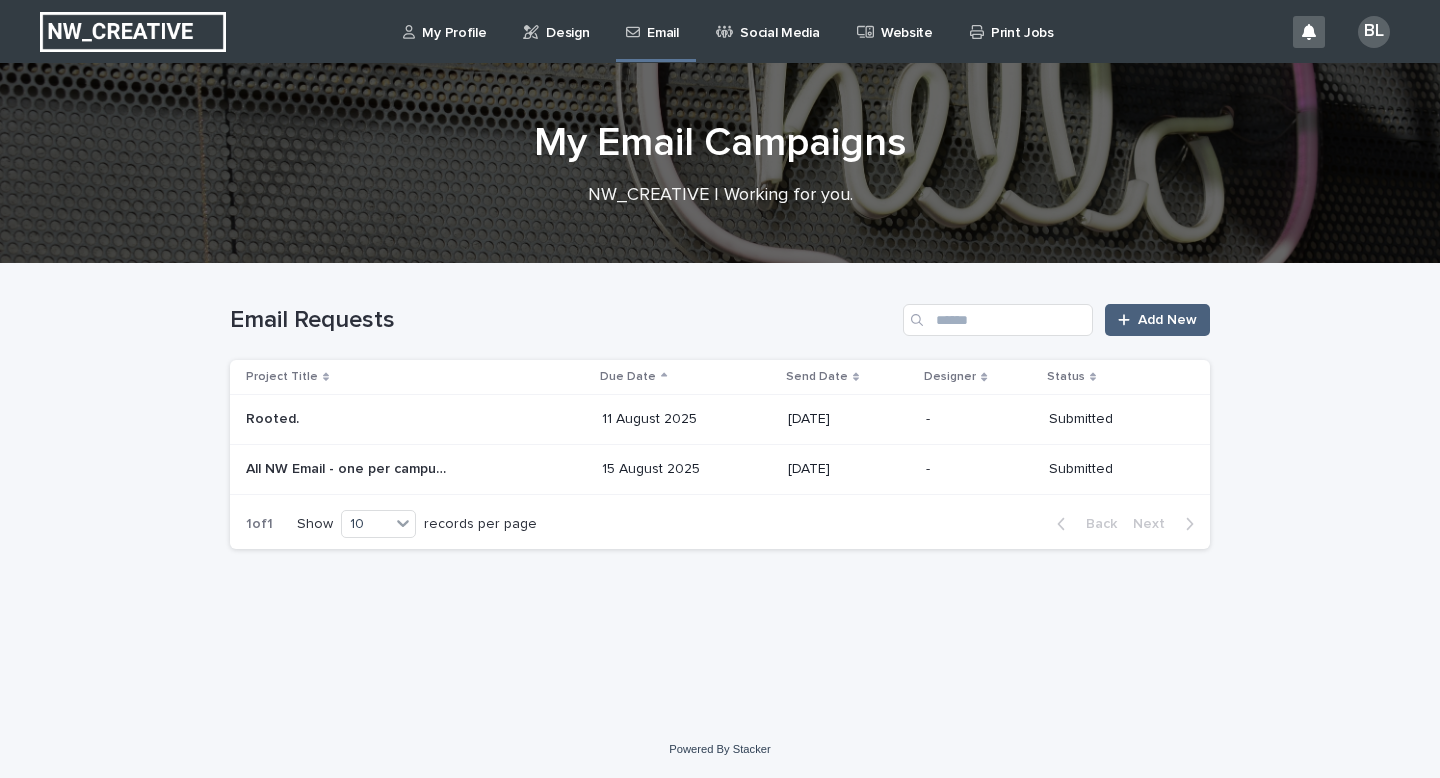 click on "Add New" at bounding box center [1167, 320] 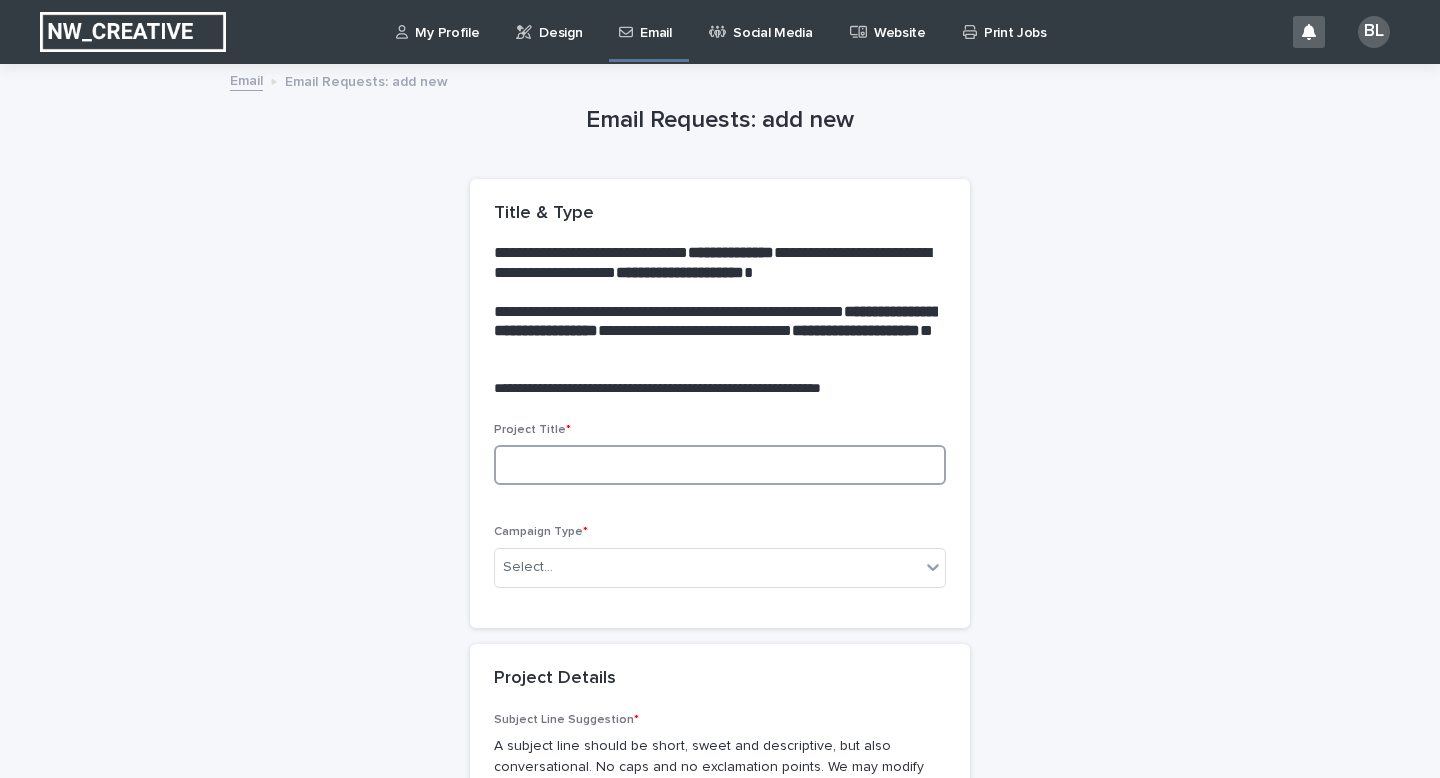 click at bounding box center (720, 465) 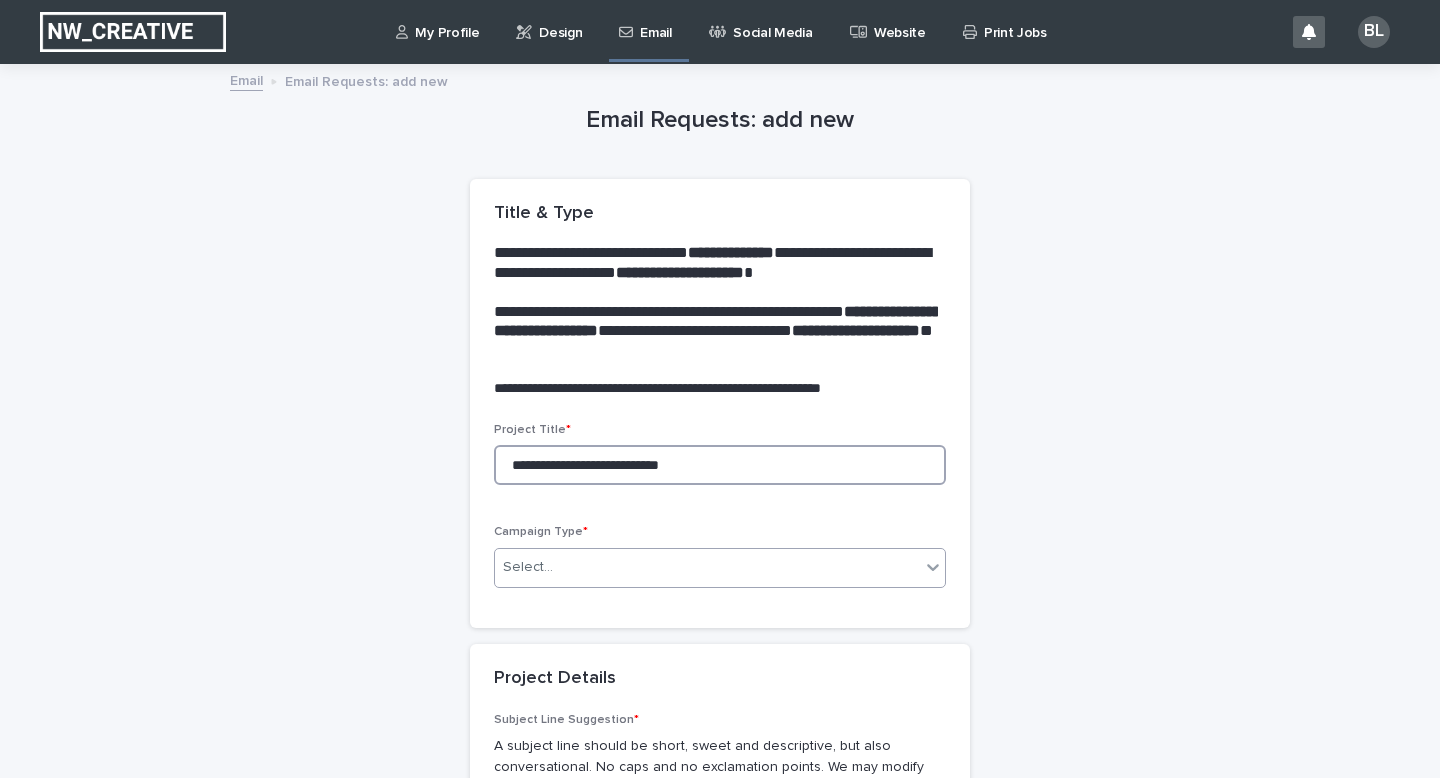 type on "**********" 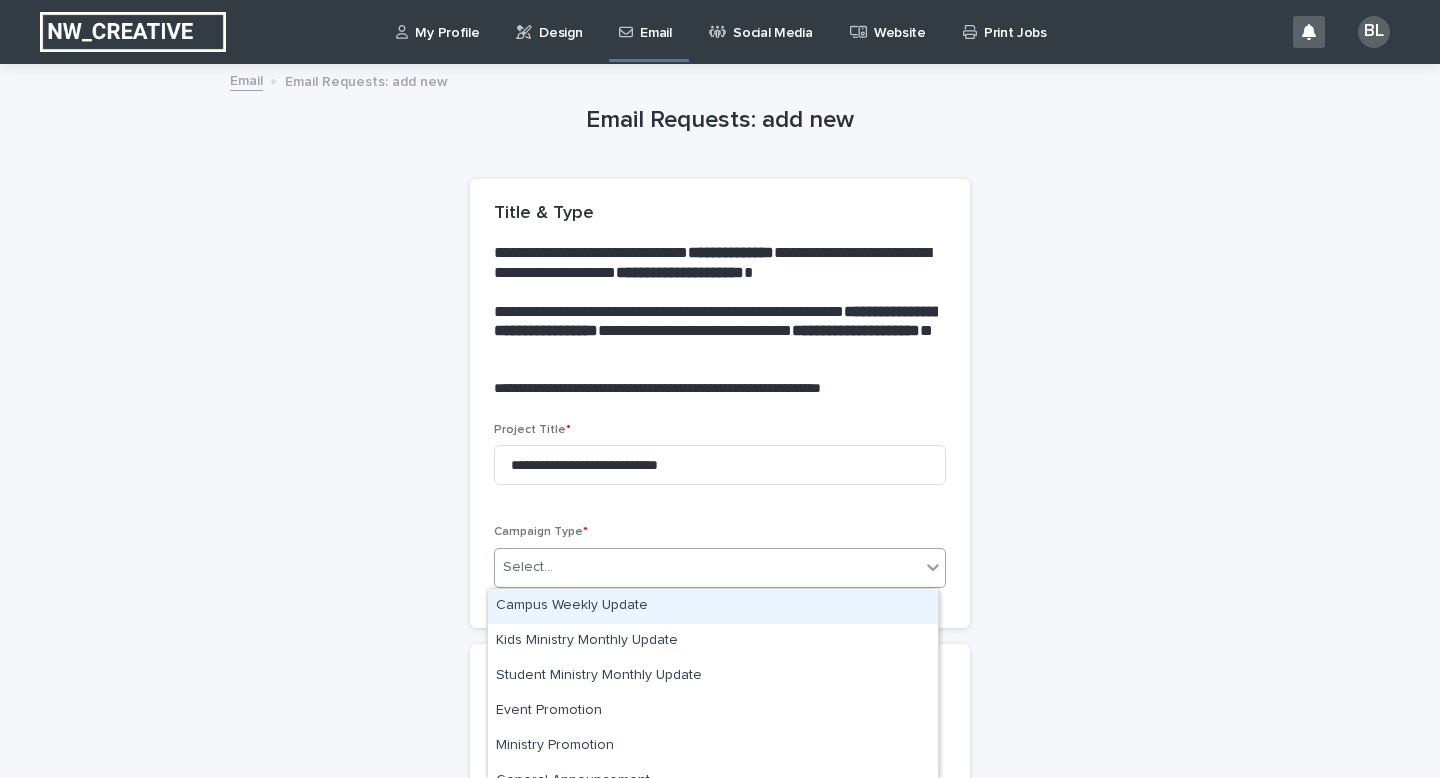 click on "Select..." at bounding box center [528, 567] 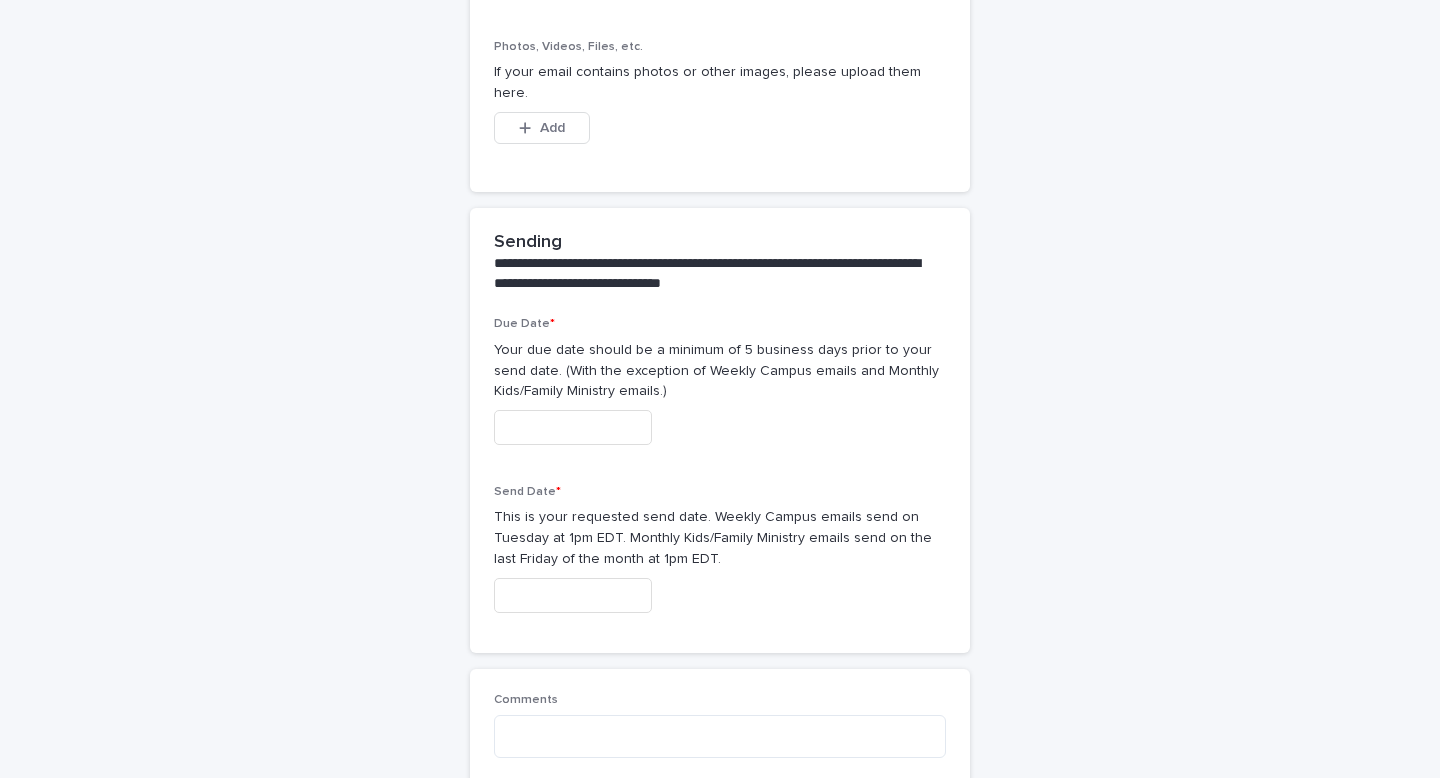 scroll, scrollTop: 1163, scrollLeft: 0, axis: vertical 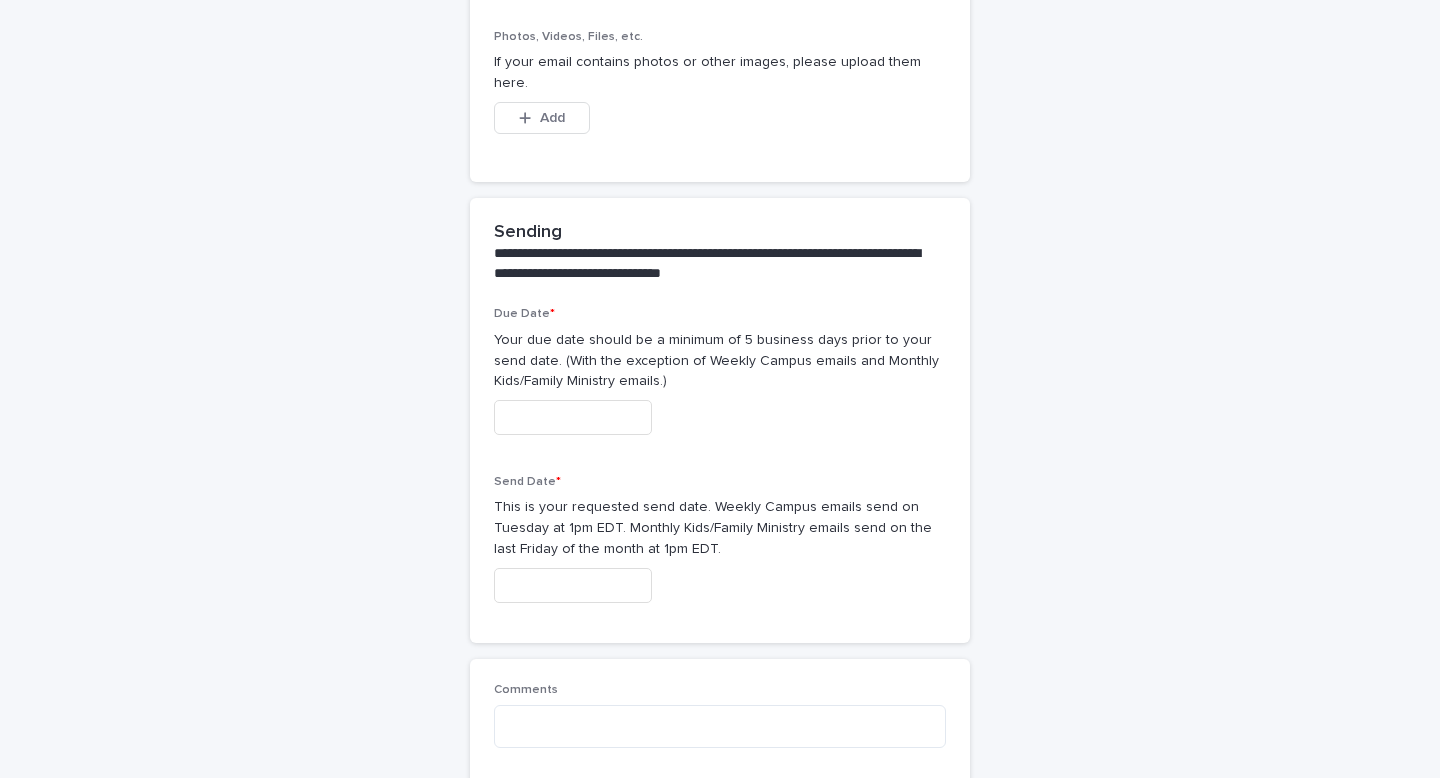 click at bounding box center [573, 585] 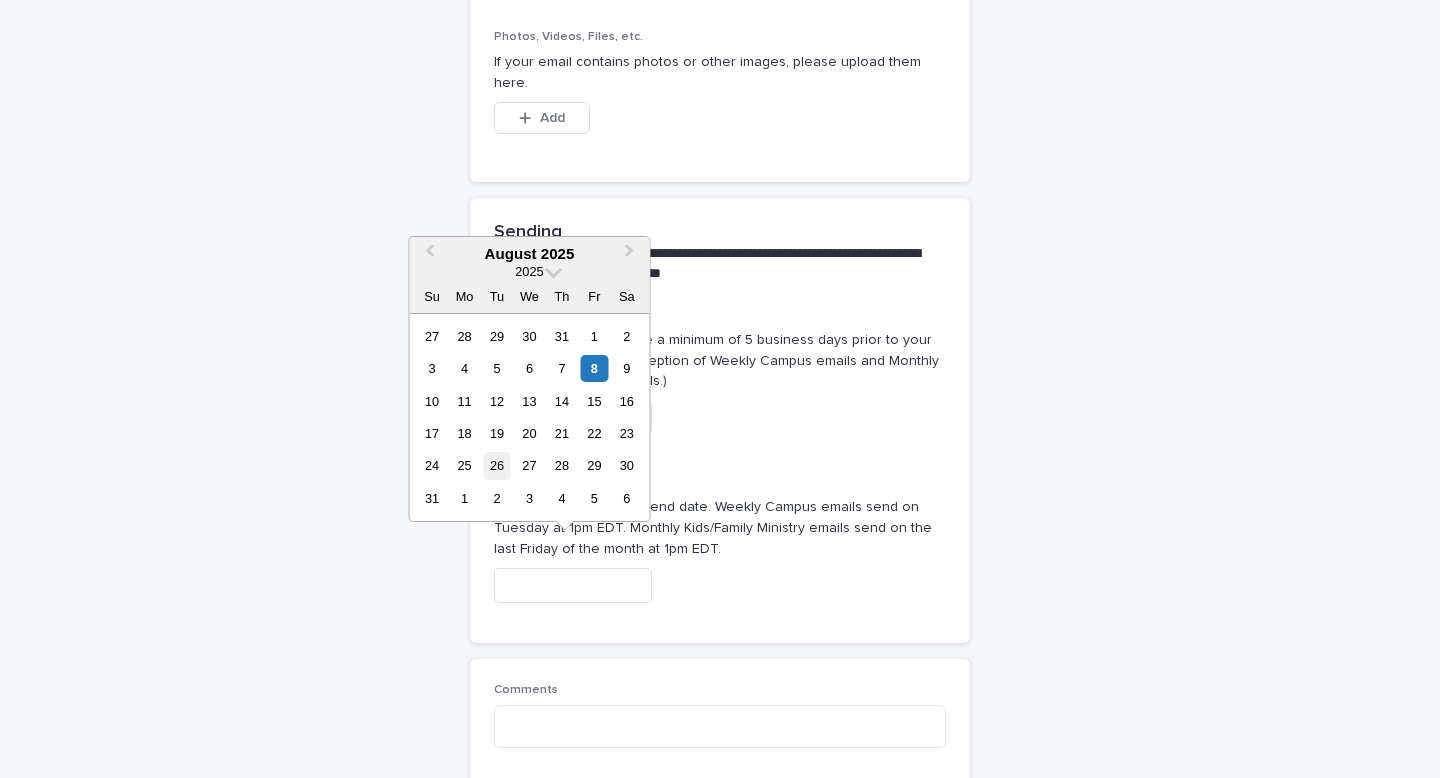 click on "26" at bounding box center [496, 465] 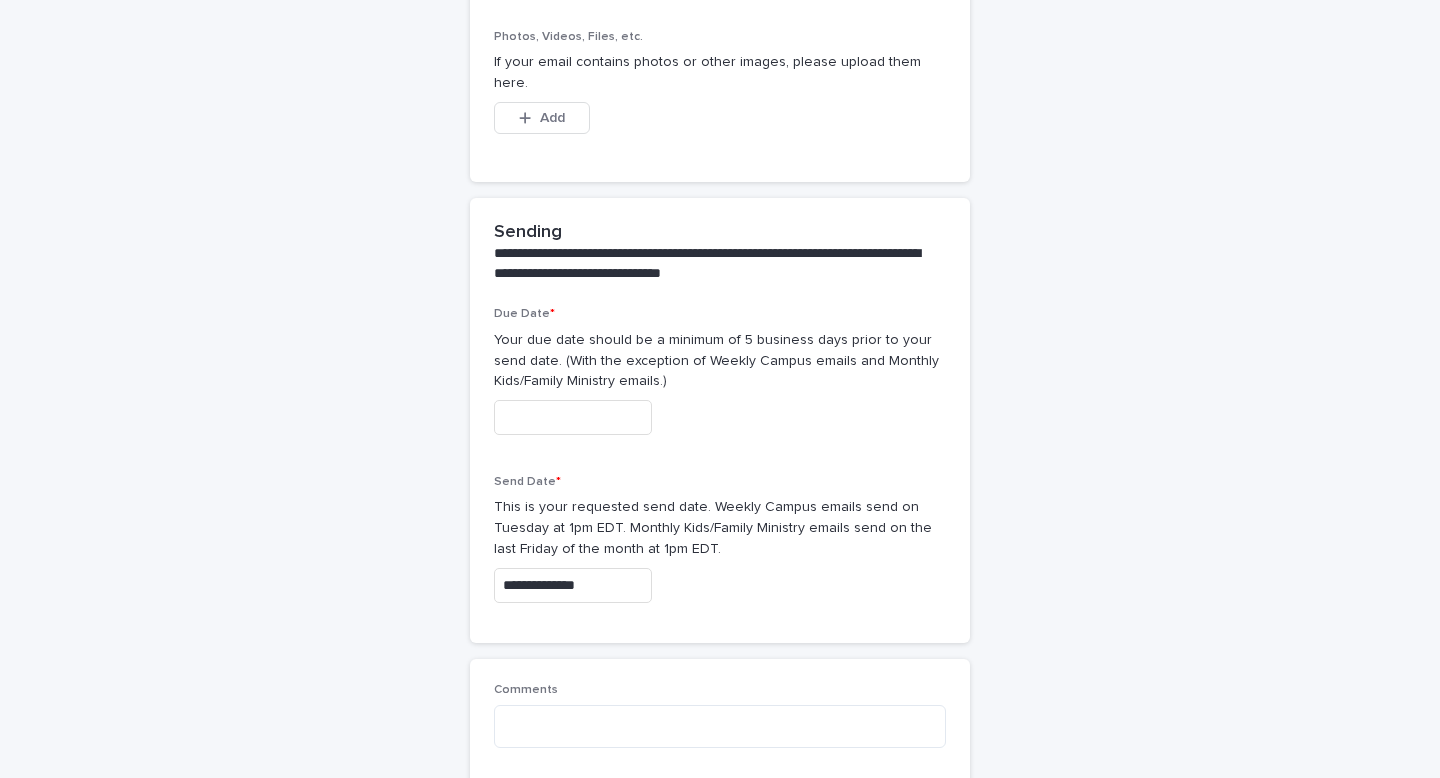 click at bounding box center (573, 417) 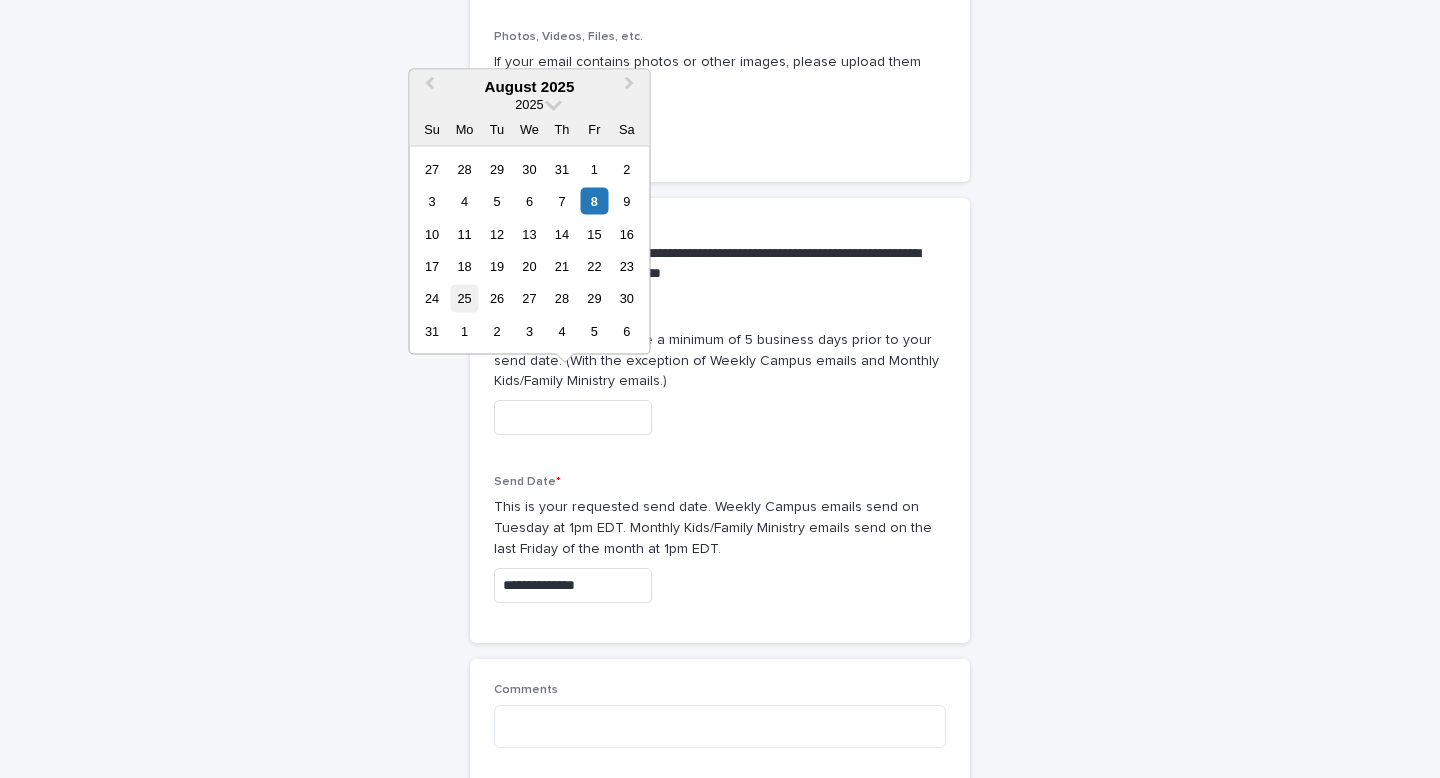 click on "25" at bounding box center (464, 298) 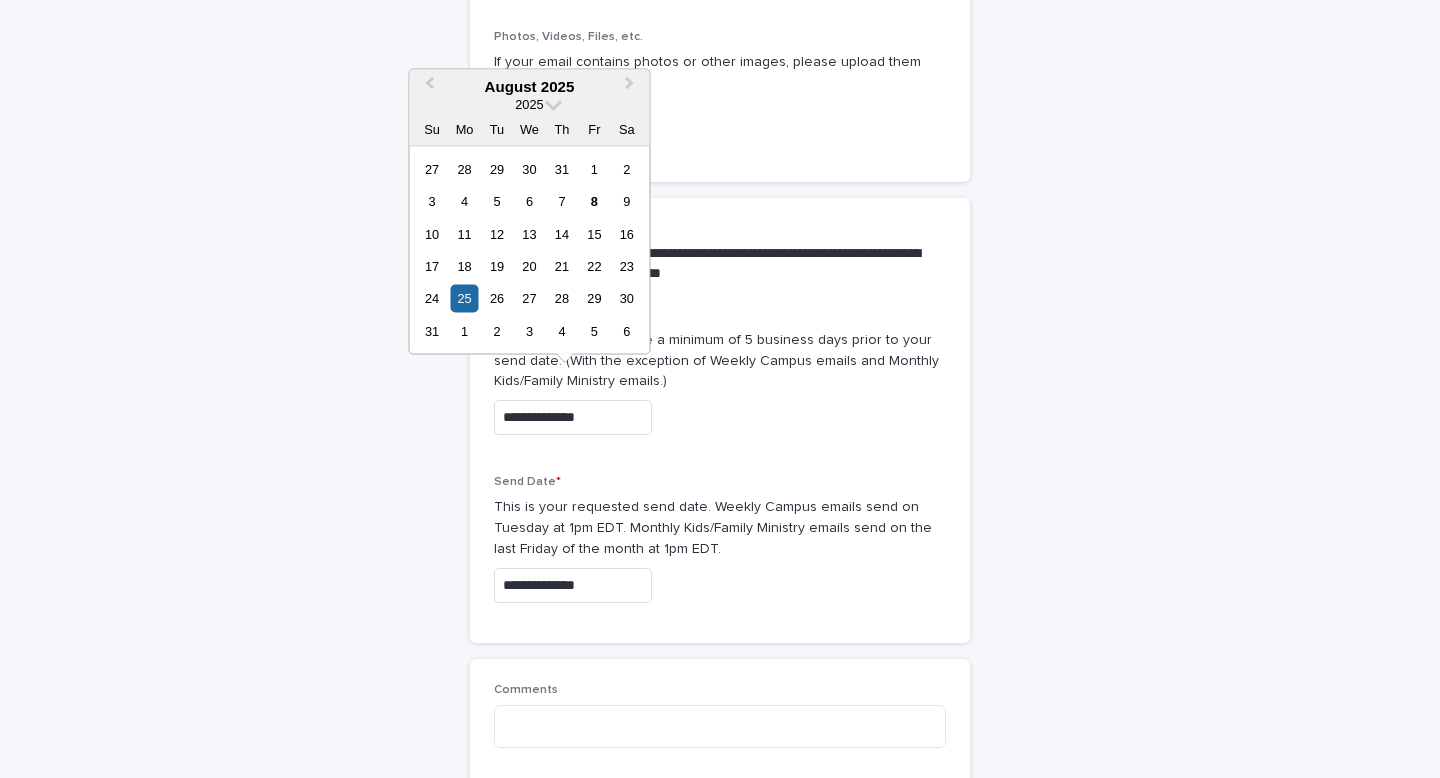 click on "**********" at bounding box center (573, 417) 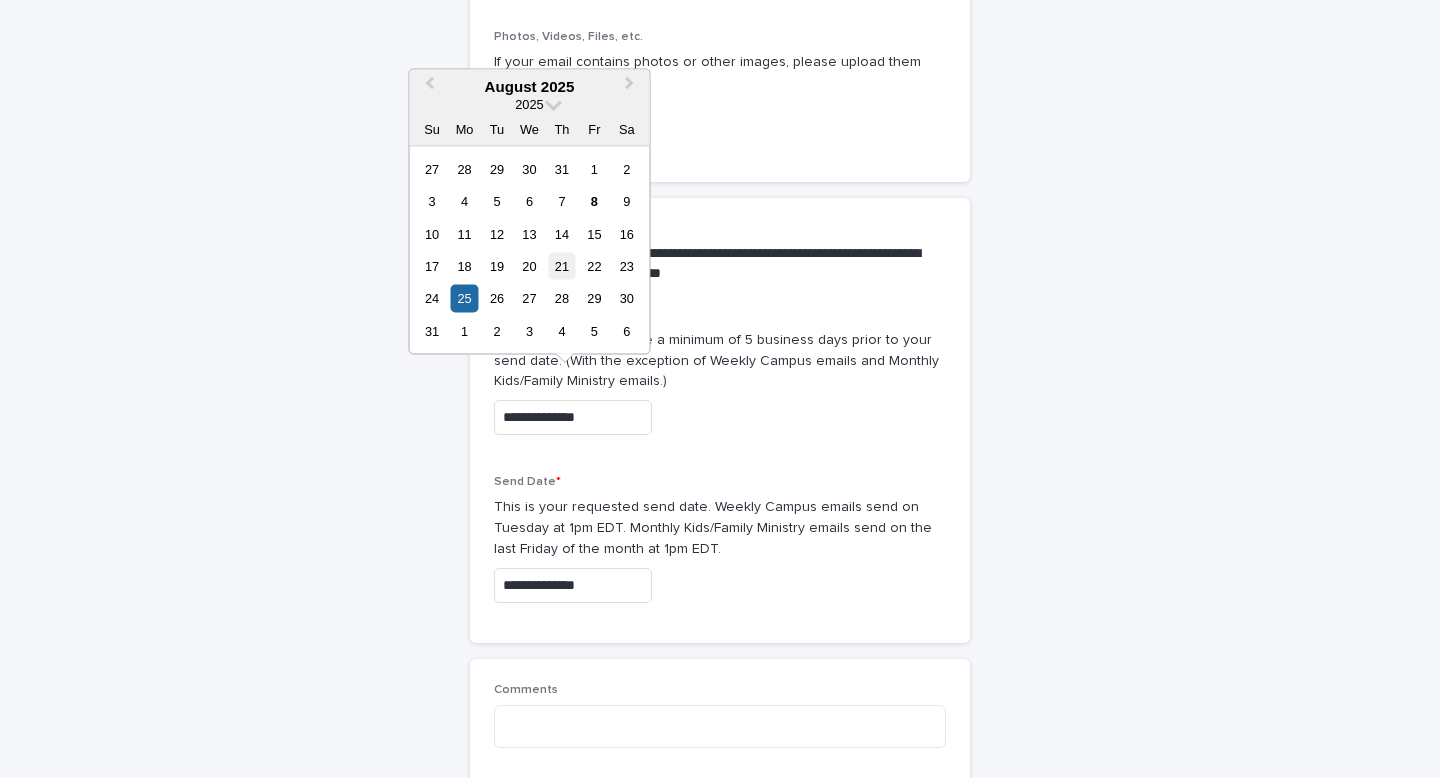 click on "21" at bounding box center [561, 266] 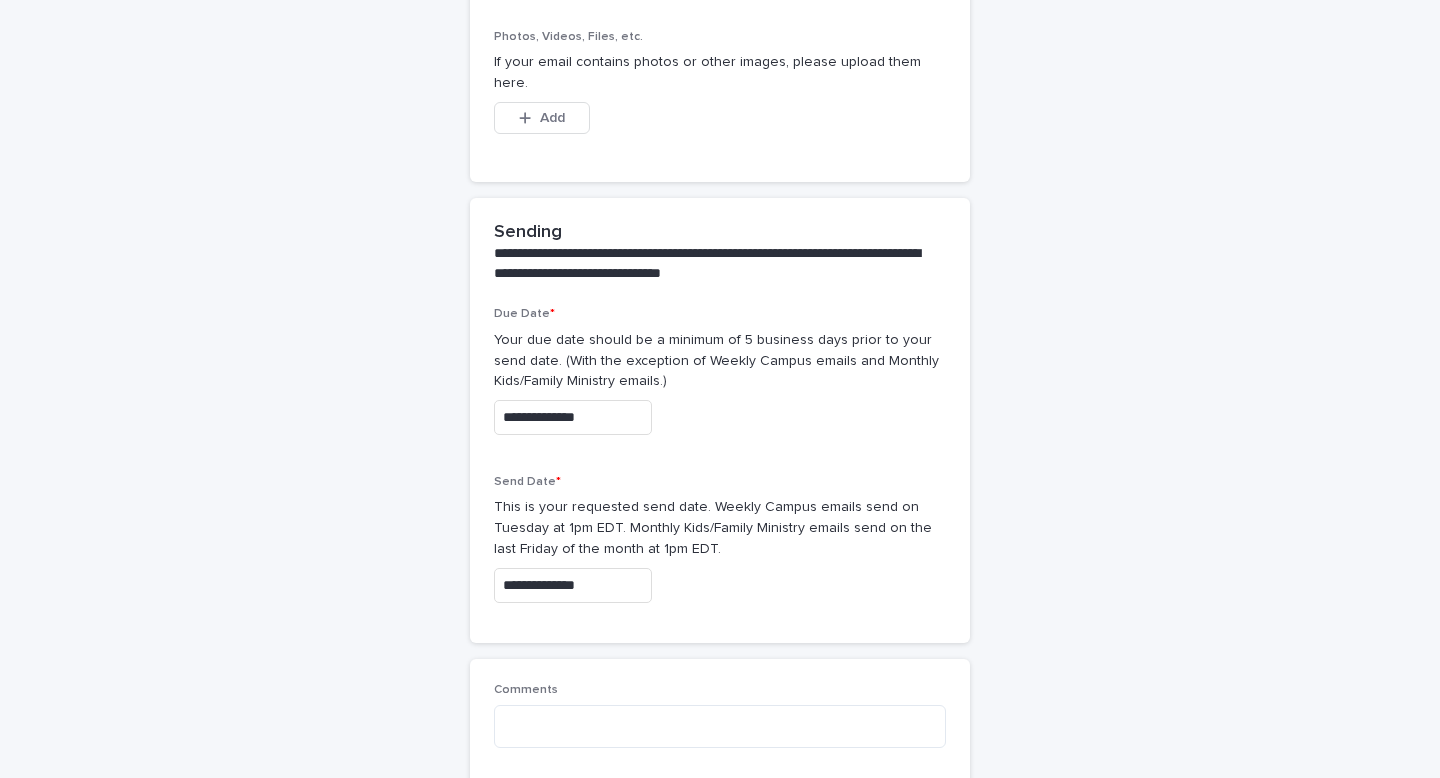 type on "**********" 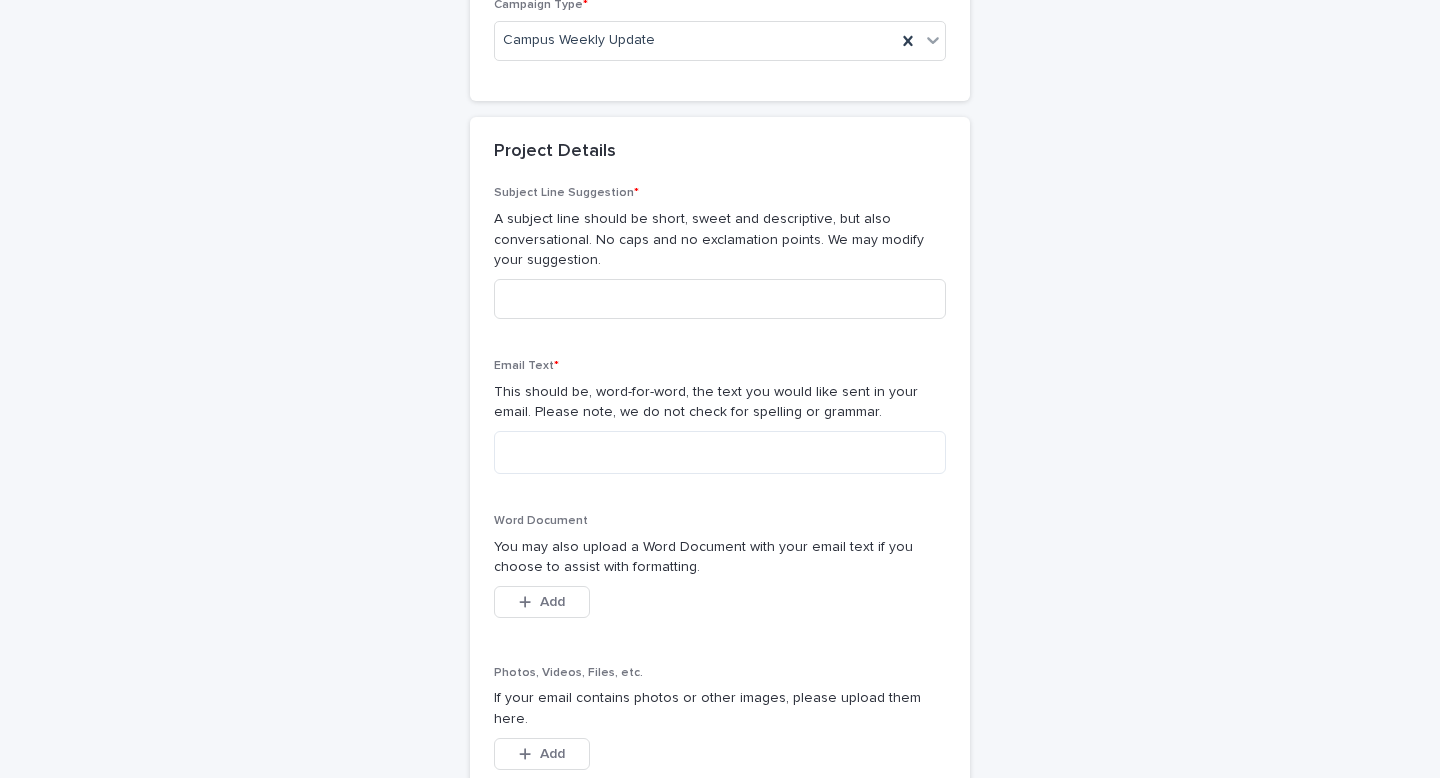 scroll, scrollTop: 521, scrollLeft: 0, axis: vertical 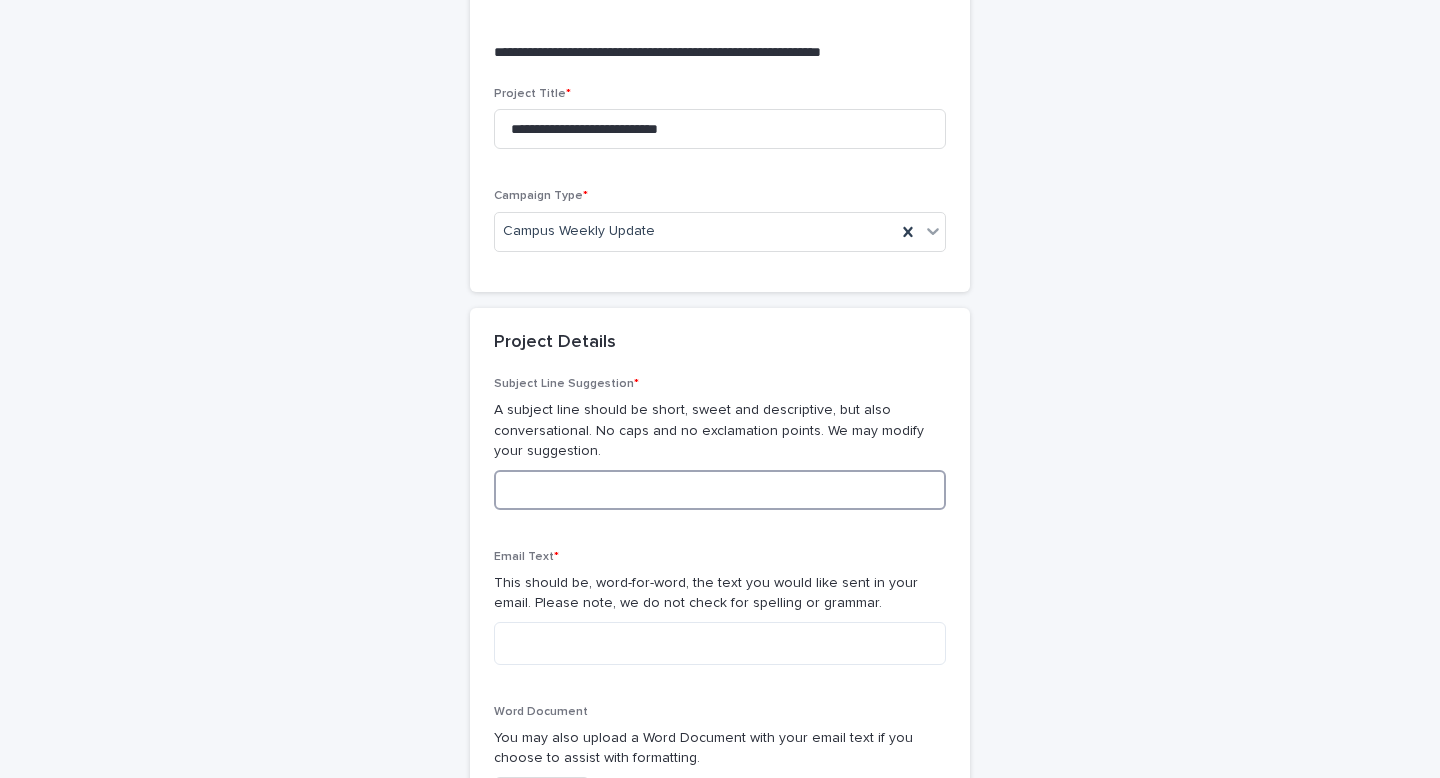 click at bounding box center (720, 490) 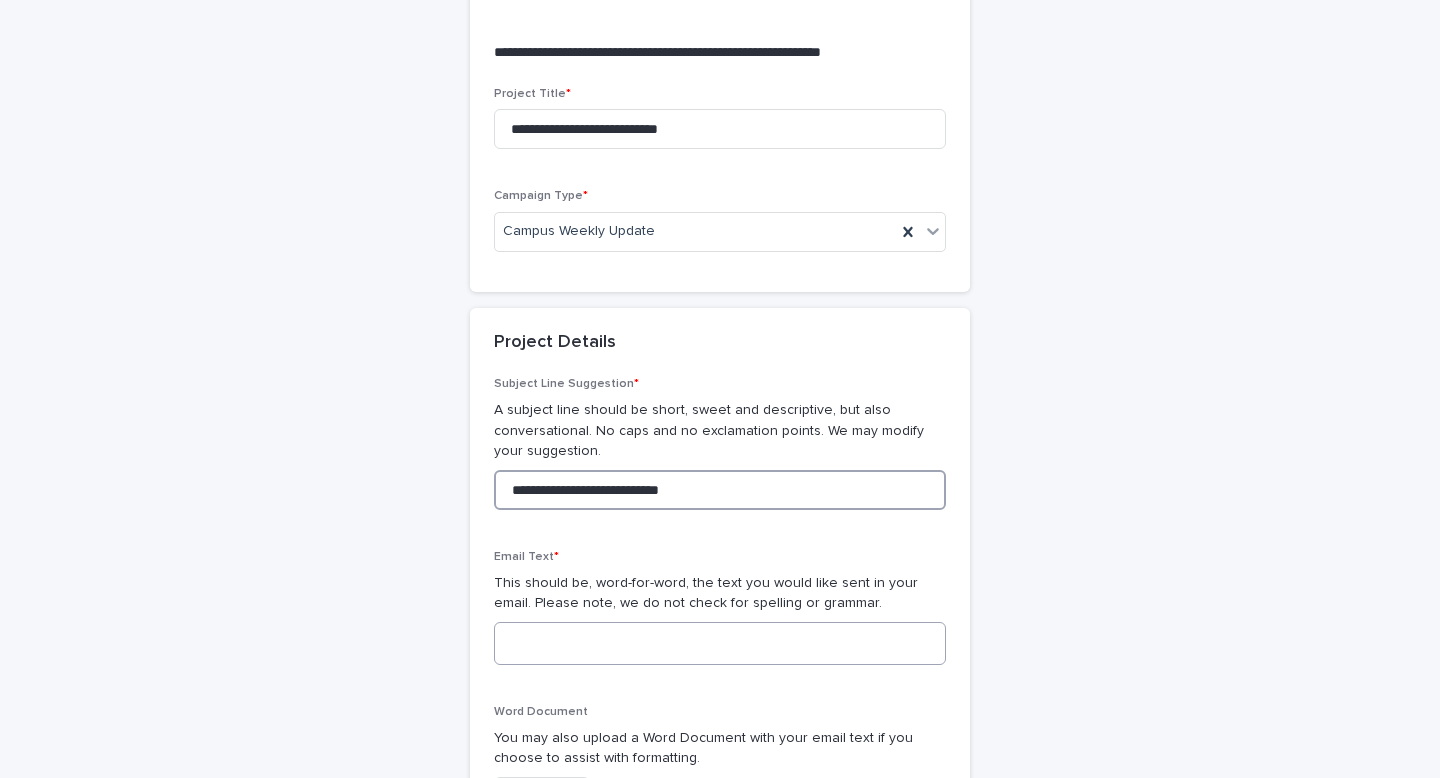 type on "**********" 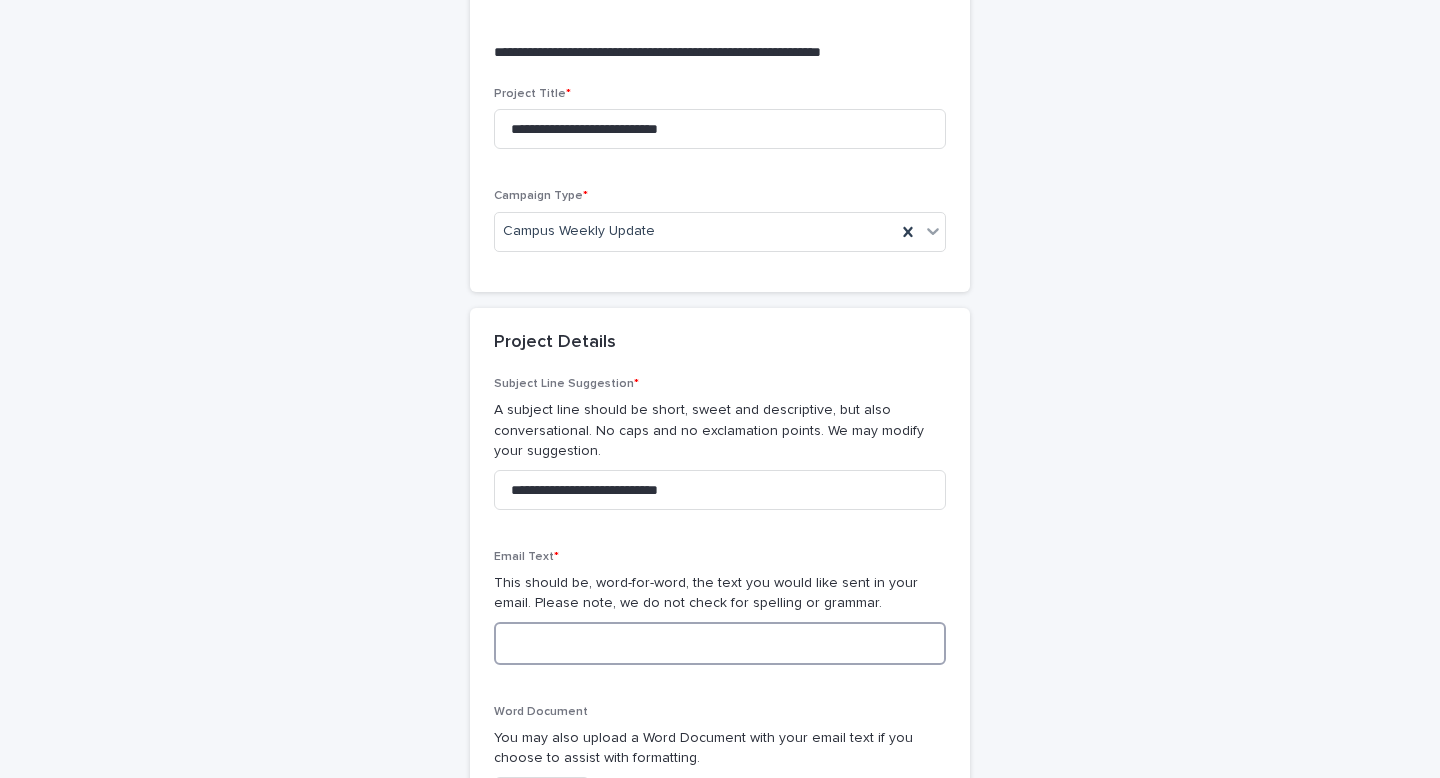 click at bounding box center (720, 643) 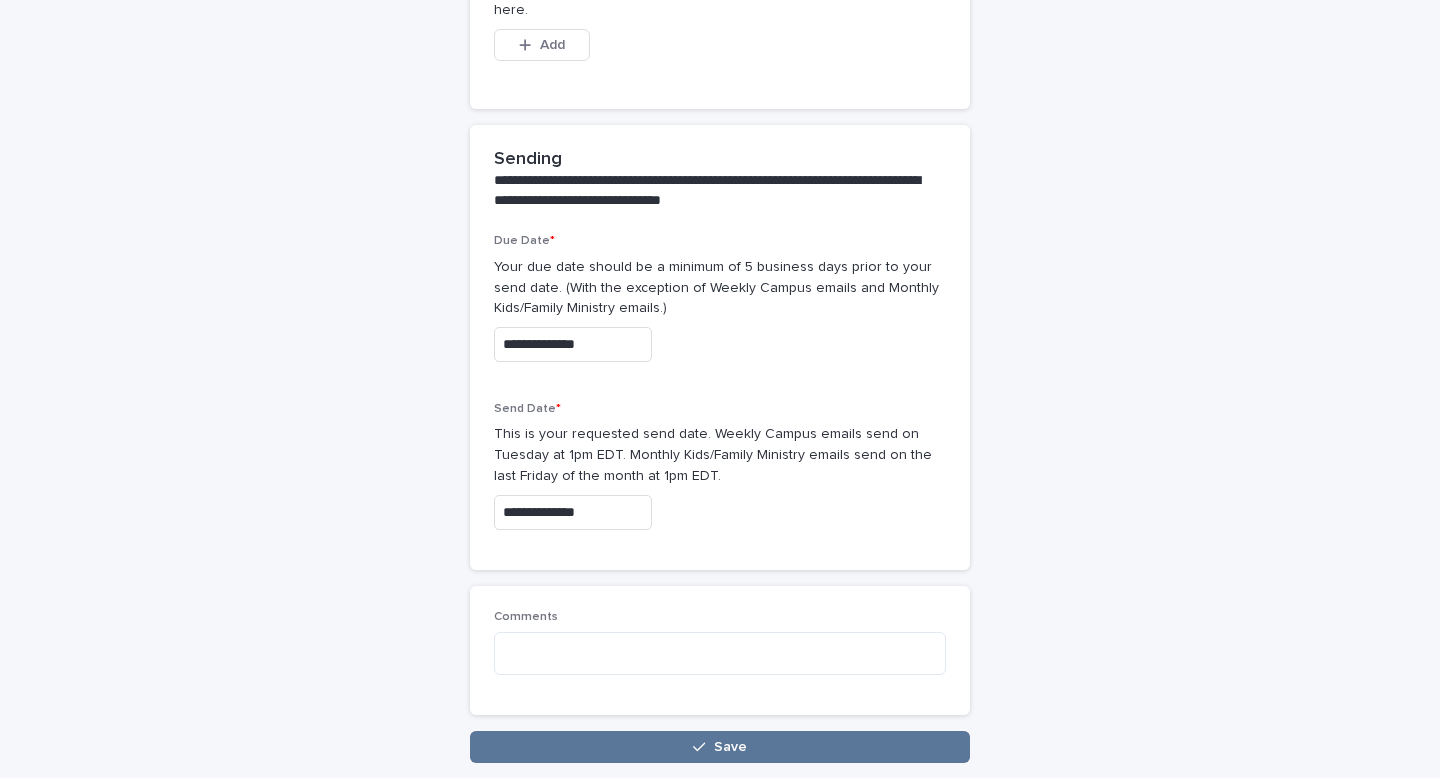 scroll, scrollTop: 1307, scrollLeft: 0, axis: vertical 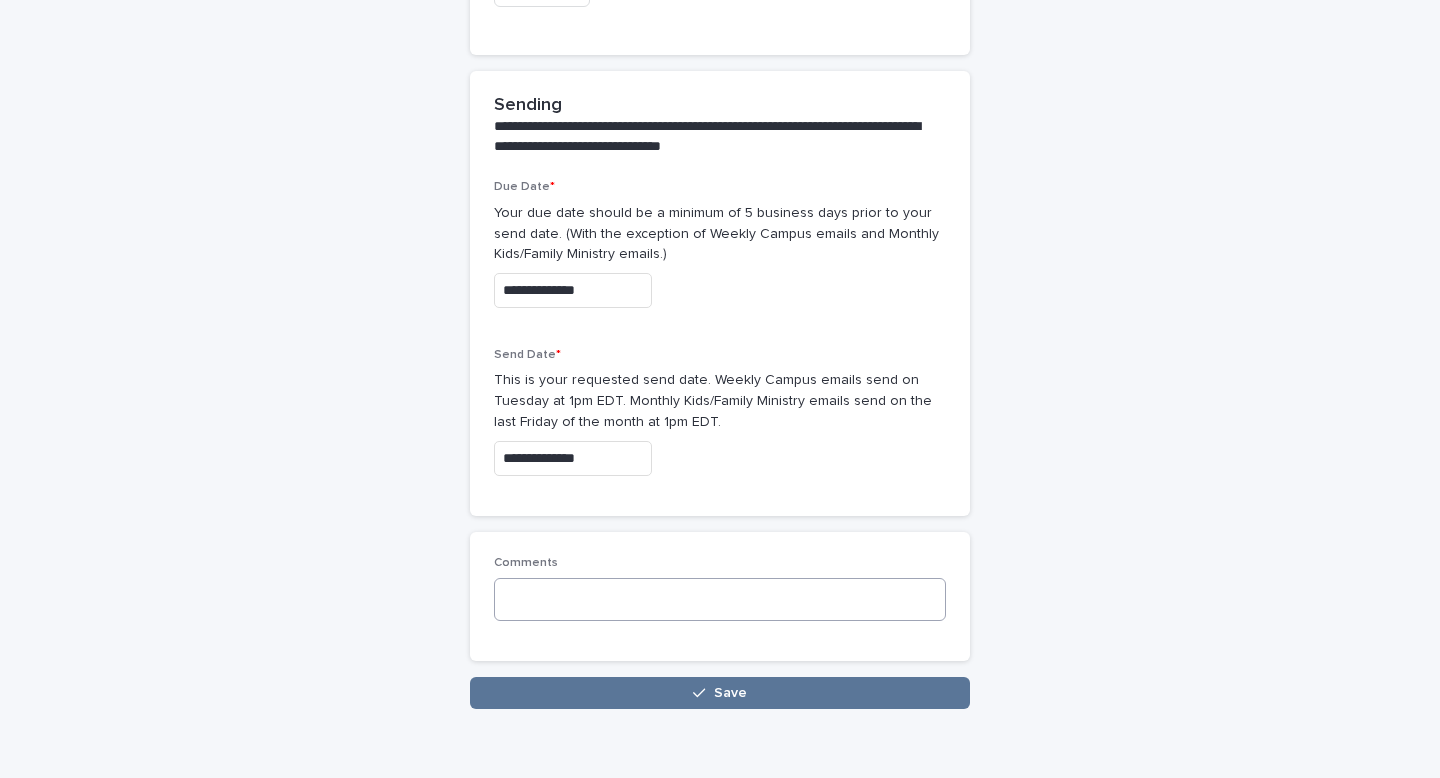 type on "**********" 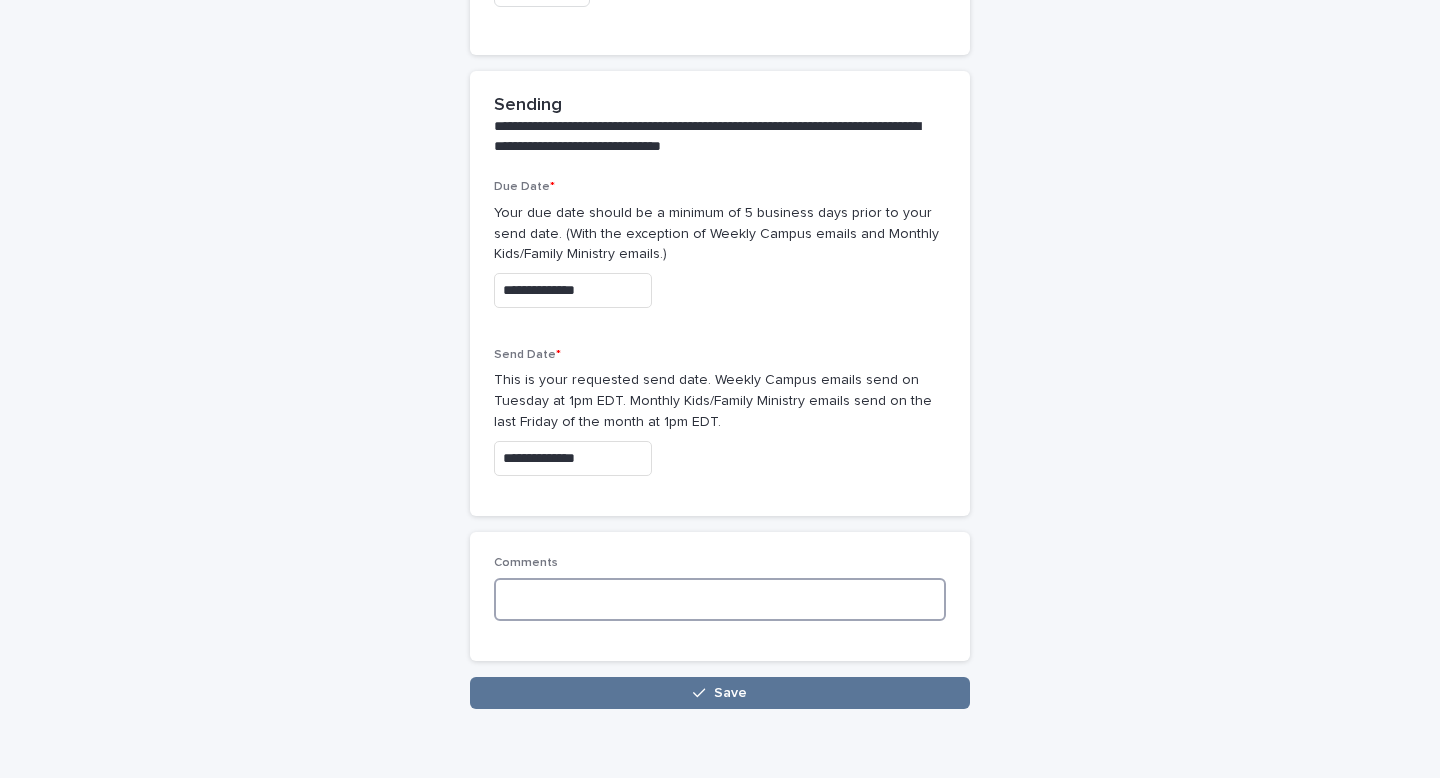click at bounding box center [720, 599] 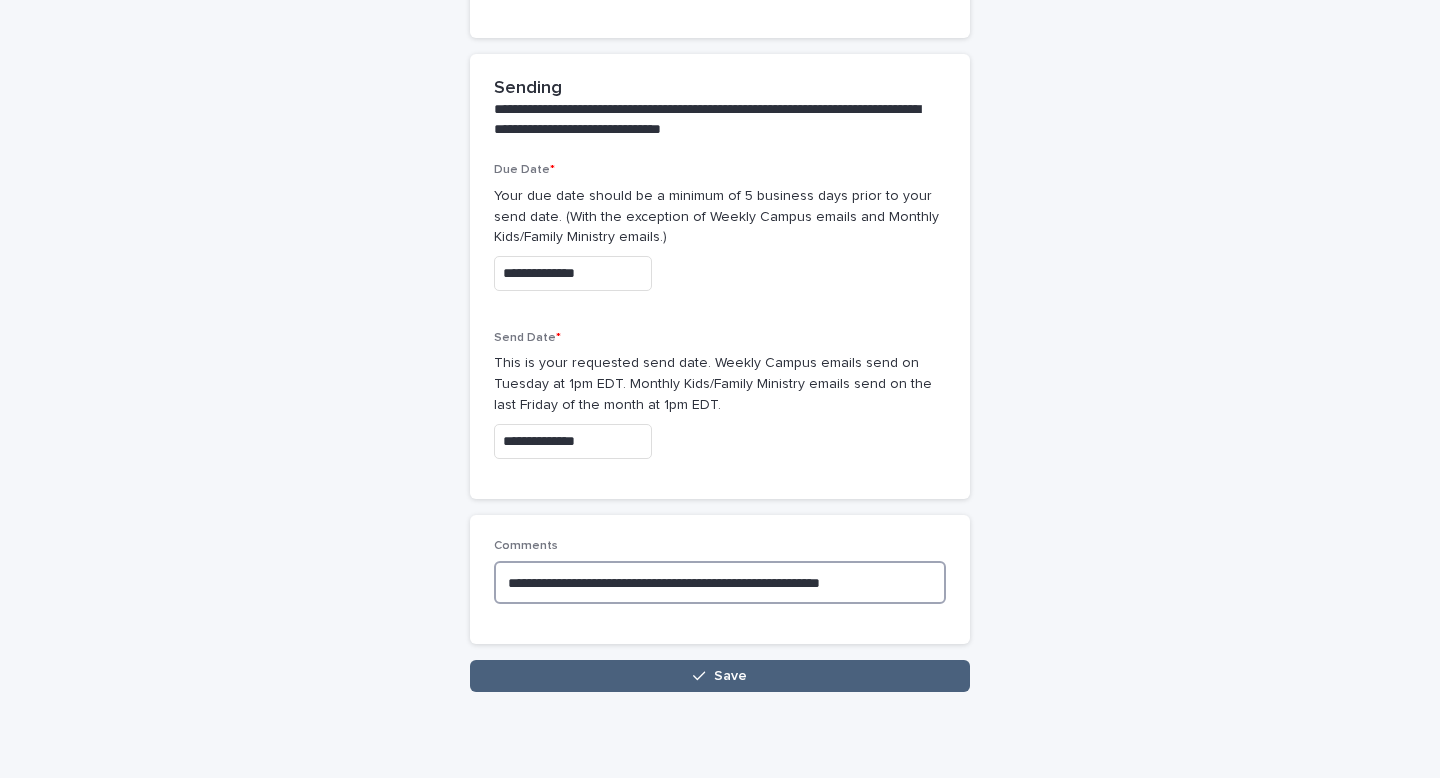 type on "**********" 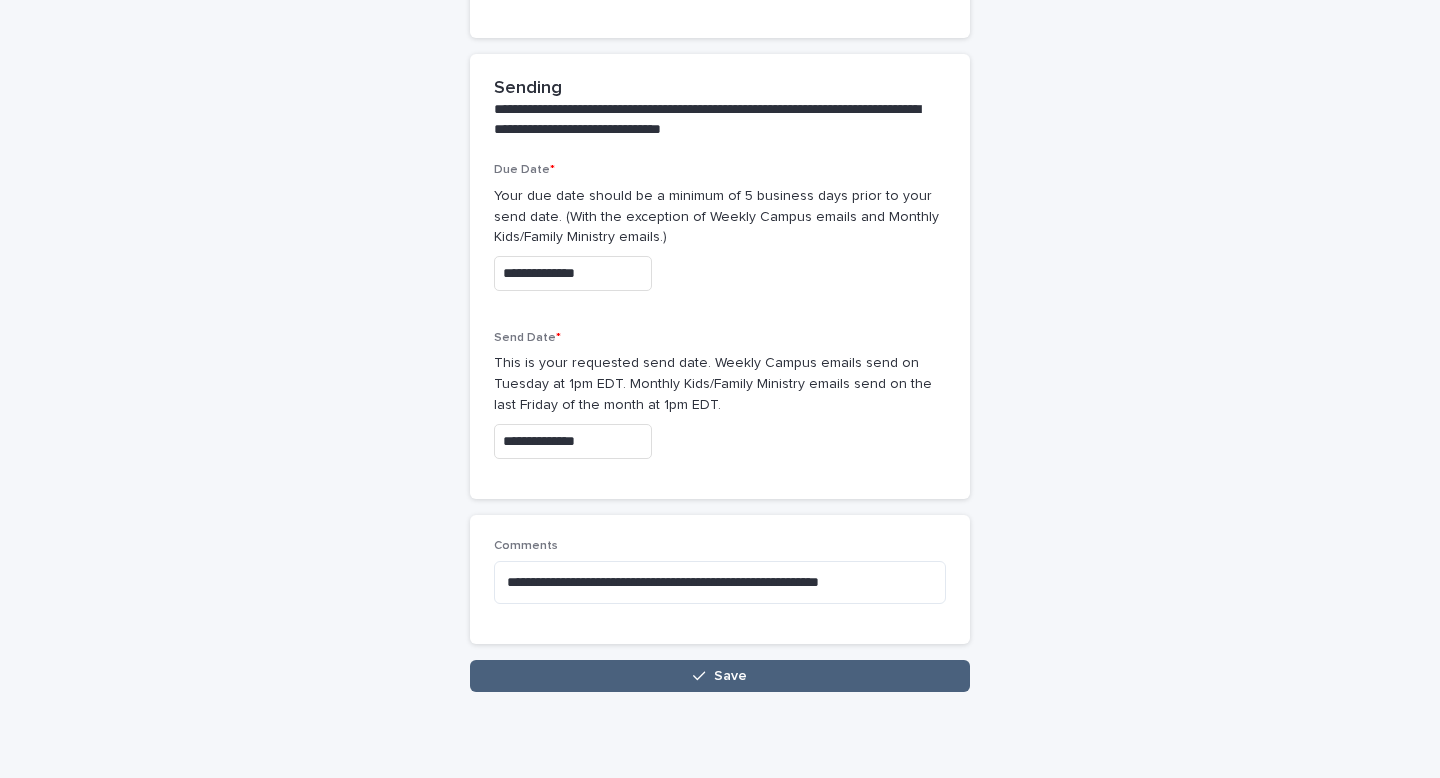 click on "Save" at bounding box center [720, 676] 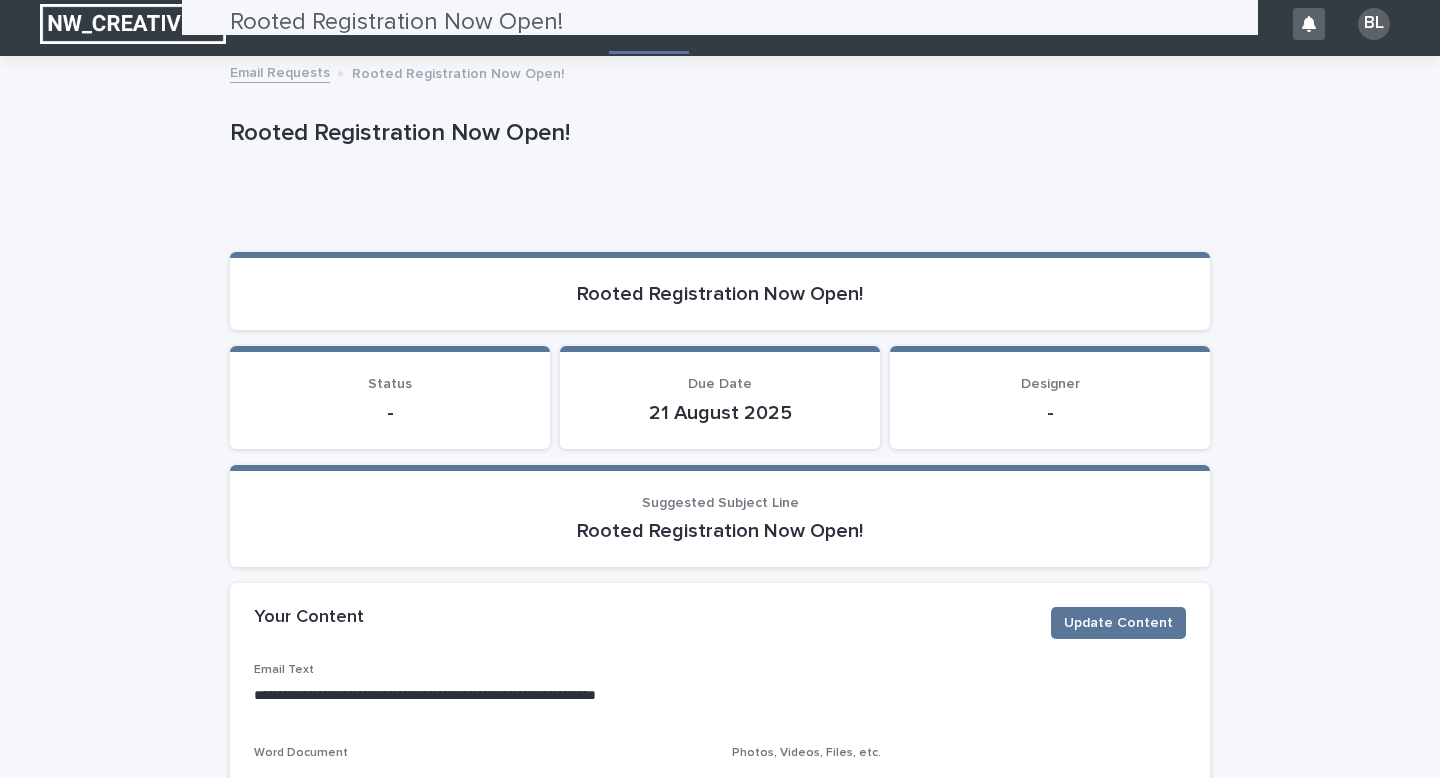 scroll, scrollTop: 0, scrollLeft: 0, axis: both 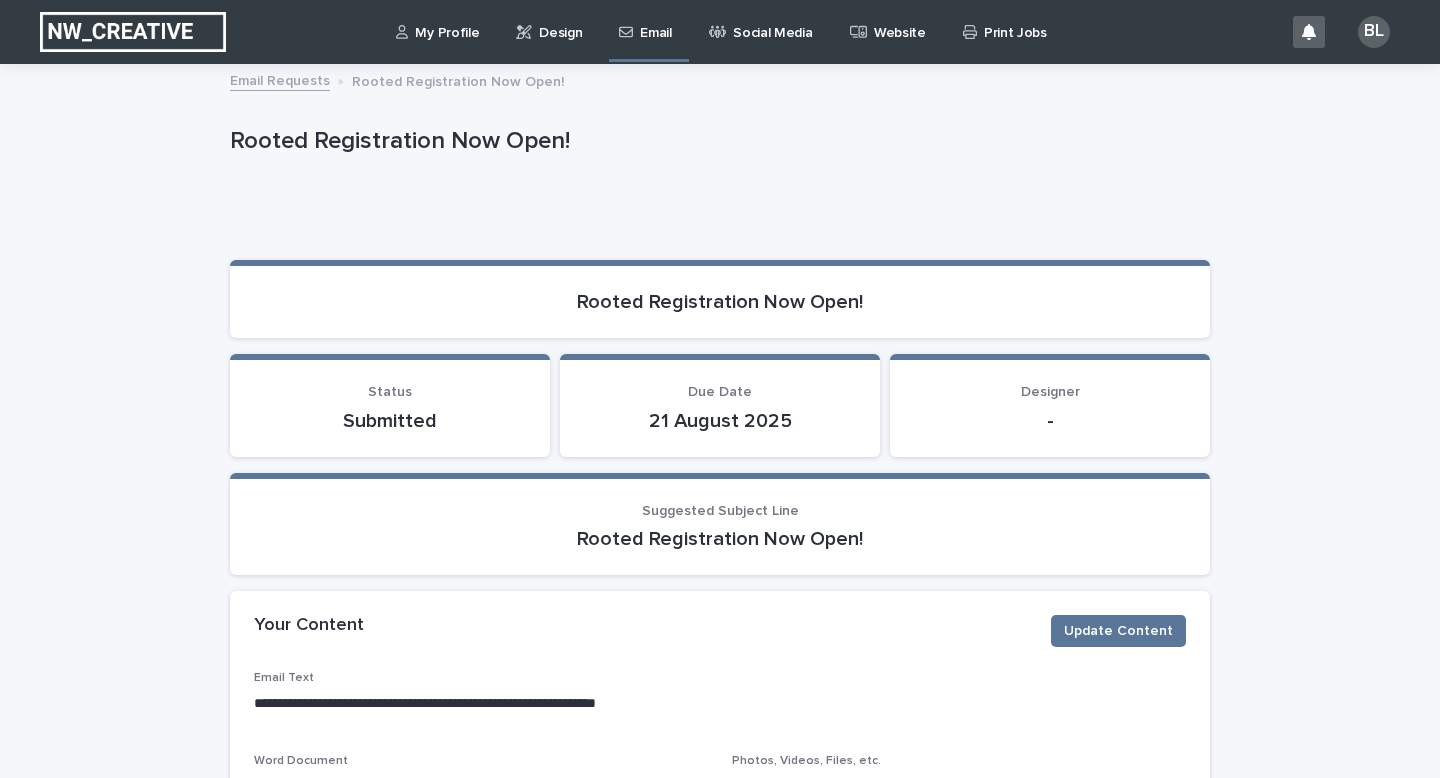 click on "Website" at bounding box center [900, 21] 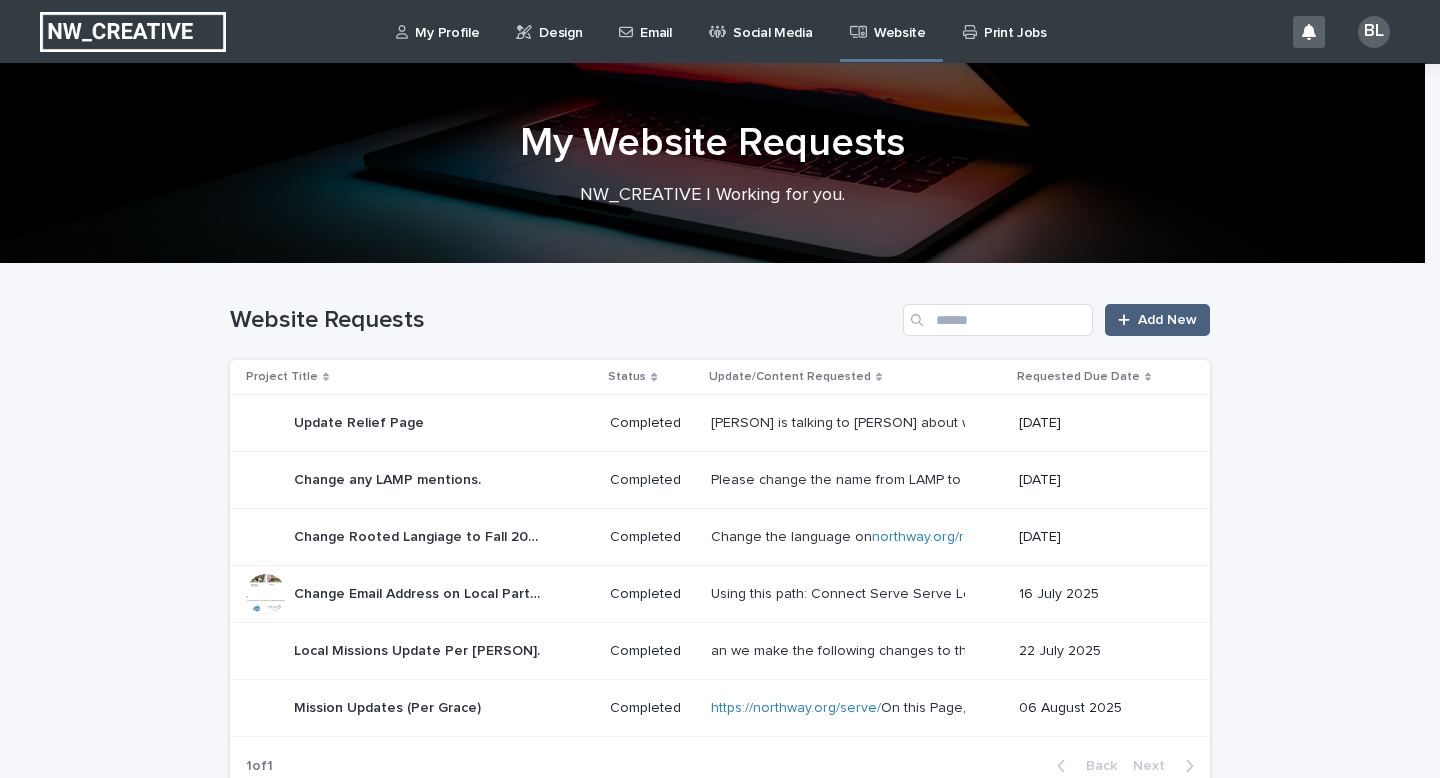 click on "Add New" at bounding box center [1167, 320] 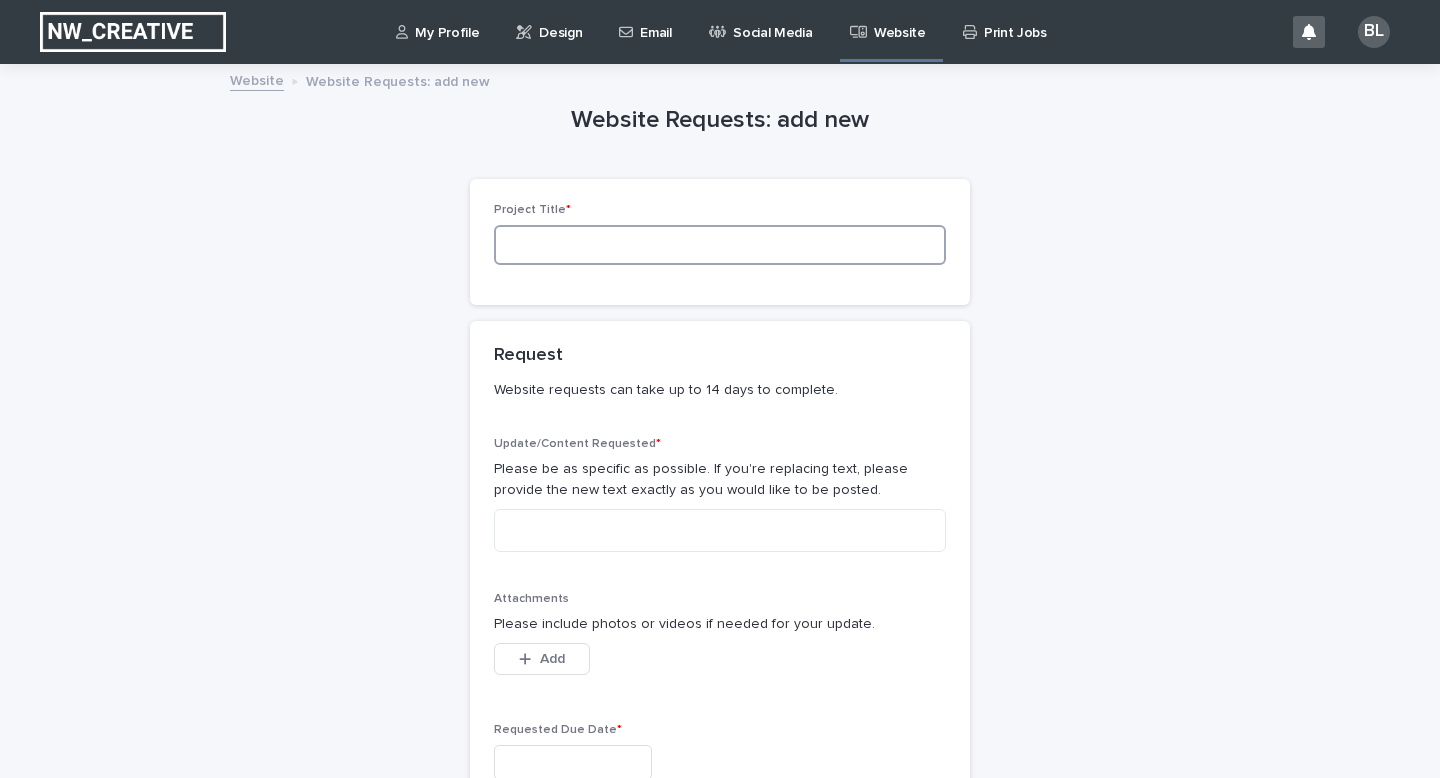 click at bounding box center [720, 245] 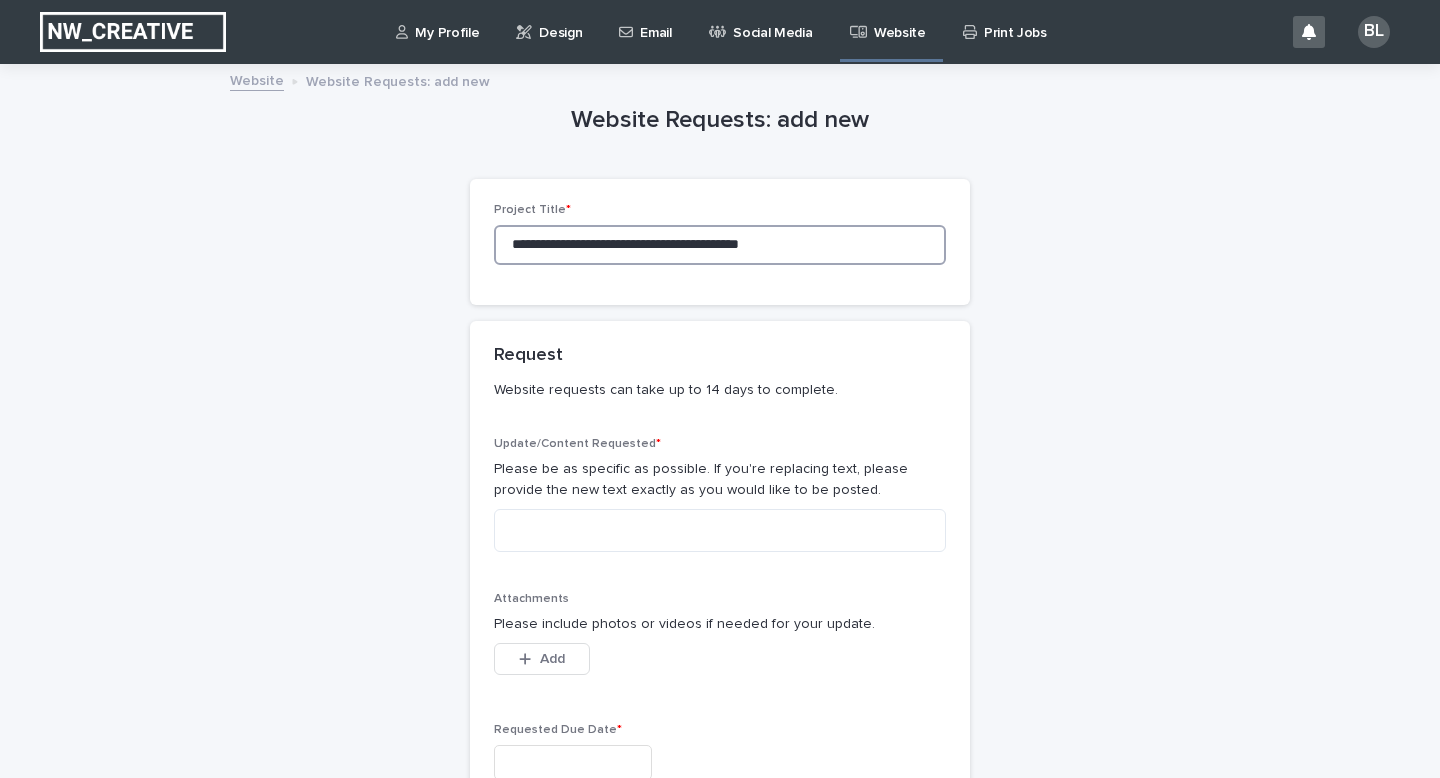 click on "**********" at bounding box center [720, 245] 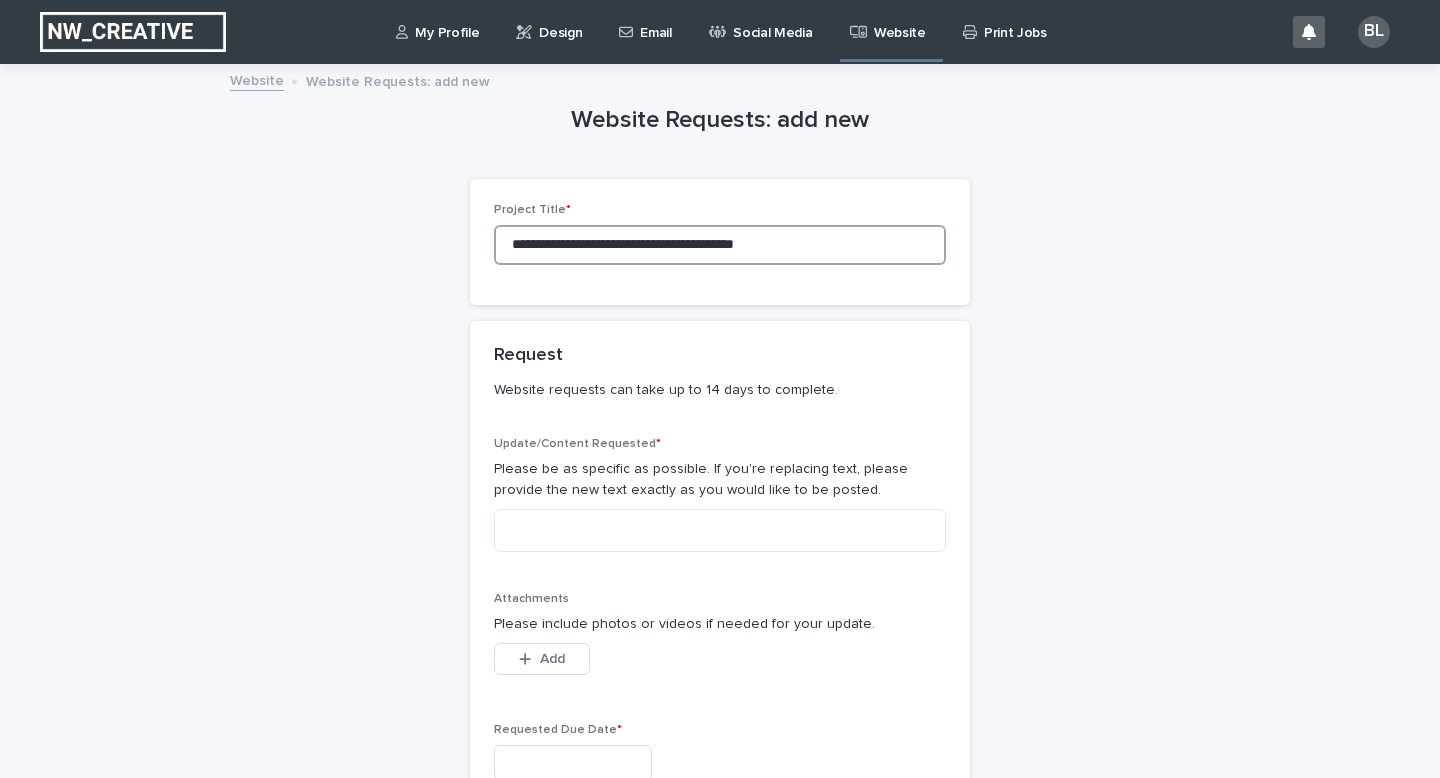 click on "**********" at bounding box center (720, 245) 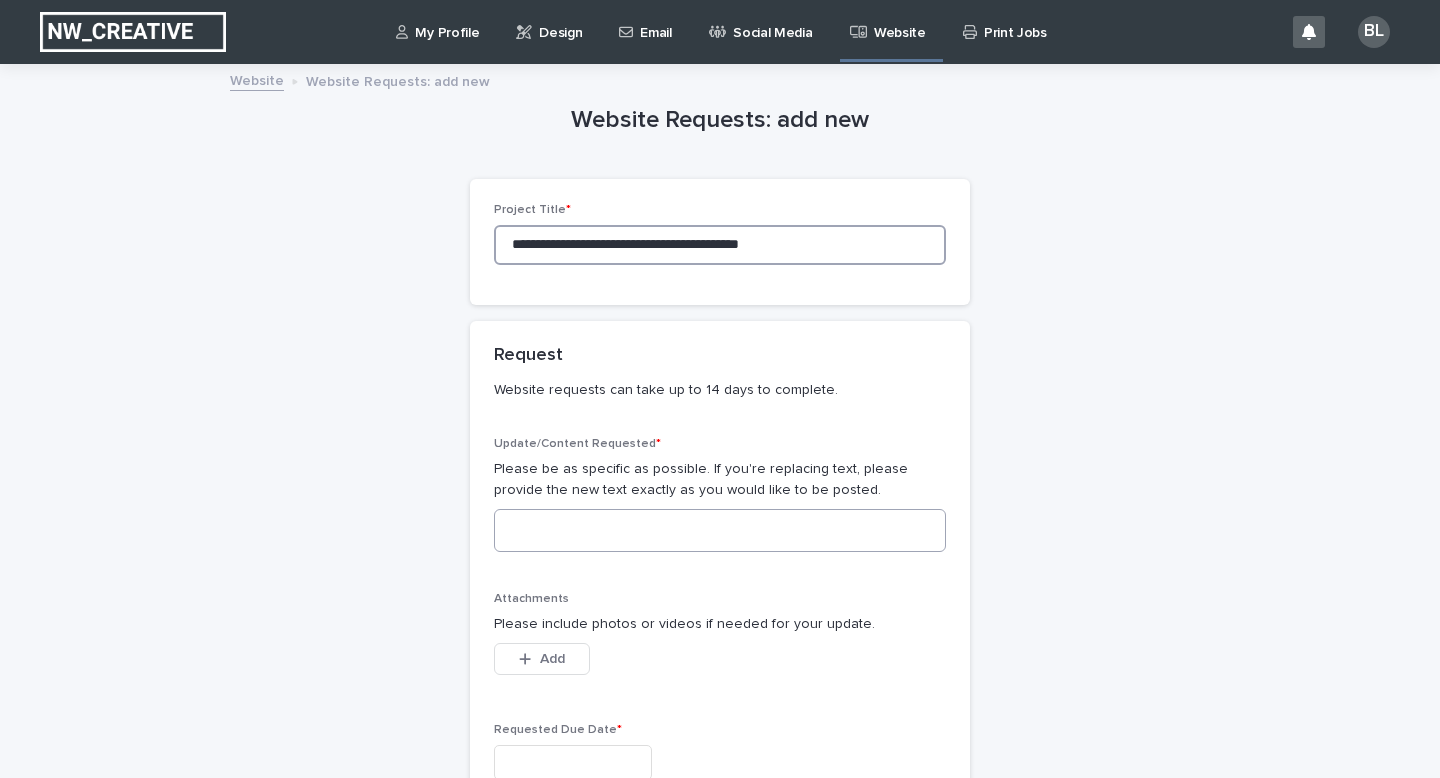 type on "**********" 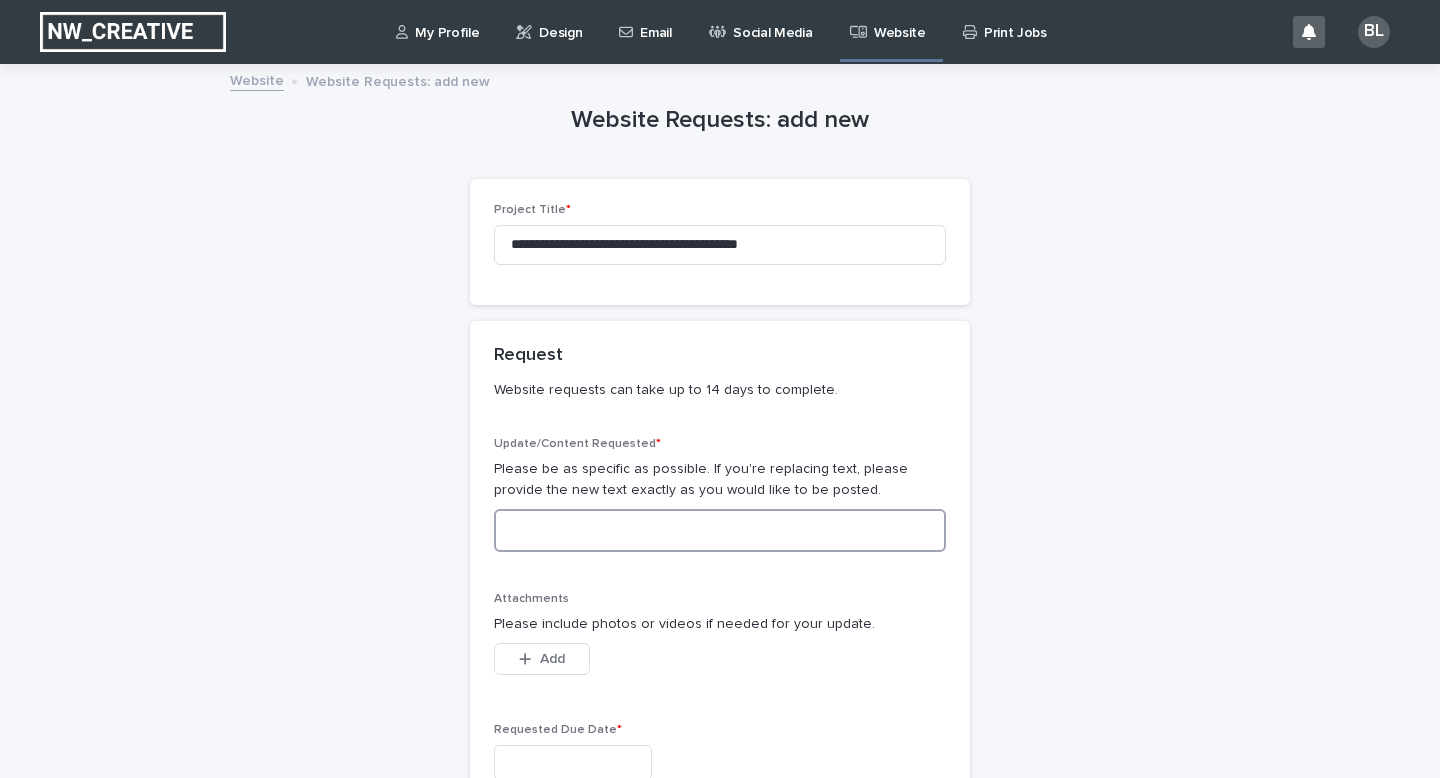 click at bounding box center (720, 530) 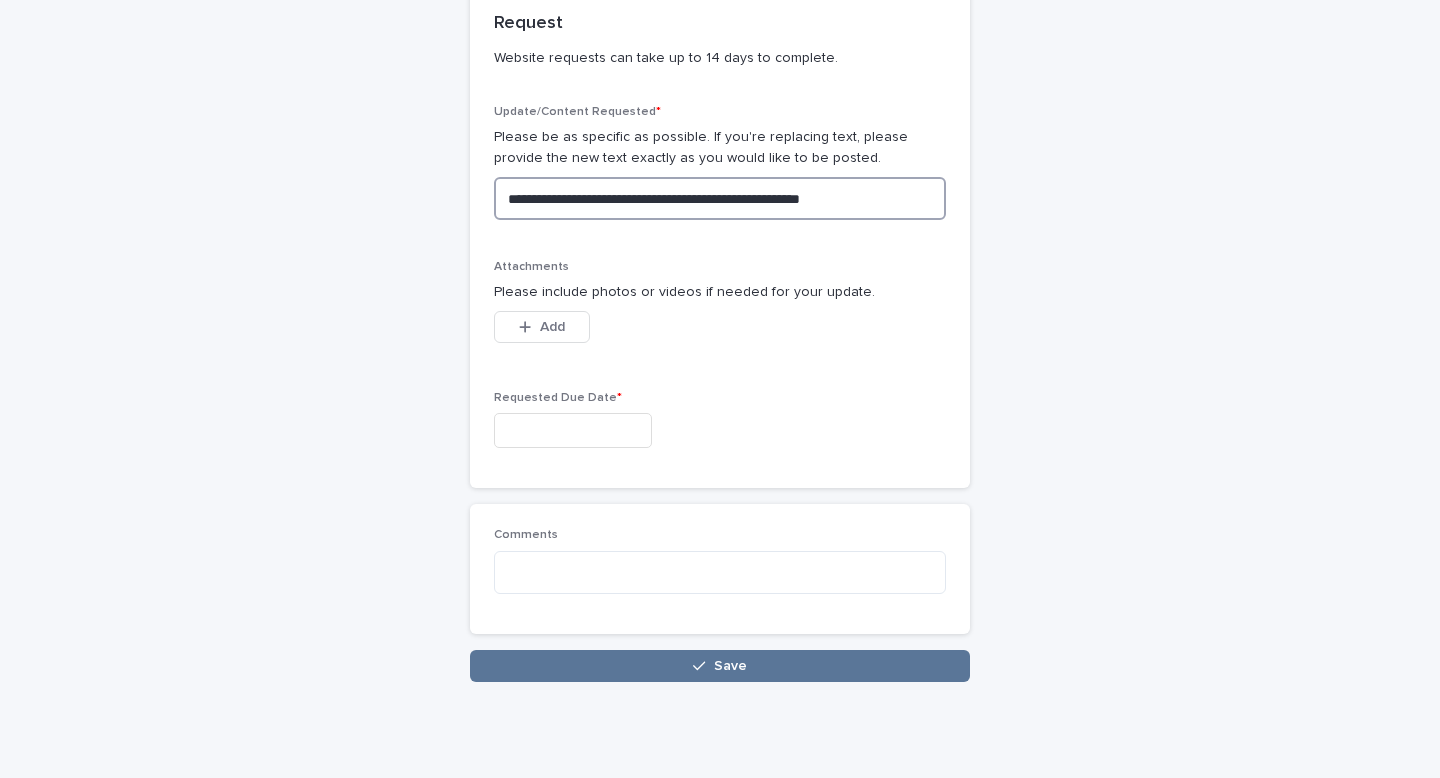 scroll, scrollTop: 334, scrollLeft: 0, axis: vertical 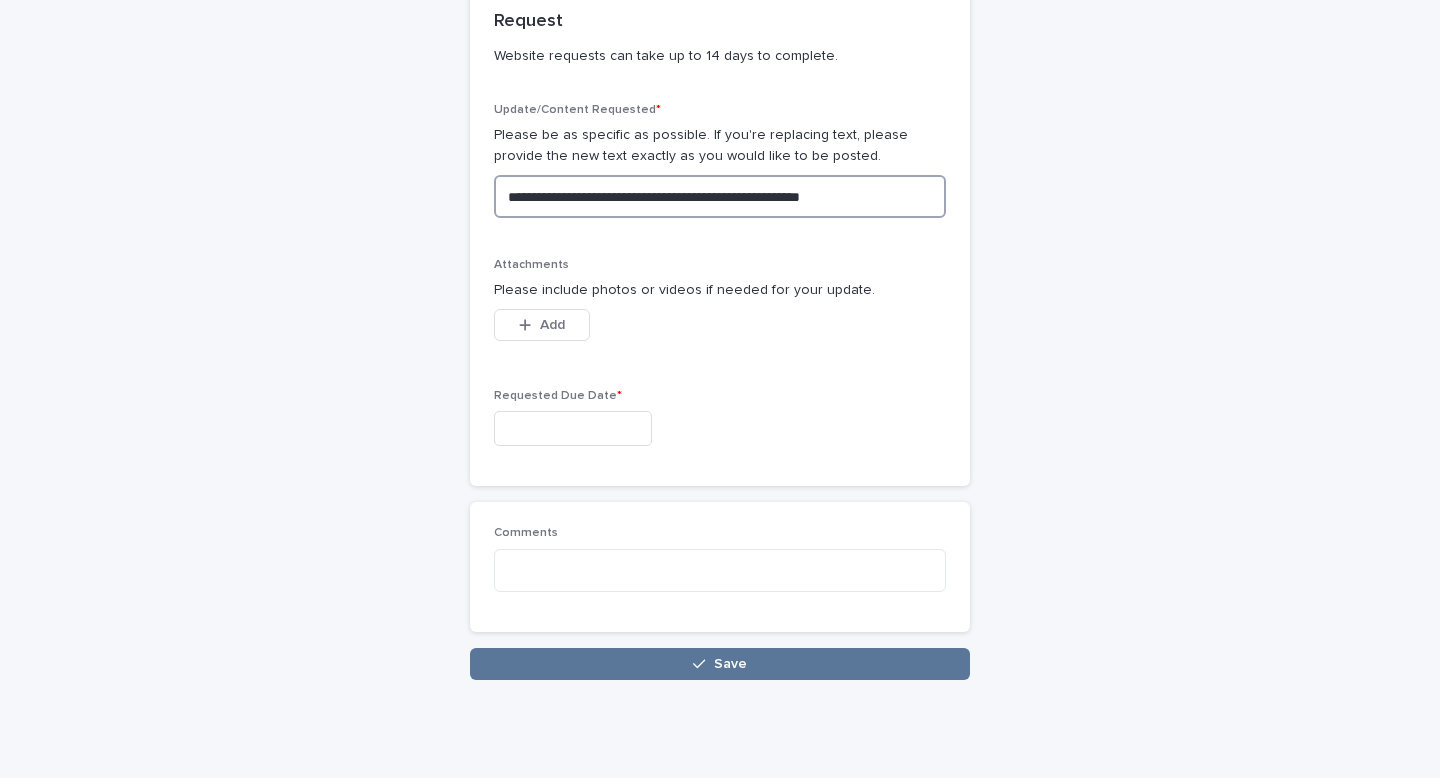 type on "**********" 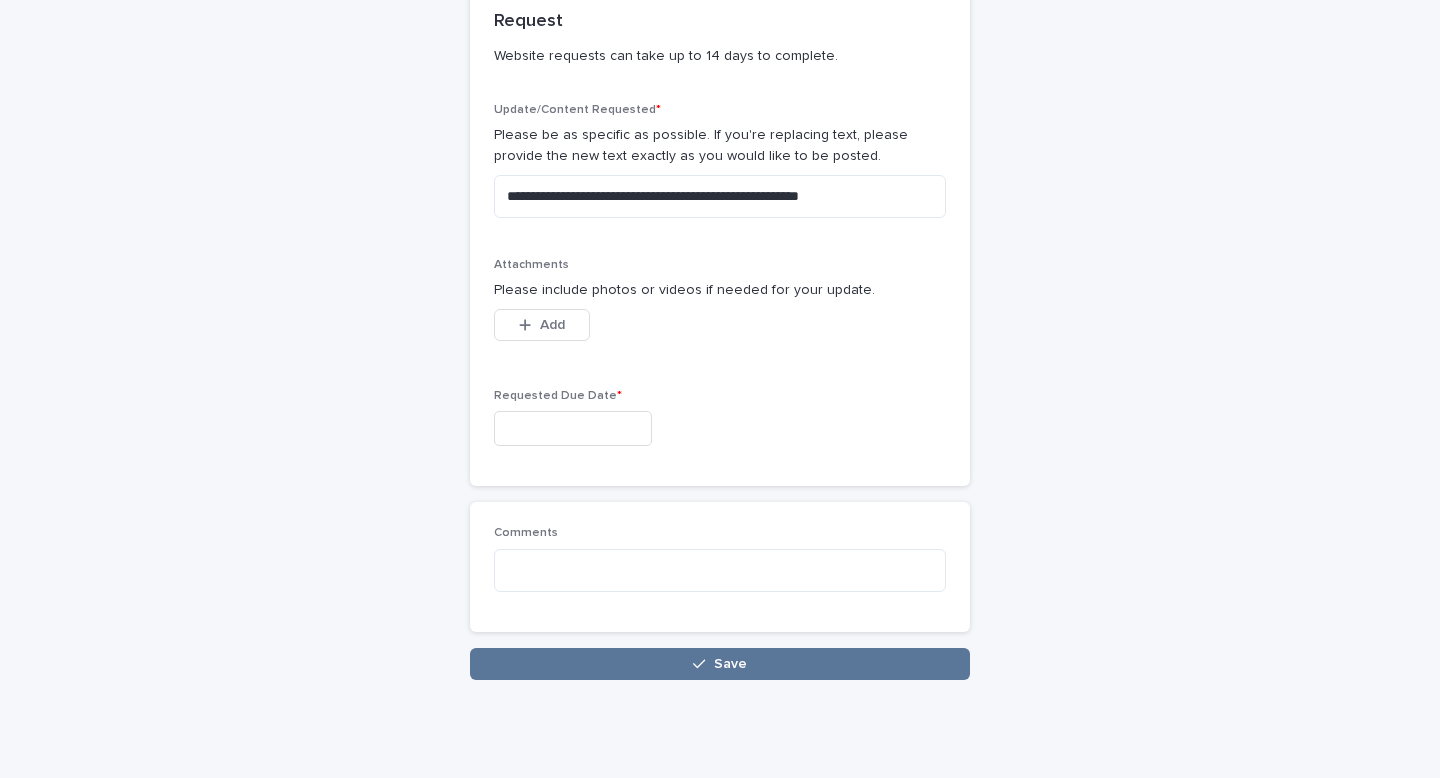 click at bounding box center (573, 428) 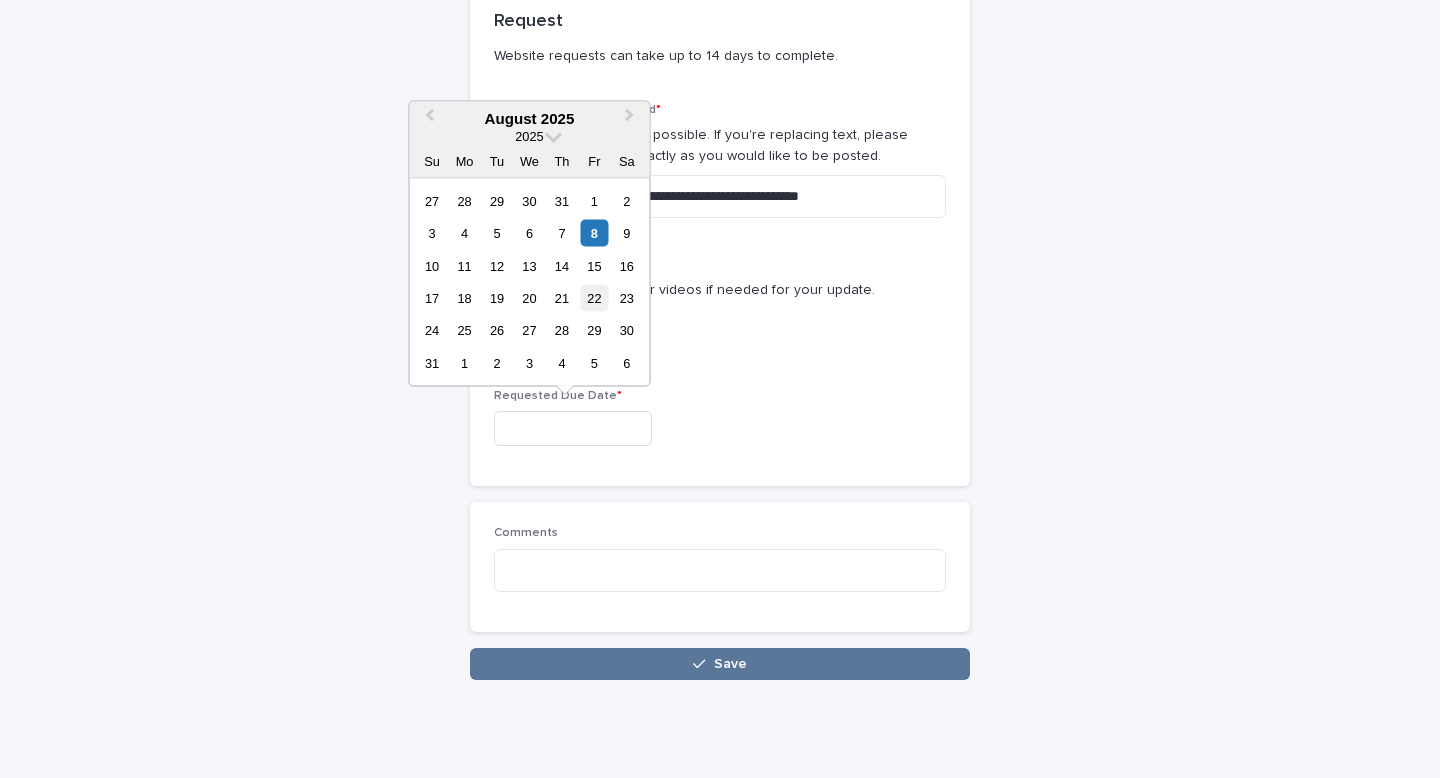 click on "22" at bounding box center [594, 298] 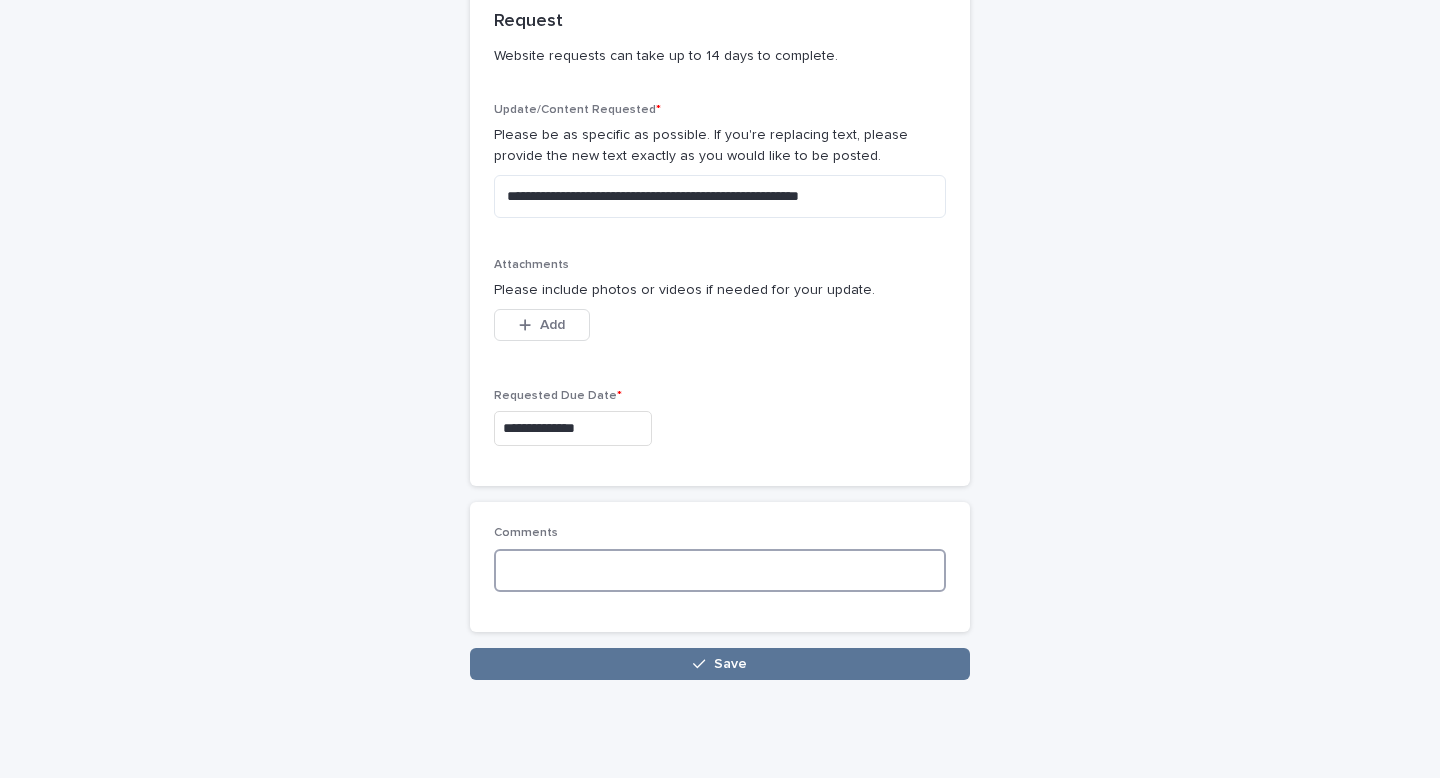 click at bounding box center (720, 570) 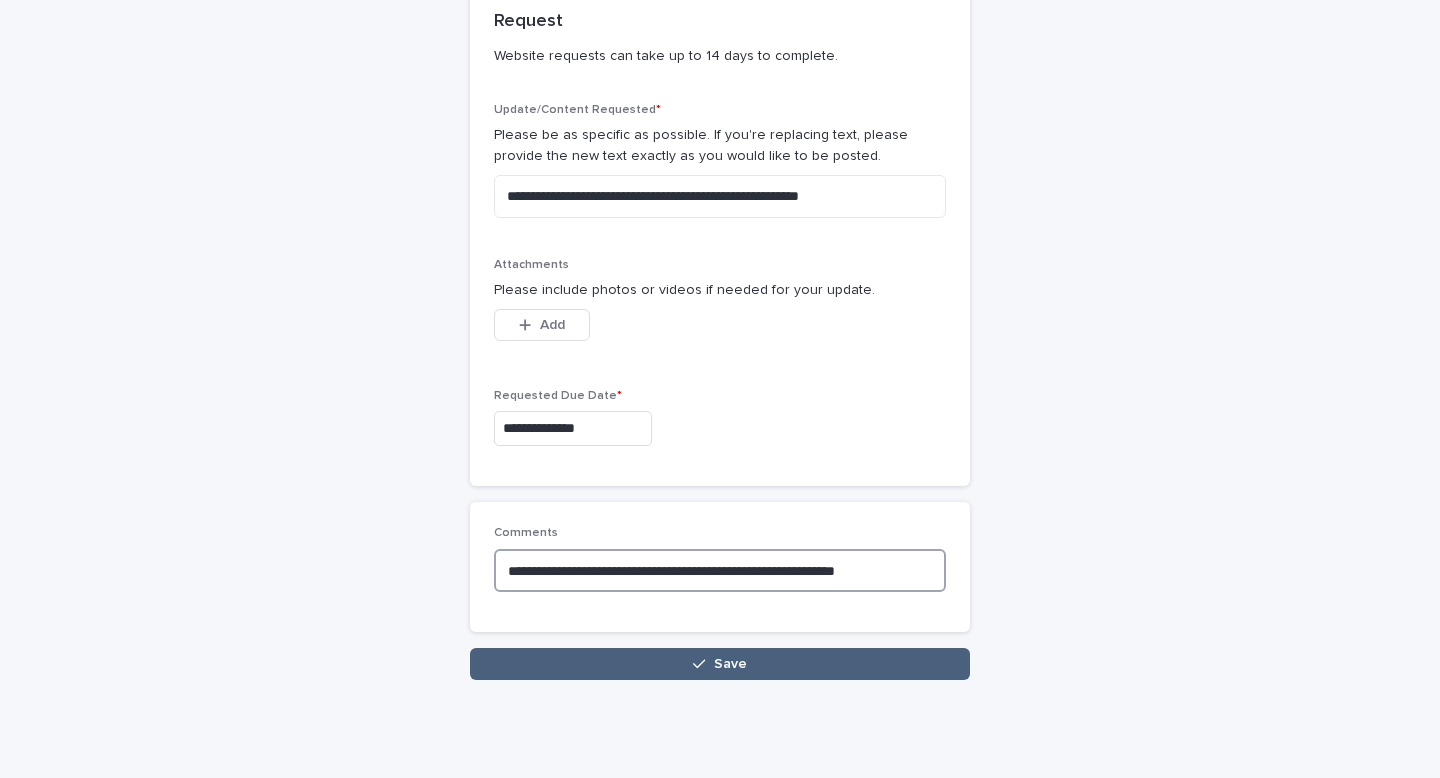 type on "**********" 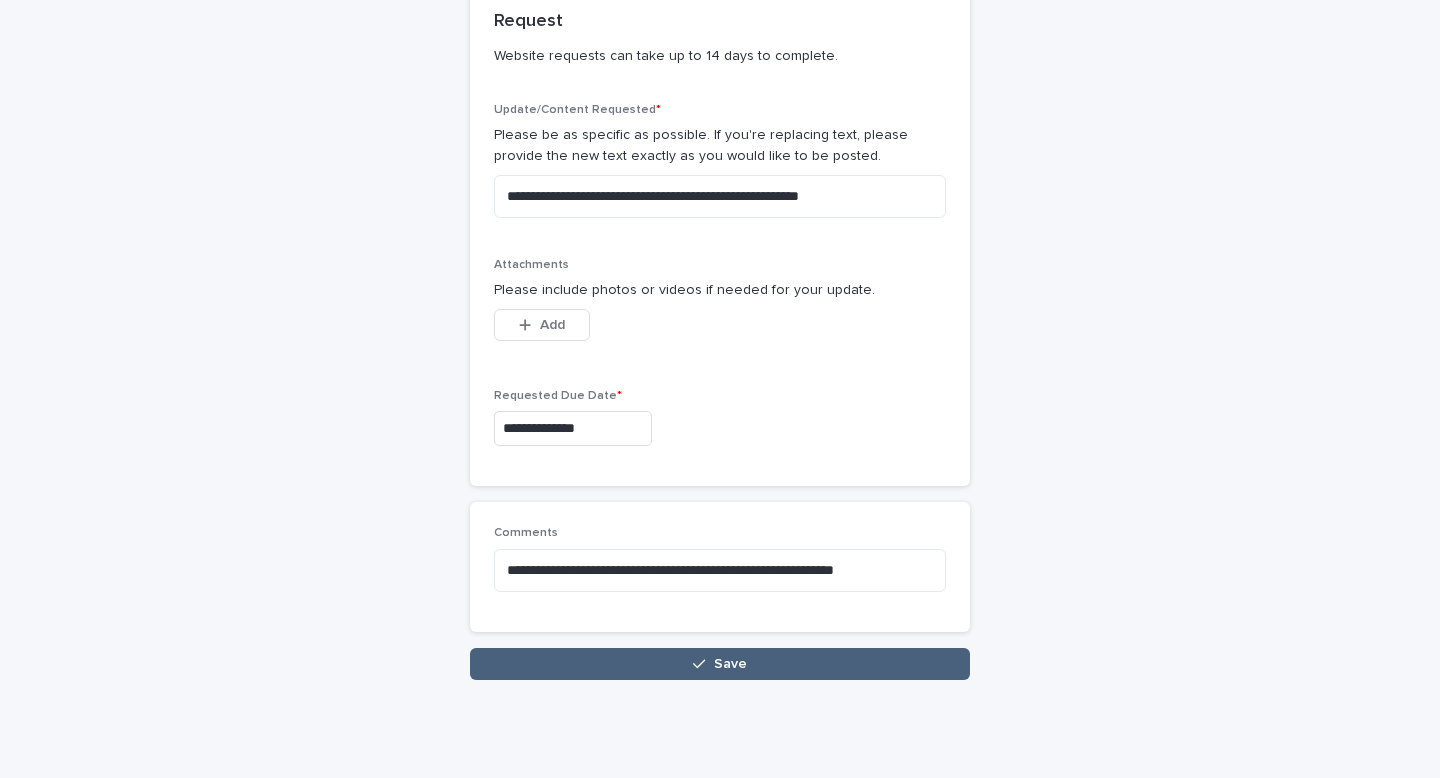 click on "Save" at bounding box center [720, 664] 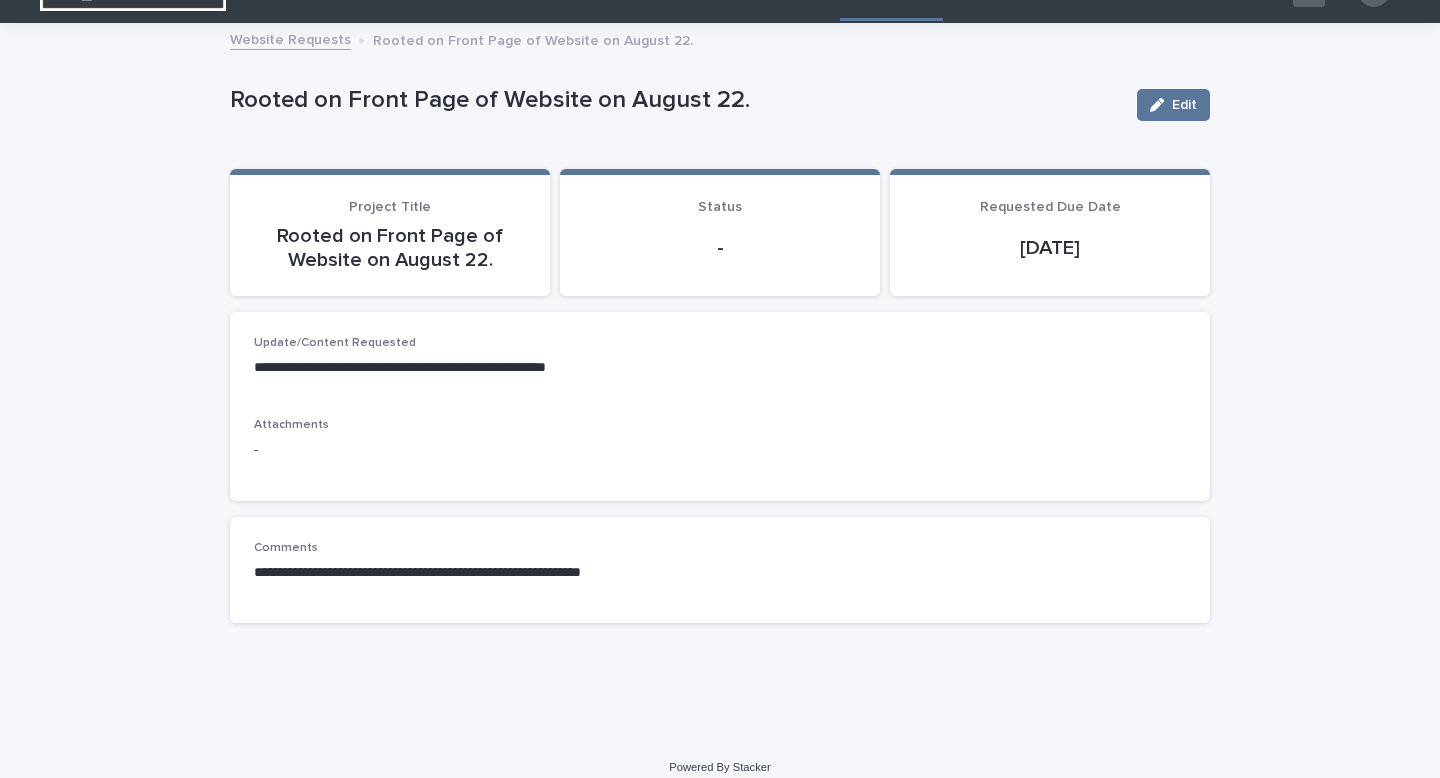 scroll, scrollTop: 0, scrollLeft: 0, axis: both 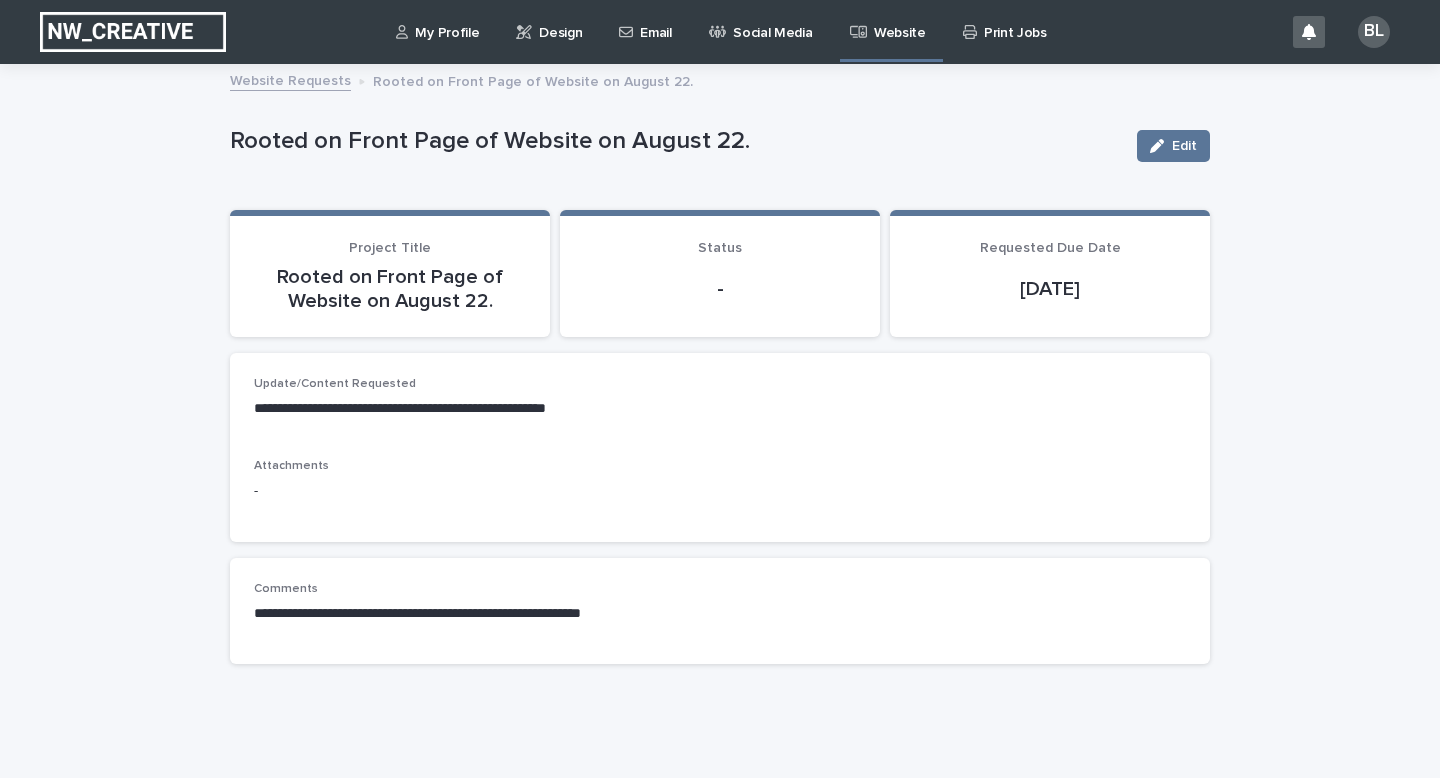 click on "Email" at bounding box center (655, 21) 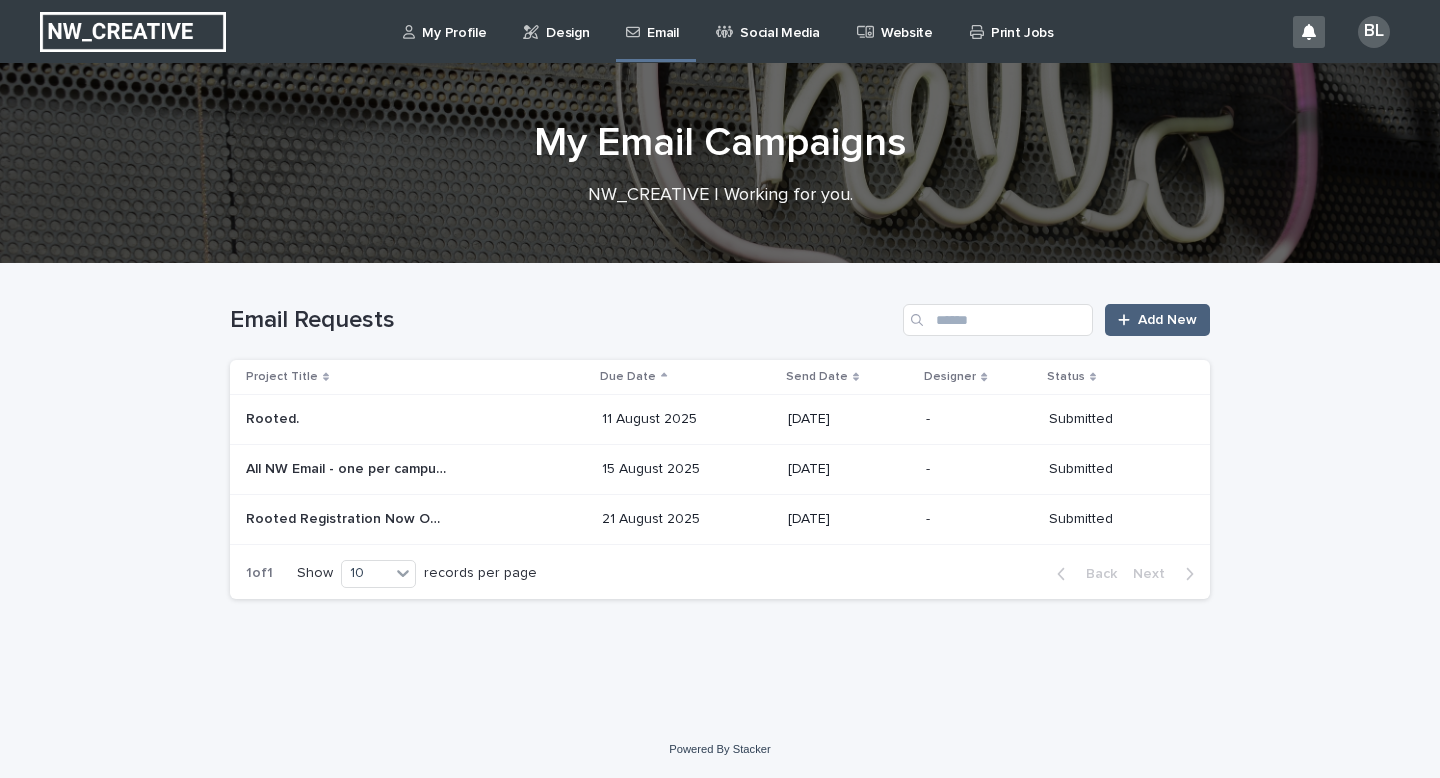 click on "Add New" at bounding box center (1167, 320) 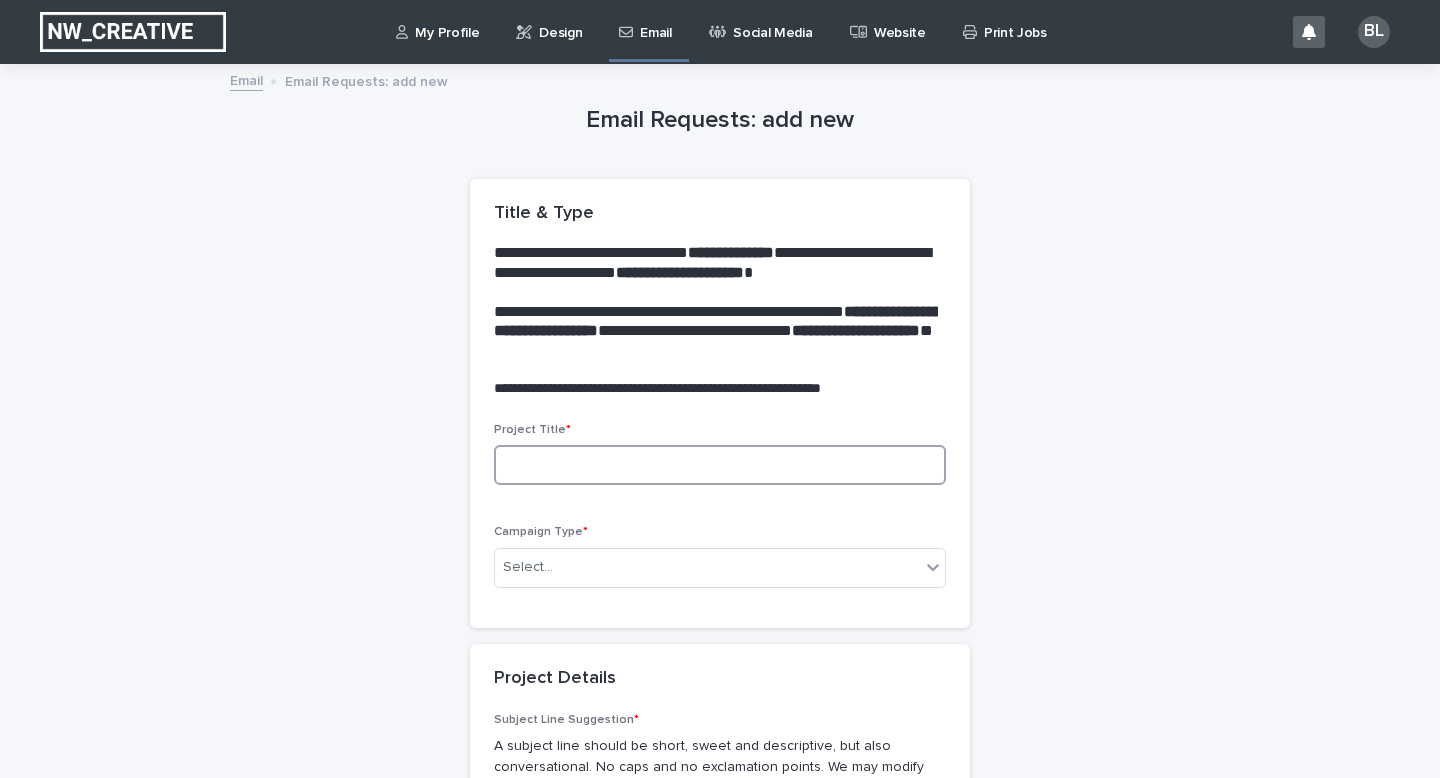 click at bounding box center (720, 465) 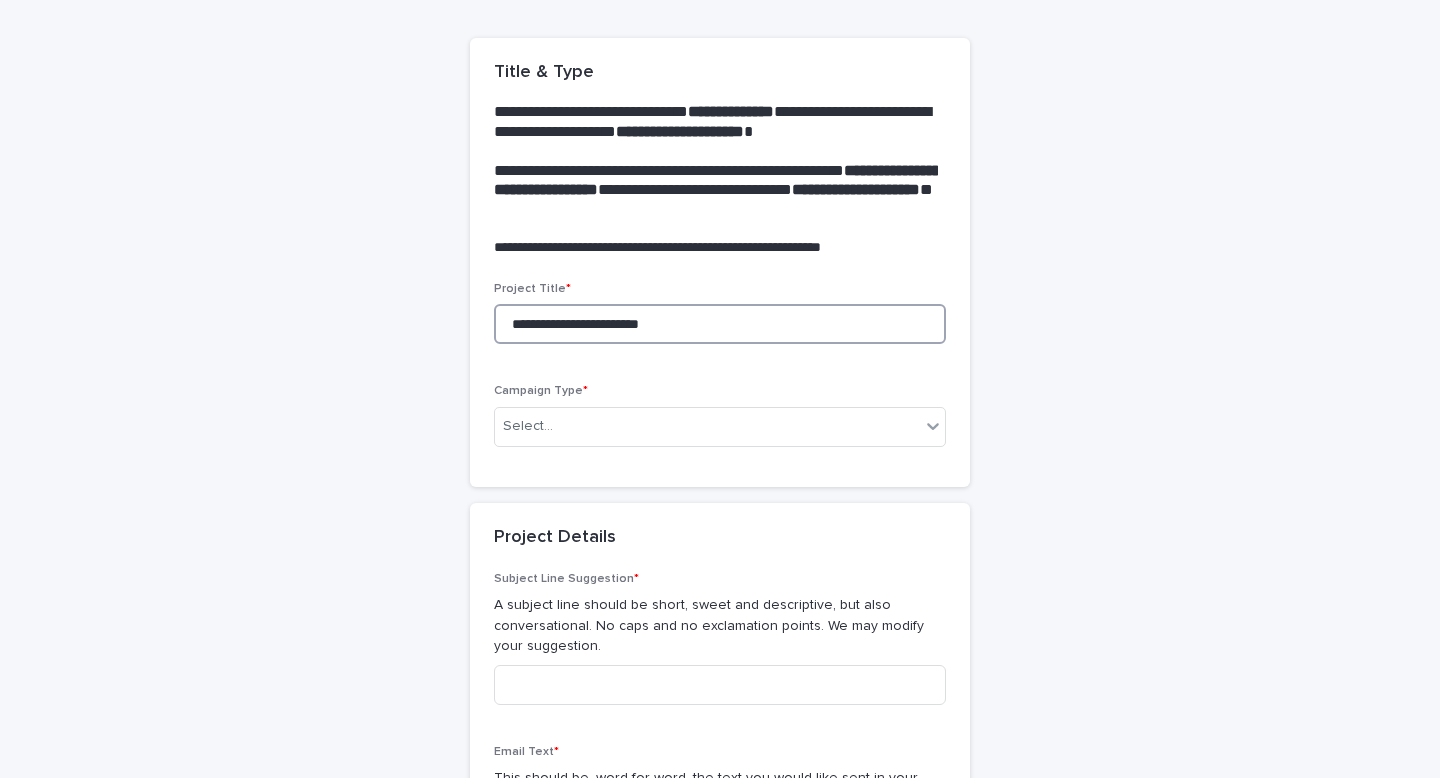scroll, scrollTop: 156, scrollLeft: 0, axis: vertical 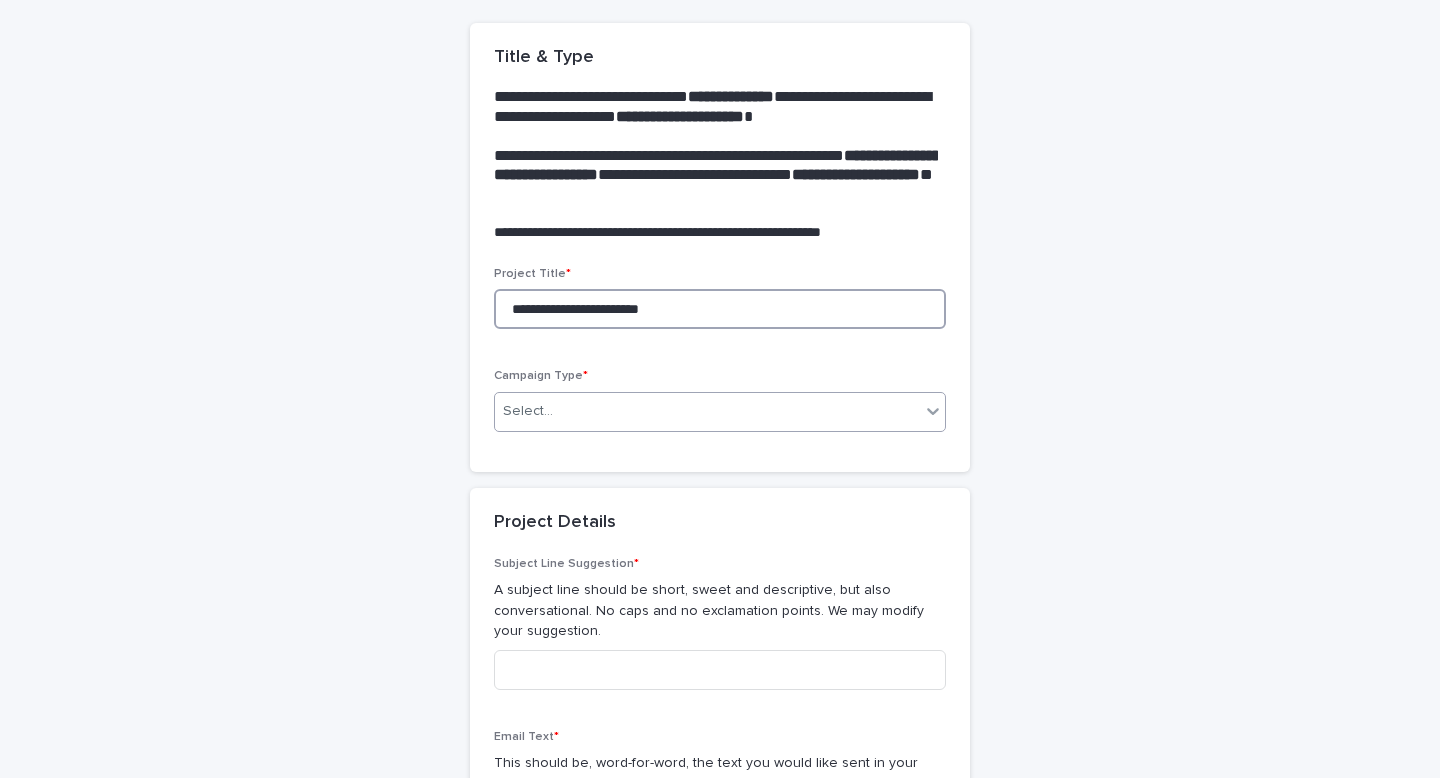 type on "**********" 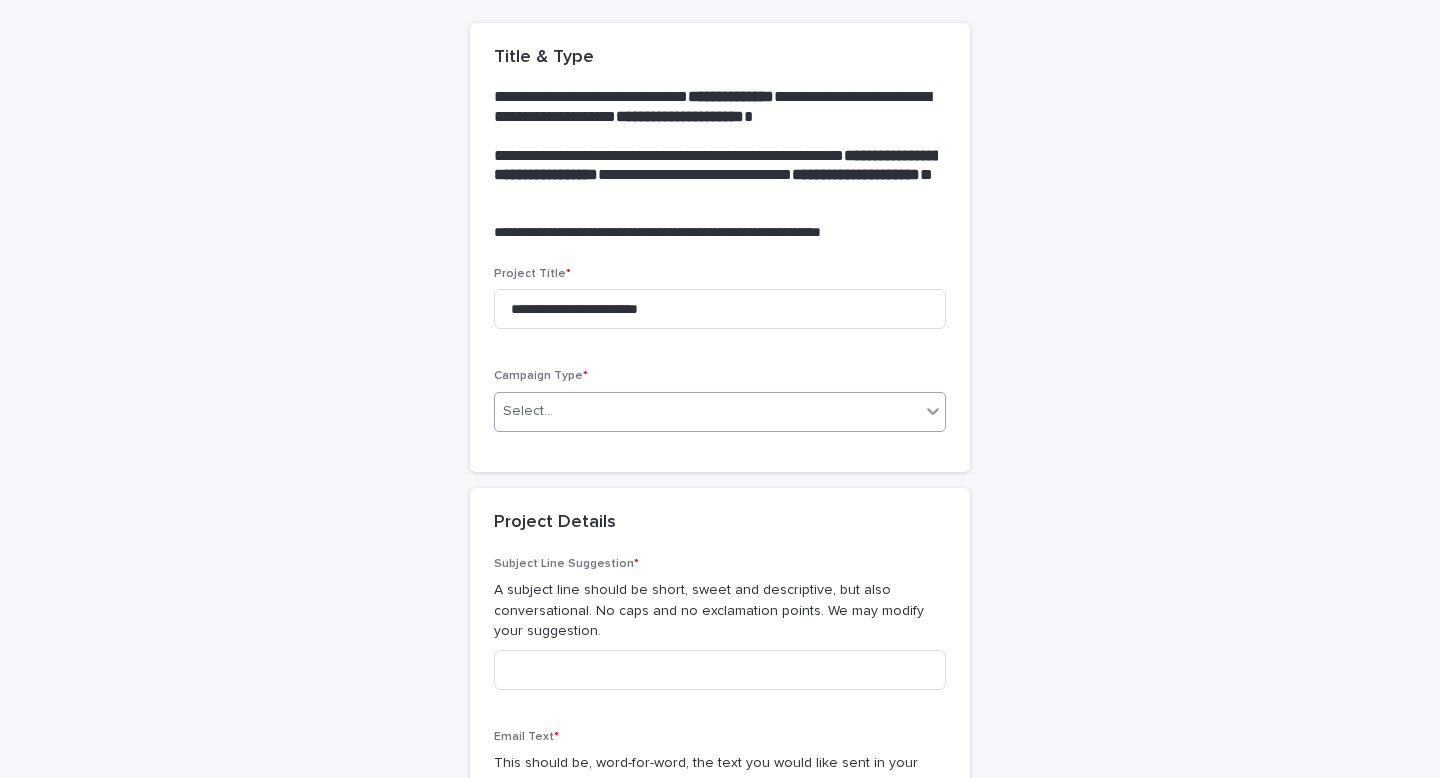 click on "Select..." at bounding box center [707, 411] 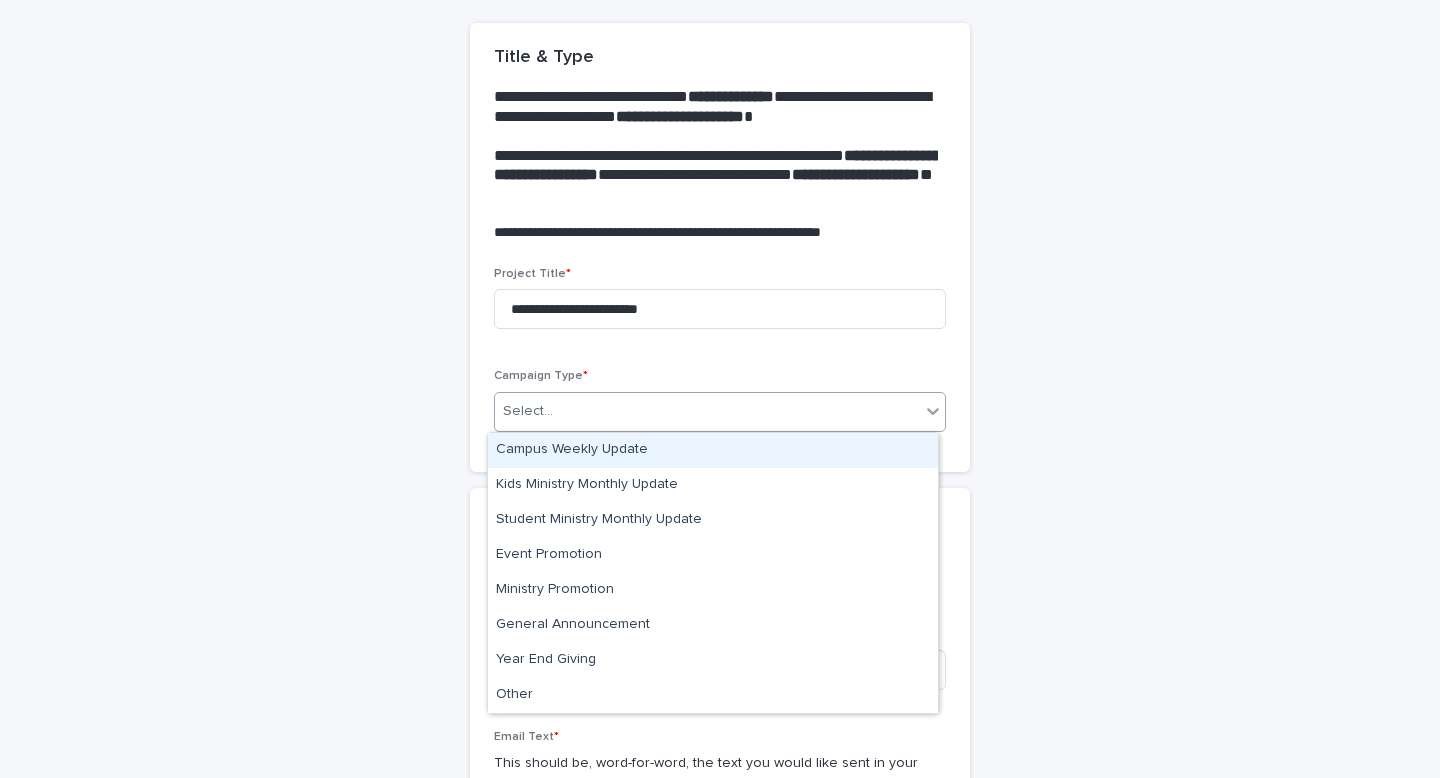 click on "Campus Weekly Update" at bounding box center (713, 450) 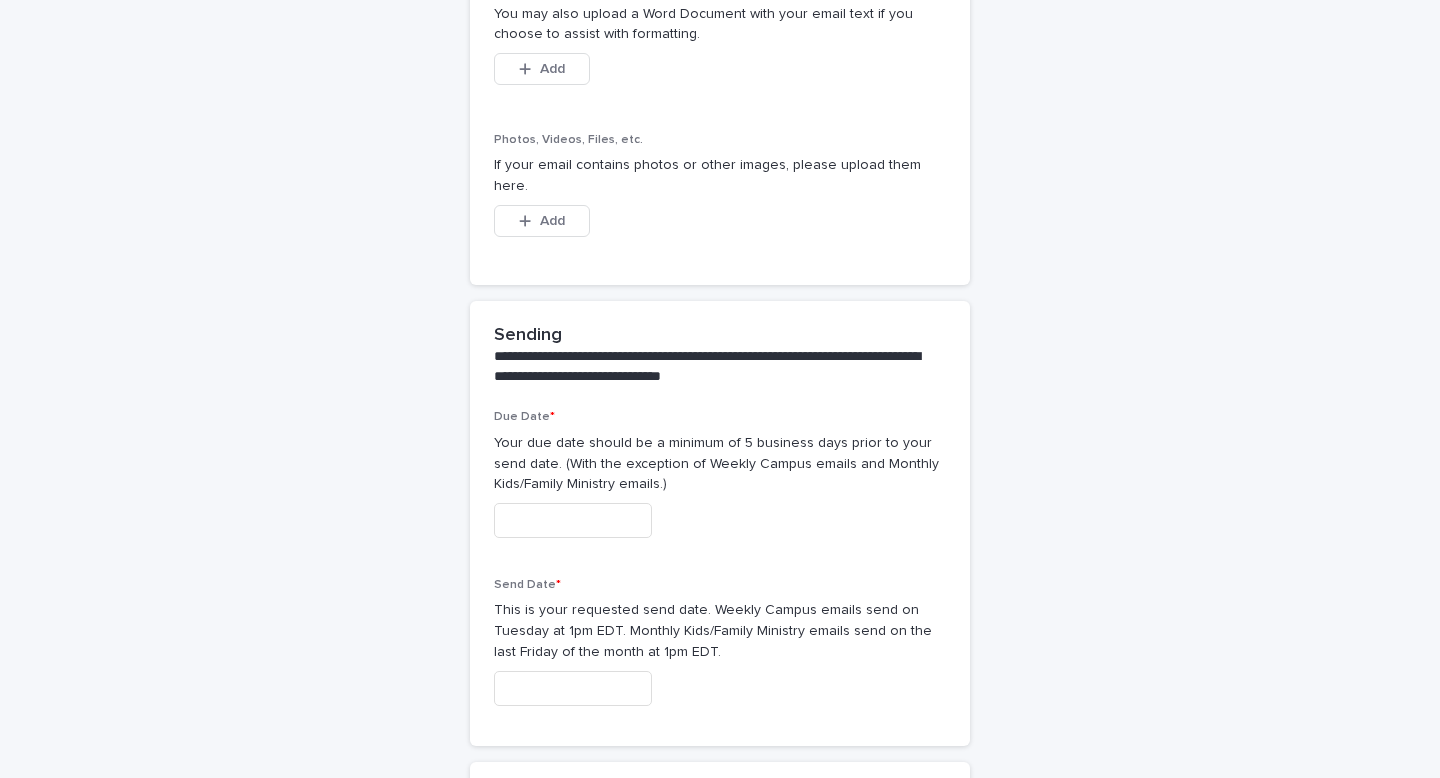 scroll, scrollTop: 1069, scrollLeft: 0, axis: vertical 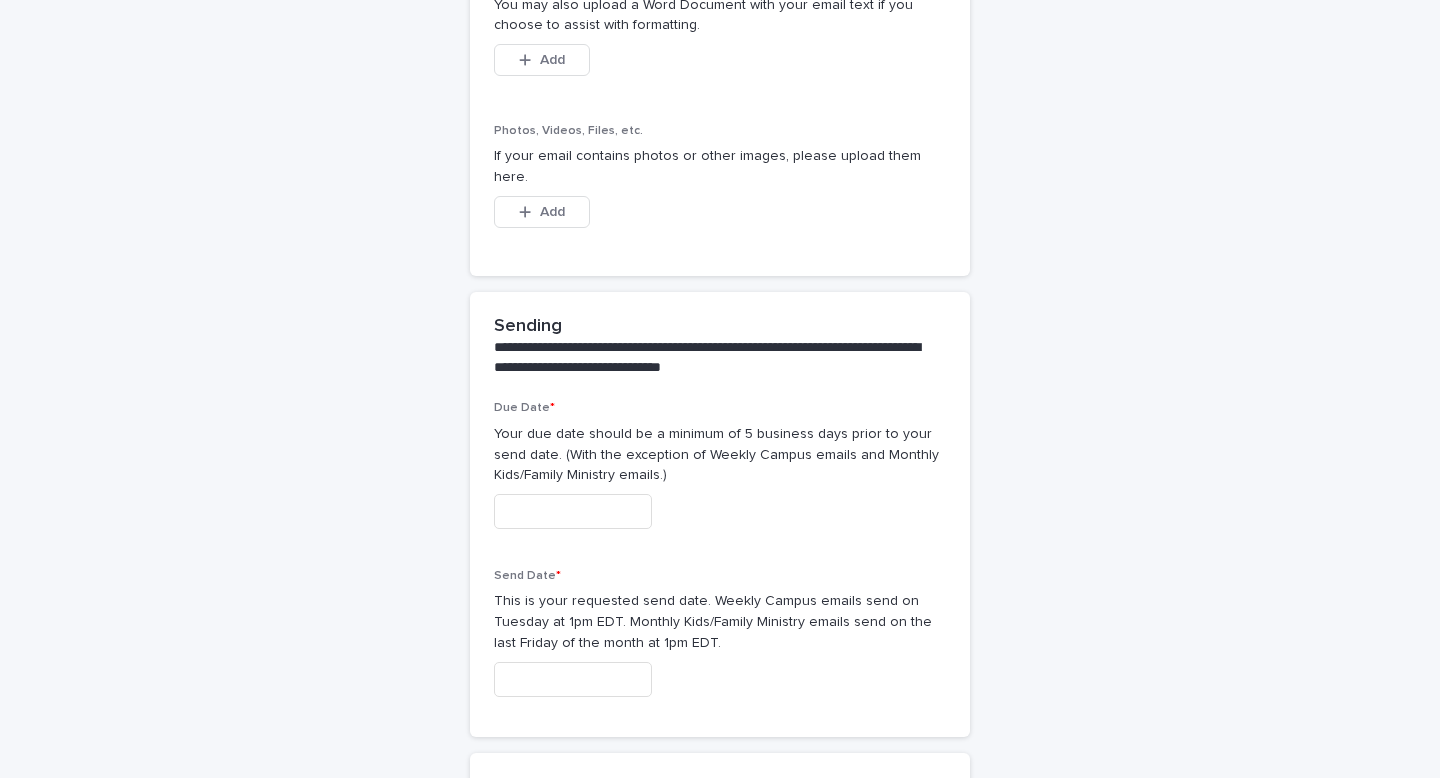 click at bounding box center [573, 679] 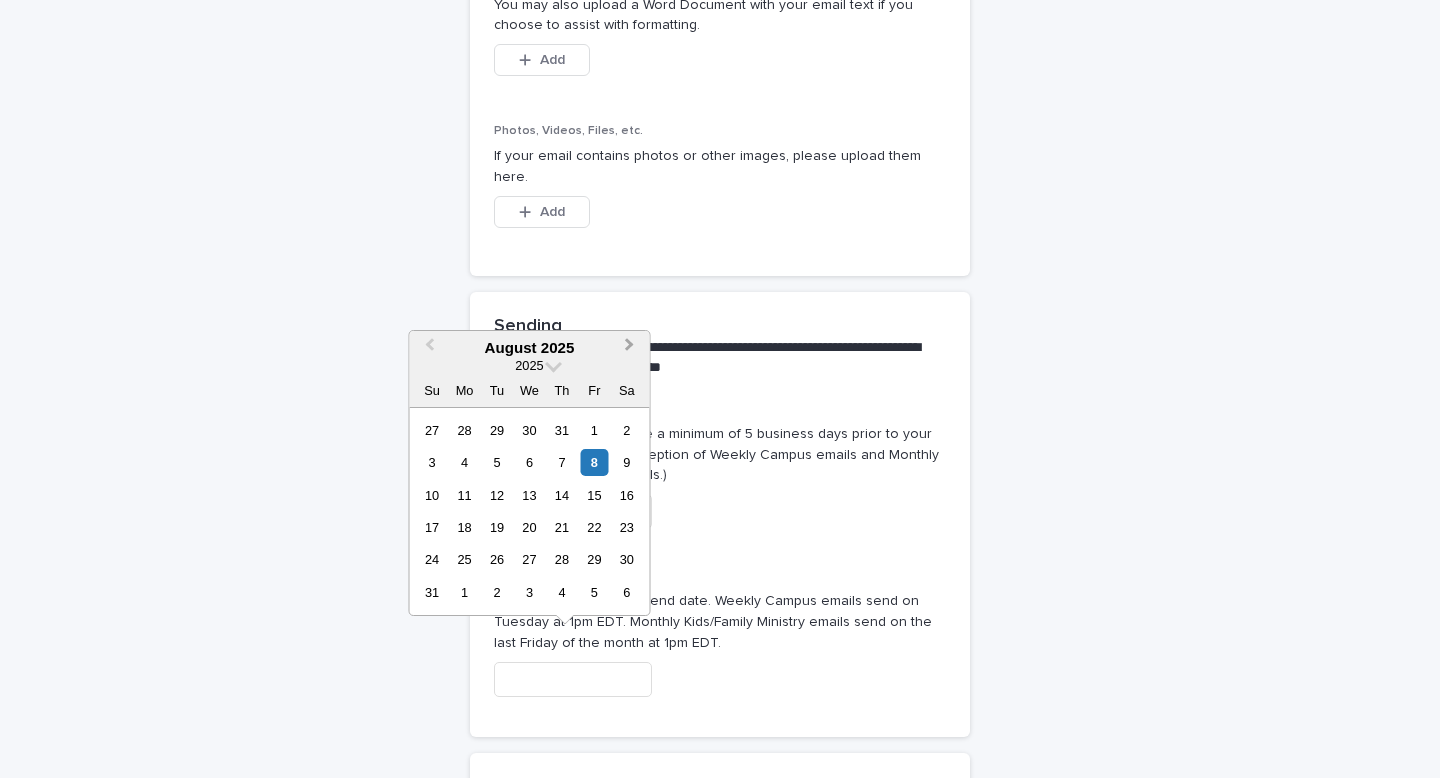 click on "Next Month" at bounding box center [630, 347] 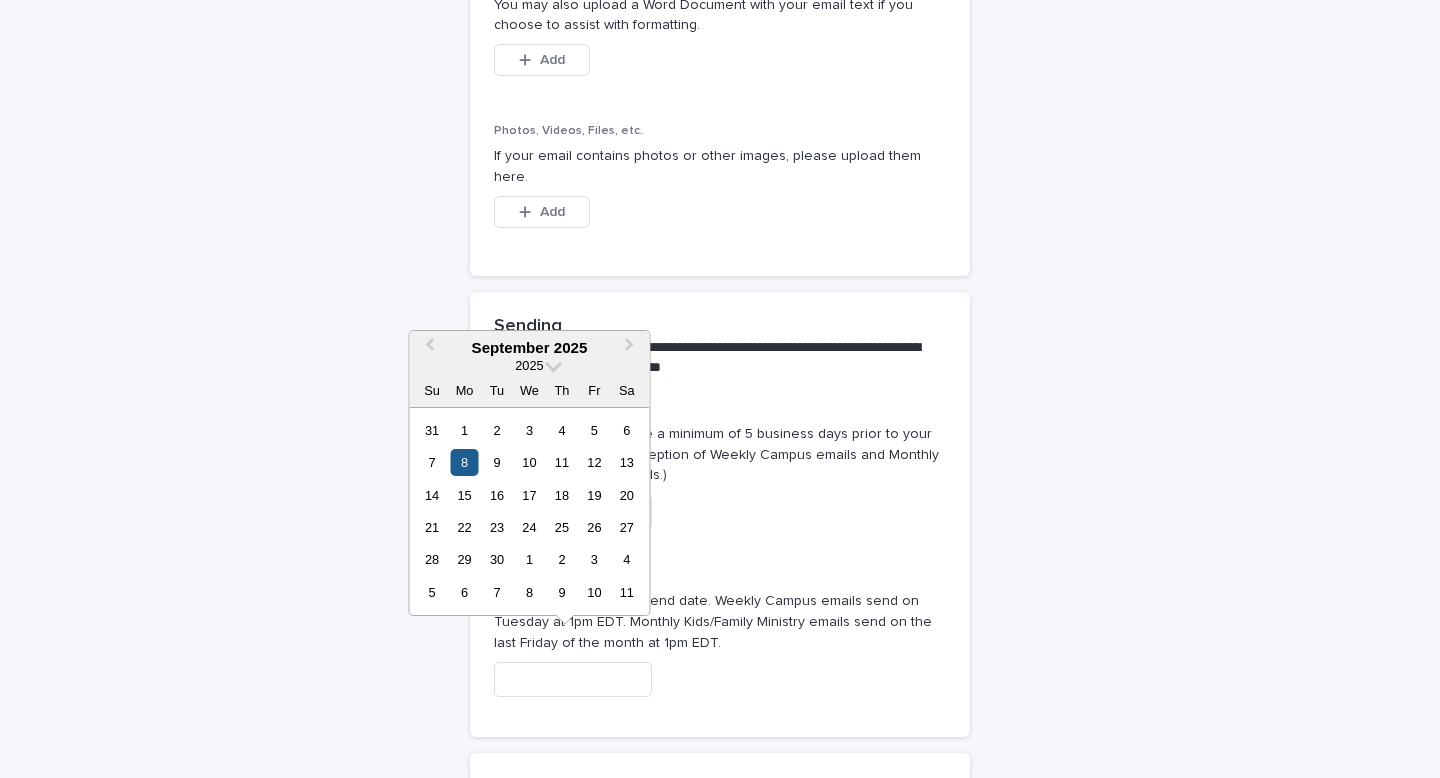 click on "8" at bounding box center [464, 462] 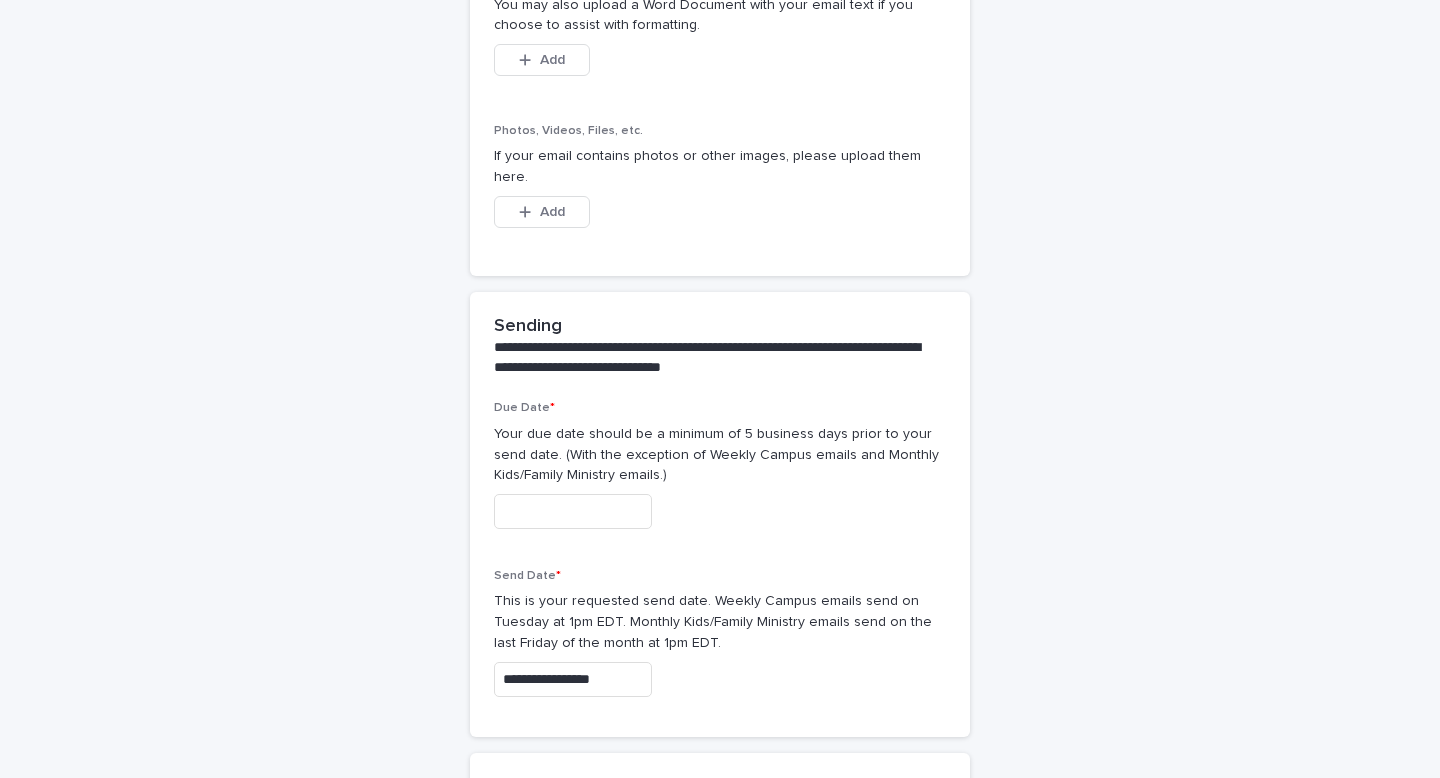 click at bounding box center (573, 511) 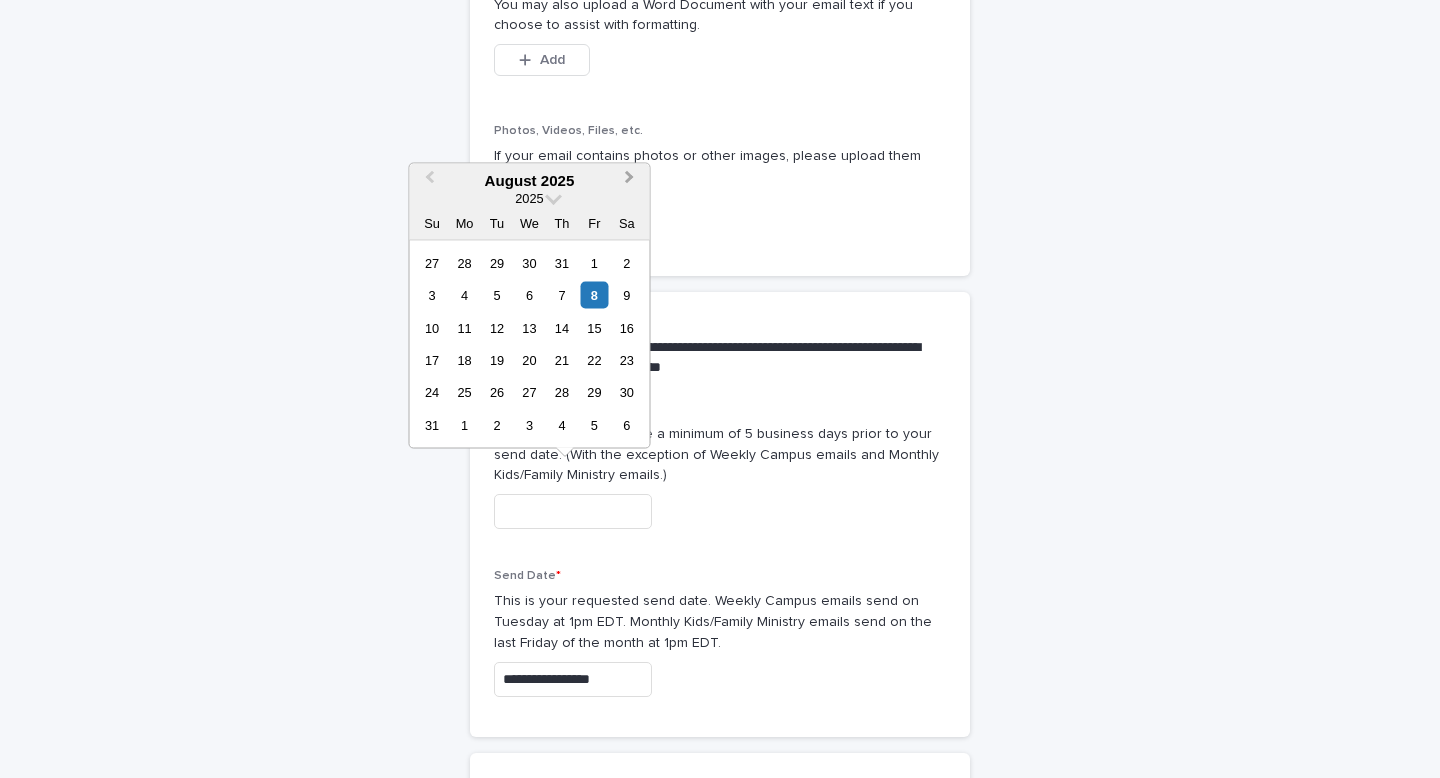 click on "Next Month" at bounding box center [632, 181] 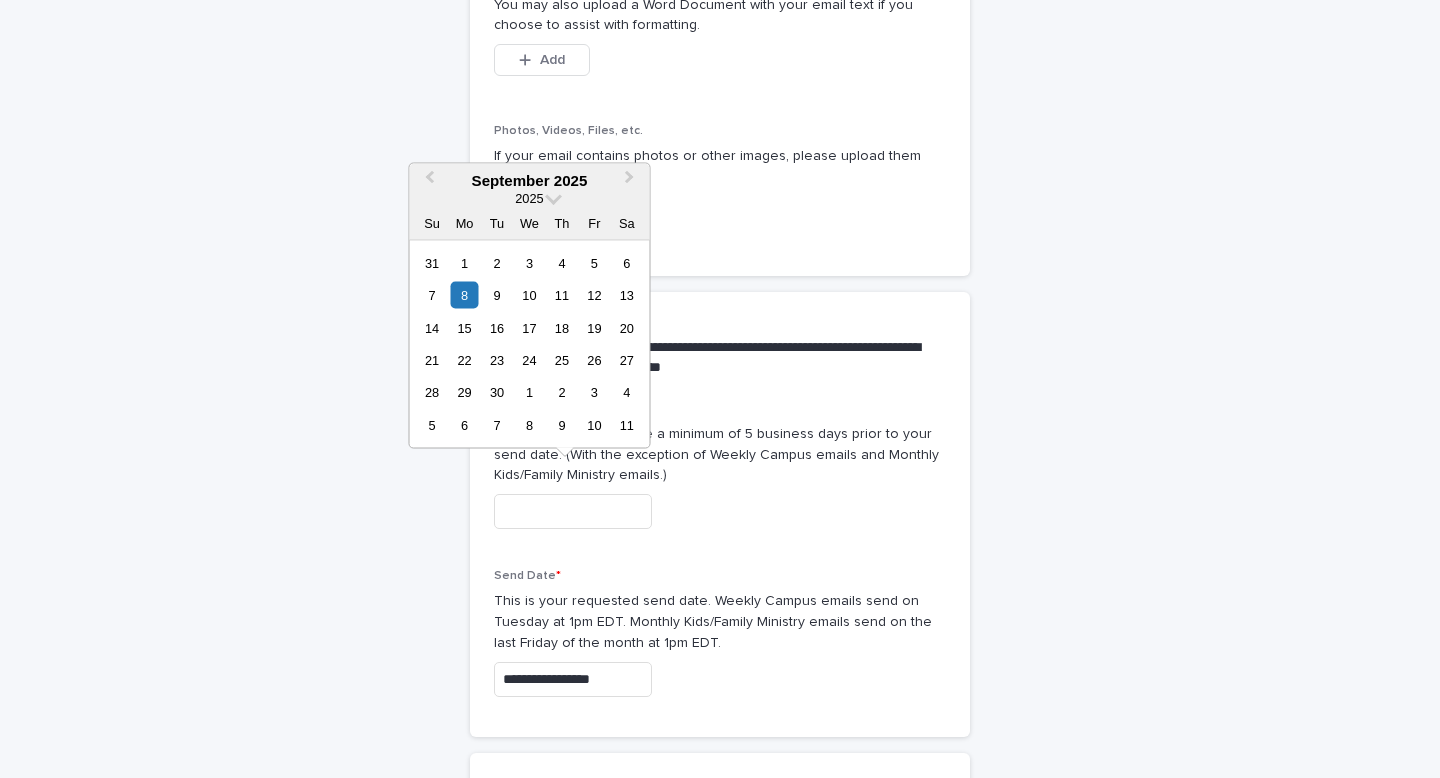 click at bounding box center [573, 511] 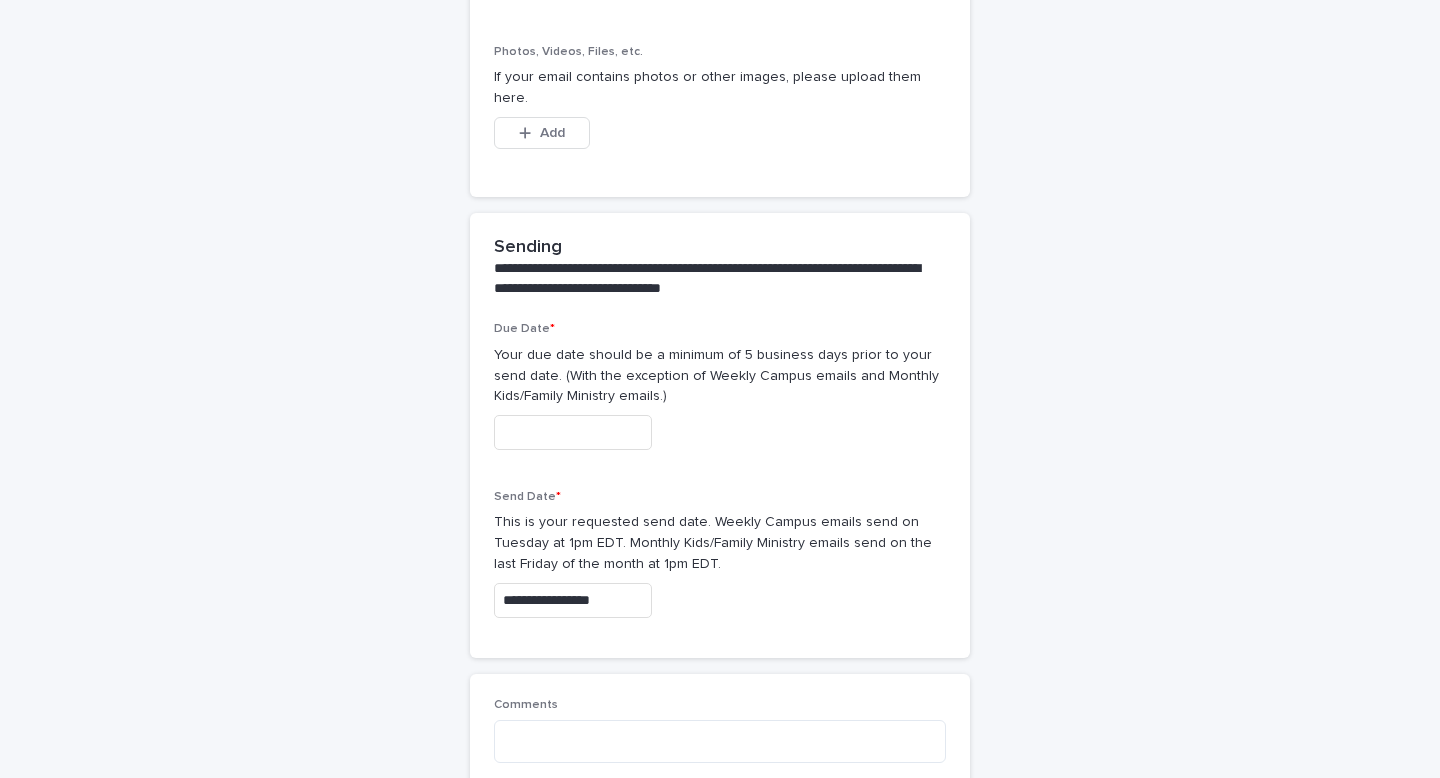 scroll, scrollTop: 1157, scrollLeft: 0, axis: vertical 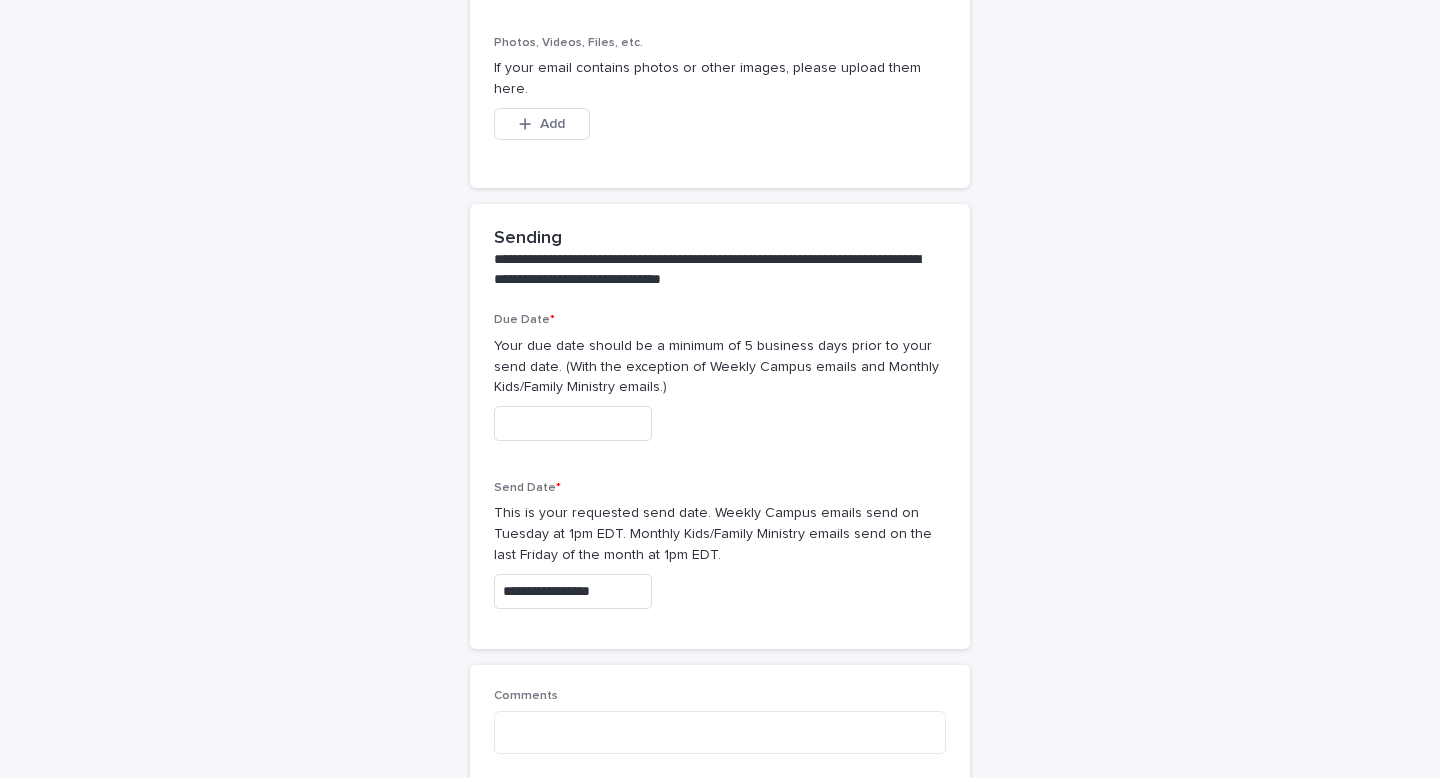 click at bounding box center [573, 423] 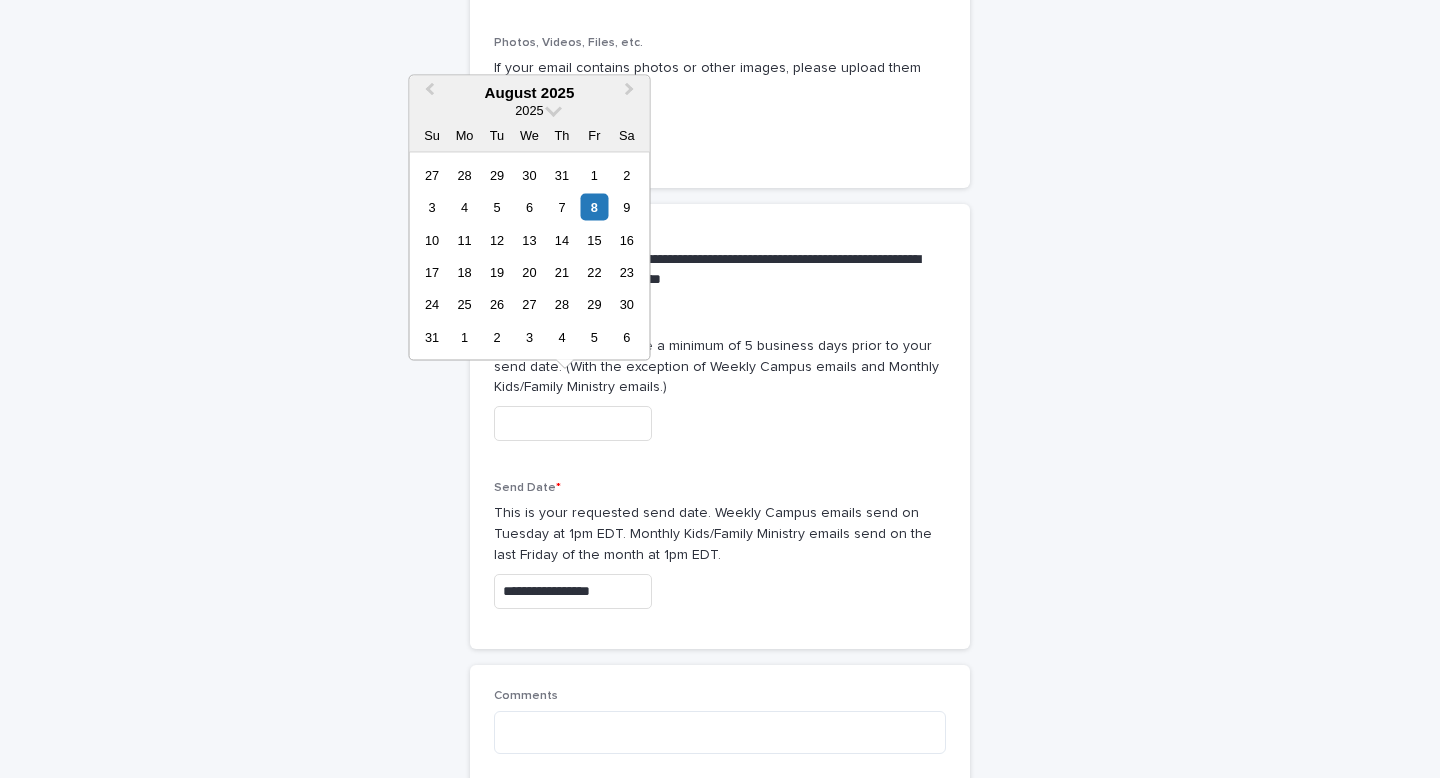 click on "Due Date * Your due date should be a minimum of 5 business days prior to your send date. (With the exception of Weekly Campus emails and Monthly Kids/Family Ministry emails.)" at bounding box center (720, 385) 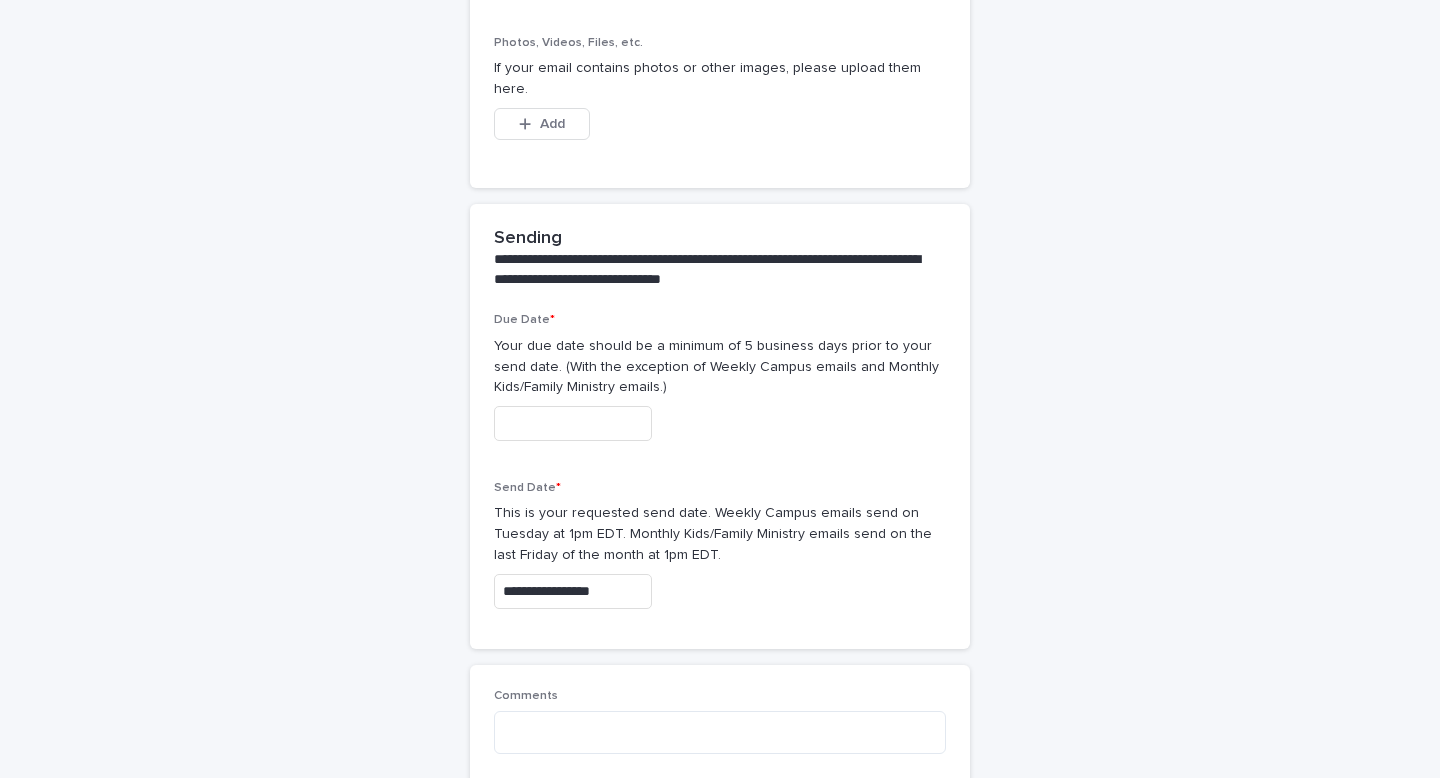 click at bounding box center (573, 423) 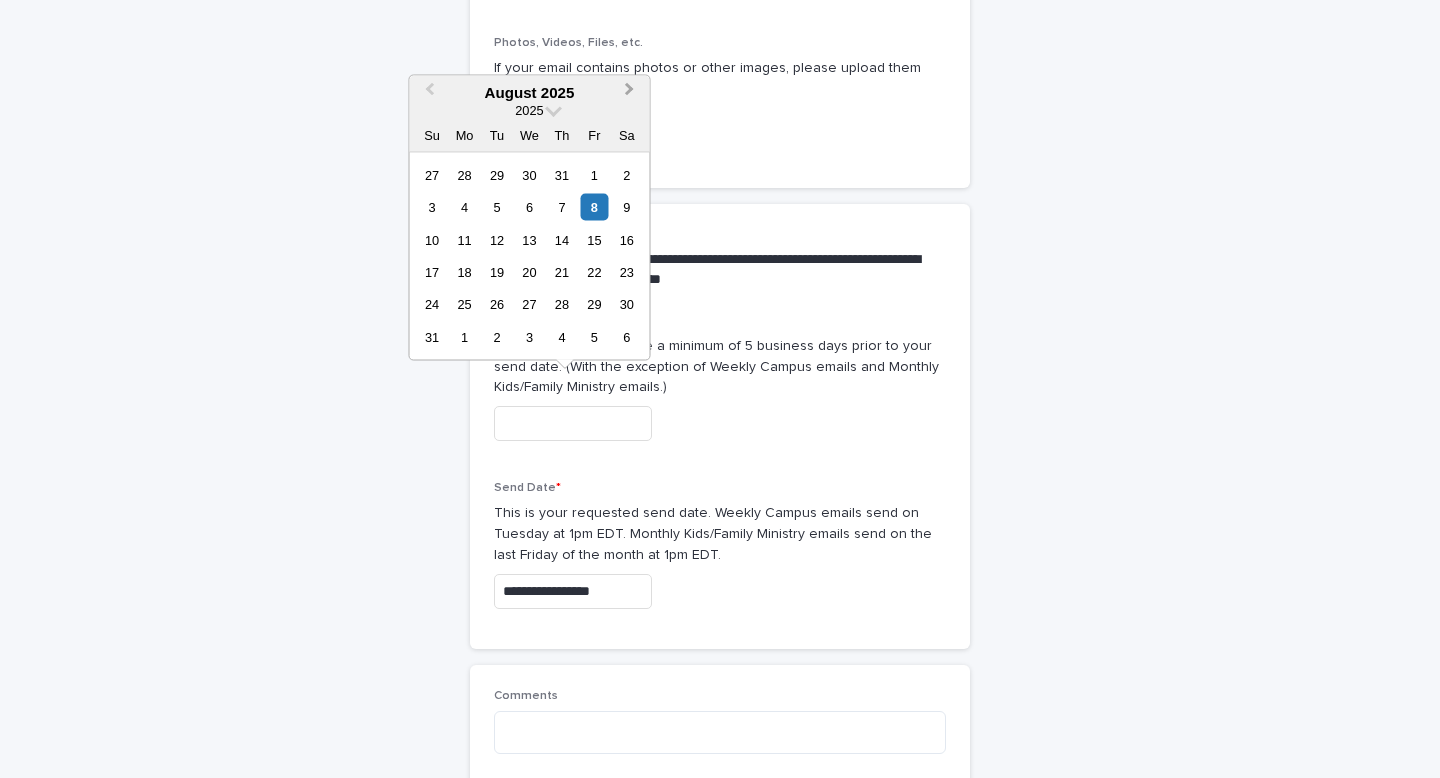 click on "Next Month" at bounding box center (632, 93) 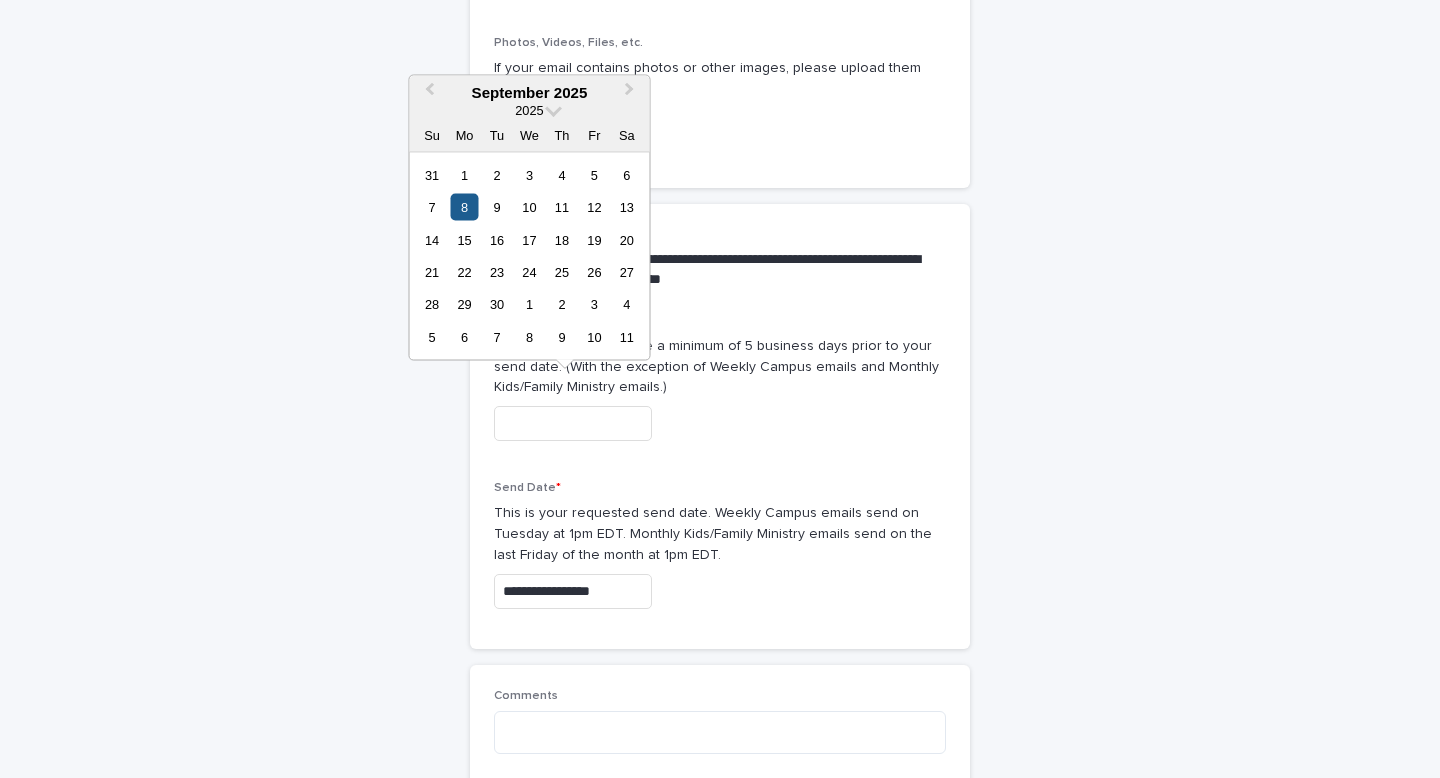 click on "8" at bounding box center (464, 207) 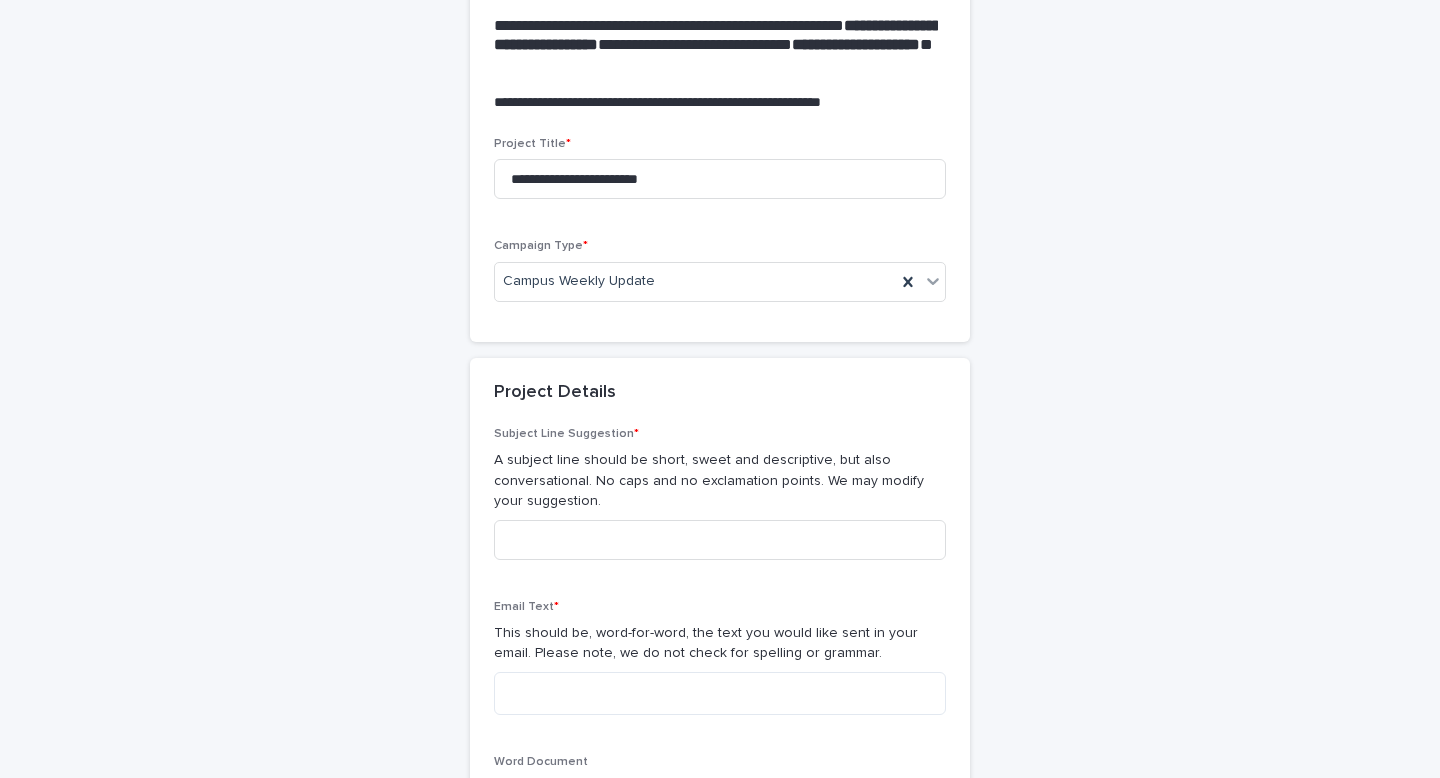 scroll, scrollTop: 291, scrollLeft: 0, axis: vertical 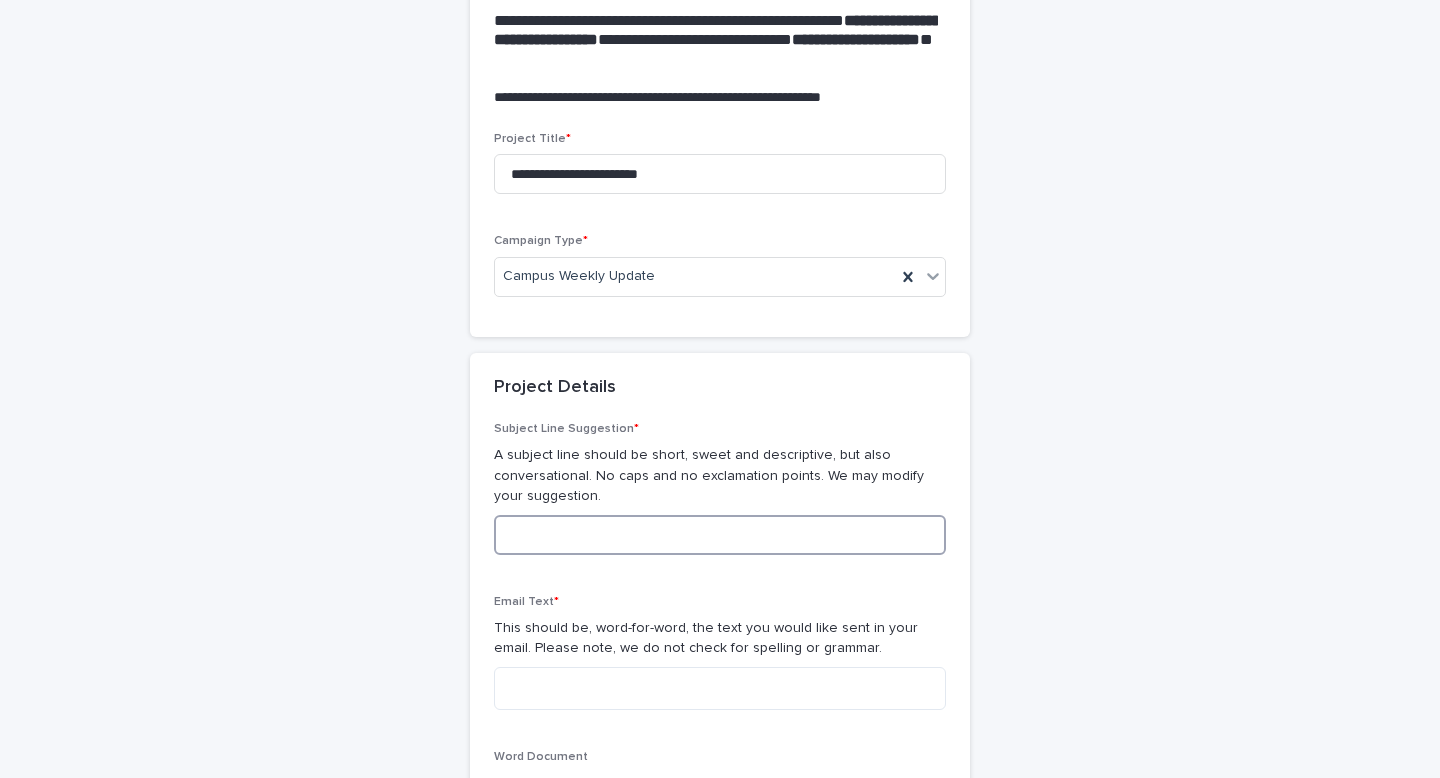 click at bounding box center (720, 535) 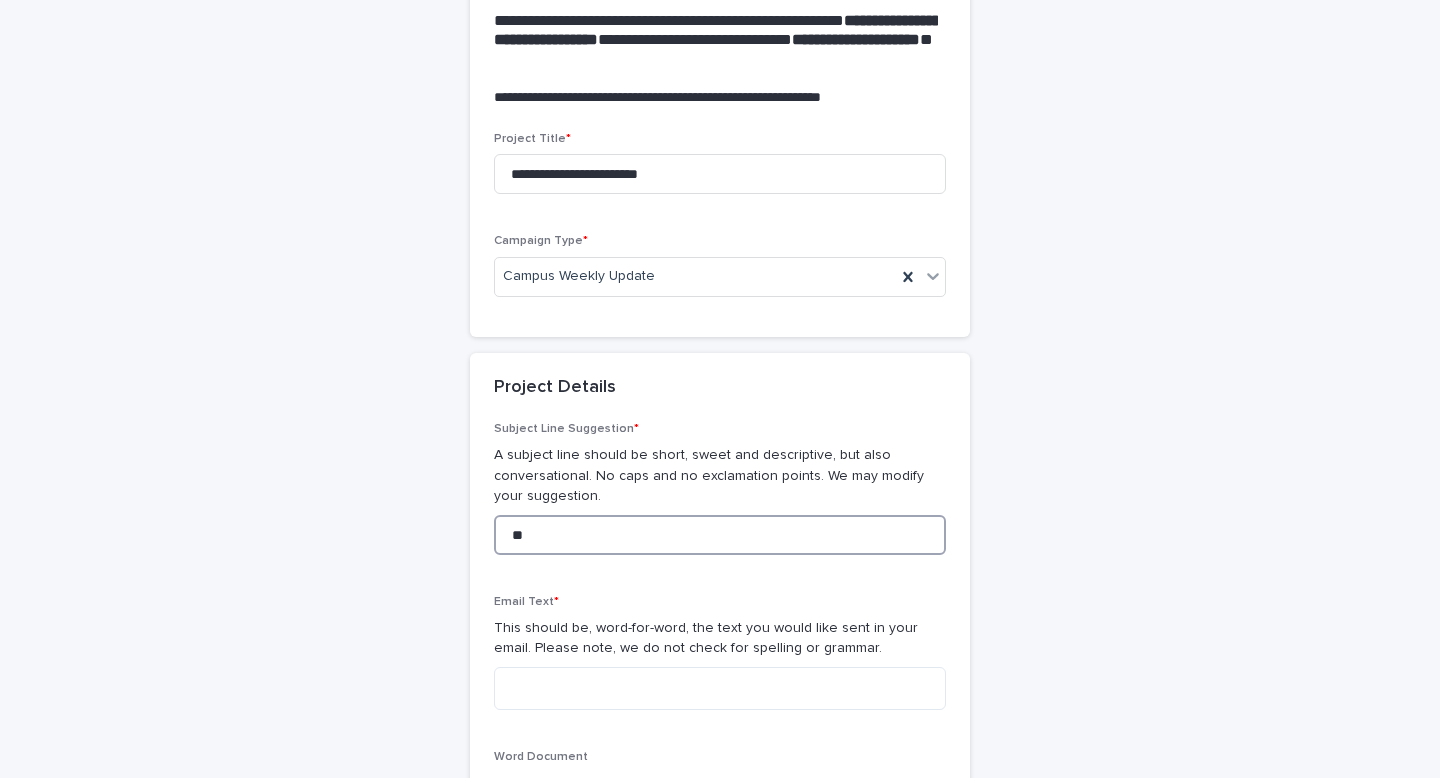 type on "*" 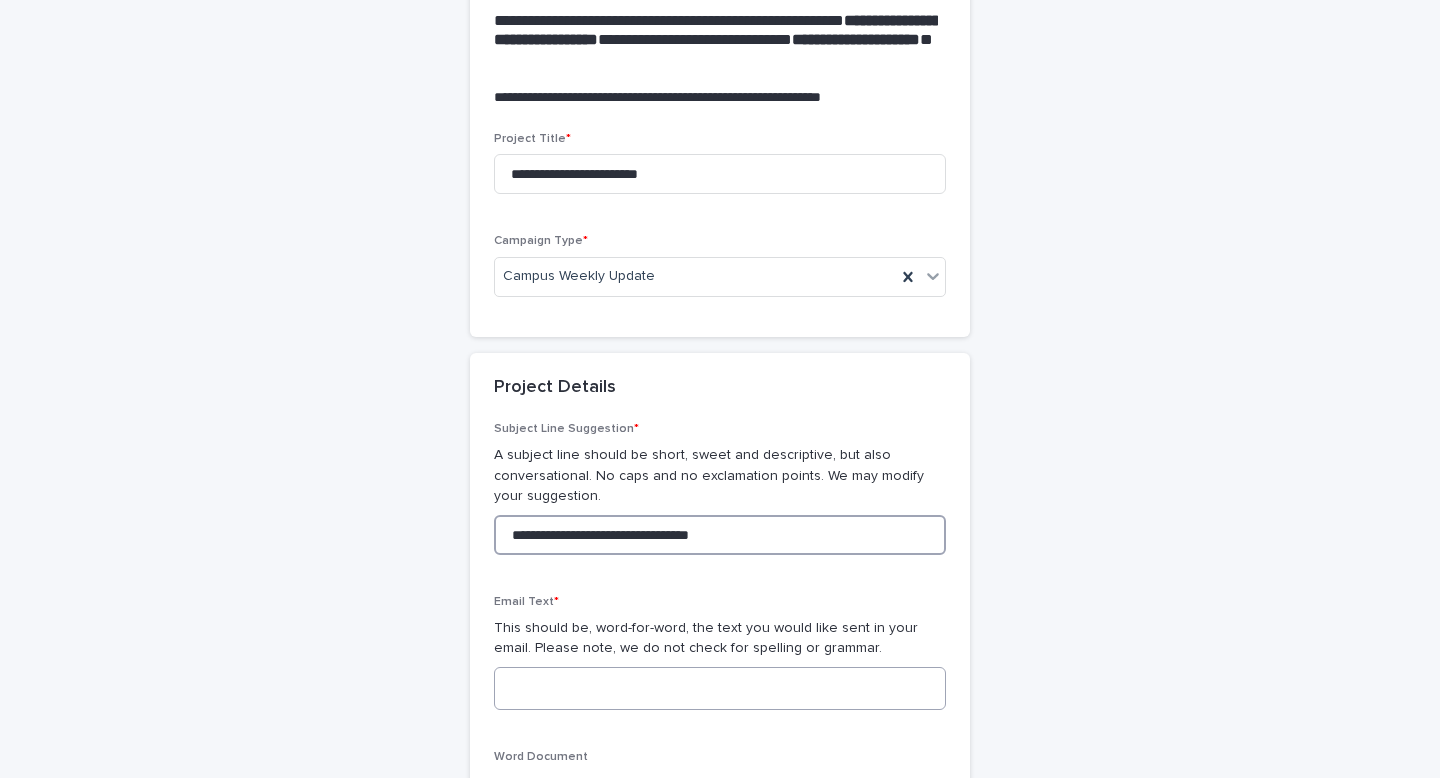 type on "**********" 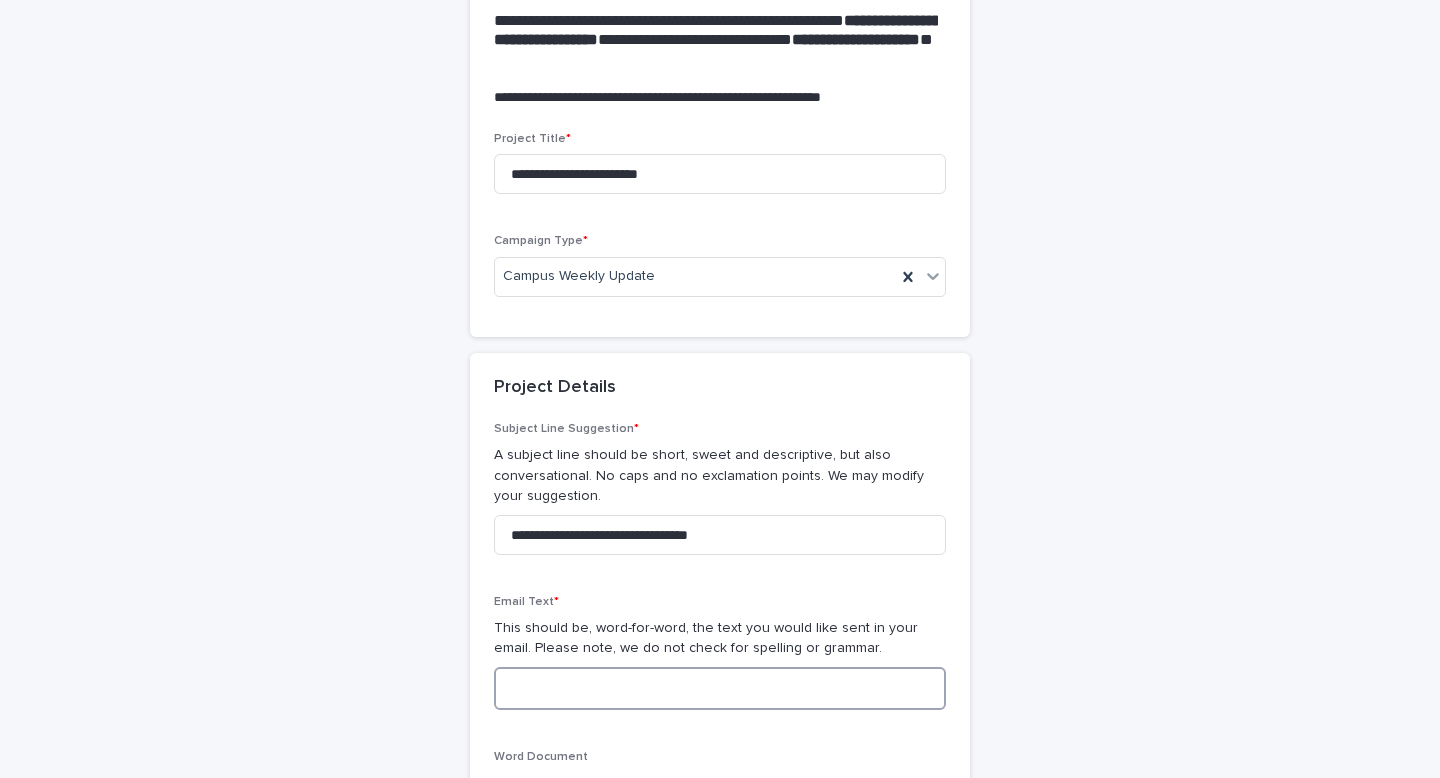 click at bounding box center [720, 688] 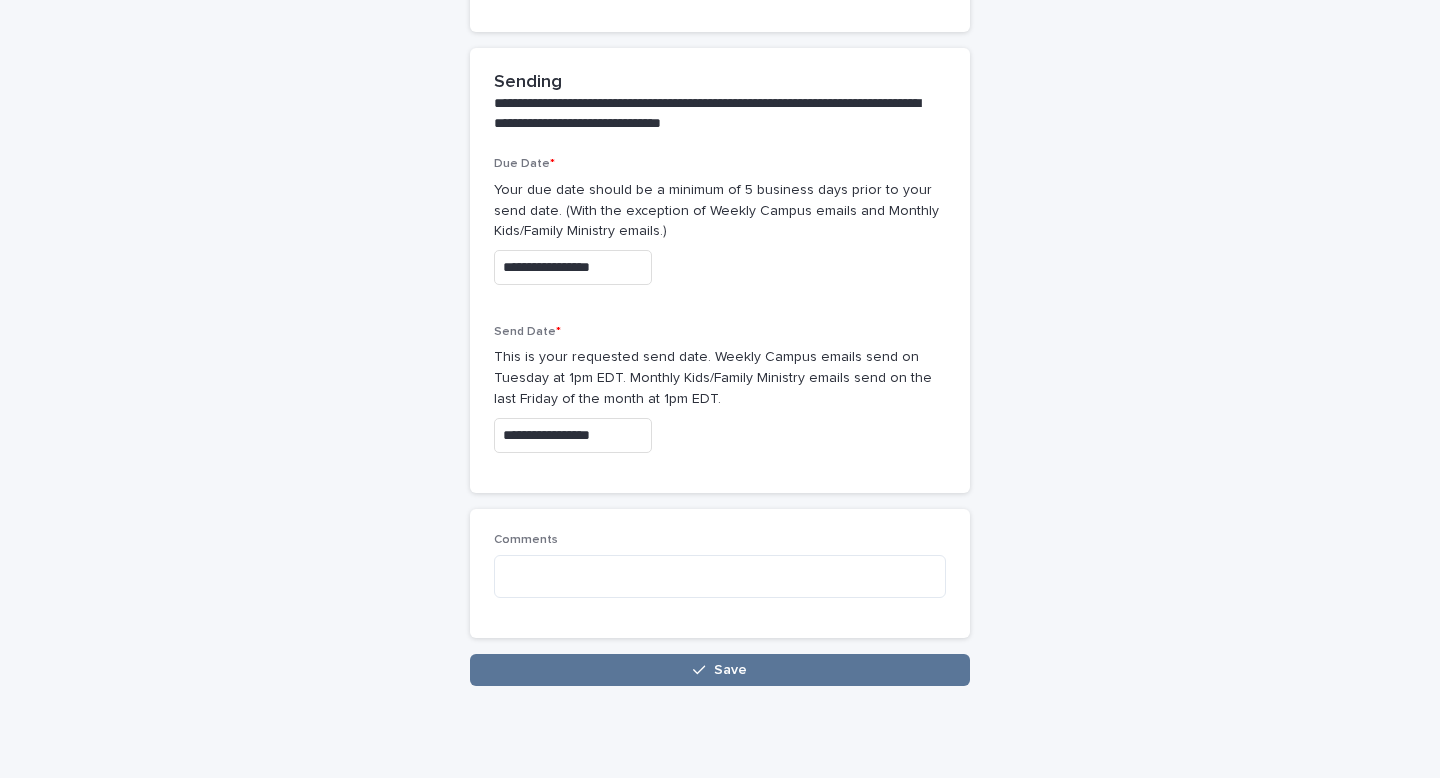 scroll, scrollTop: 1315, scrollLeft: 0, axis: vertical 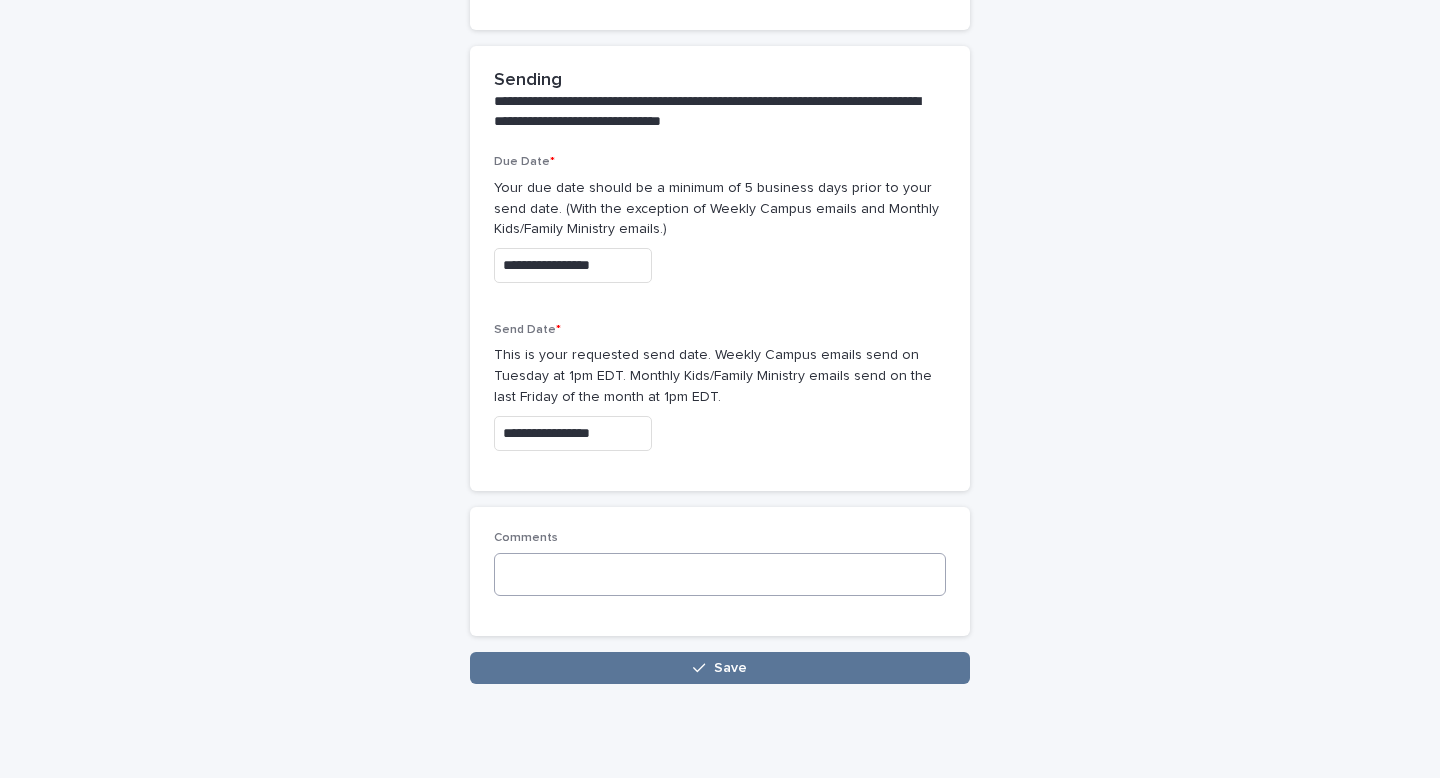 type on "**********" 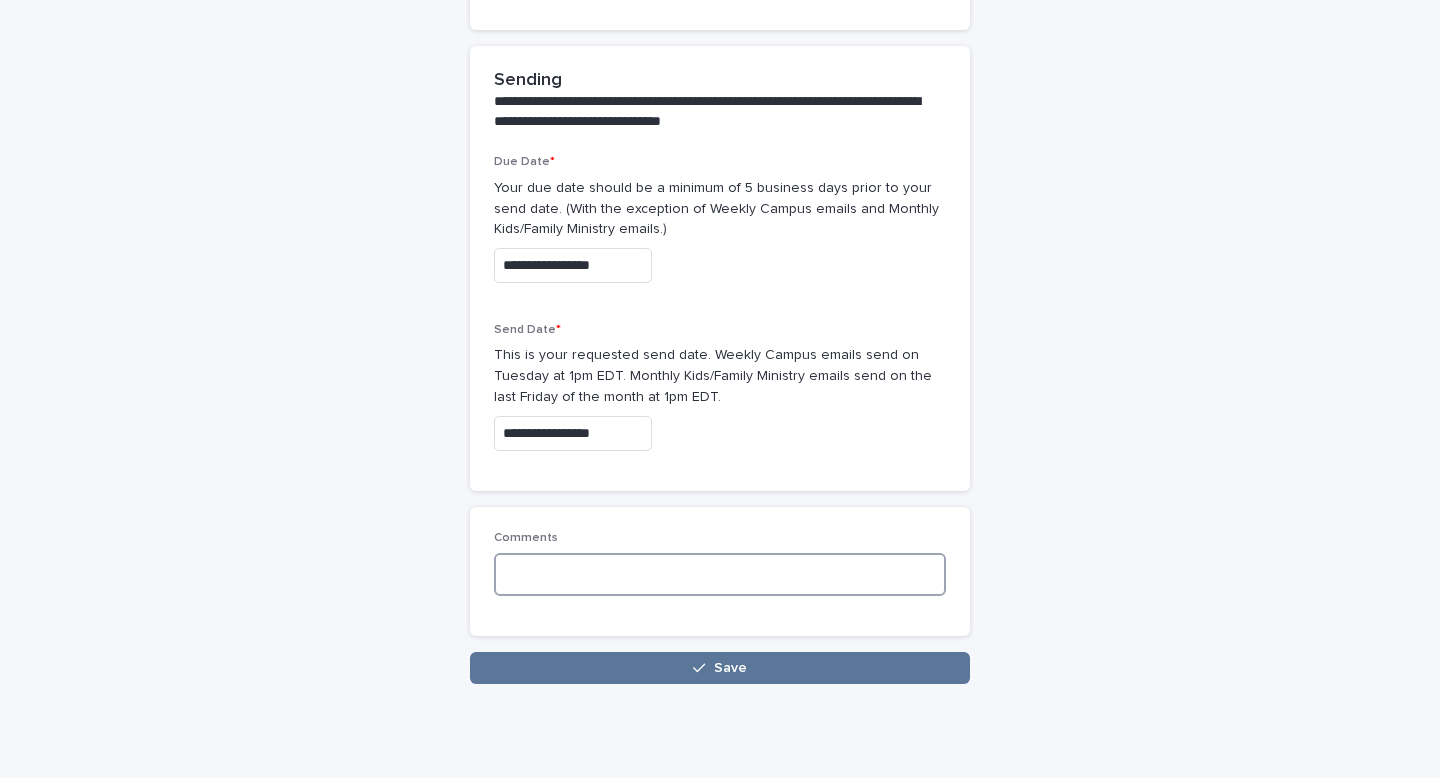 click at bounding box center (720, 574) 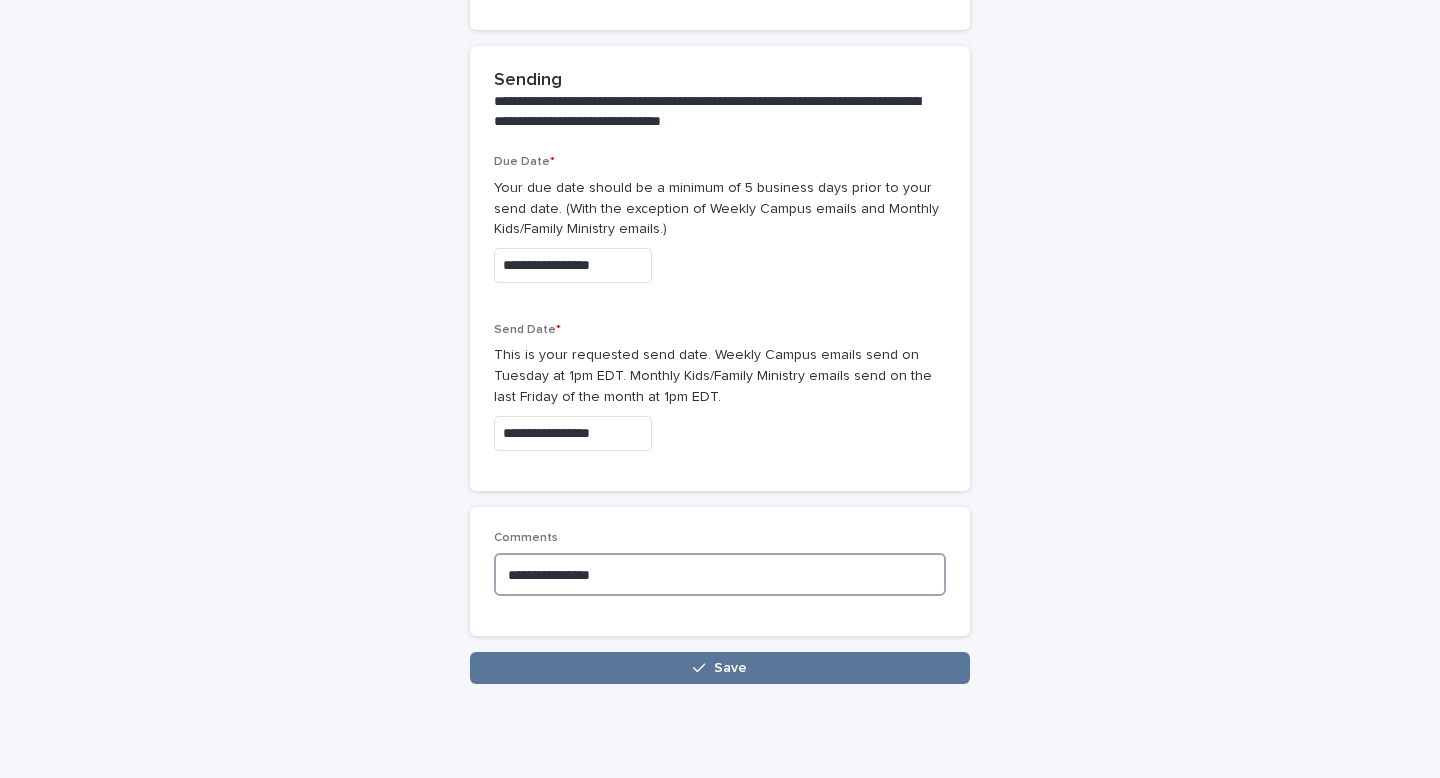 type on "**********" 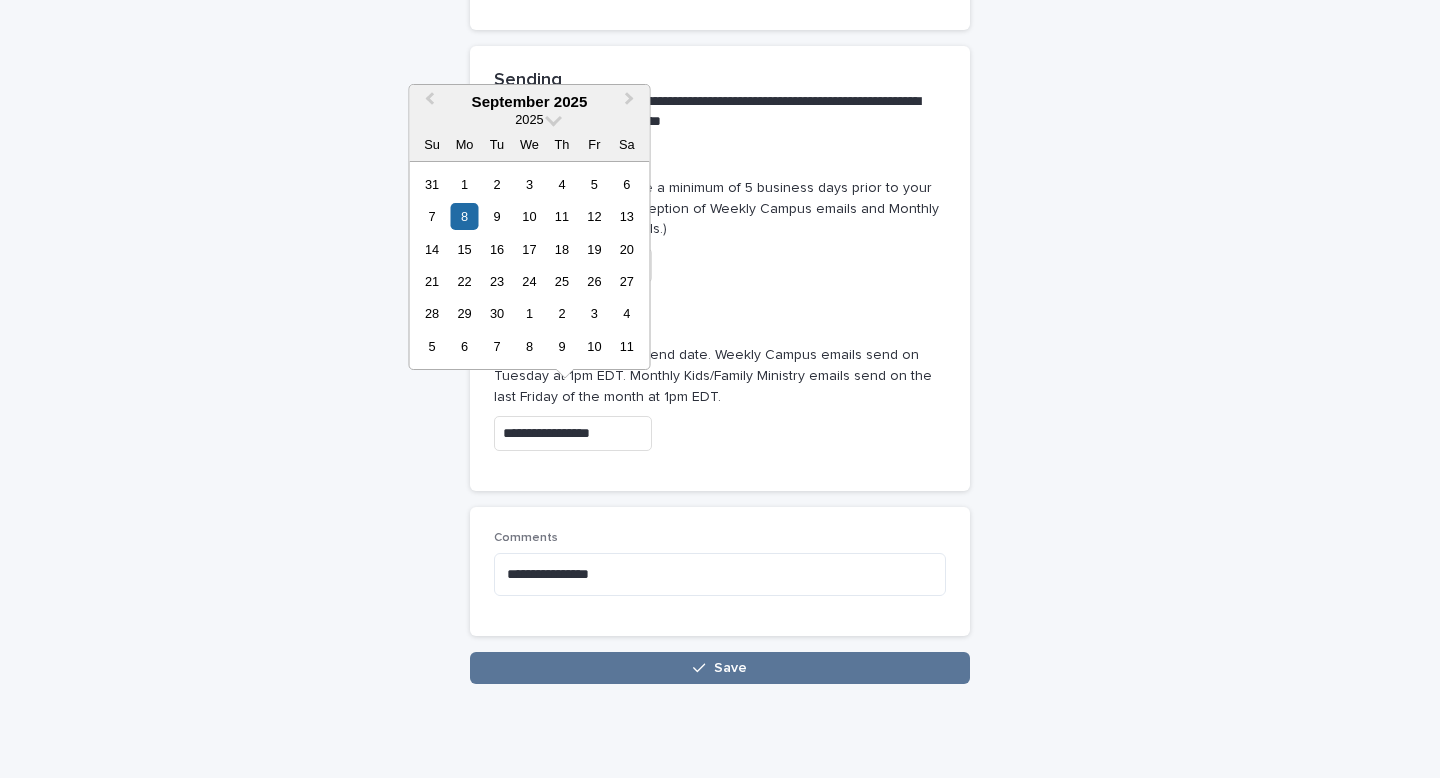 click on "**********" at bounding box center (573, 433) 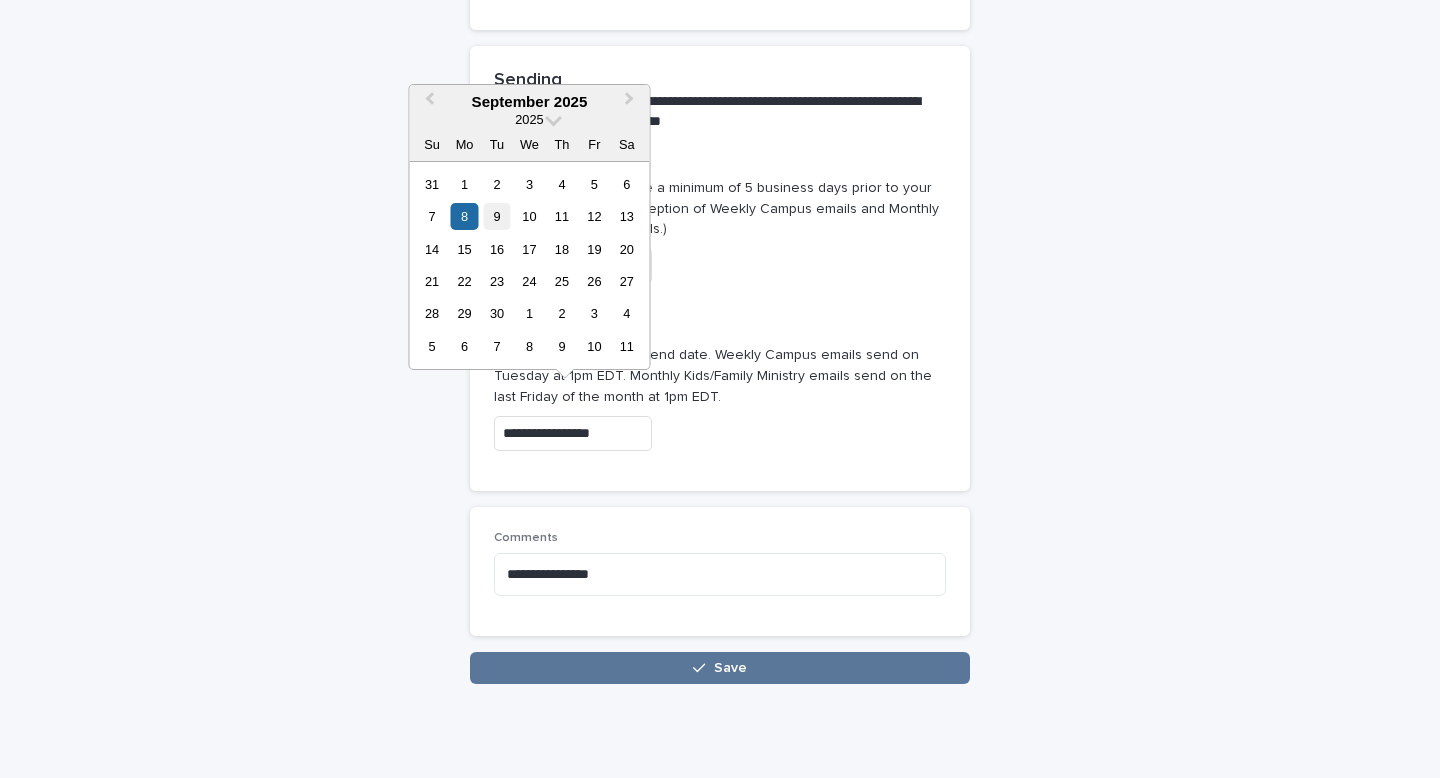click on "9" at bounding box center [496, 216] 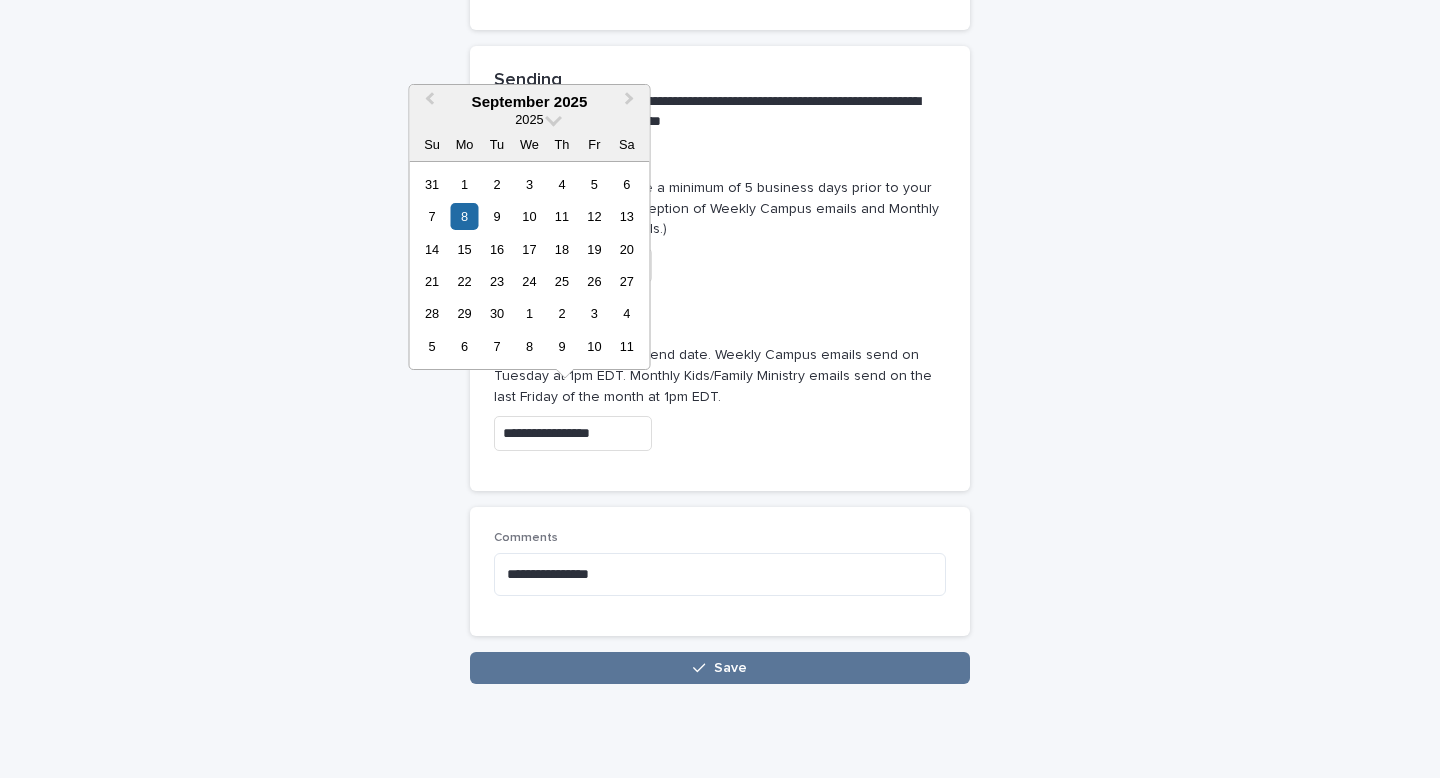 type on "**********" 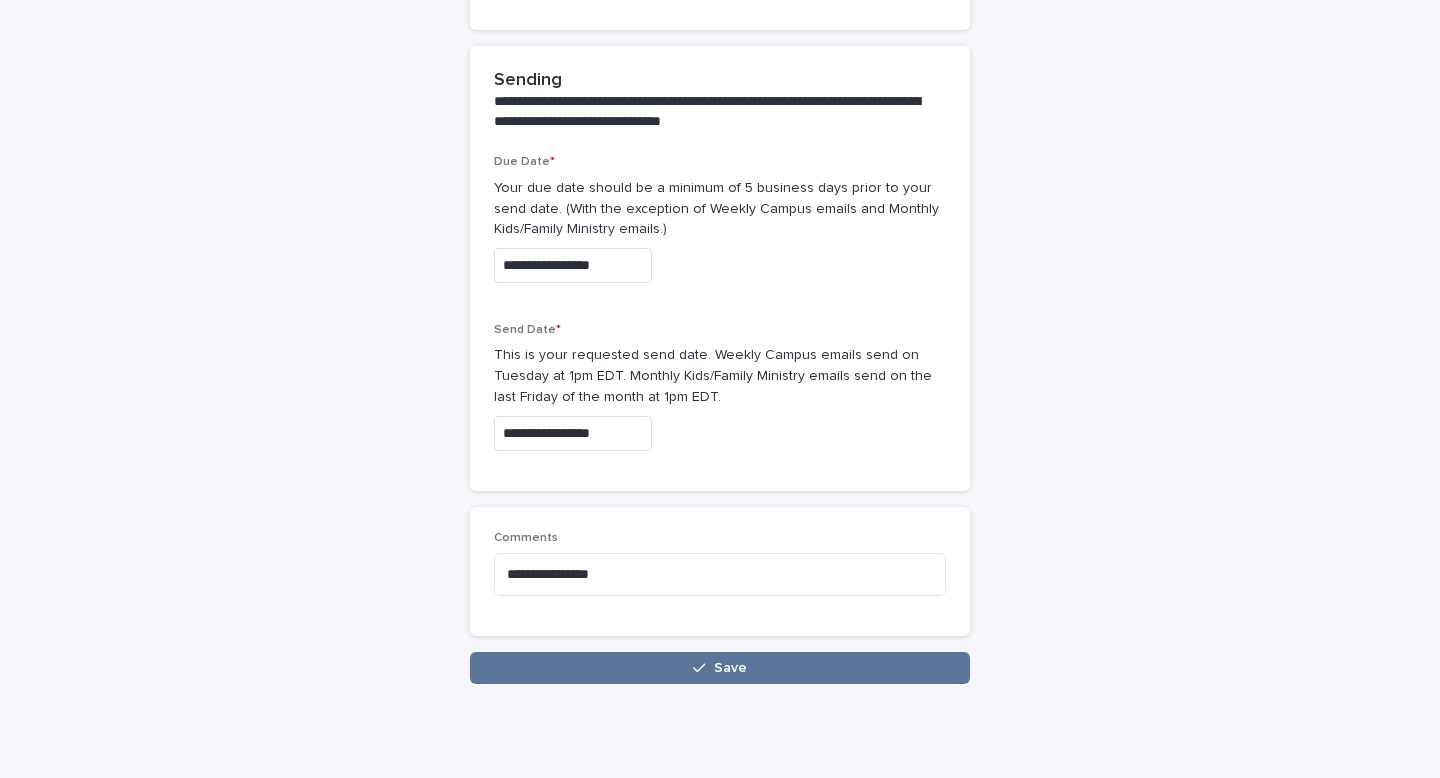 click on "**********" at bounding box center [573, 265] 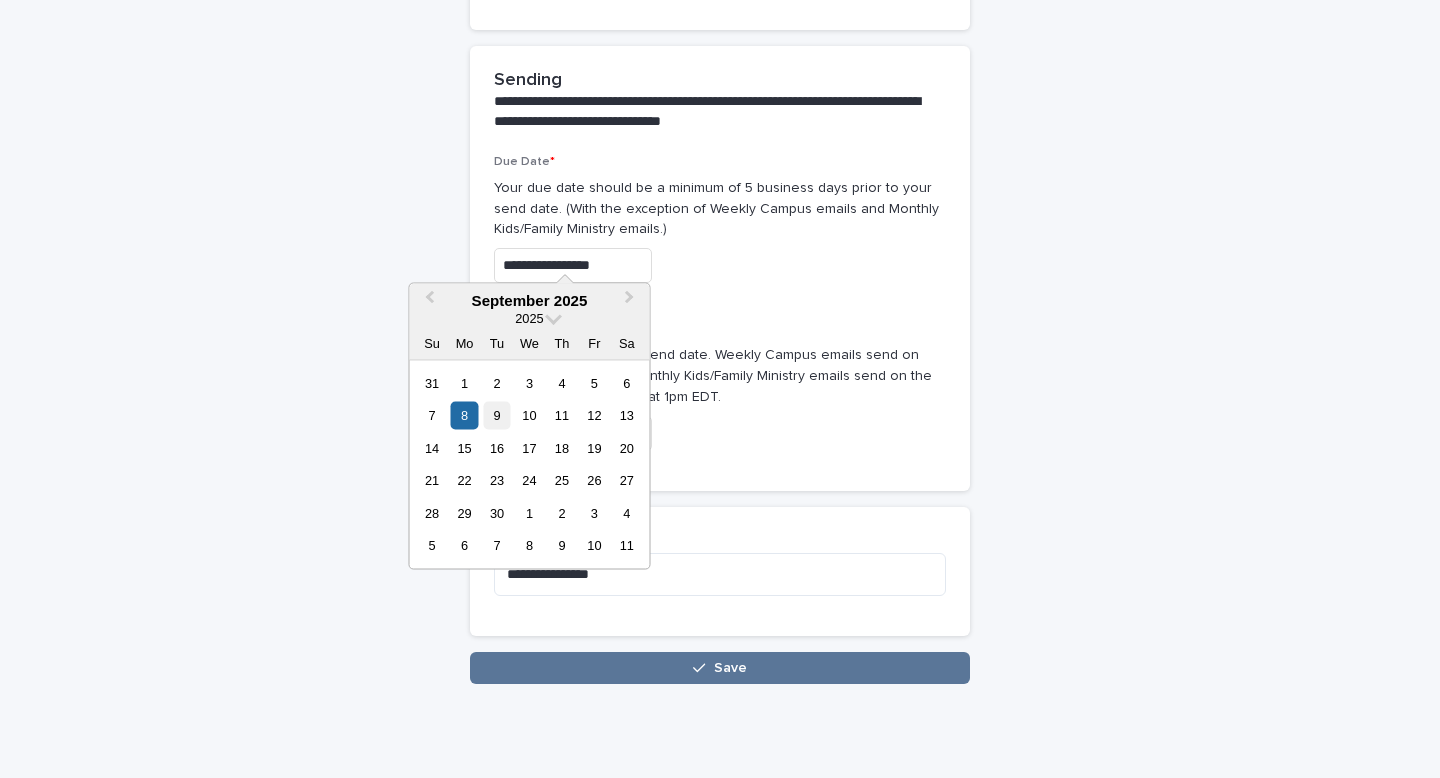 click on "9" at bounding box center (496, 415) 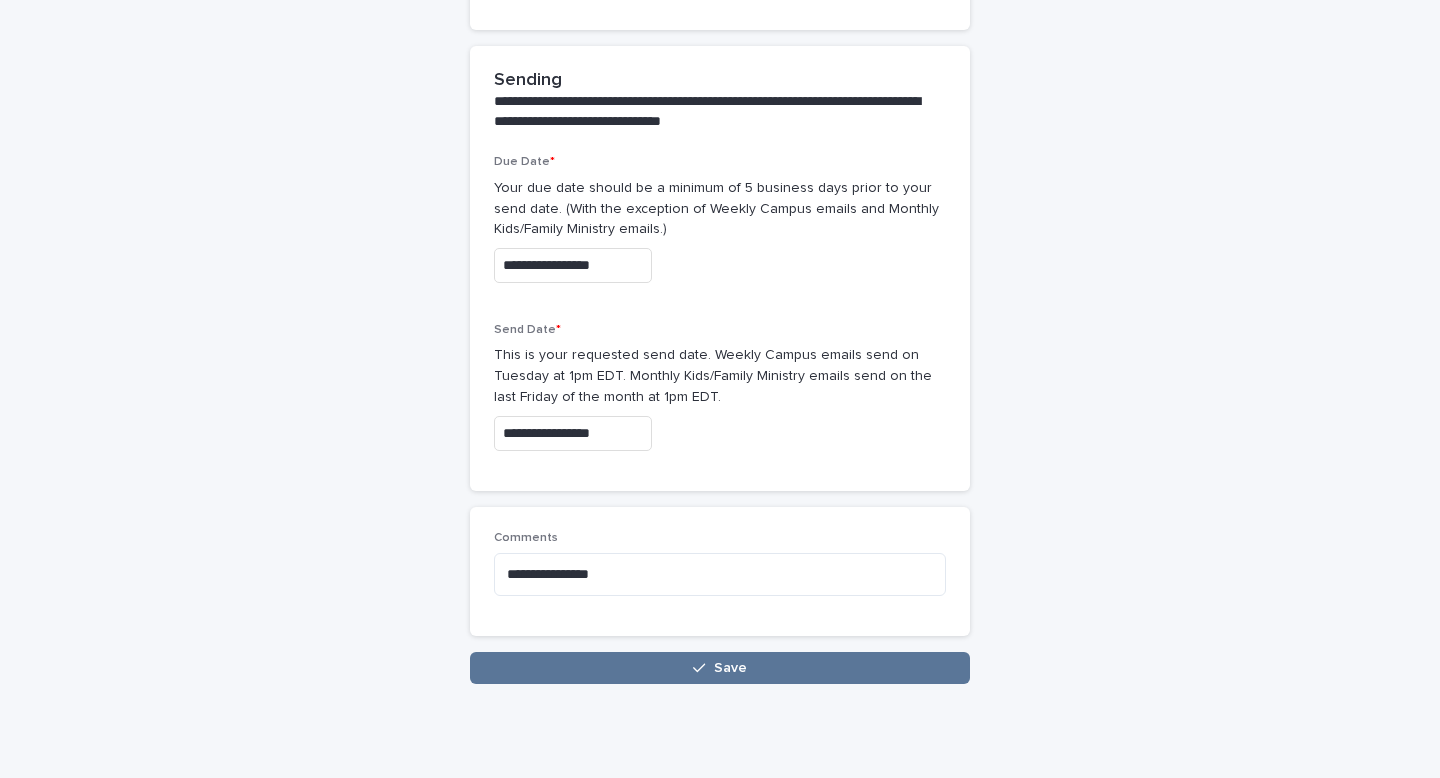 type on "**********" 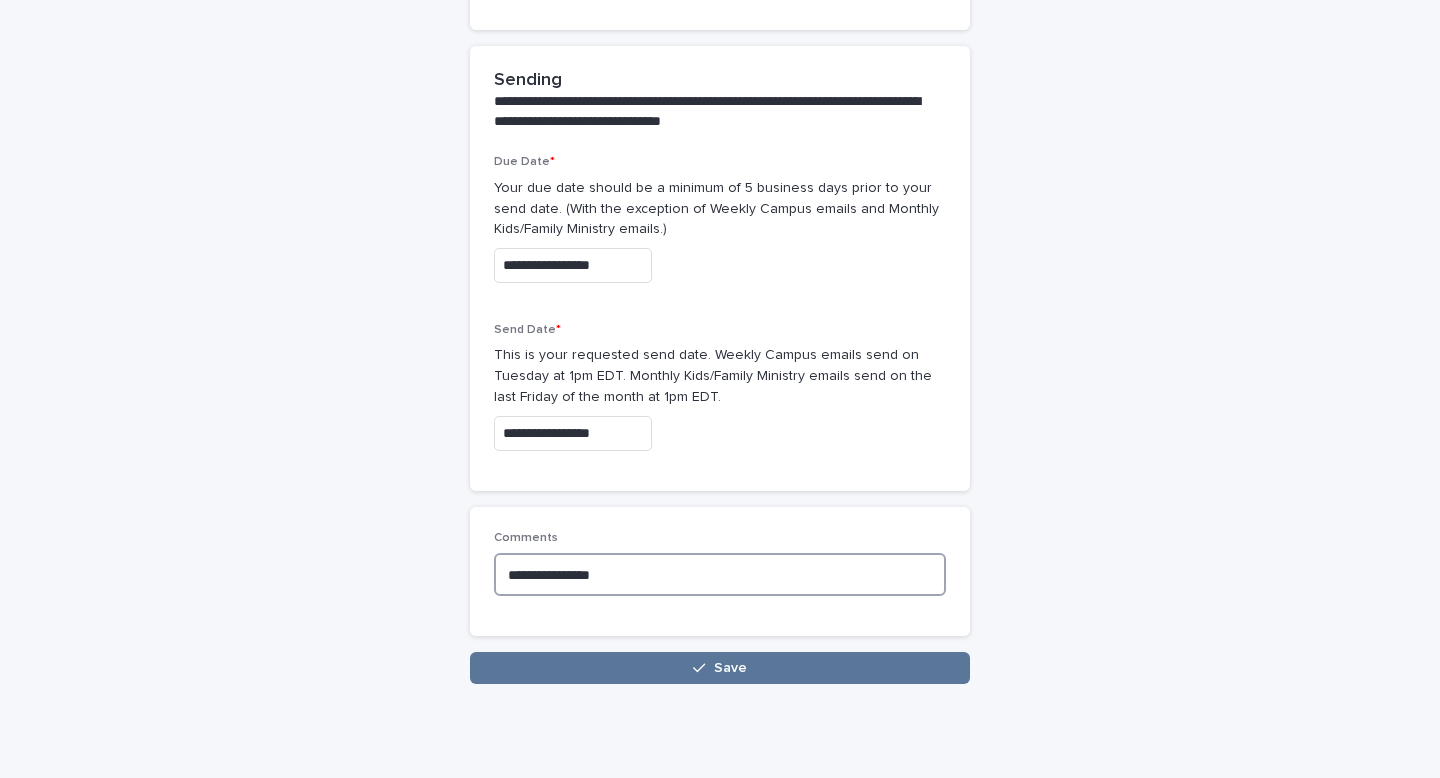 click on "**********" at bounding box center [720, 574] 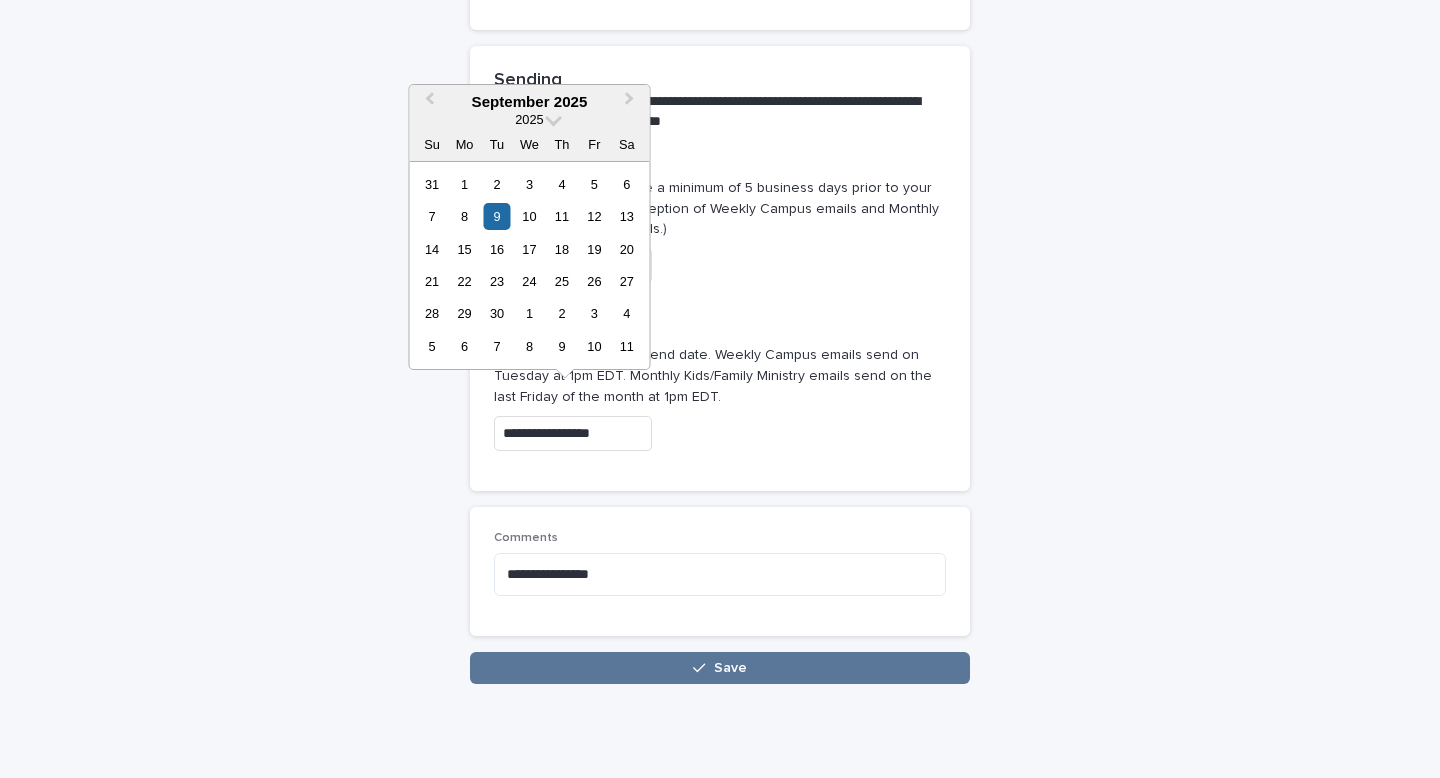 click on "**********" at bounding box center (573, 433) 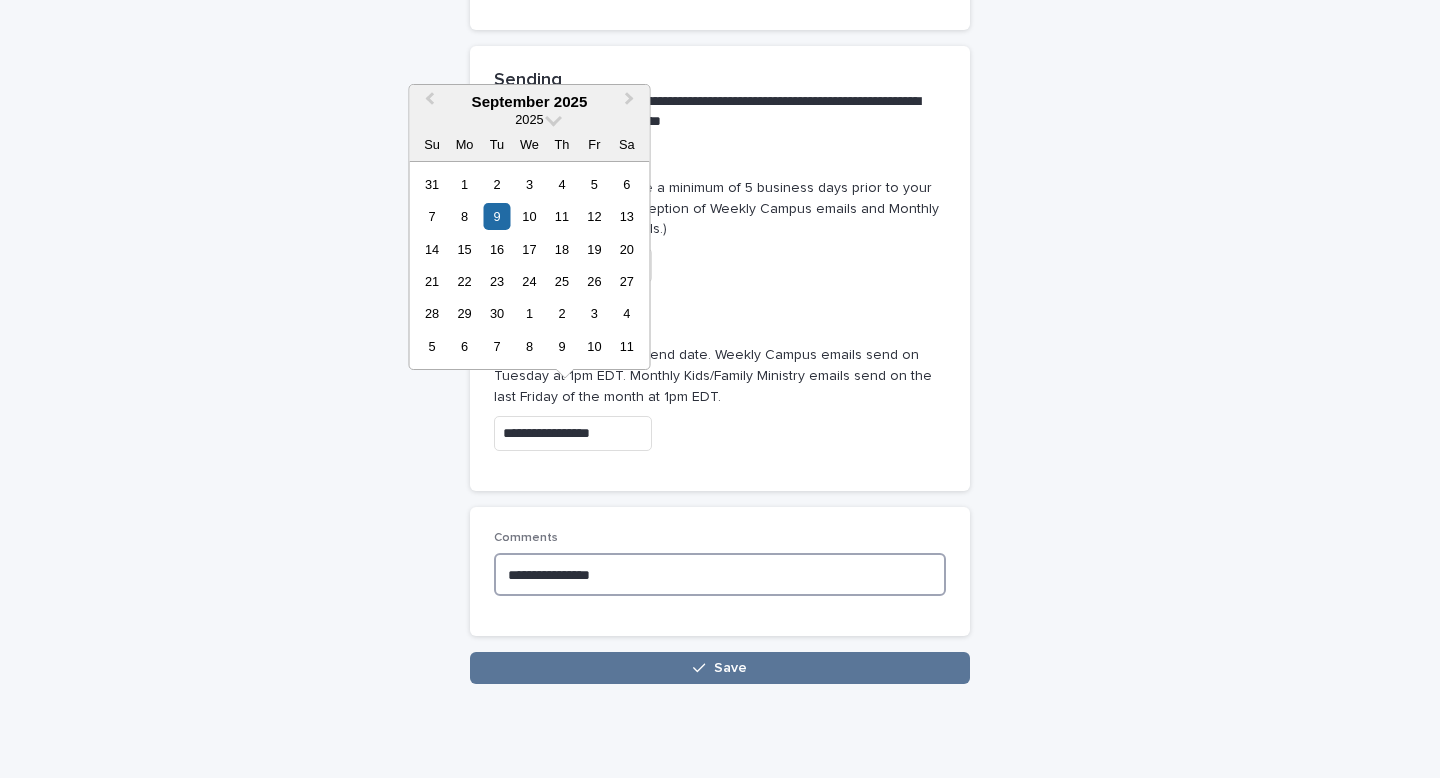 click on "**********" at bounding box center [720, 574] 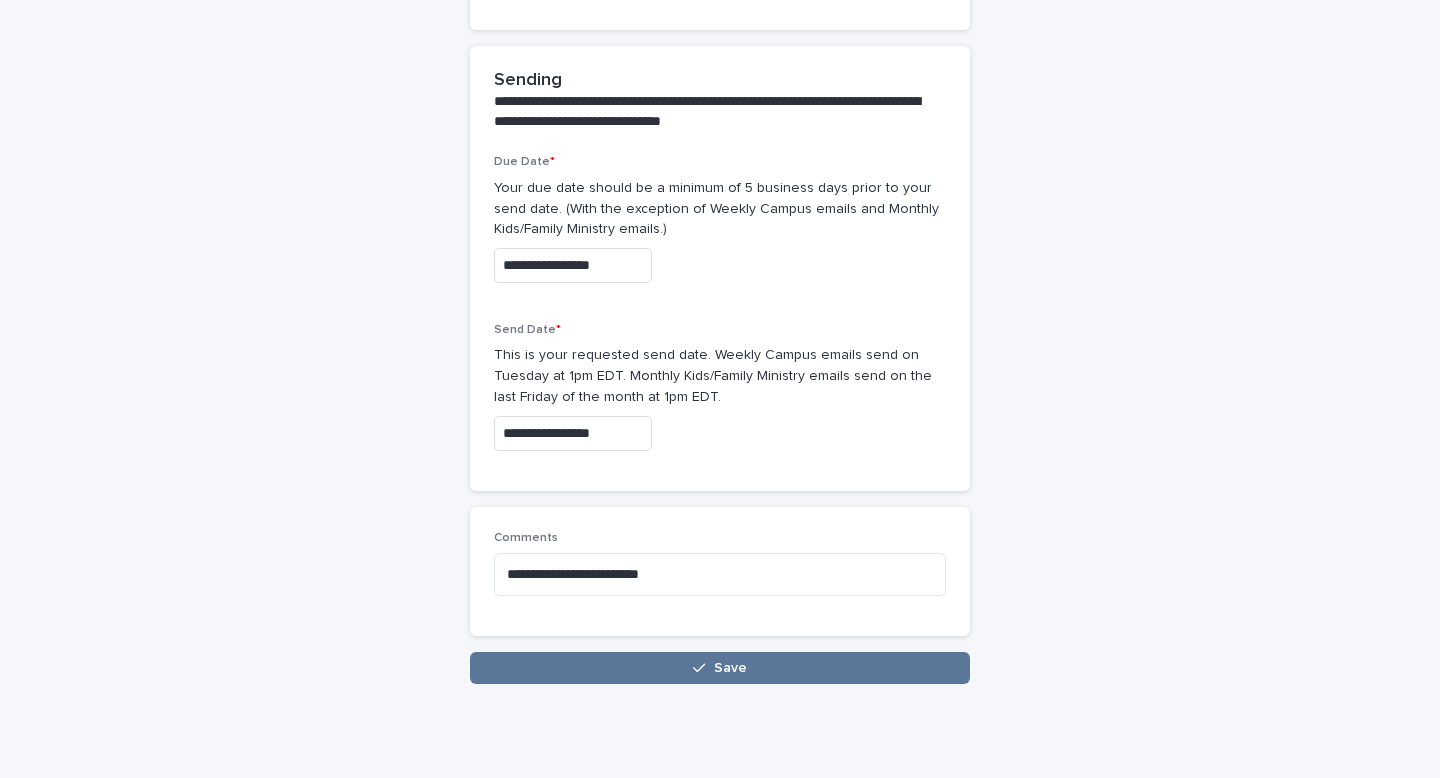 click on "**********" at bounding box center [573, 433] 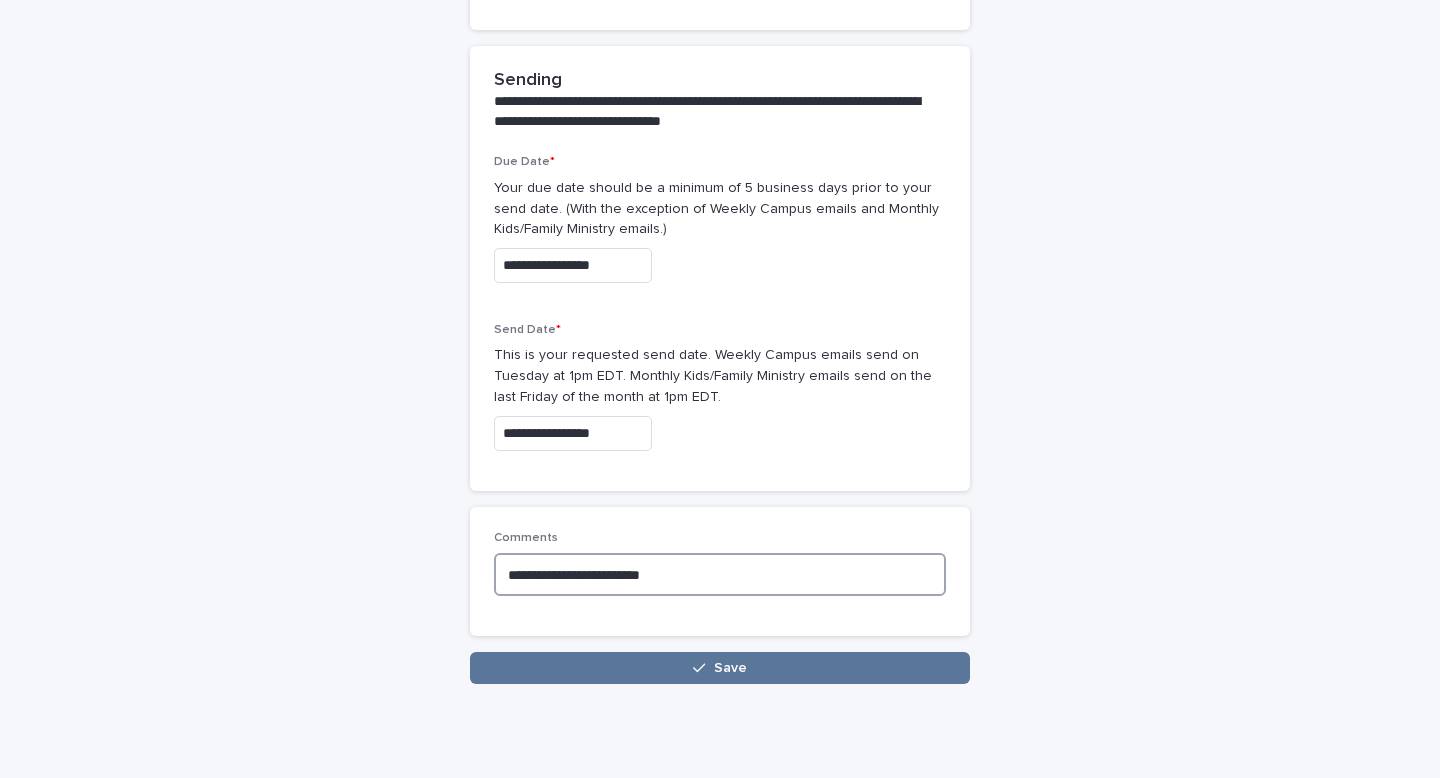 click on "**********" at bounding box center [720, 574] 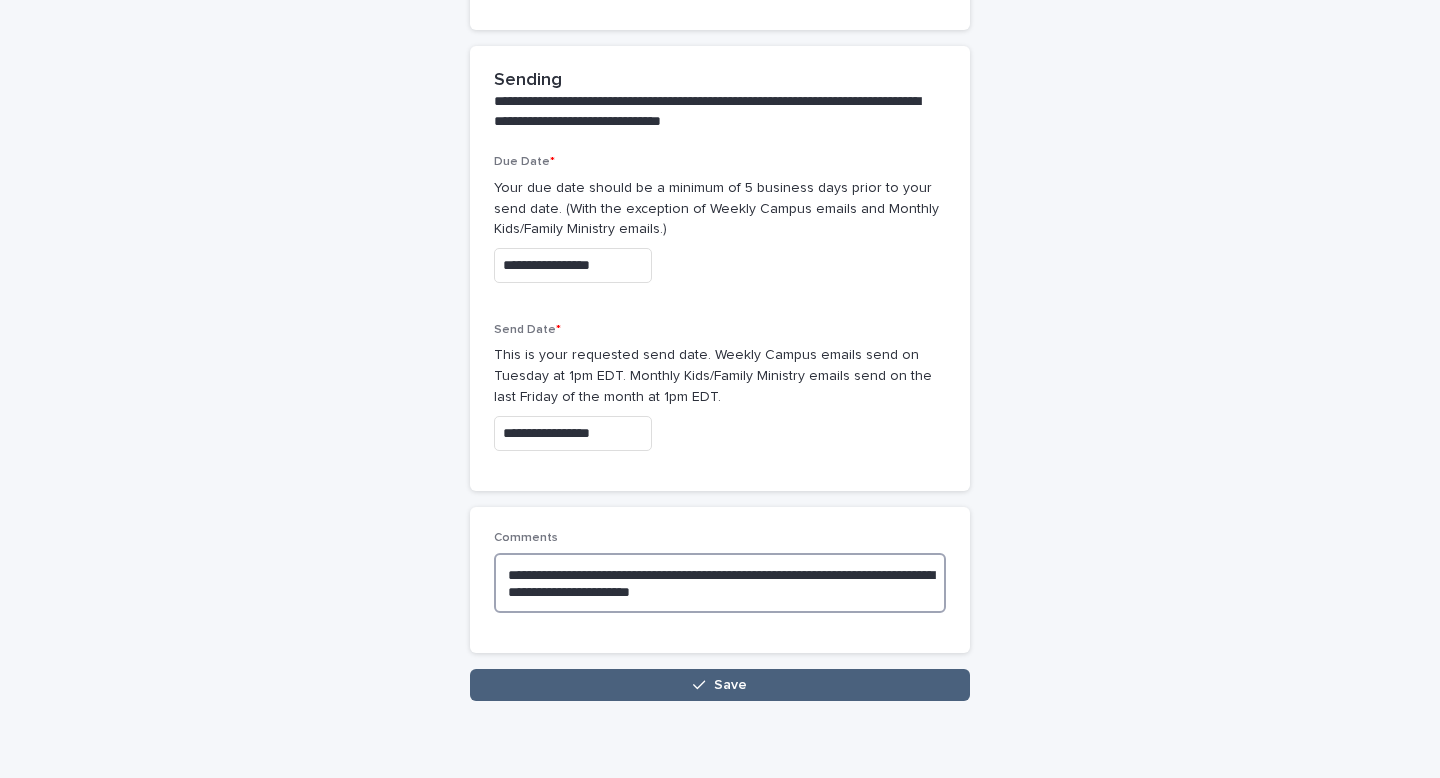 type on "**********" 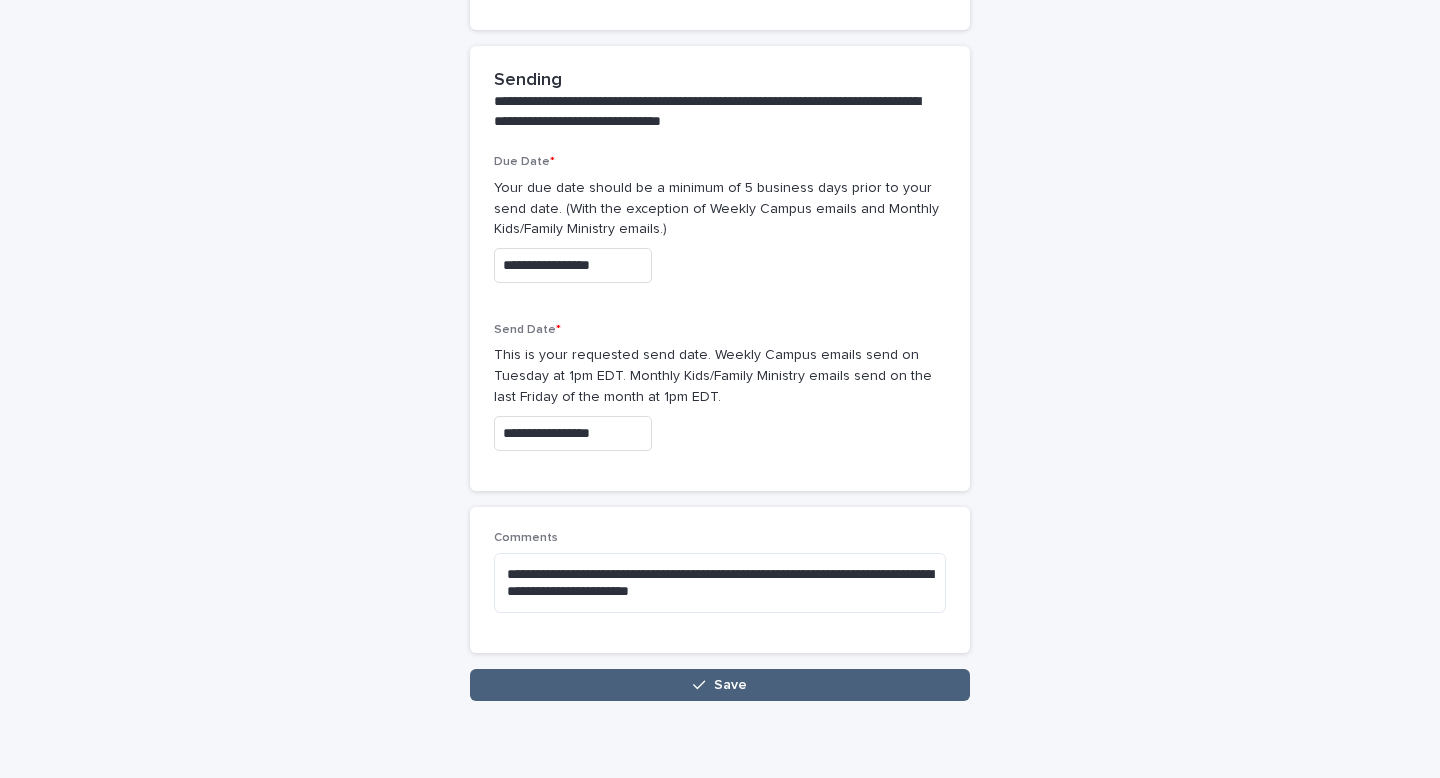 click on "Save" at bounding box center (730, 685) 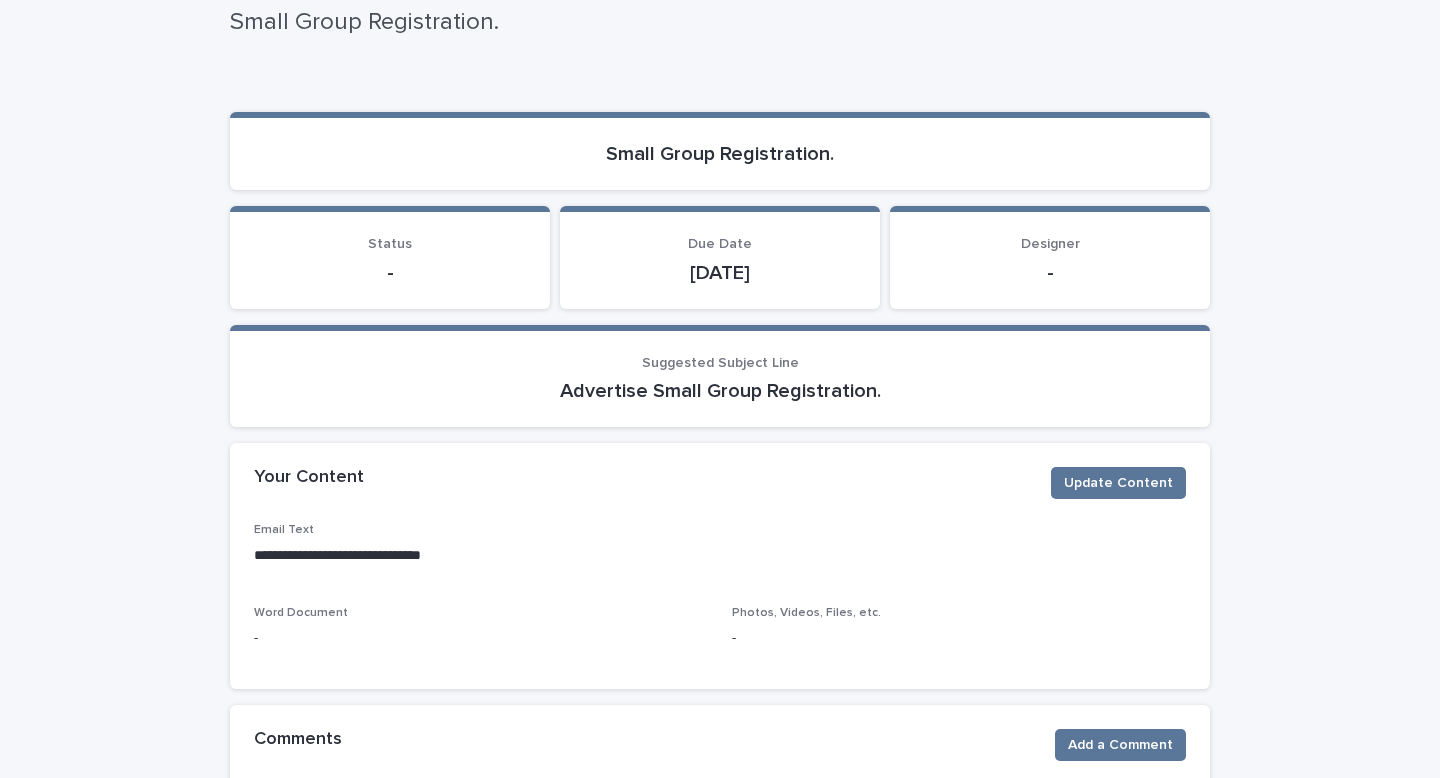 scroll, scrollTop: 0, scrollLeft: 0, axis: both 